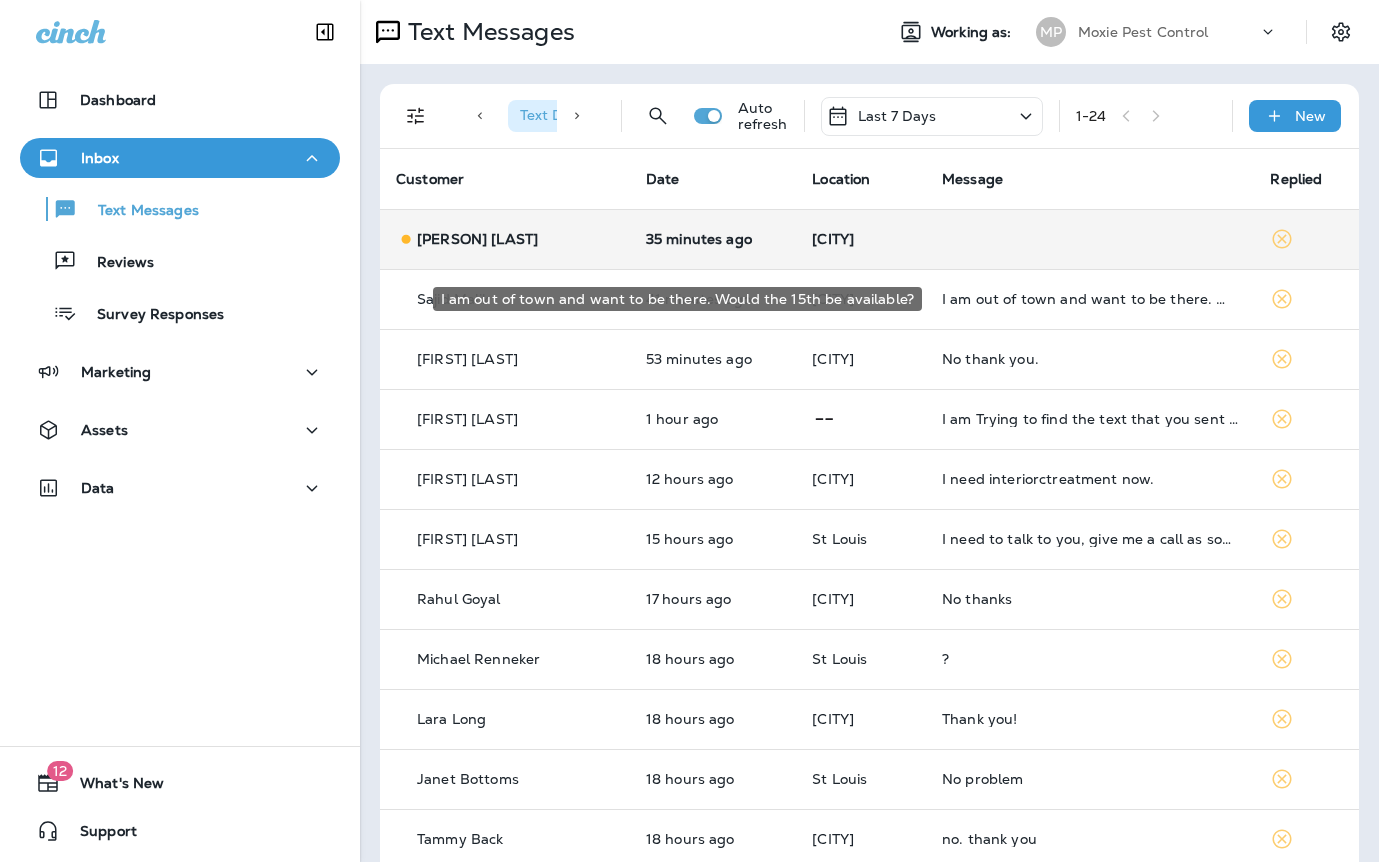 scroll, scrollTop: 0, scrollLeft: 0, axis: both 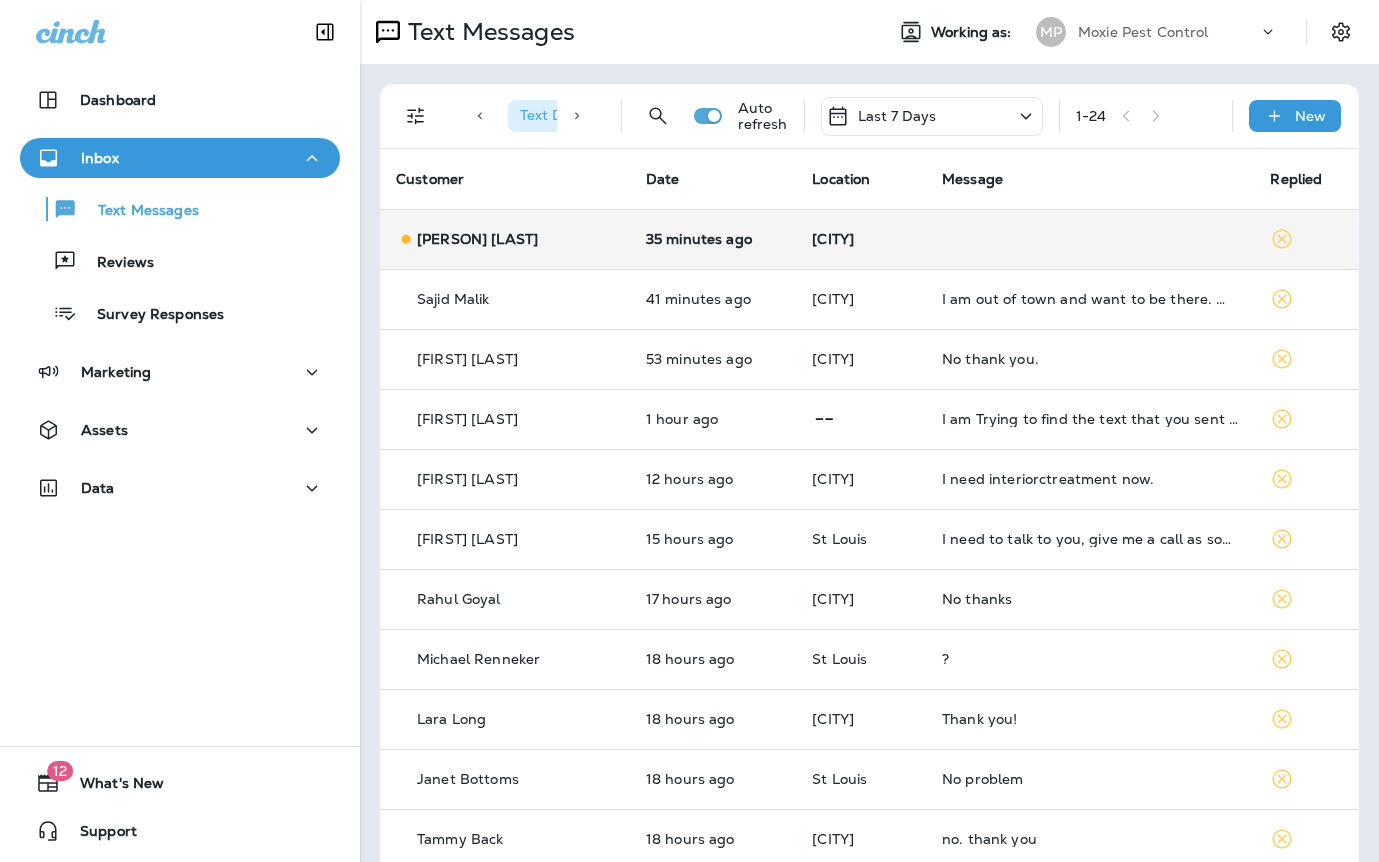 click at bounding box center (1090, 239) 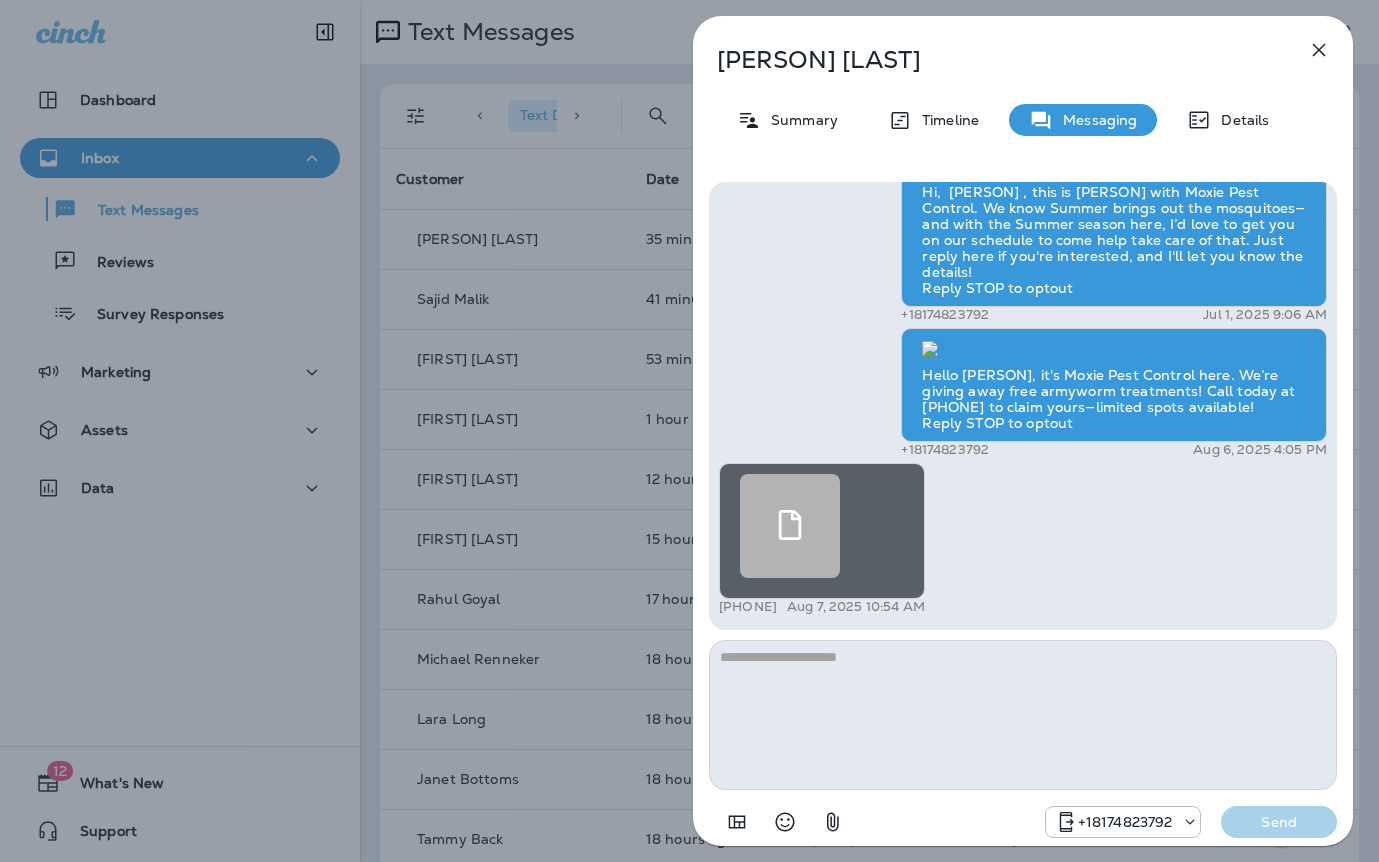 click 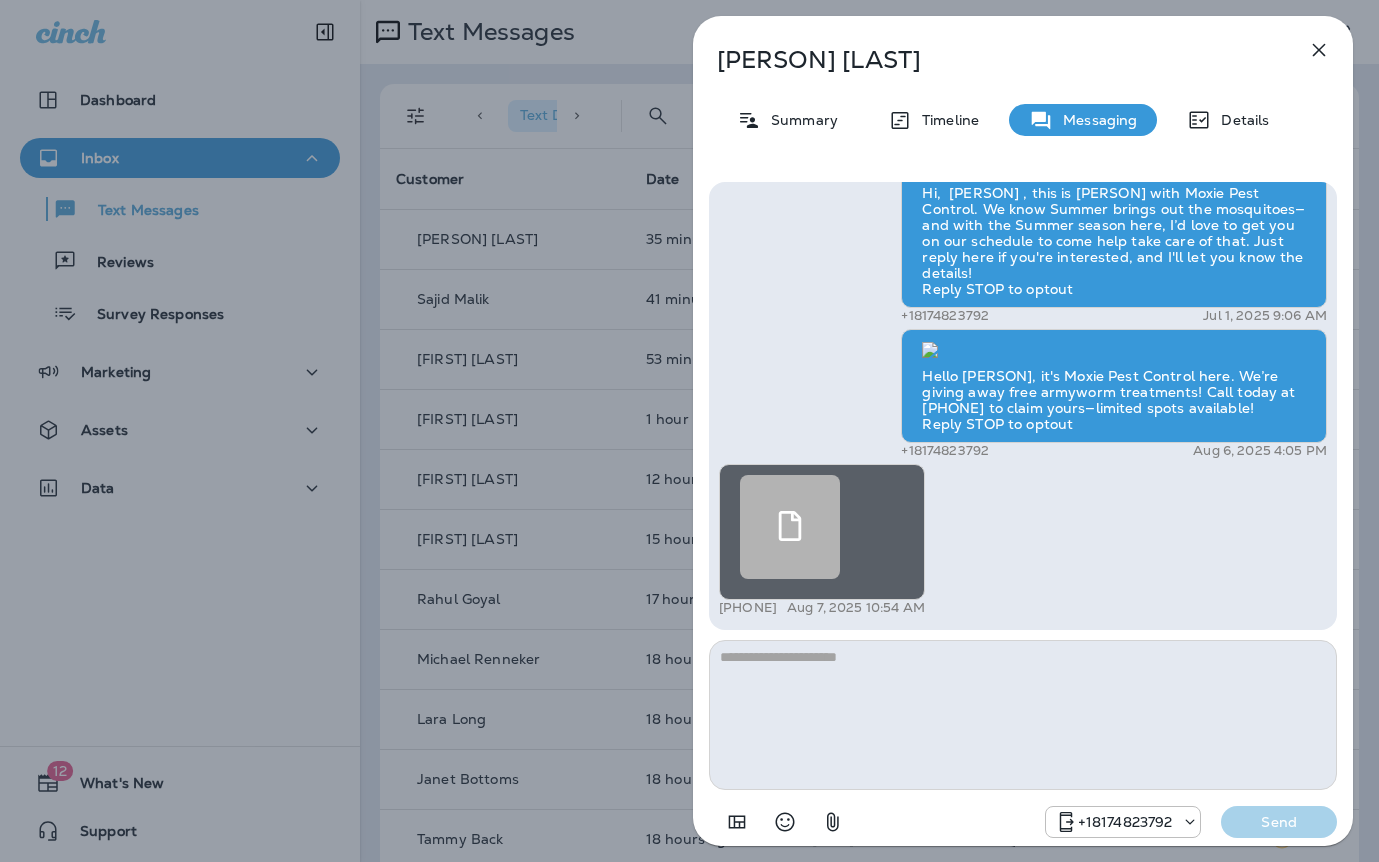 click at bounding box center (790, 527) 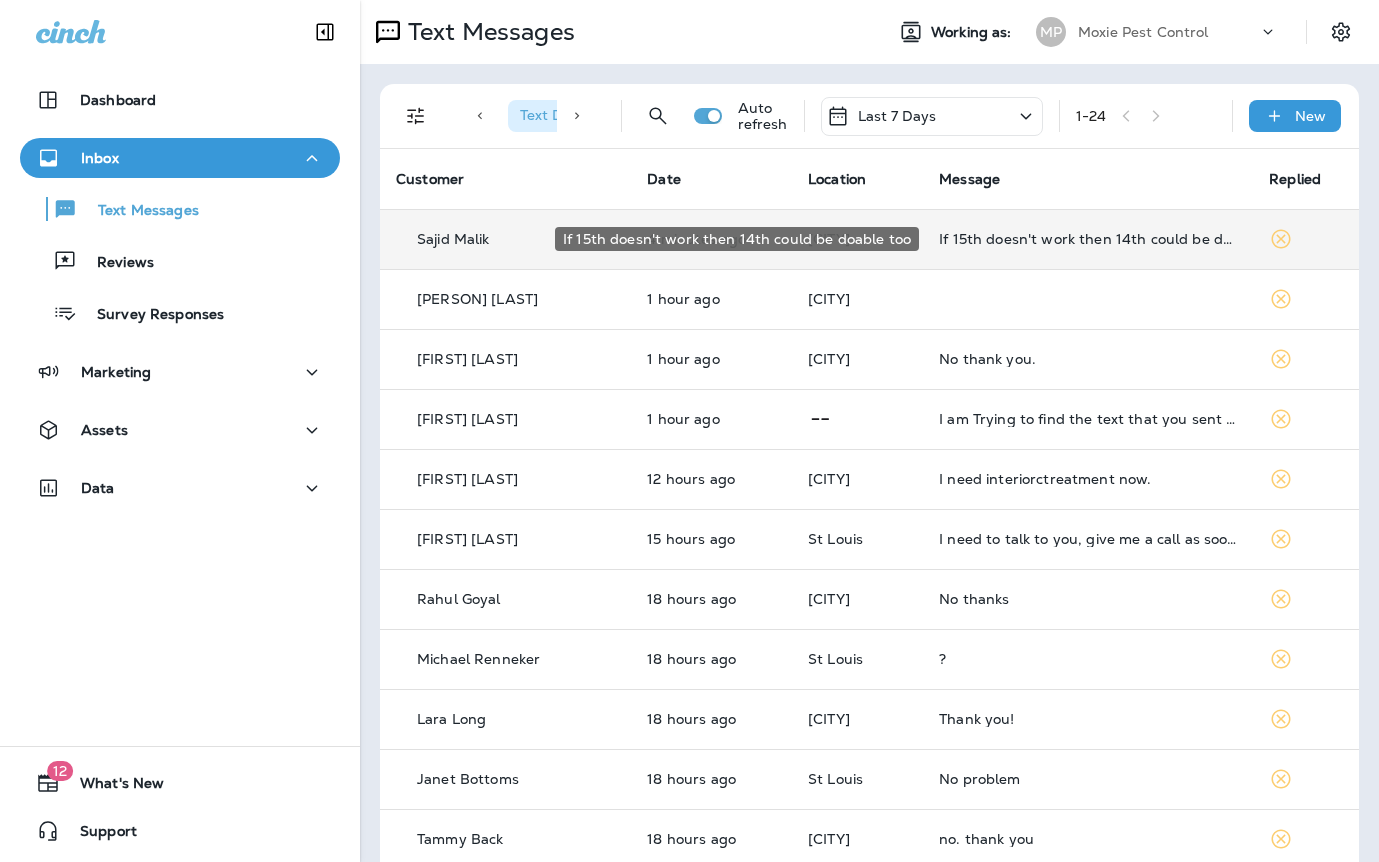 click on "If 15th doesn't work then 14th could be doable too" at bounding box center (1088, 239) 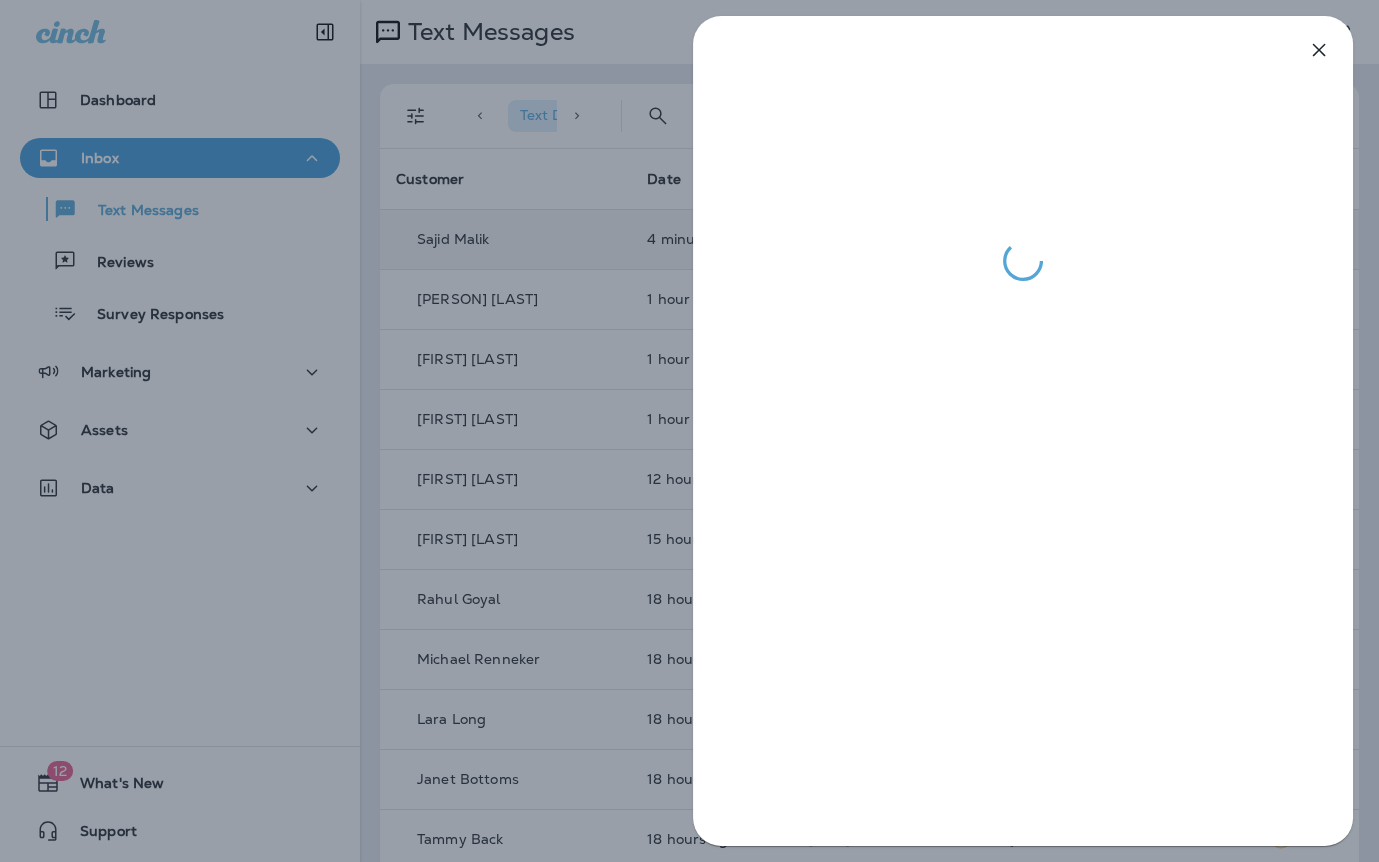 click at bounding box center [689, 431] 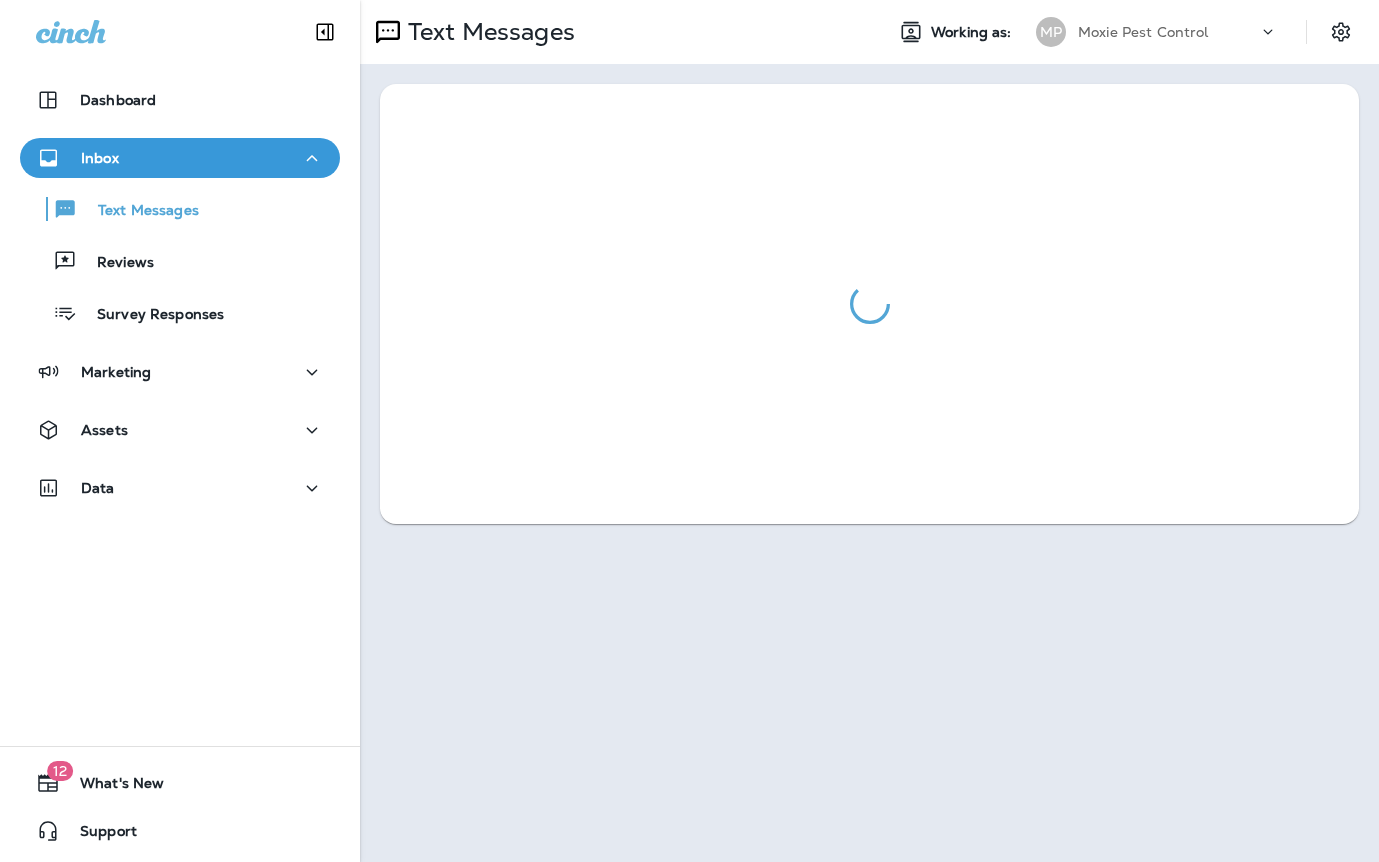 scroll, scrollTop: 0, scrollLeft: 0, axis: both 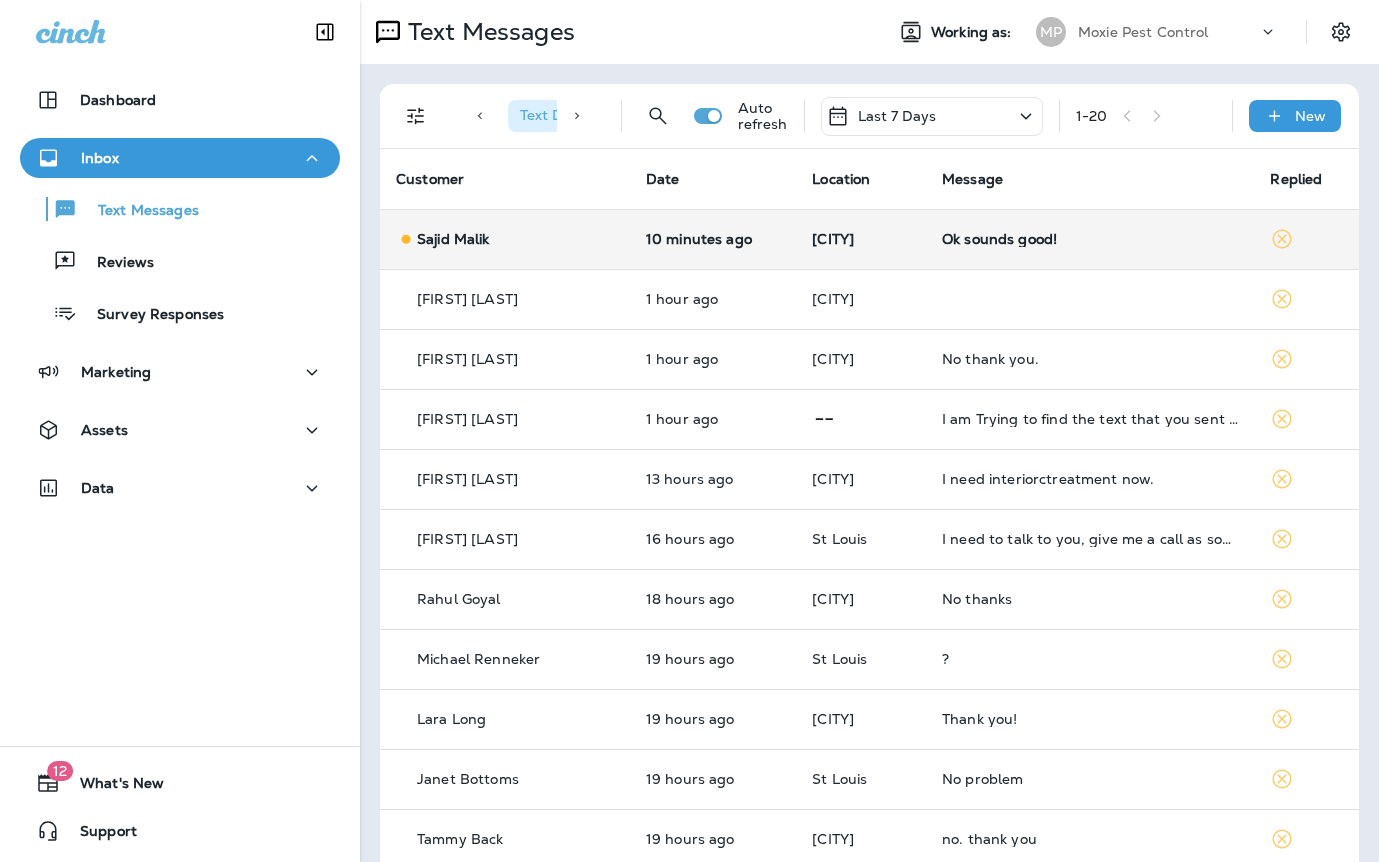 click on "[CITY]" at bounding box center (861, 239) 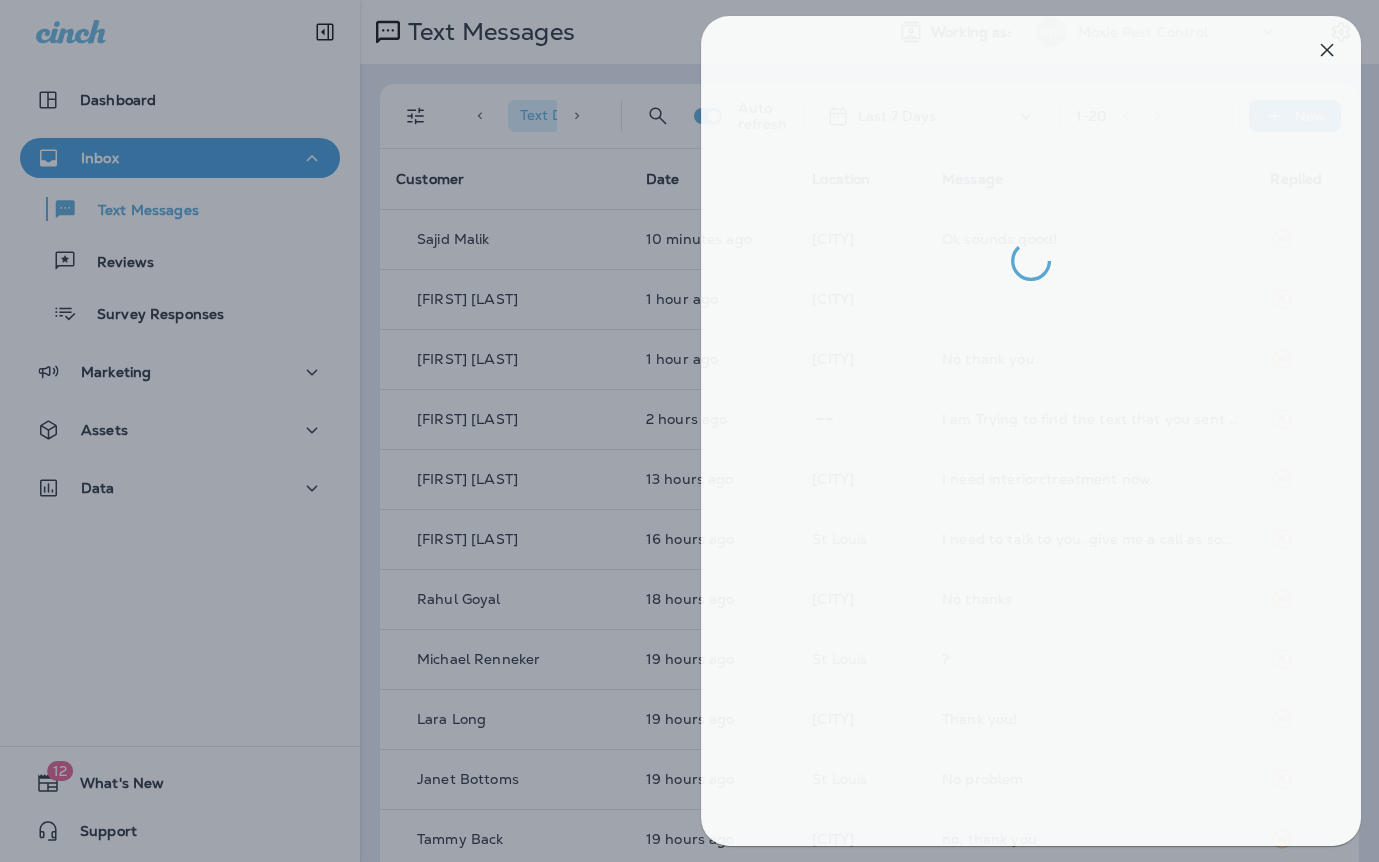 click at bounding box center (697, 431) 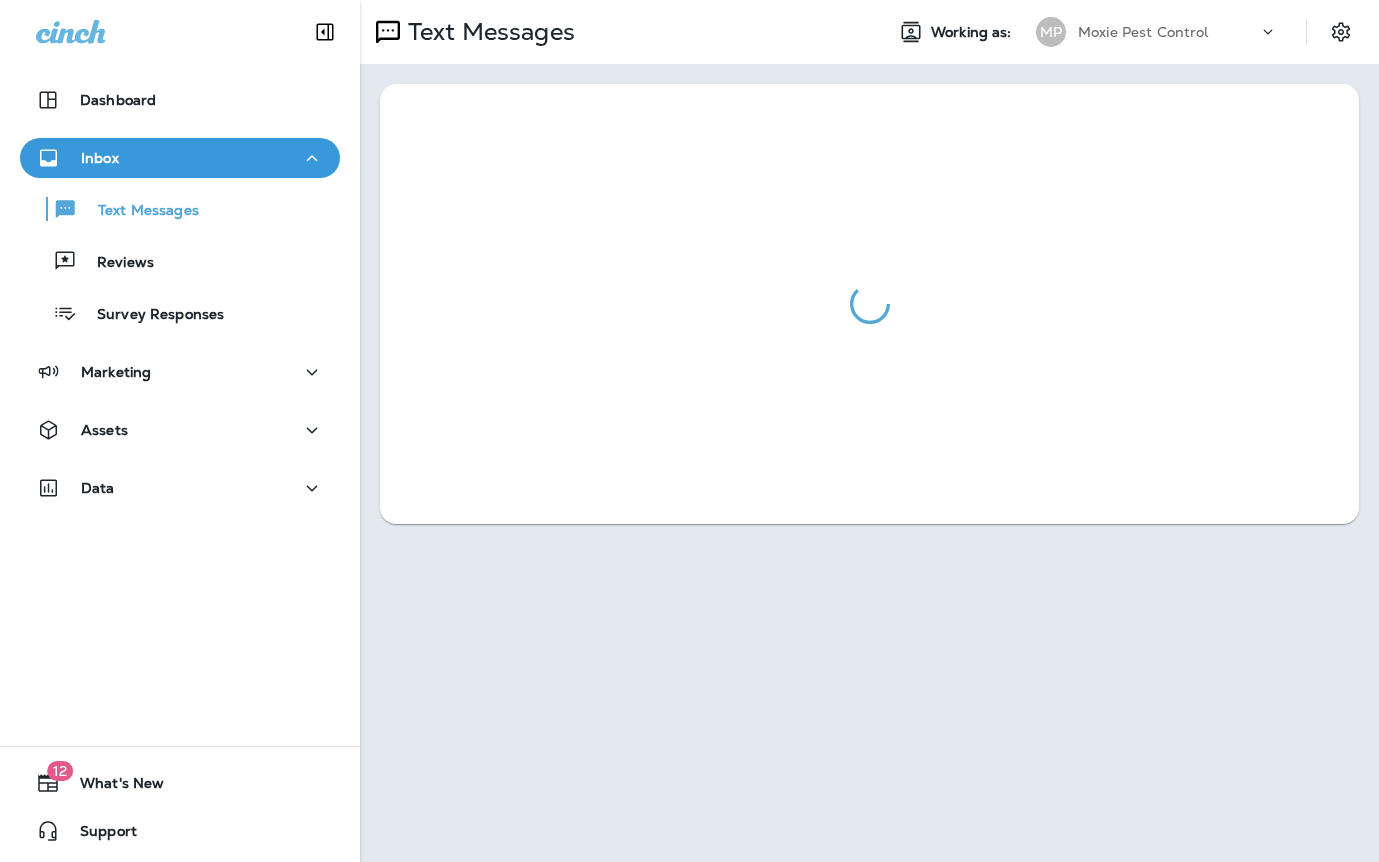 scroll, scrollTop: 0, scrollLeft: 0, axis: both 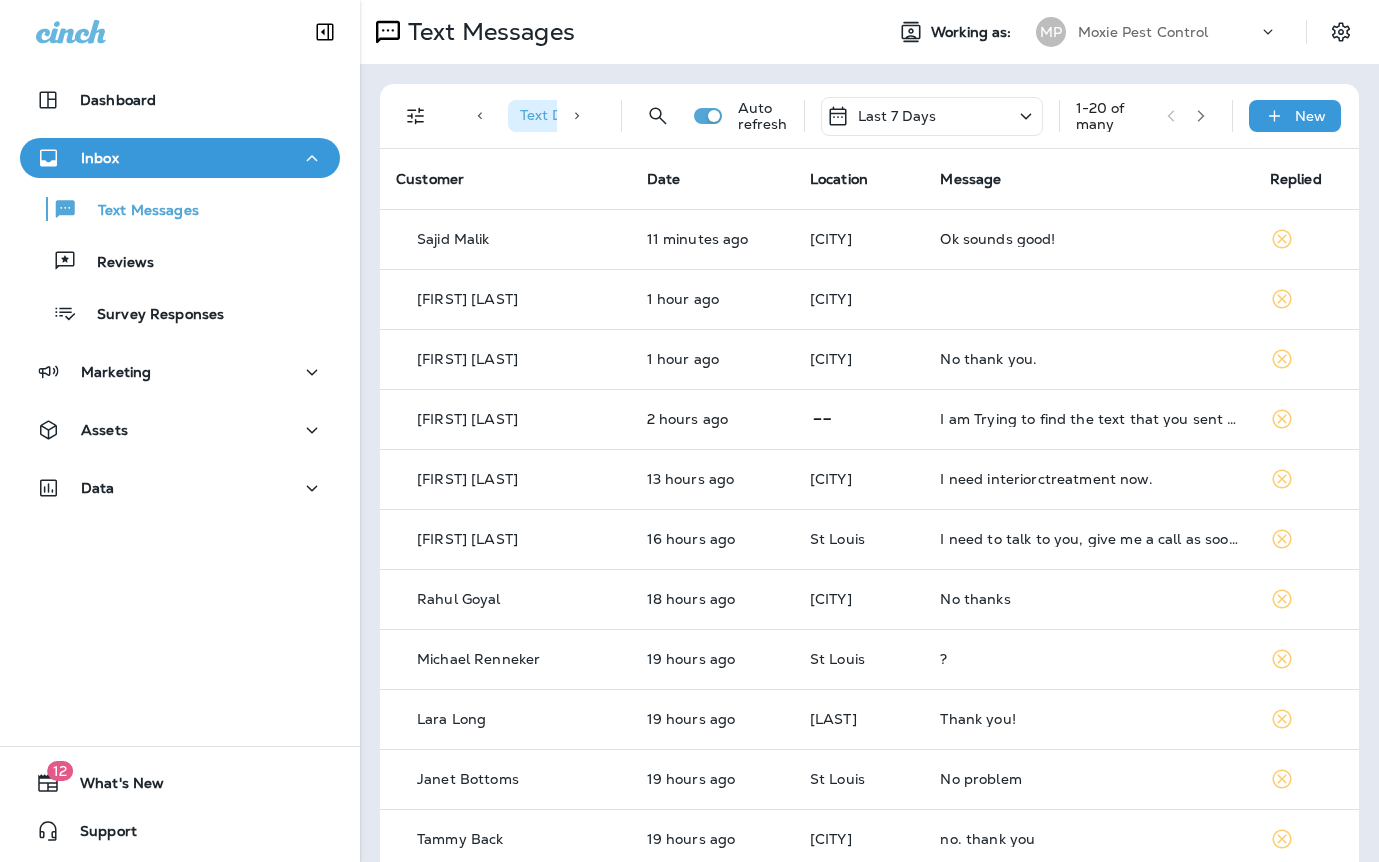 click on "Date" at bounding box center (712, 179) 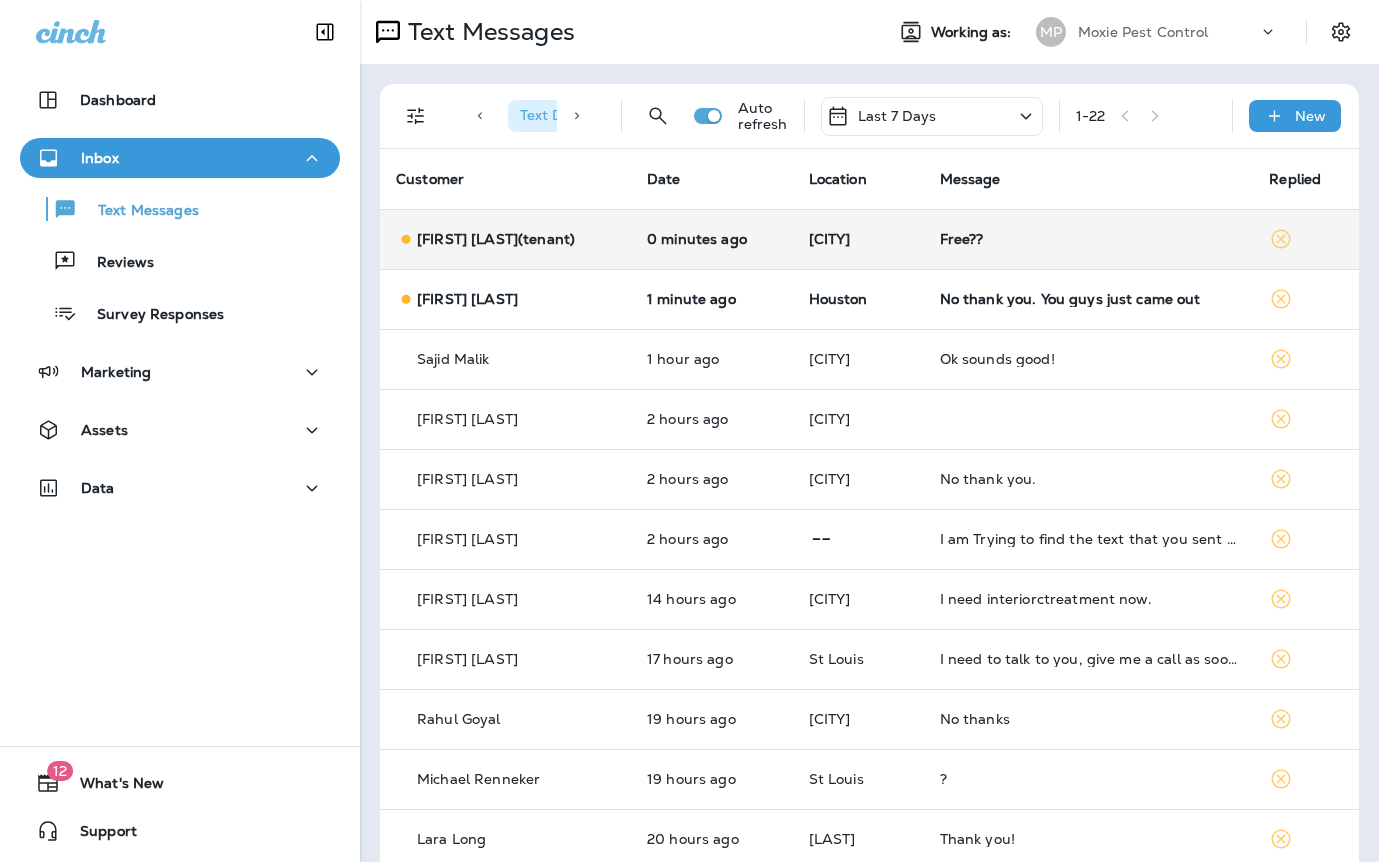 click on "Michelle Visconte(tenant)" at bounding box center (505, 239) 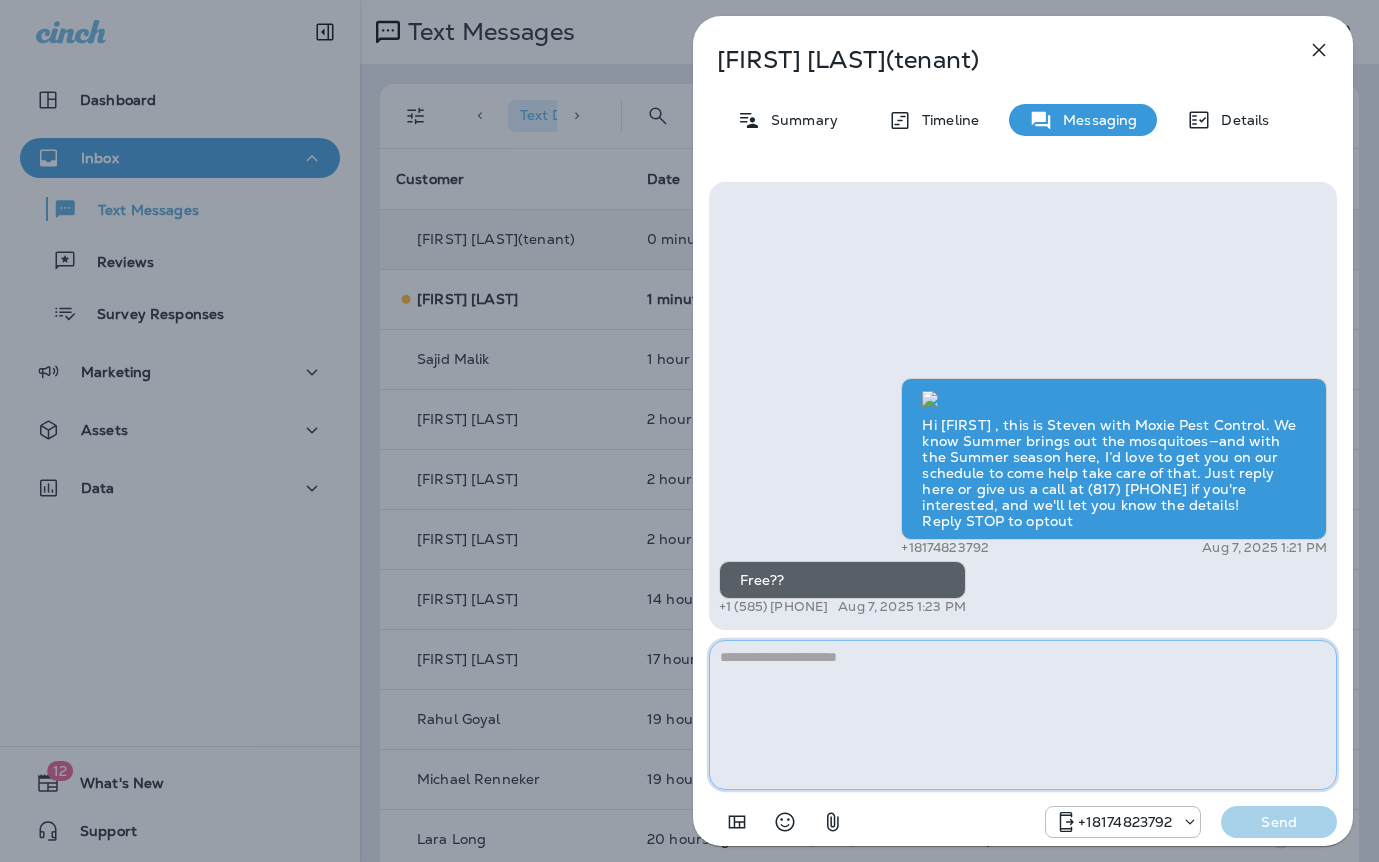 paste on "**********" 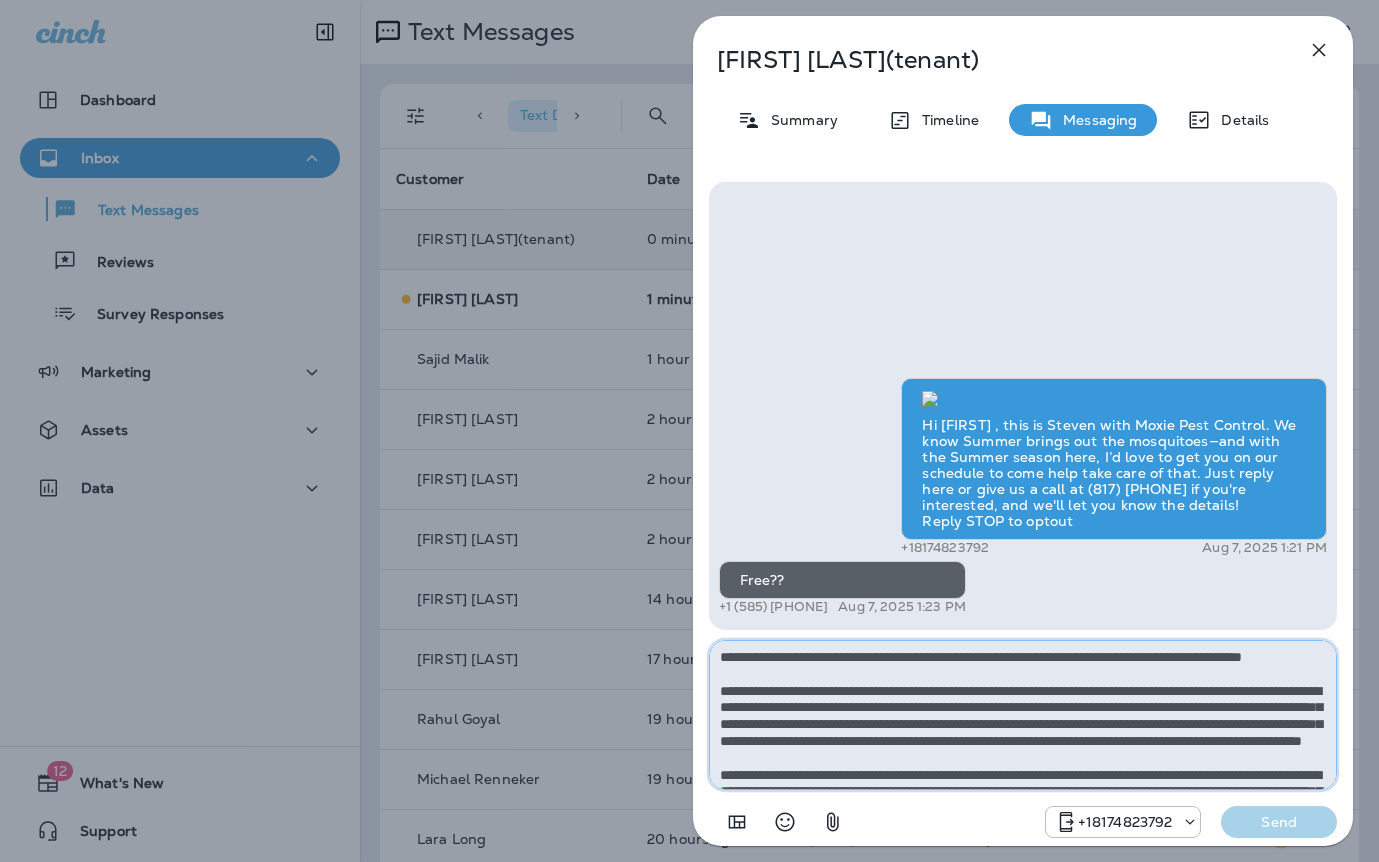 scroll, scrollTop: 128, scrollLeft: 0, axis: vertical 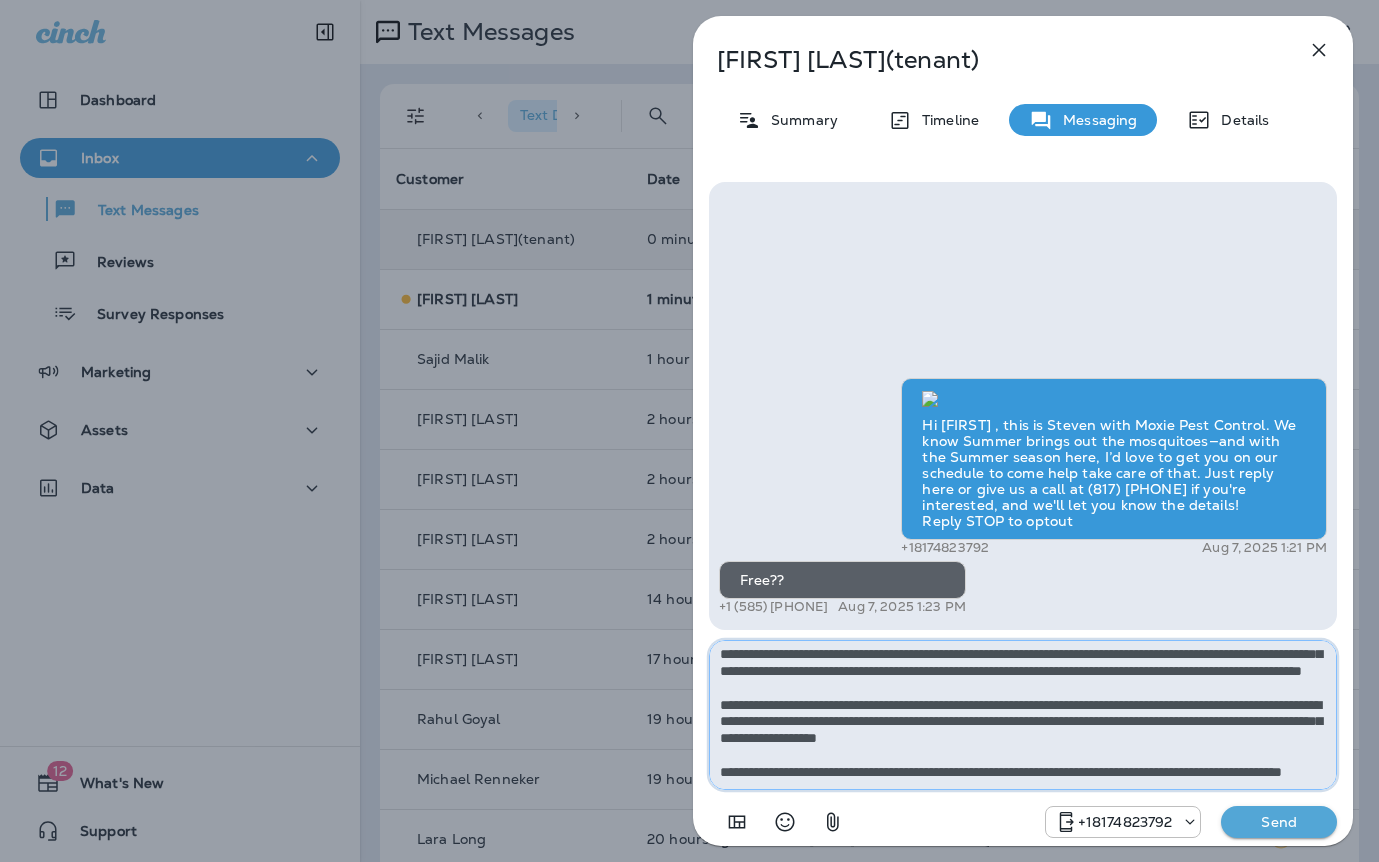 type on "**********" 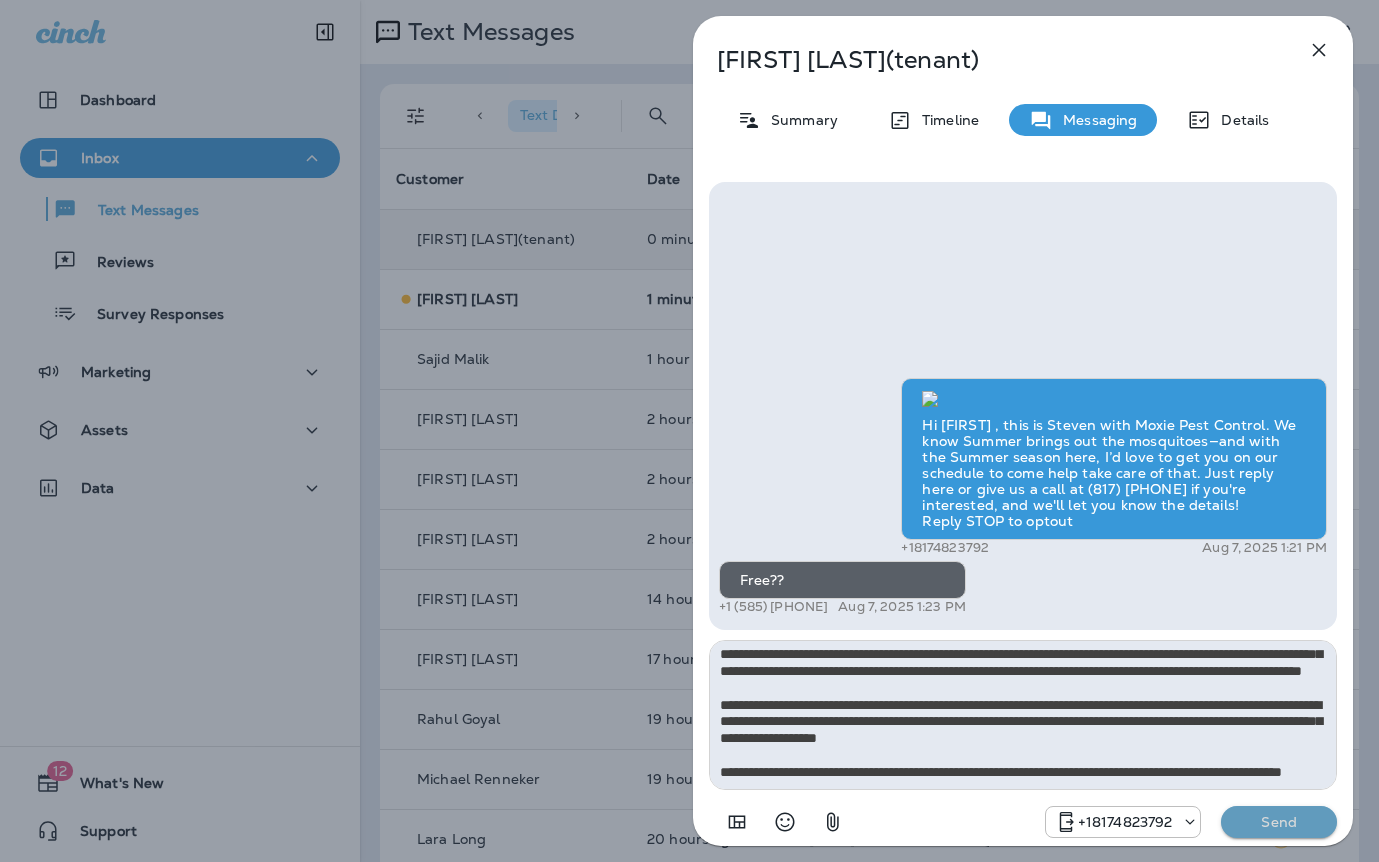 click on "Send" at bounding box center [1279, 822] 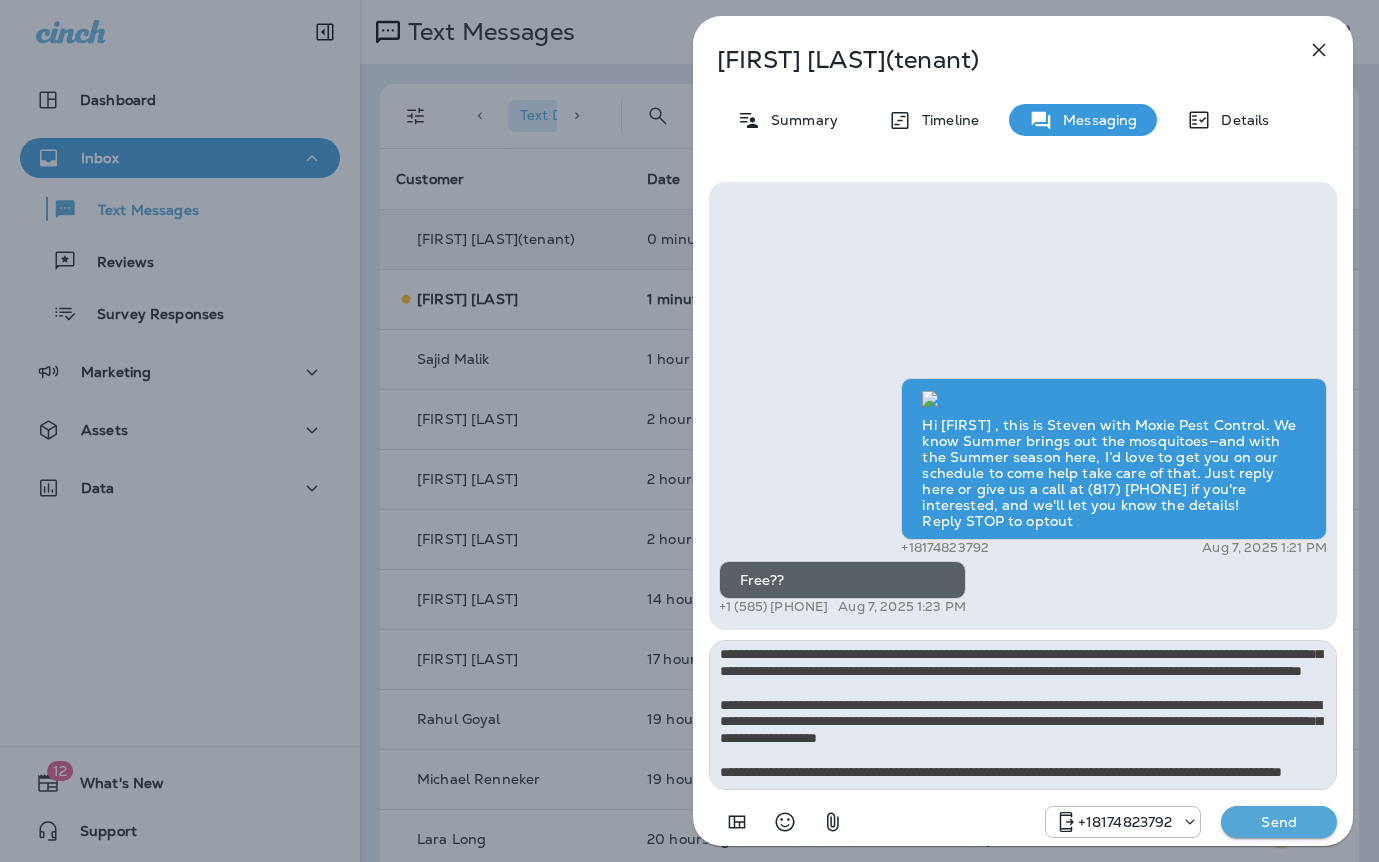 type 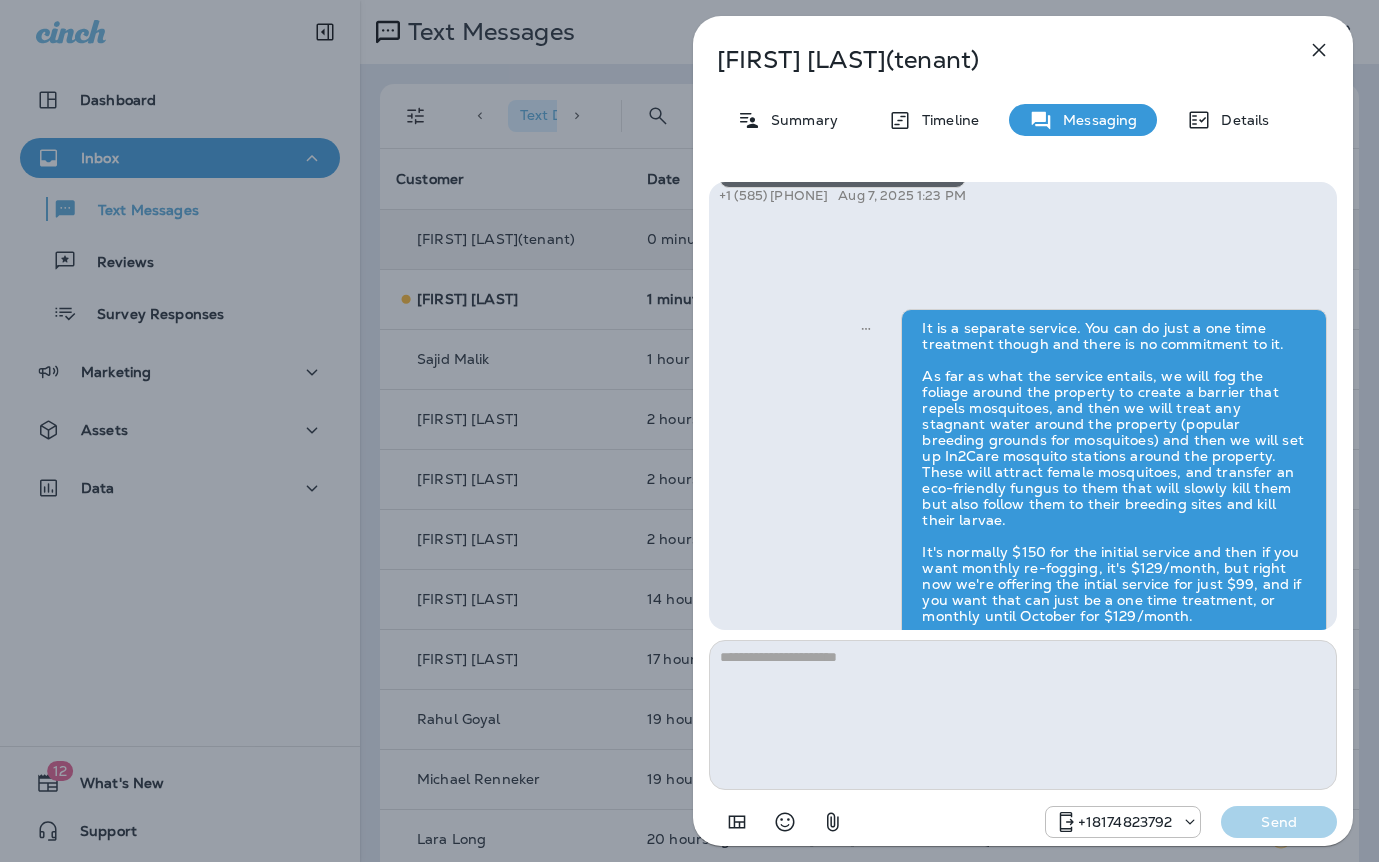 scroll, scrollTop: 0, scrollLeft: 0, axis: both 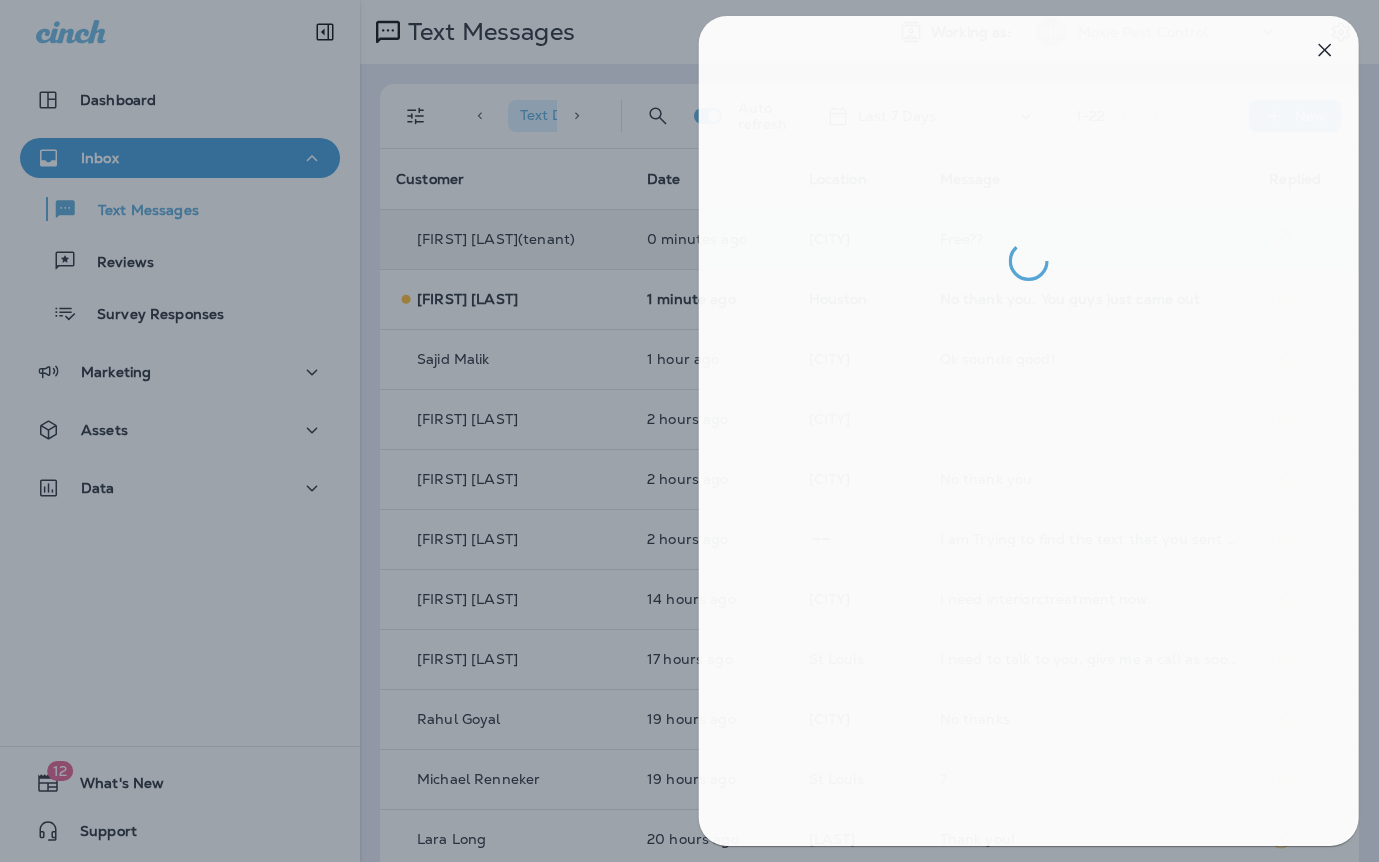drag, startPoint x: 564, startPoint y: 506, endPoint x: 573, endPoint y: 500, distance: 10.816654 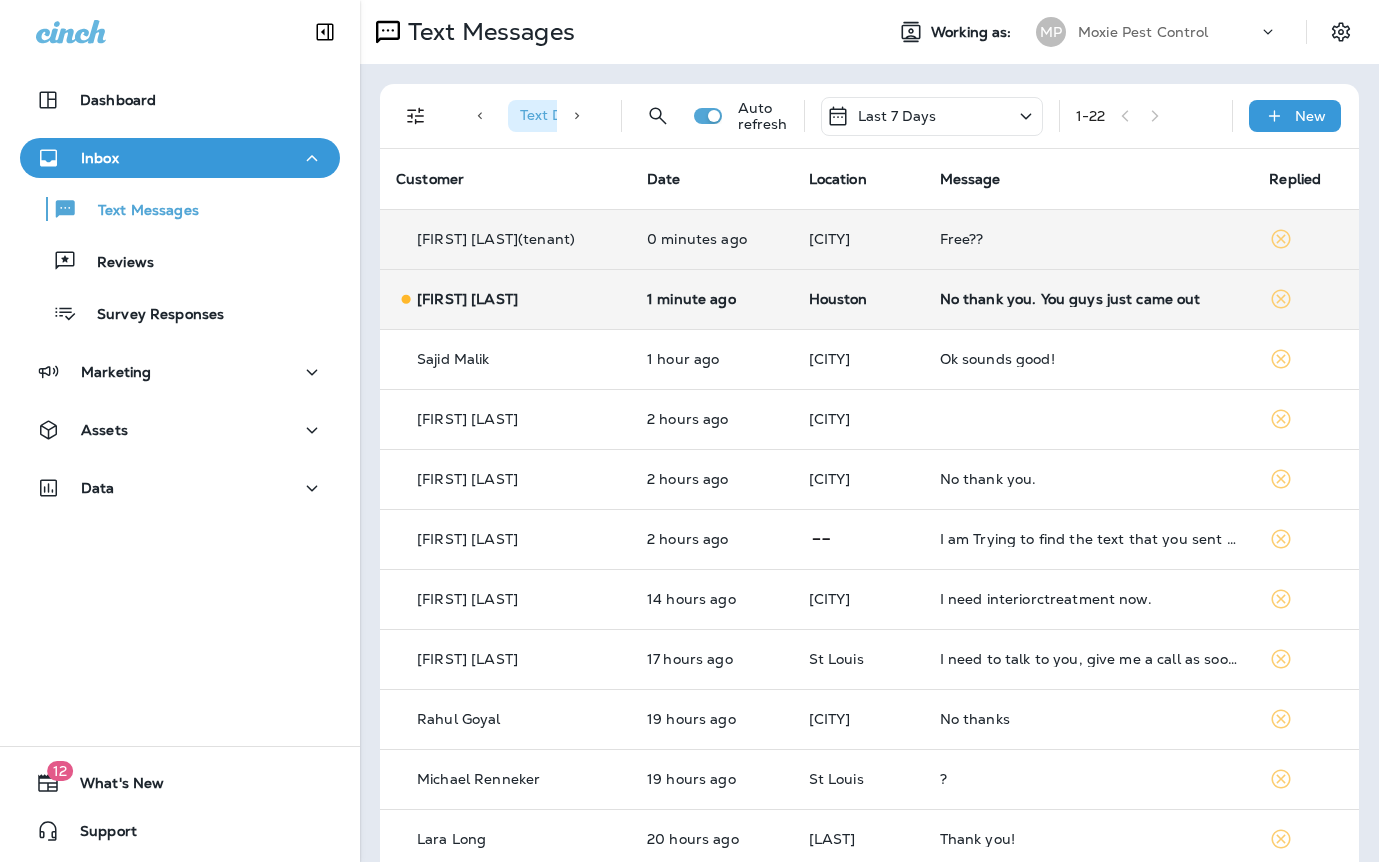 click on "No thank you. You guys just came out" at bounding box center [1089, 299] 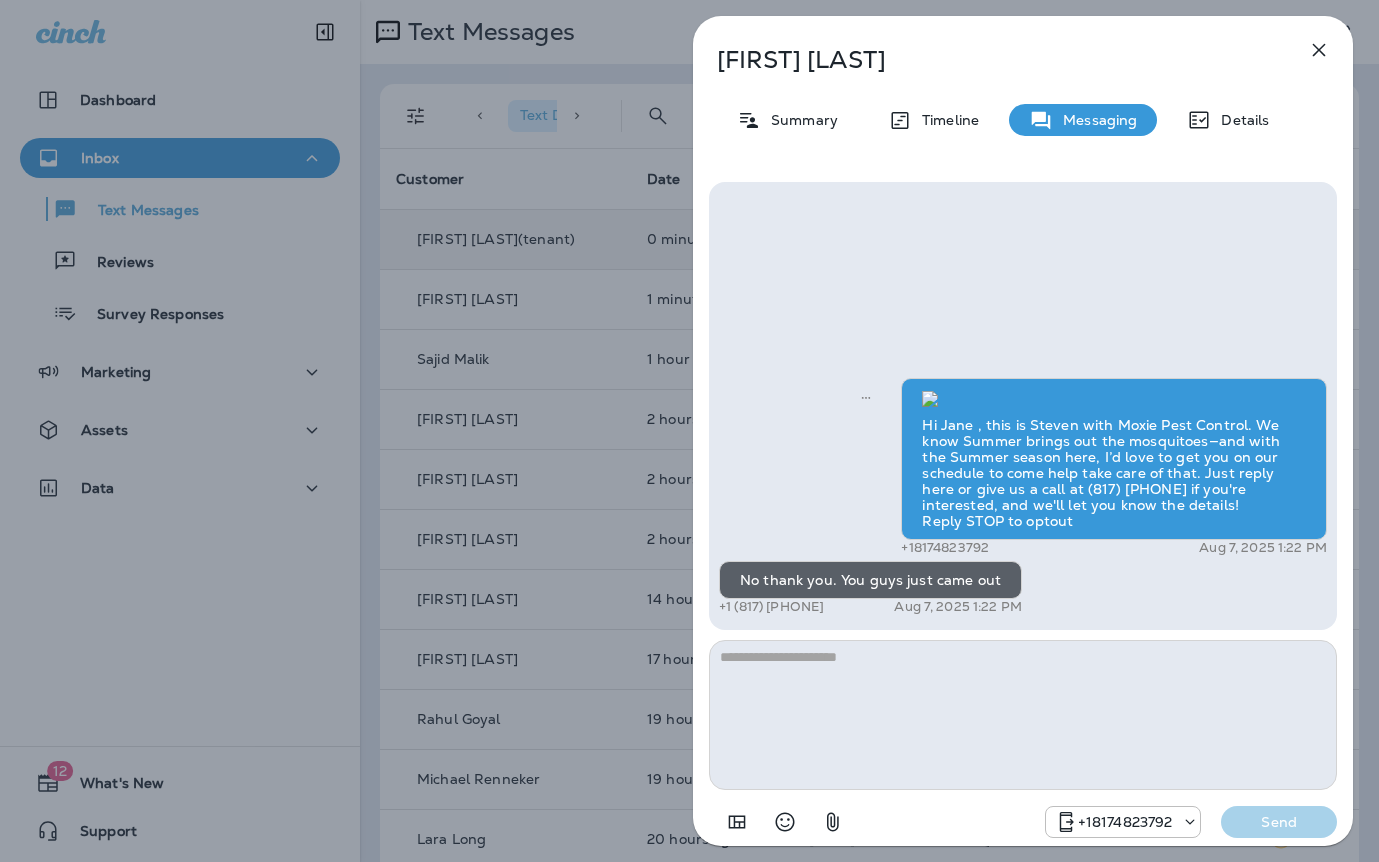 click at bounding box center (1023, 715) 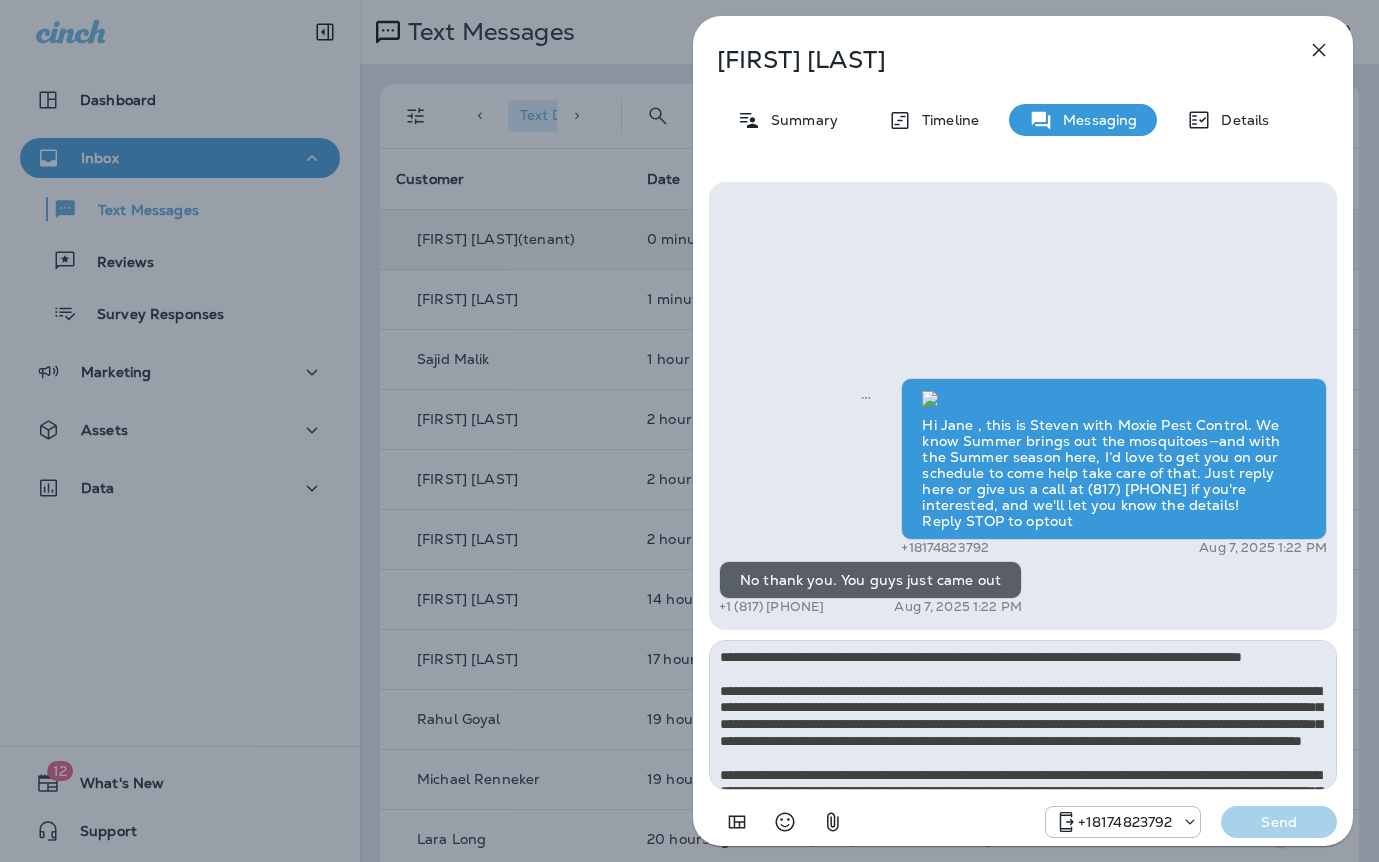 scroll, scrollTop: 128, scrollLeft: 0, axis: vertical 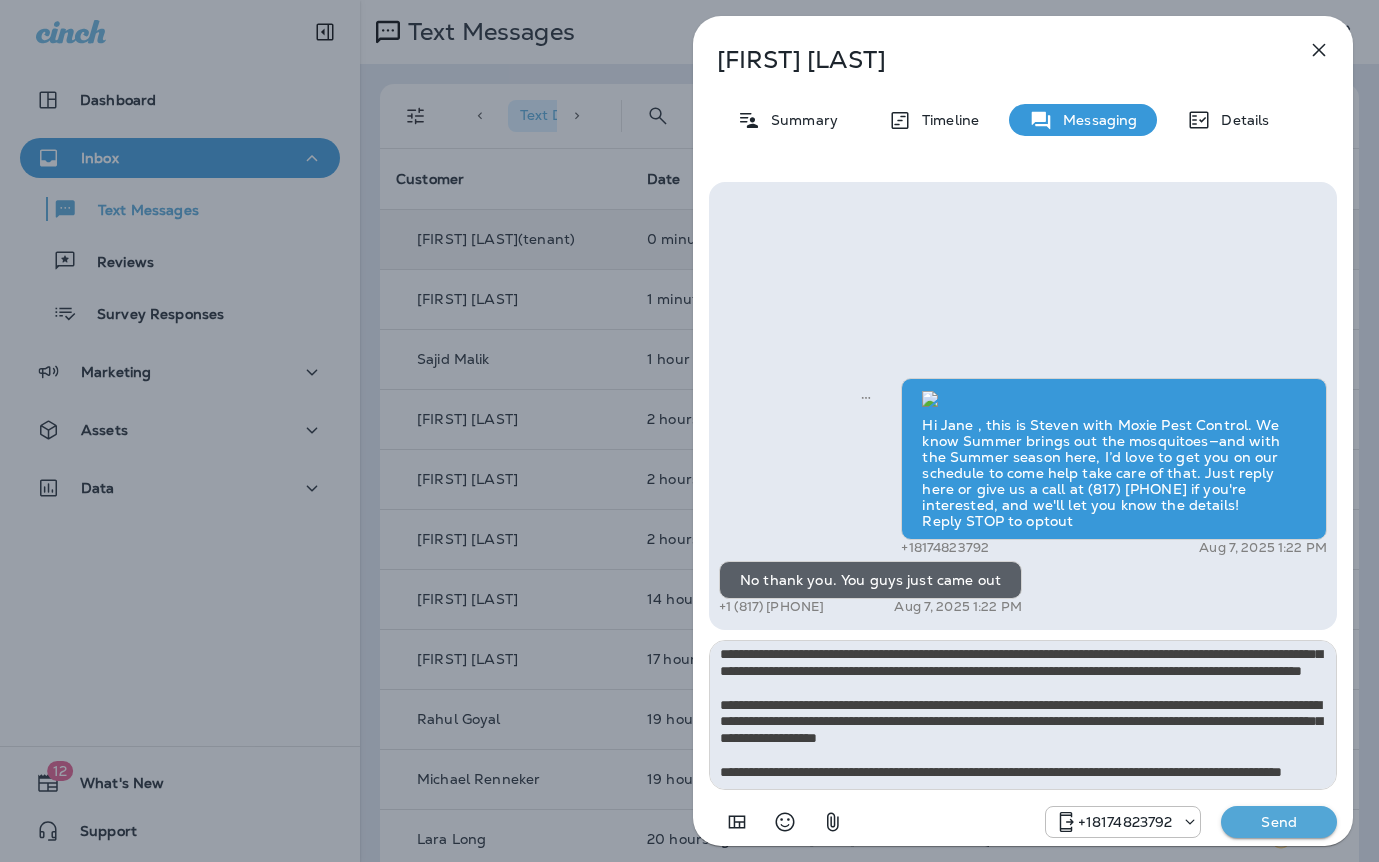 type on "**********" 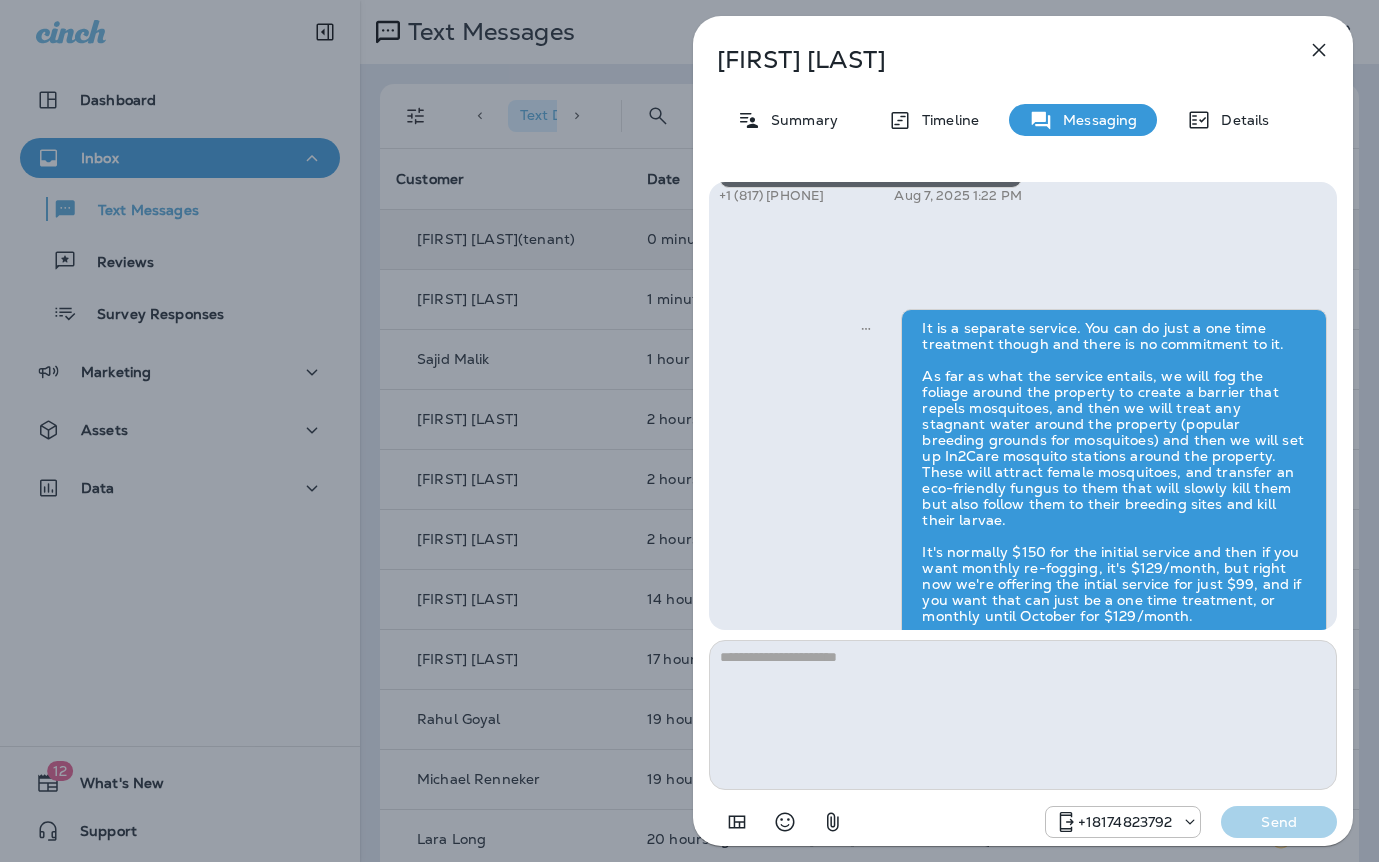 scroll, scrollTop: 0, scrollLeft: 0, axis: both 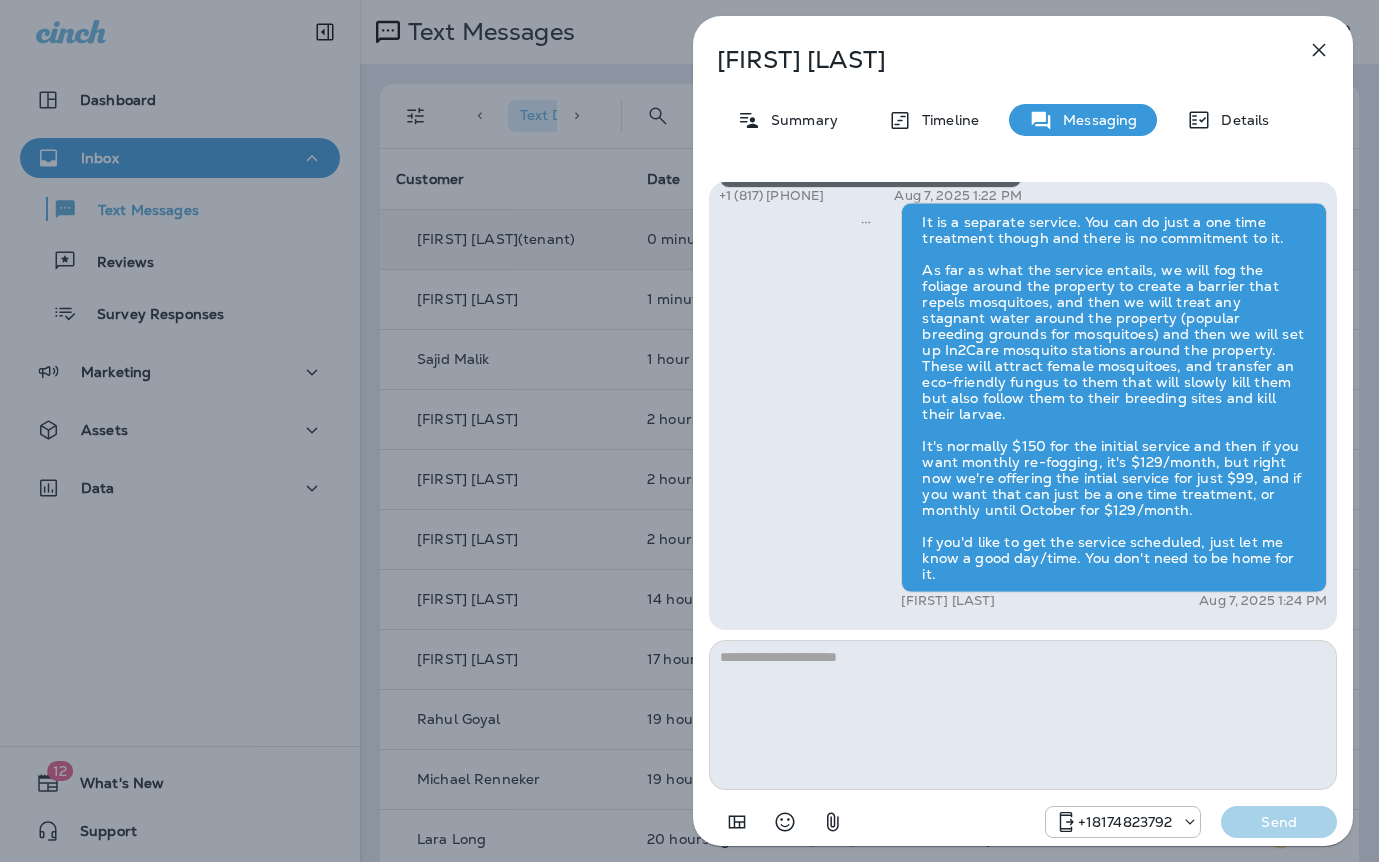click on "Jane   Armstrong Summary   Timeline   Messaging   Details     Hi Jane , this is Steven with Moxie Pest Control. We know Summer brings out the mosquitoes—and with the Summer season here, I’d love to get you on our schedule to come help take care of that. Just reply here or give us a call at (817) 435-4922 if you're interested, and we'll let you know the details!
Reply STOP to optout +18174823792 Aug 7, 2025 1:22 PM No thank you. You guys just came out +1 (817) 899-7676 Aug 7, 2025 1:22 PM   Gavin Tobin Aug 7, 2025 1:24 PM +18174823792 Send" at bounding box center (689, 431) 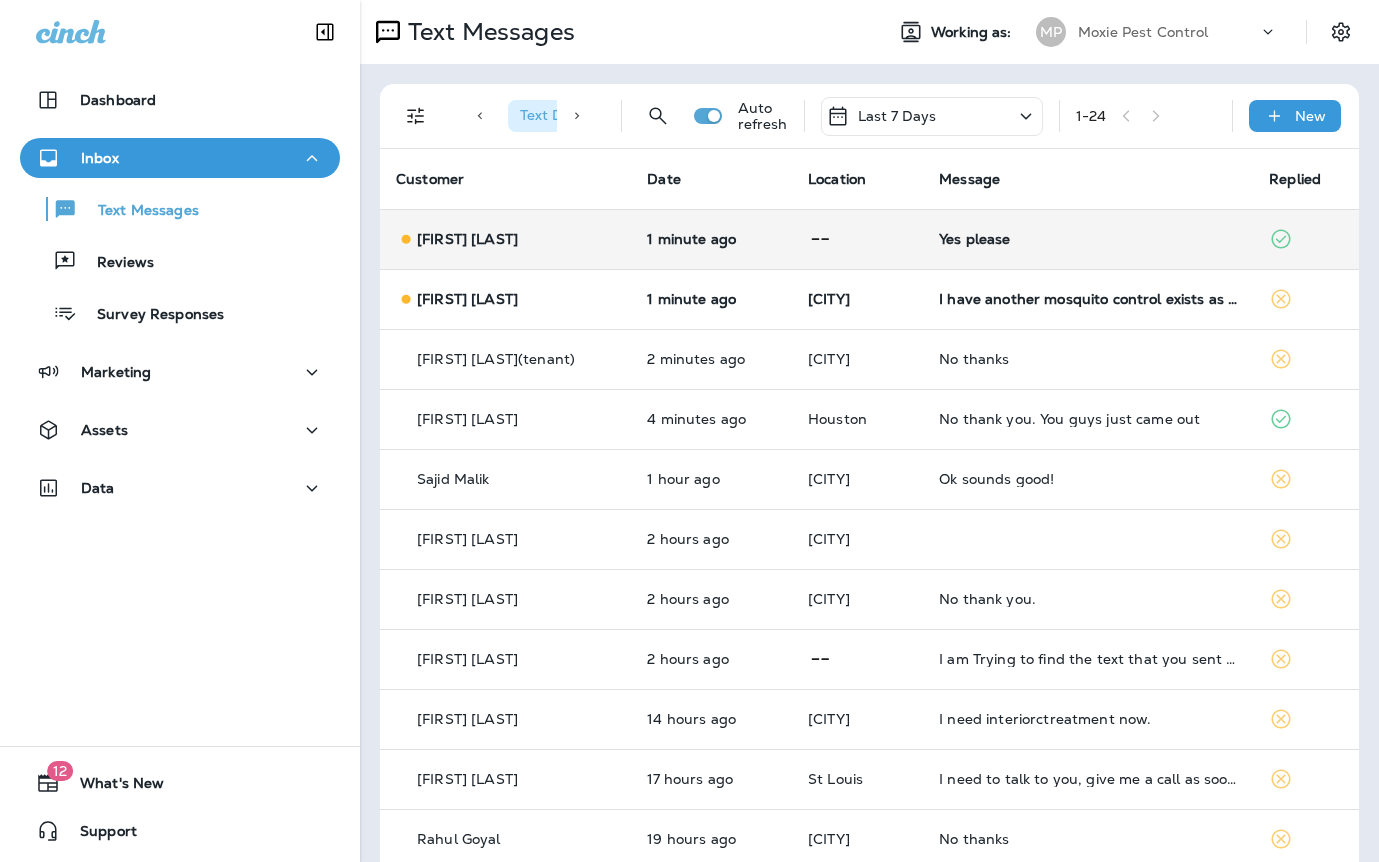 click on "Yes please" at bounding box center [1088, 239] 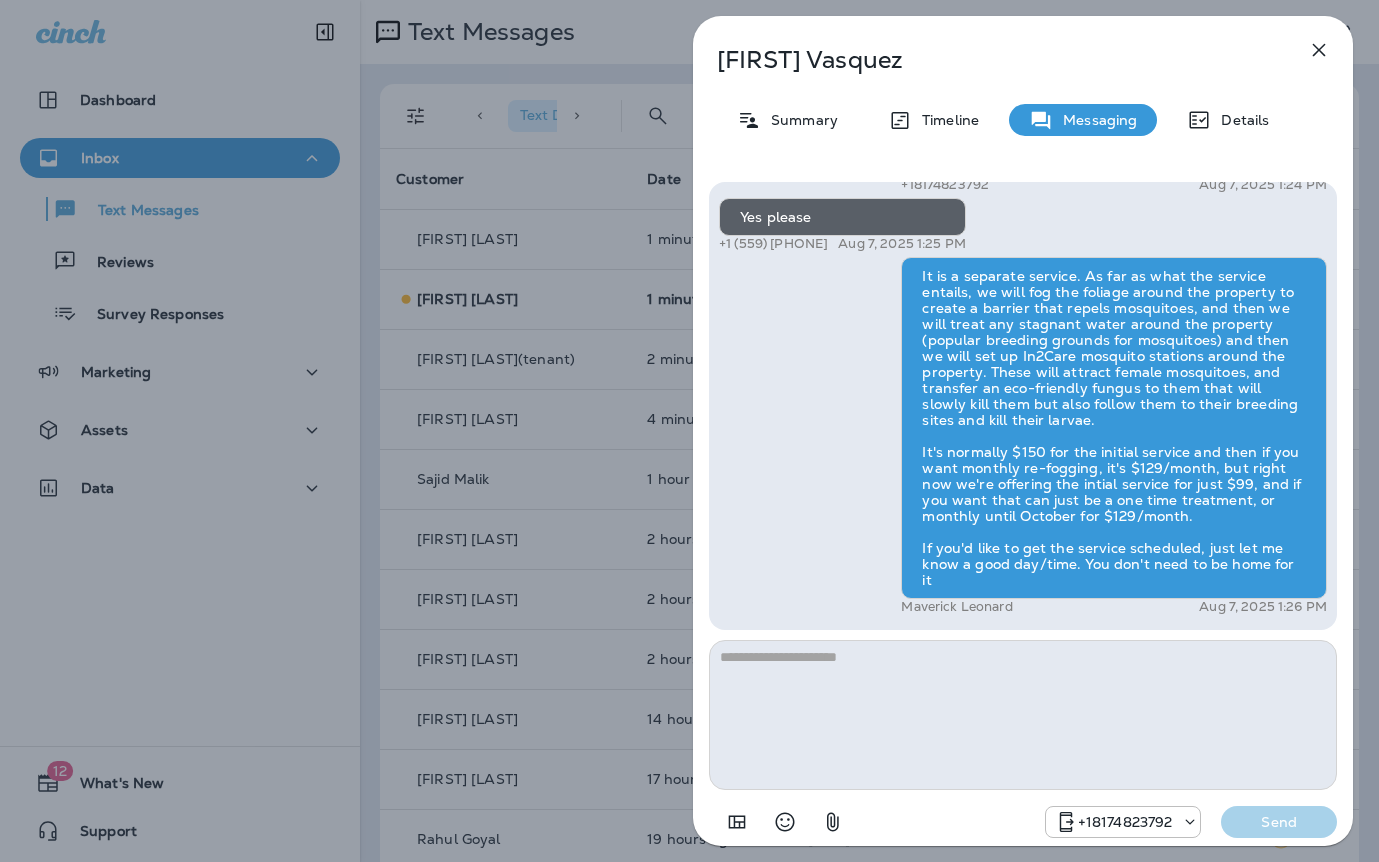 click on "Vanessa   Vasquez Summary   Timeline   Messaging   Details   Let Moxie keep your lawn lush with a proper sprinkler system!
Announcing our newest service line - Moxie Sprinkler Maintenance! From seasonal adjustments to system inspections and repairs, we’ve got you covered. Signup for your FREE inspection today!
Reply STOP to optout +18174823792 Nov 8, 2024 9:30 AM Get your lawn summer-ready with Moxie Lawn Care! Call 817-241-2685 to book your first service and enjoy a healthy green yard—plus a free mosquito treatment on us for signing up.
Reply STOP to optout +18174823792 Apr 24, 2025 2:55 PM Hi, Vanessa! Noel here with Moxie Lawn Care here. Ready to take the hassle out of mowing your lawn?
Reply STOP to optout +18174823792 May 23, 2025 9:33 AM +18174823792 Aug 7, 2025 1:24 PM Yes please +1 (559) 392-8998 Aug 7, 2025 1:25 PM Maverick Leonard Aug 7, 2025 1:26 PM +18174823792 Send" at bounding box center (689, 431) 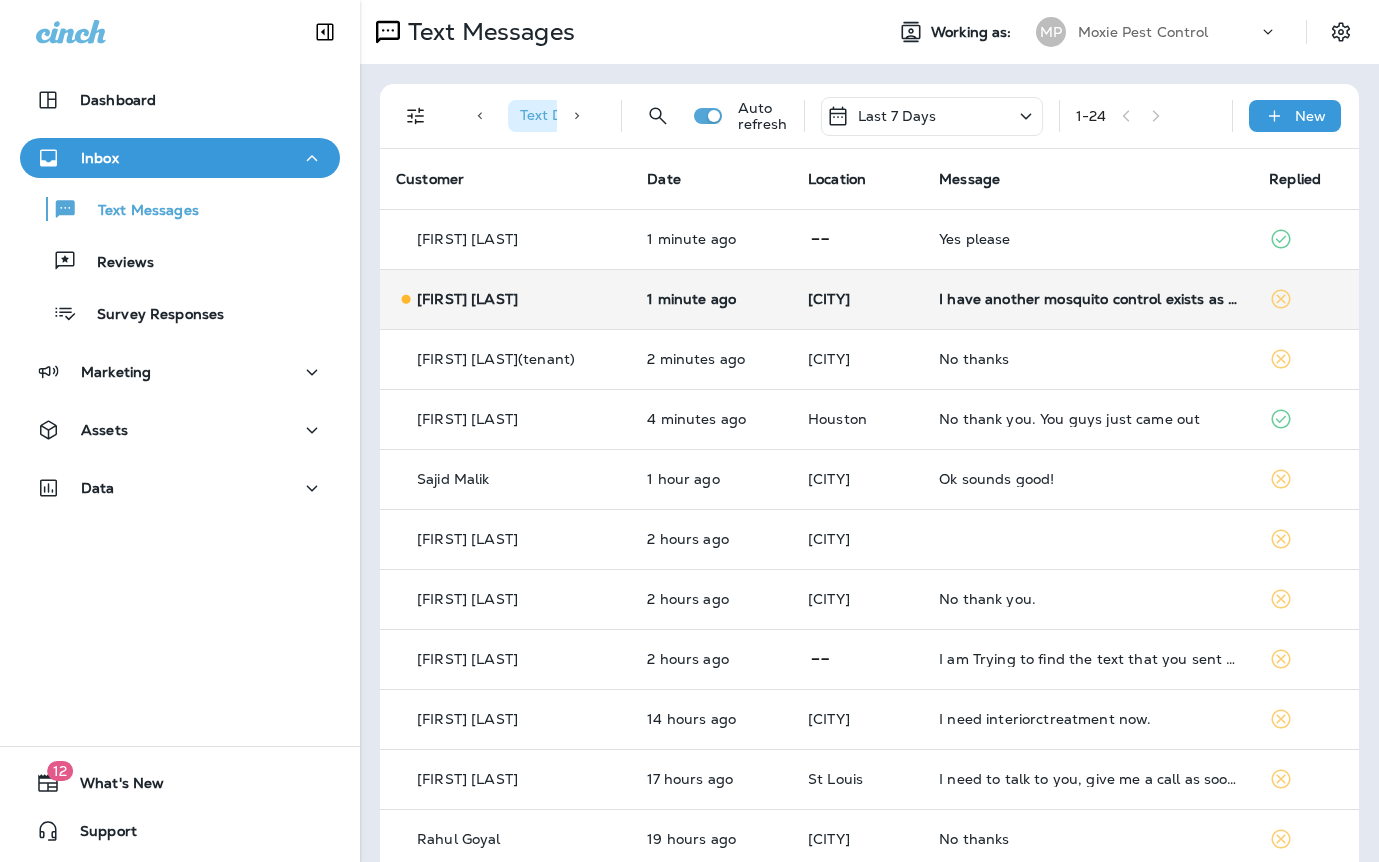 click on "I have another mosquito control exists as part of loan service, so not interested now. Thank you for the details." at bounding box center (1088, 299) 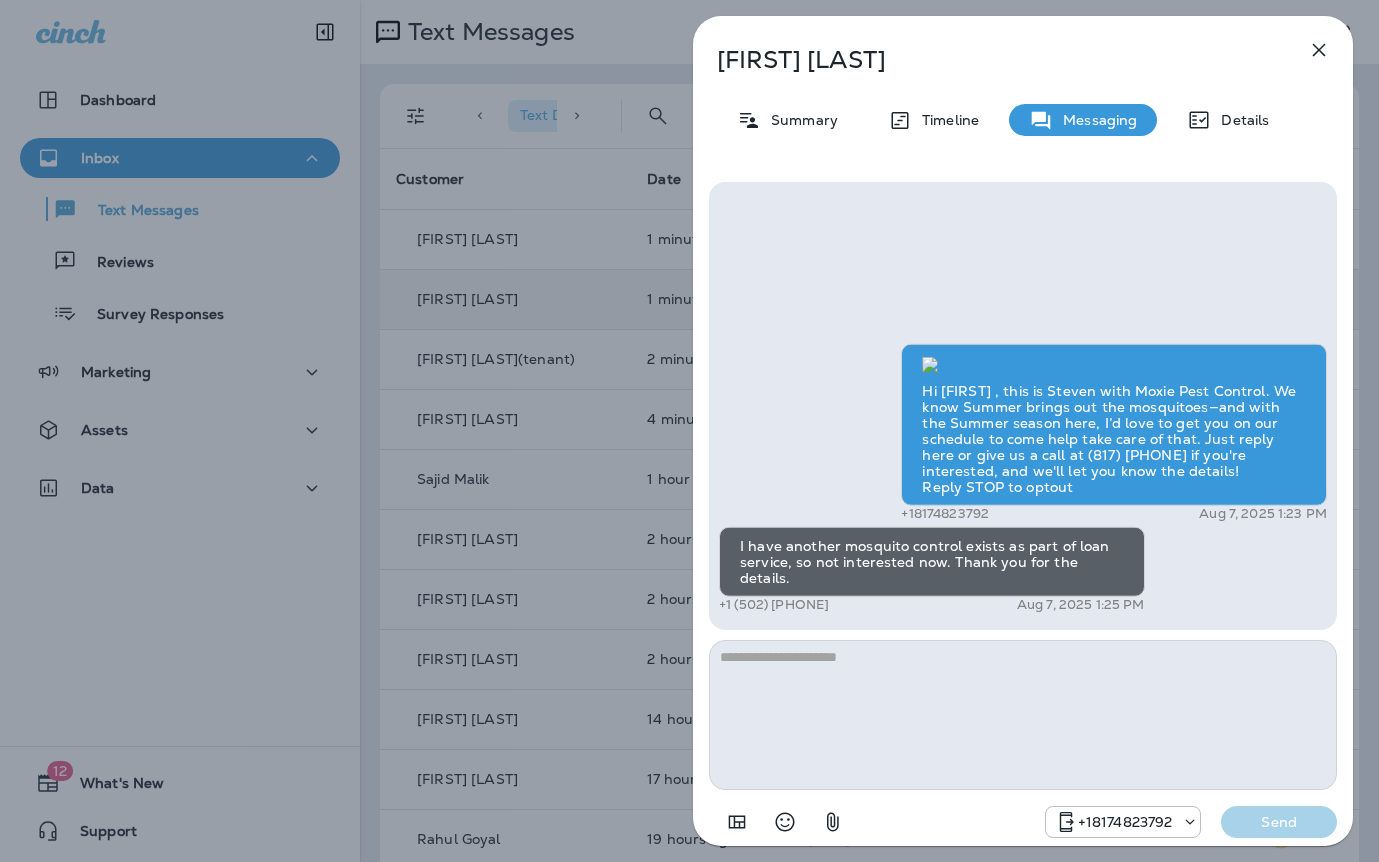 click on "Vineeth   Gopalakrishnakurup Summary   Timeline   Messaging   Details   Hi Vineeth , this is Steven with Moxie Pest Control. We know Summer brings out the mosquitoes—and with the Summer season here, I’d love to get you on our schedule to come help take care of that. Just reply here or give us a call at (817) 435-4922 if you're interested, and we'll let you know the details!
Reply STOP to optout +18174823792 Aug 7, 2025 1:23 PM I have another mosquito control exists as part of loan service, so not interested now. Thank you for the details. +1 (502) 494-7916 Aug 7, 2025 1:25 PM +18174823792 Send" at bounding box center (689, 431) 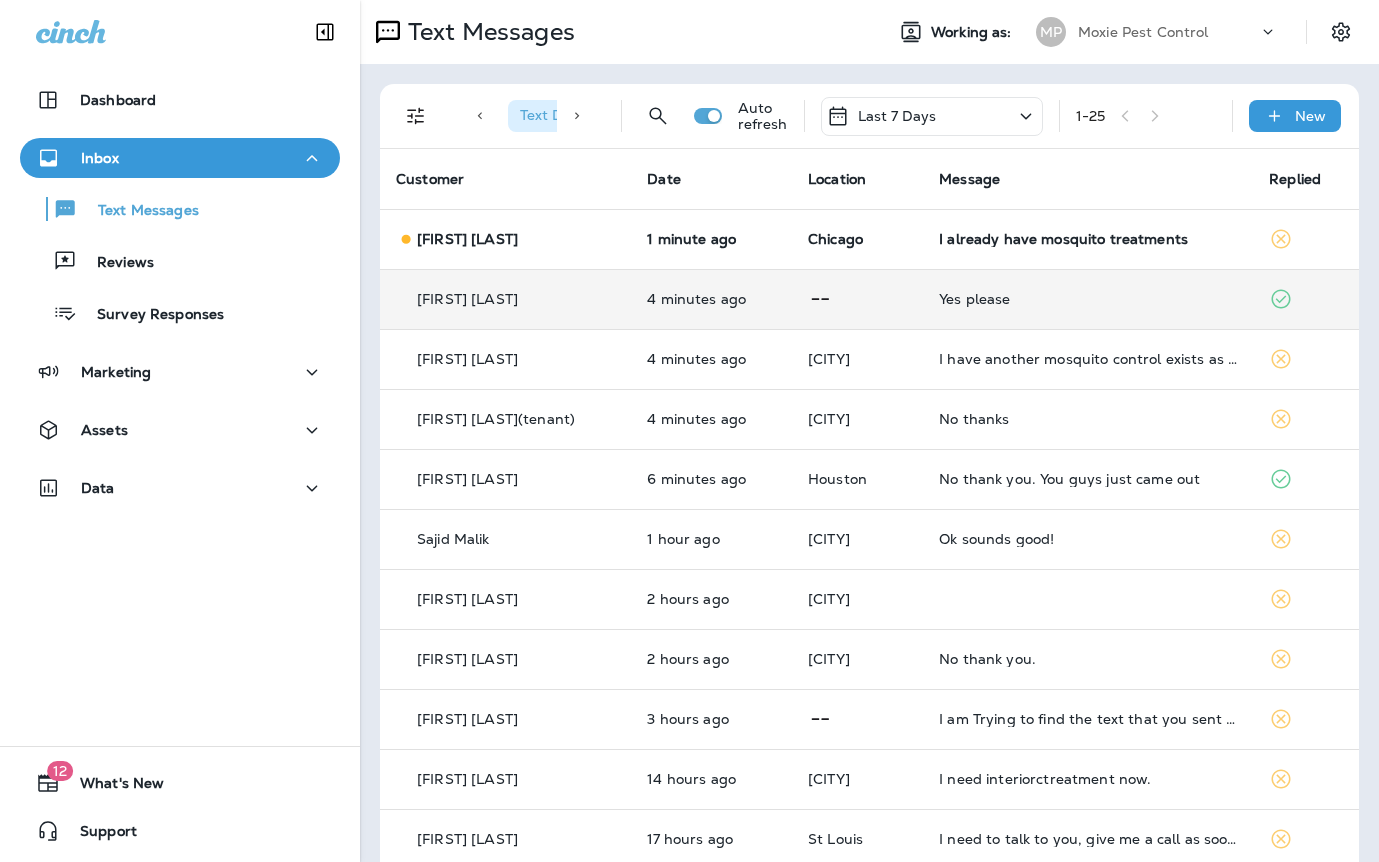 click 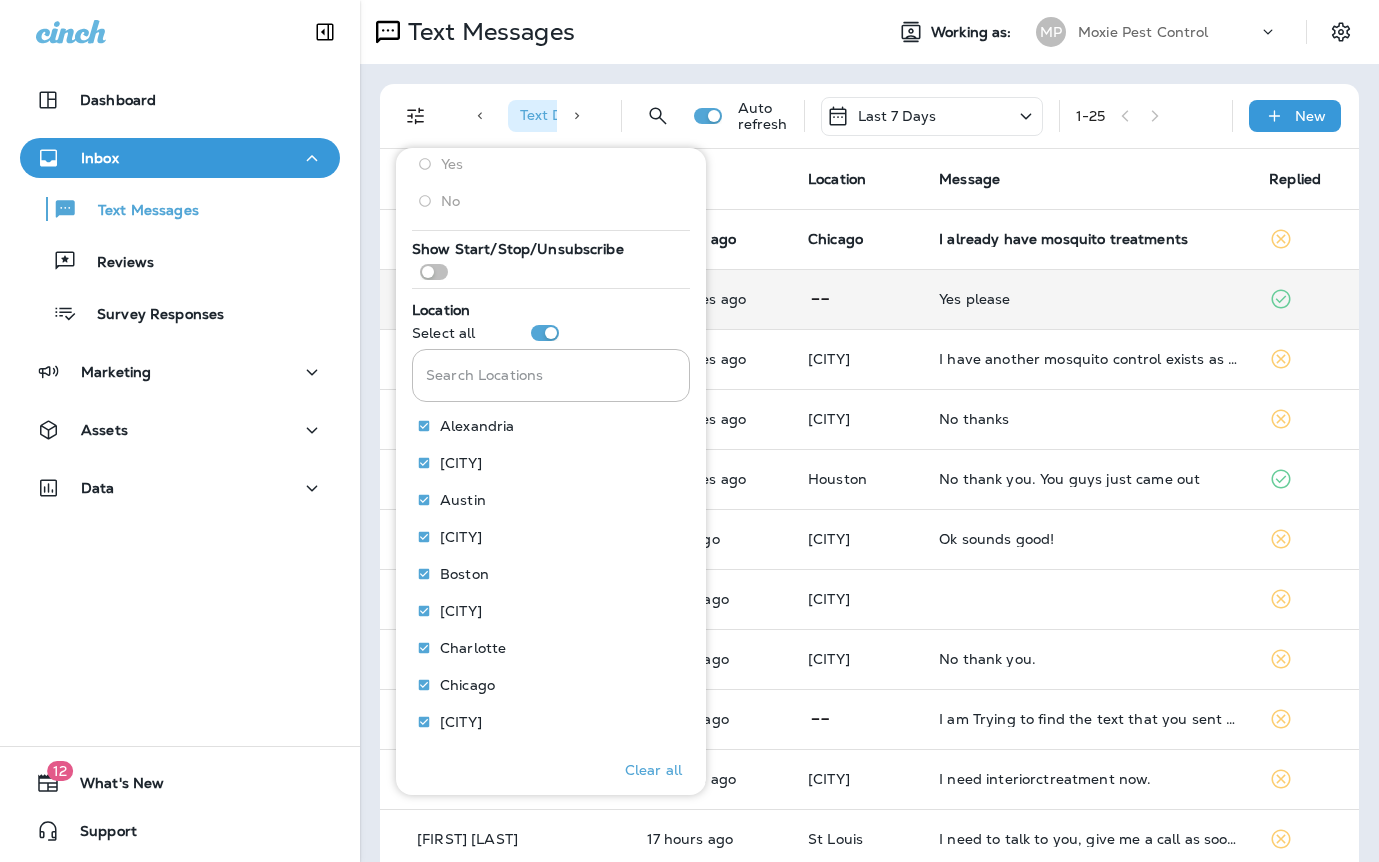 scroll, scrollTop: 255, scrollLeft: 0, axis: vertical 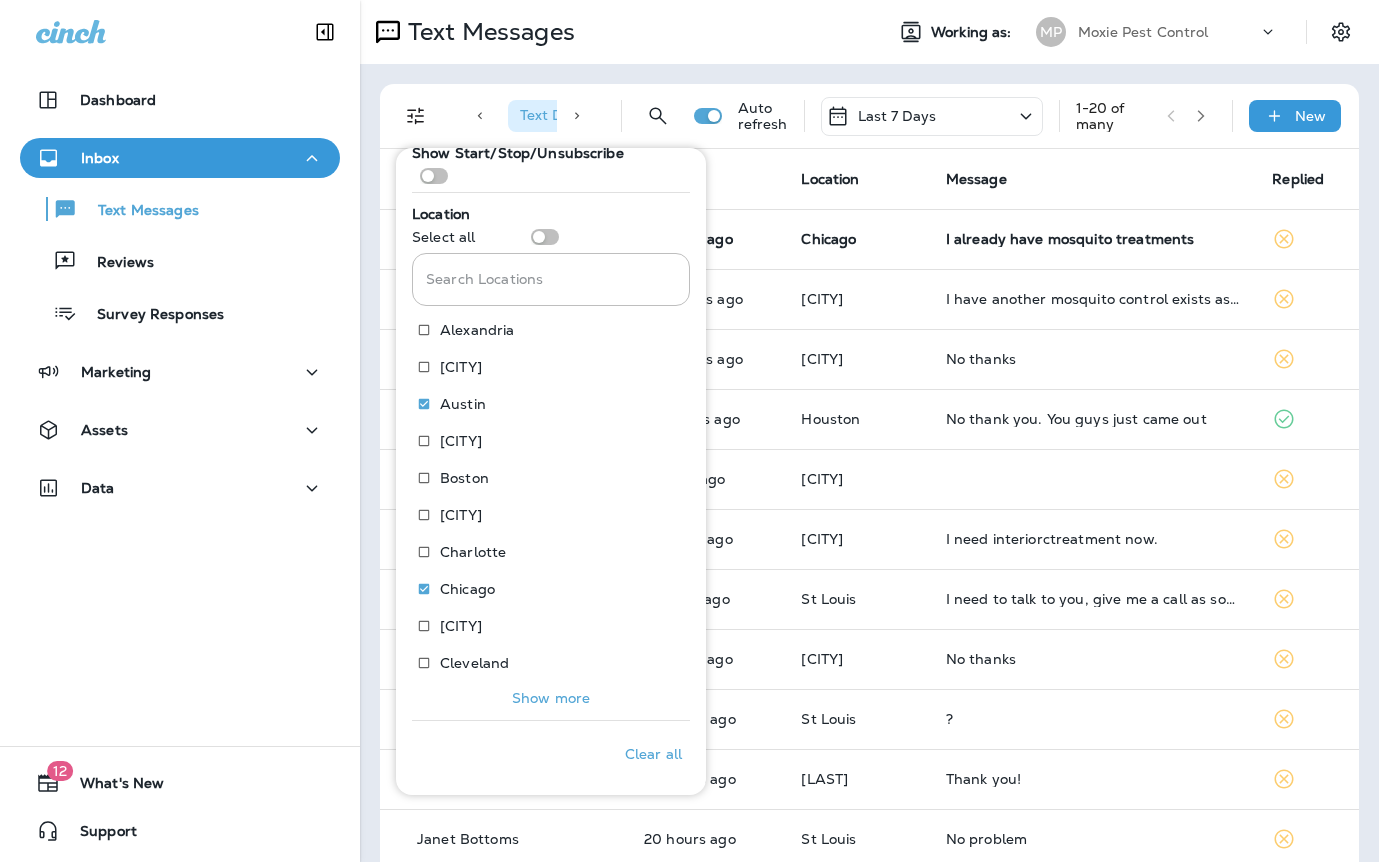 click on "Show more" at bounding box center (551, 698) 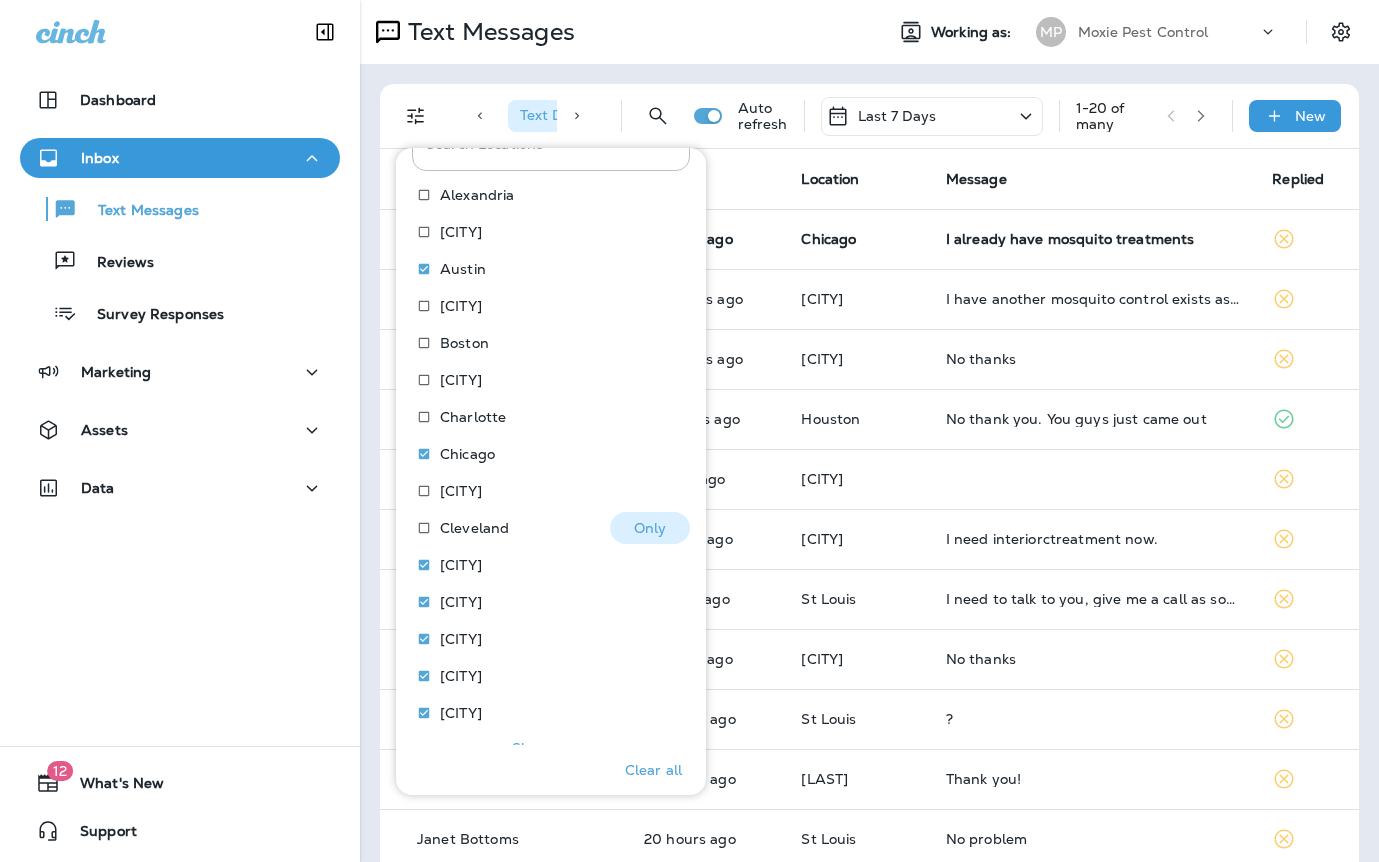 scroll, scrollTop: 498, scrollLeft: 0, axis: vertical 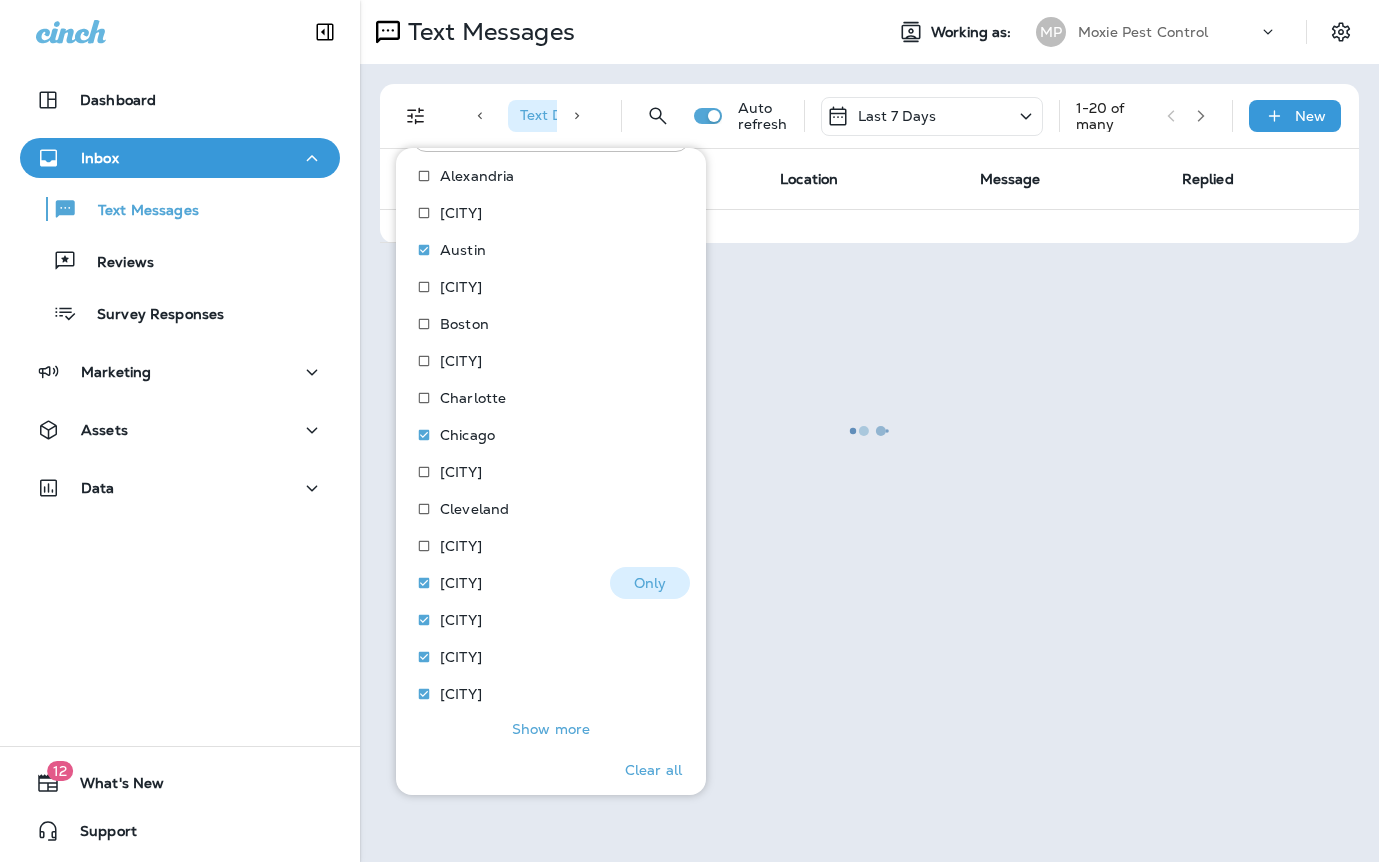 click on "[CITY]" at bounding box center (461, 583) 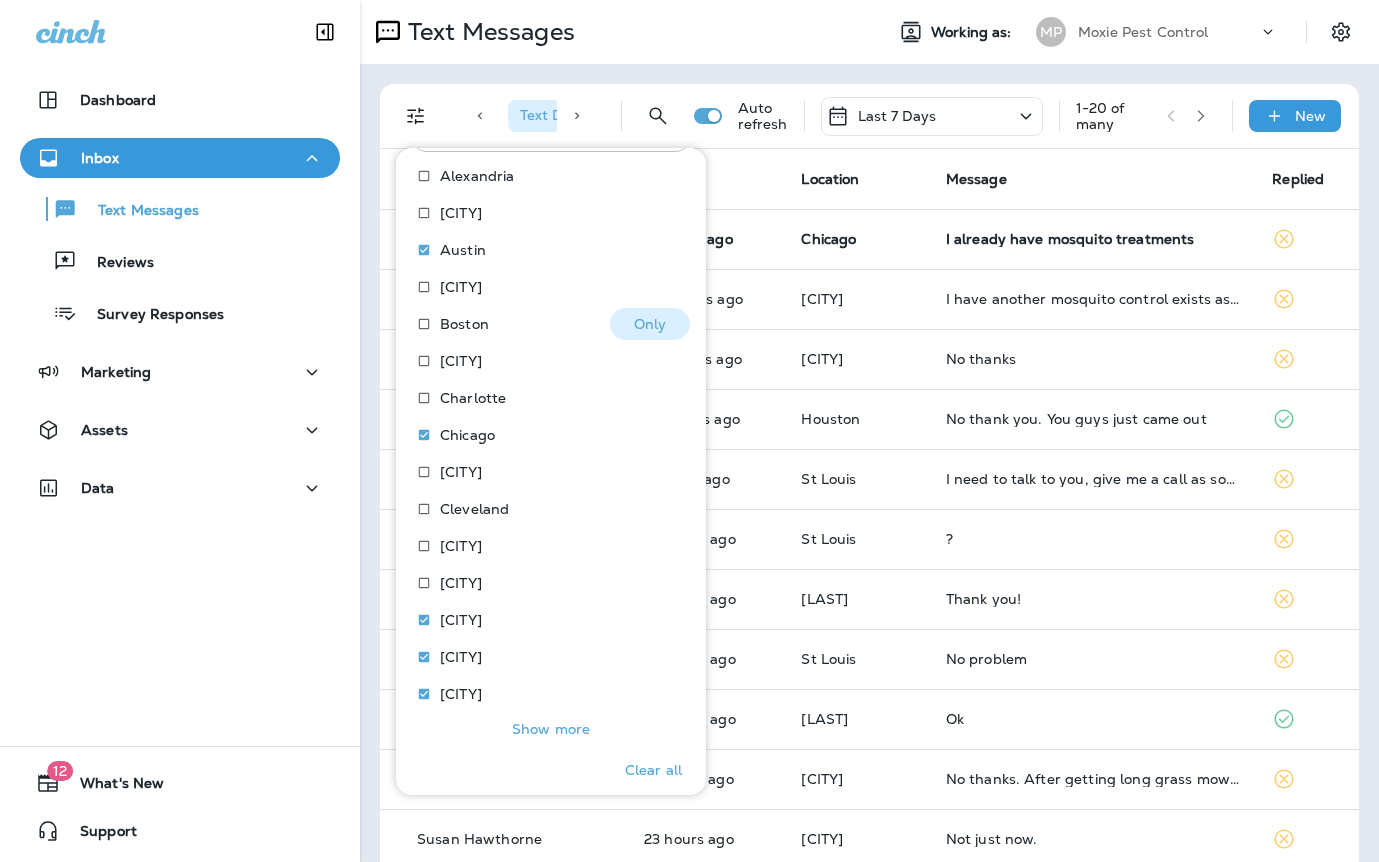 click on "Boston" at bounding box center [464, 324] 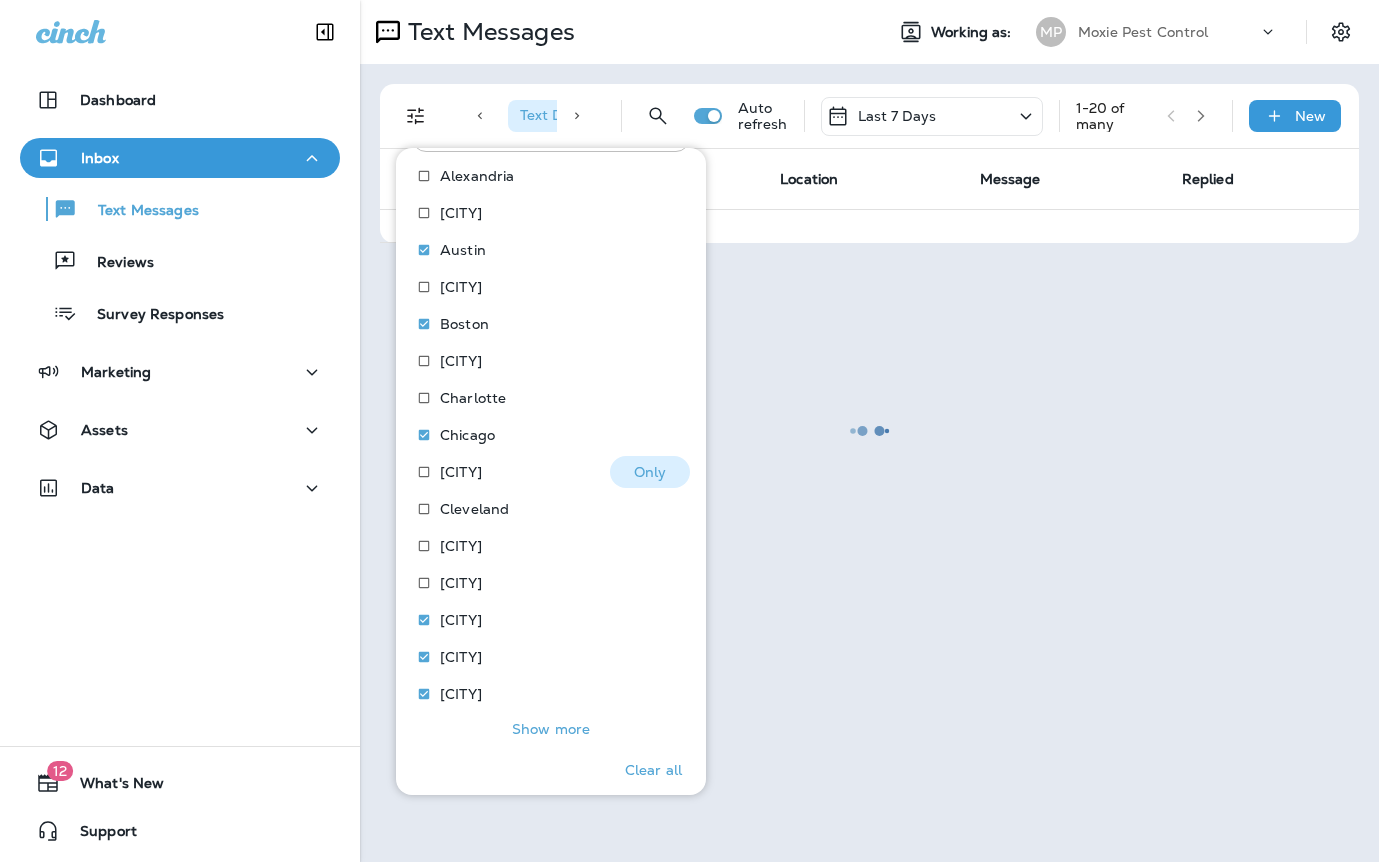 scroll, scrollTop: 529, scrollLeft: 0, axis: vertical 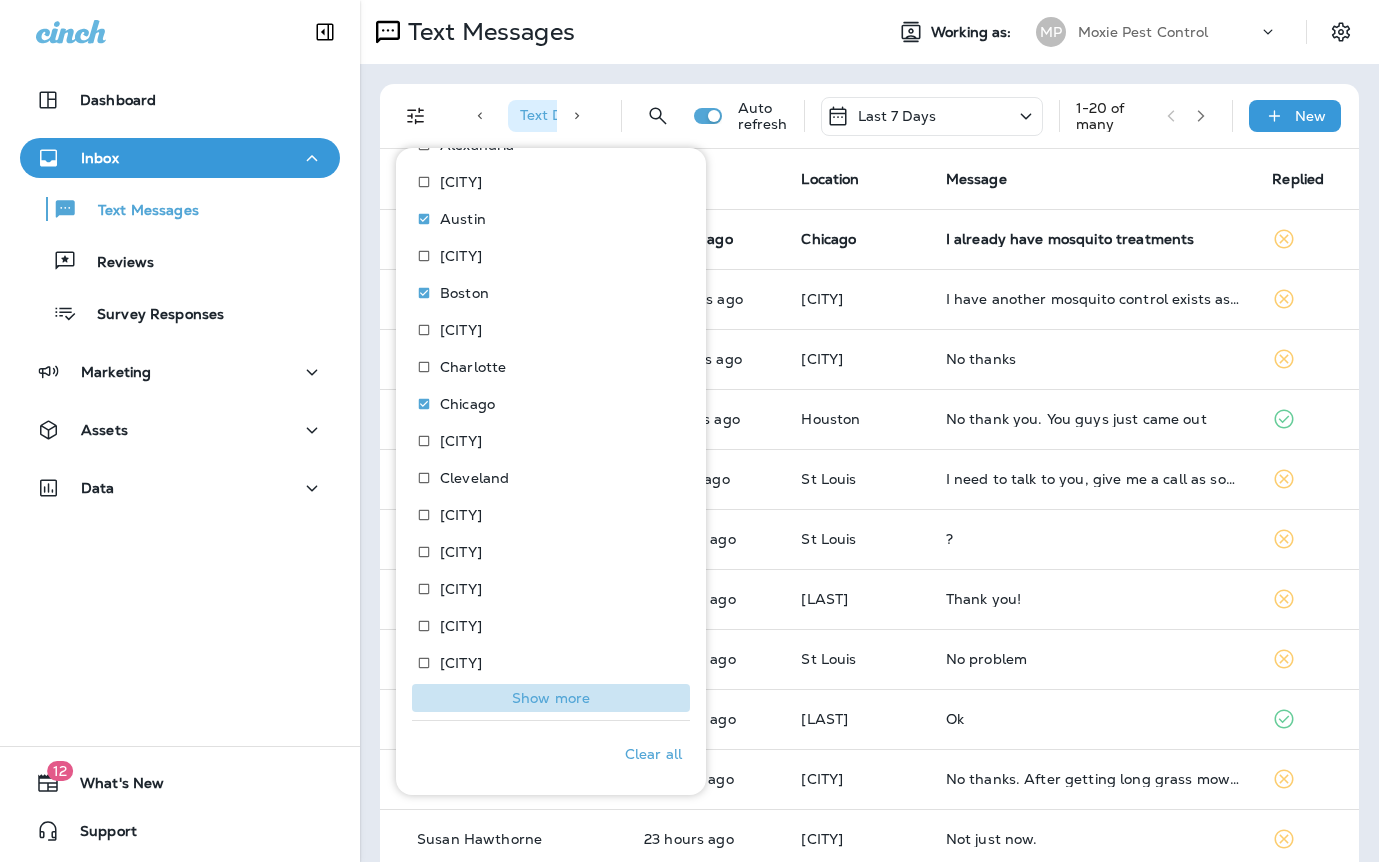 drag, startPoint x: 547, startPoint y: 695, endPoint x: 531, endPoint y: 640, distance: 57.280014 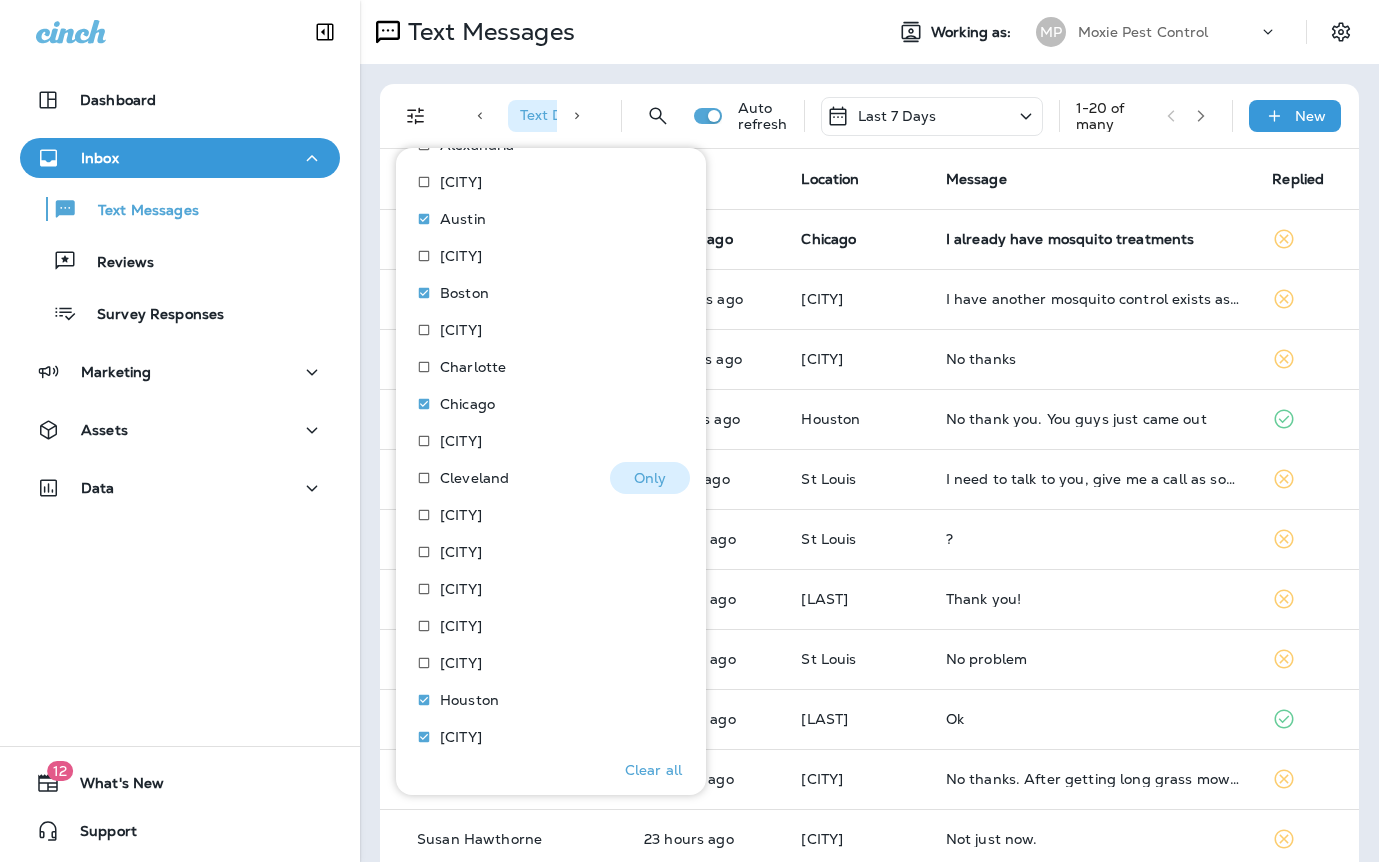 scroll, scrollTop: 649, scrollLeft: 0, axis: vertical 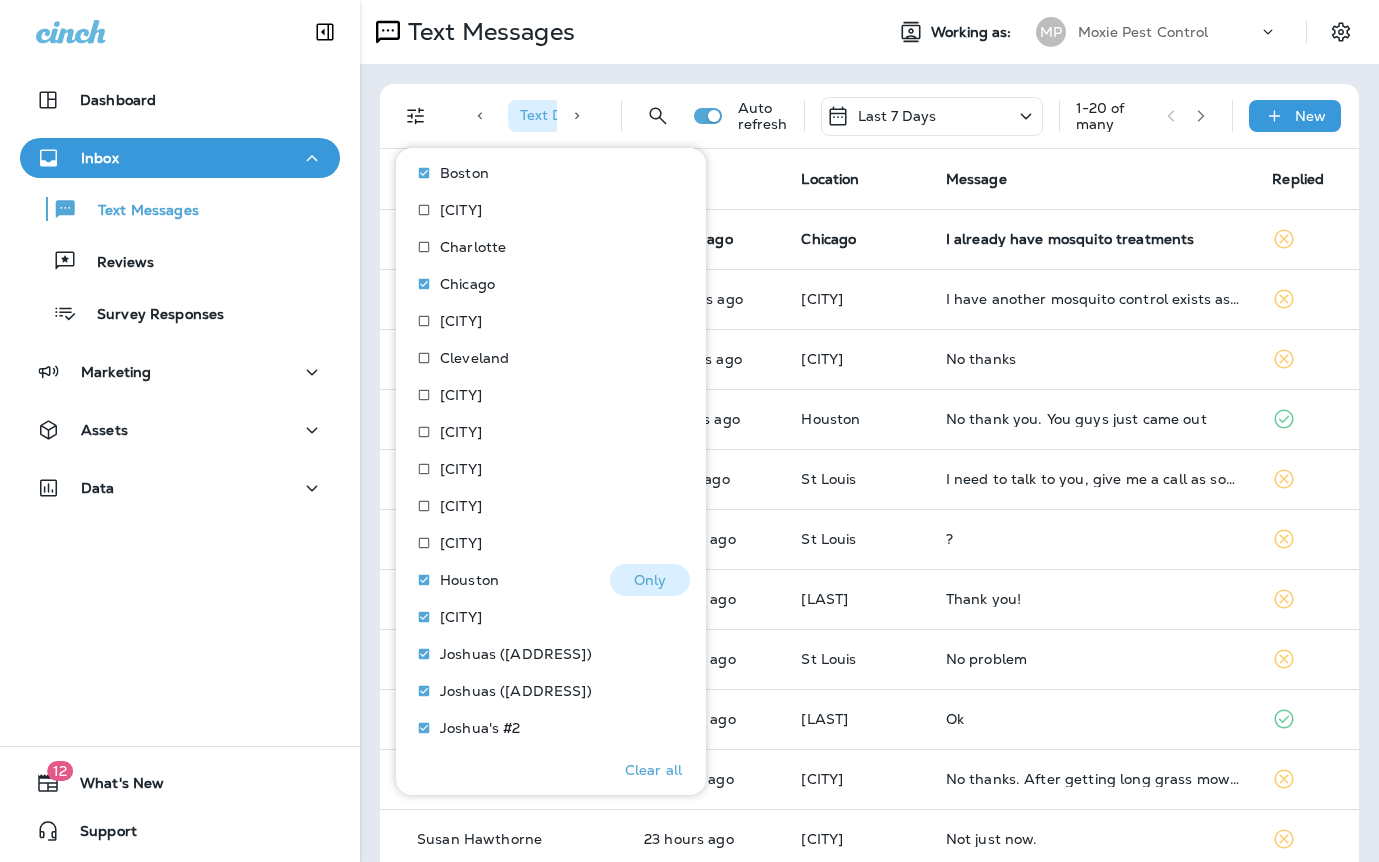 drag, startPoint x: 464, startPoint y: 582, endPoint x: 466, endPoint y: 600, distance: 18.110771 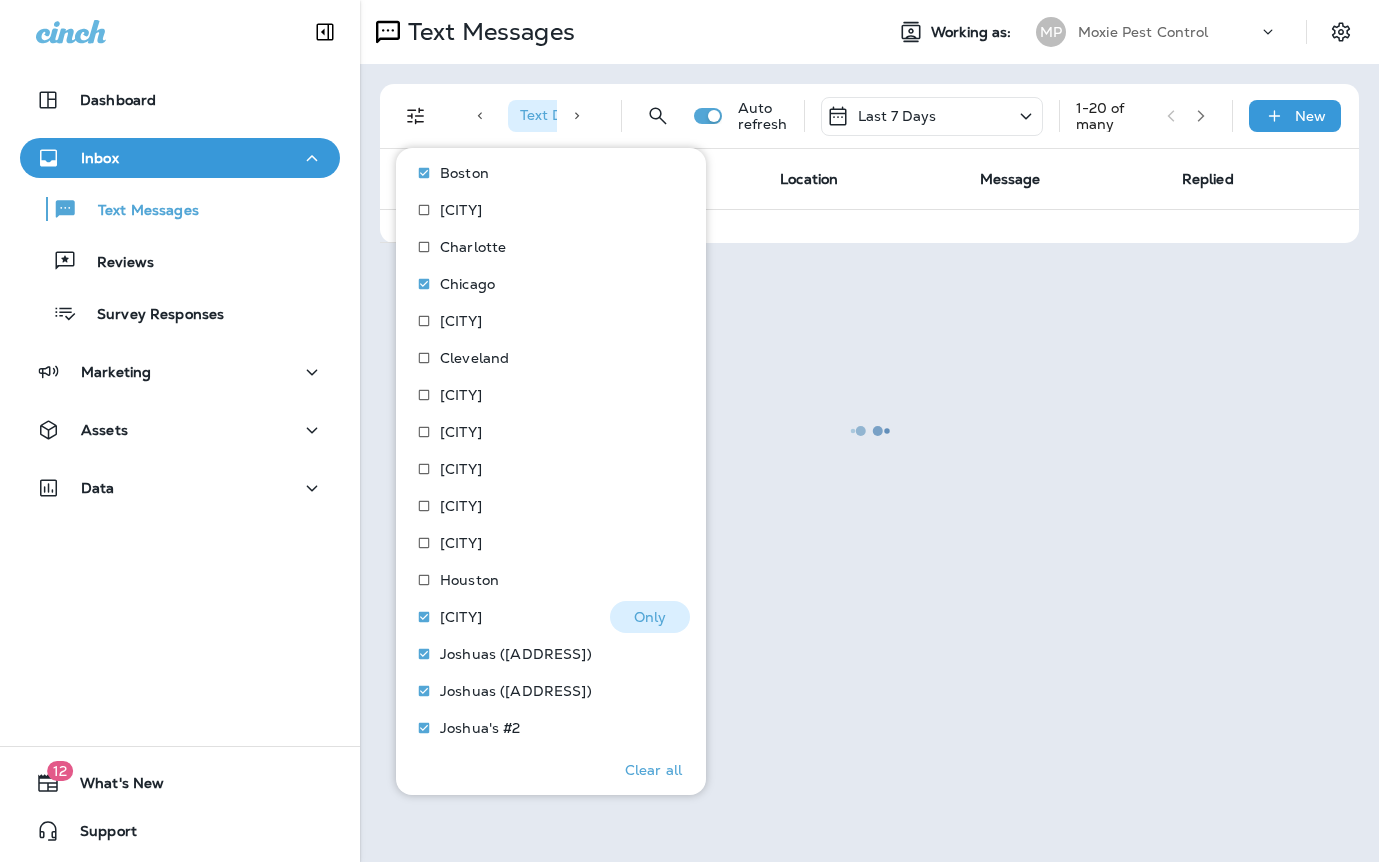 click on "Indianapolis" at bounding box center (461, 617) 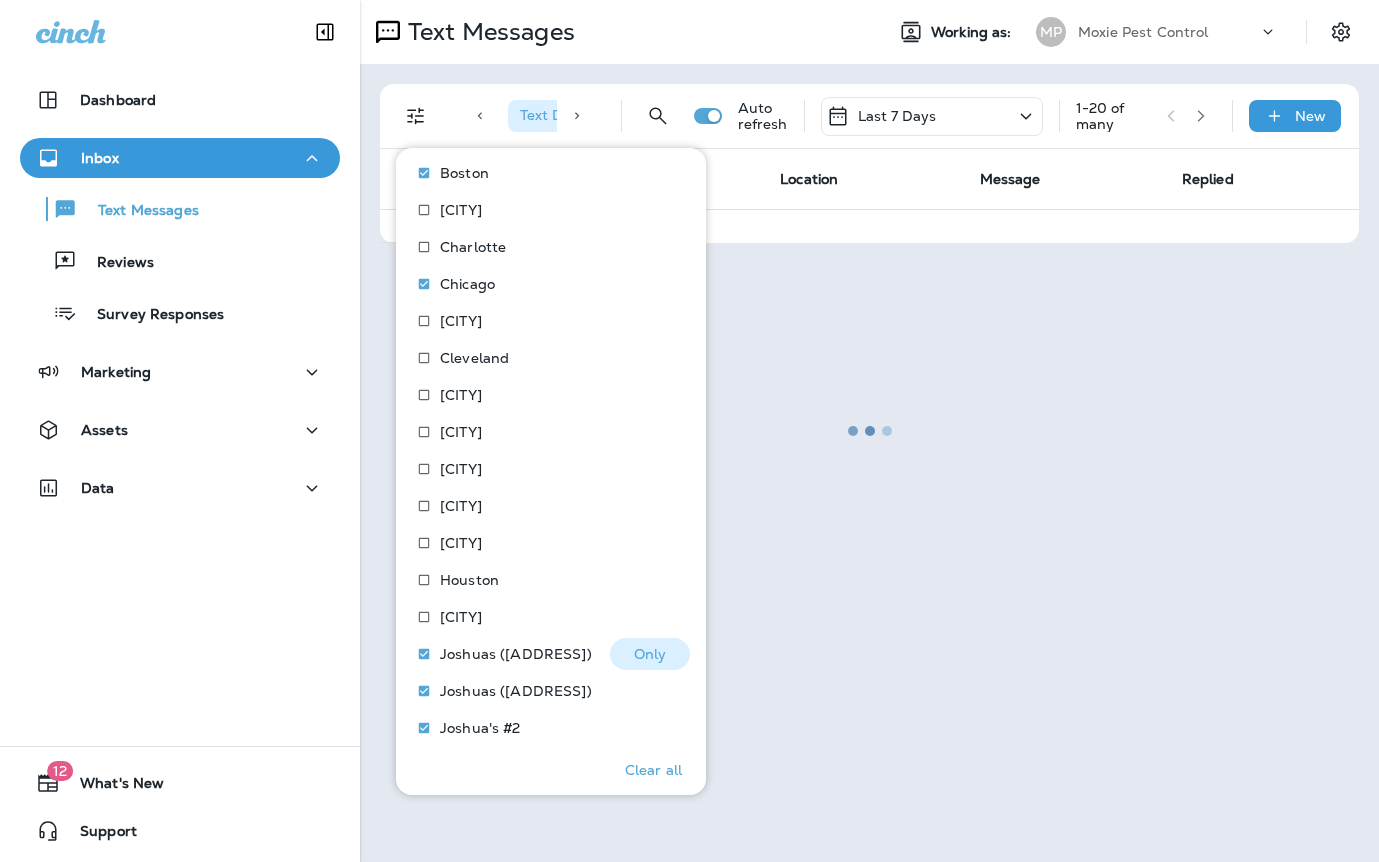drag, startPoint x: 482, startPoint y: 657, endPoint x: 483, endPoint y: 675, distance: 18.027756 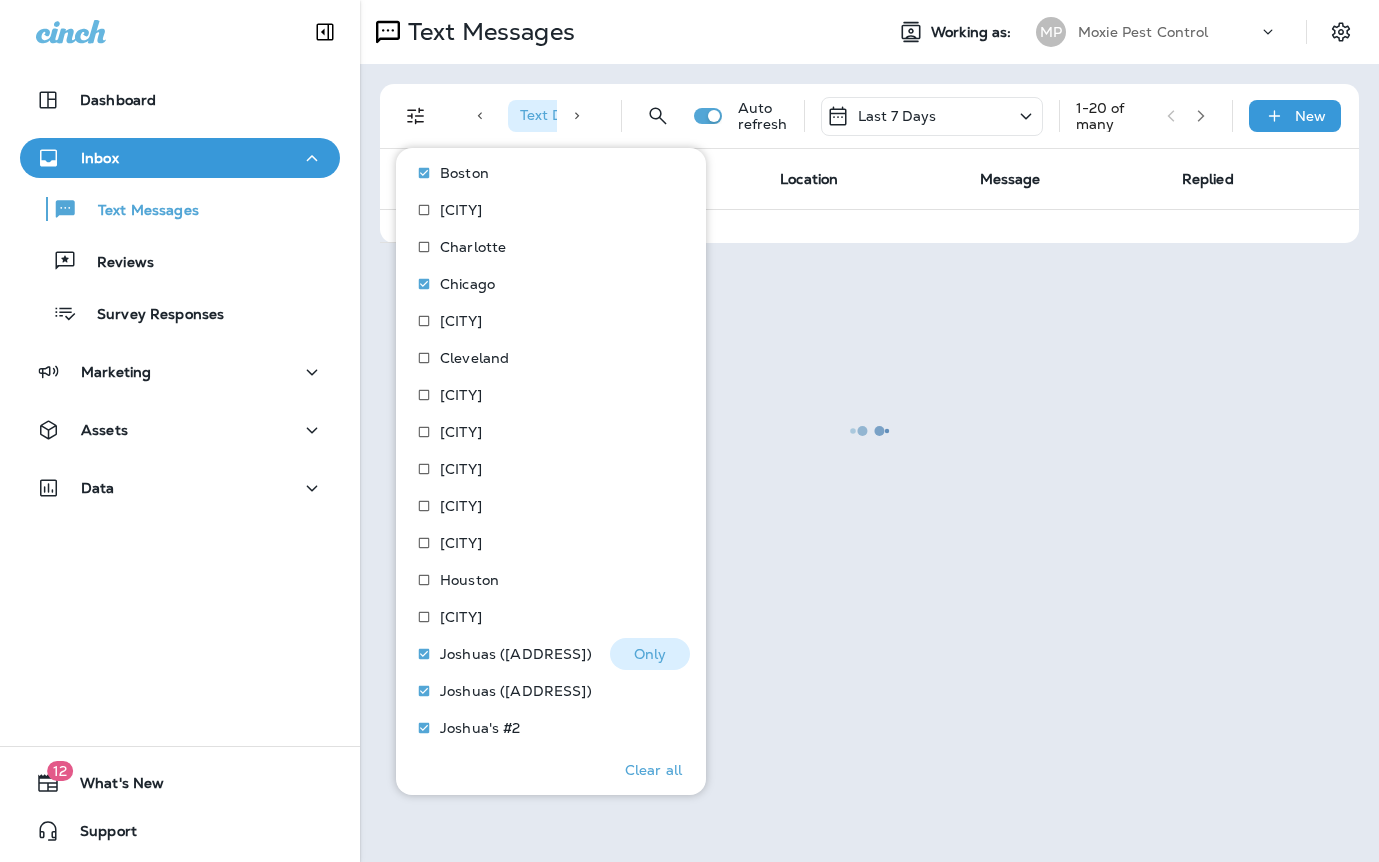 click on "Joshuas (8451 Miralani Drive, Suite F)" at bounding box center (516, 654) 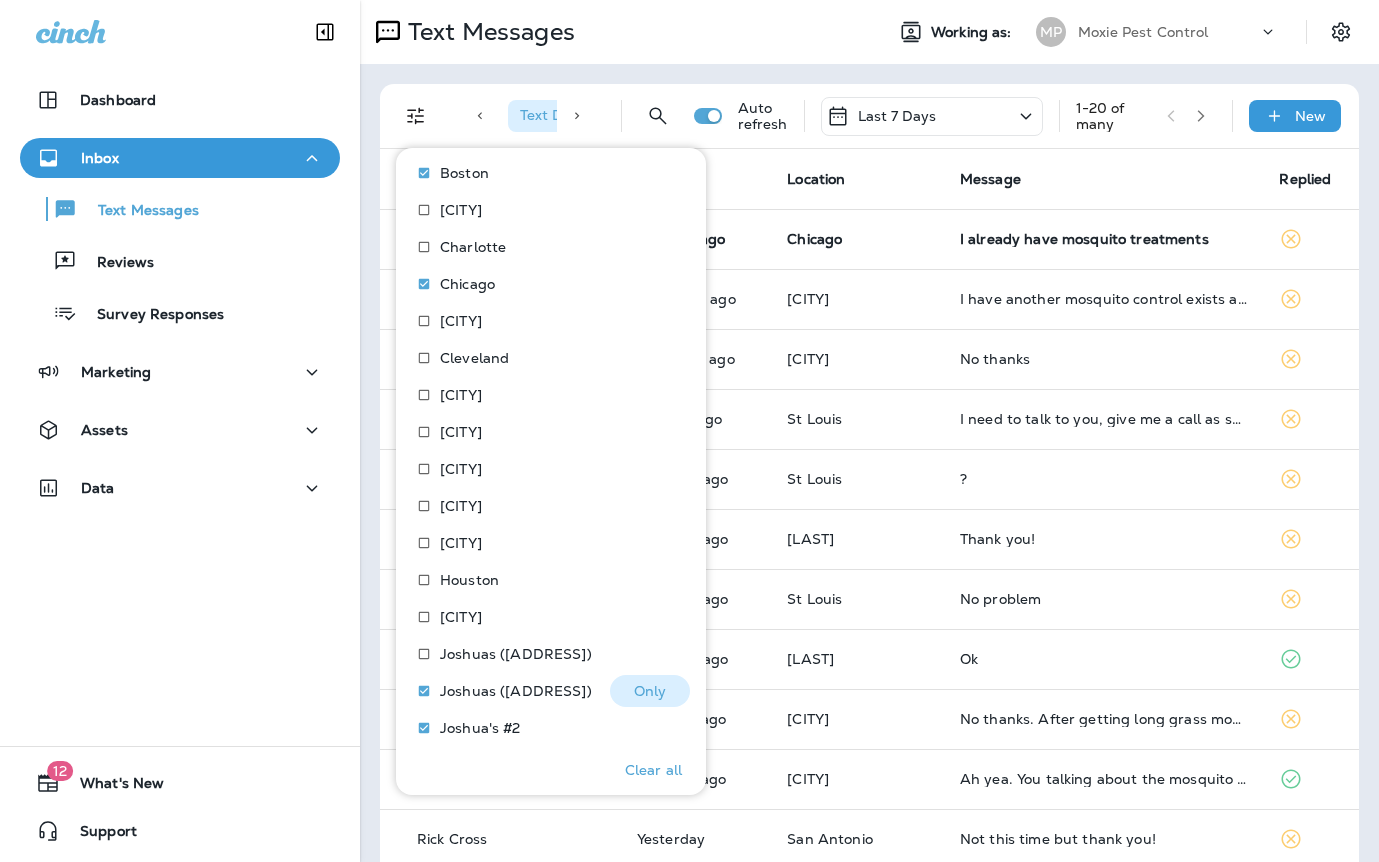 click on "Joshuas (8451 Miralani Drive, Suite F)" at bounding box center [516, 691] 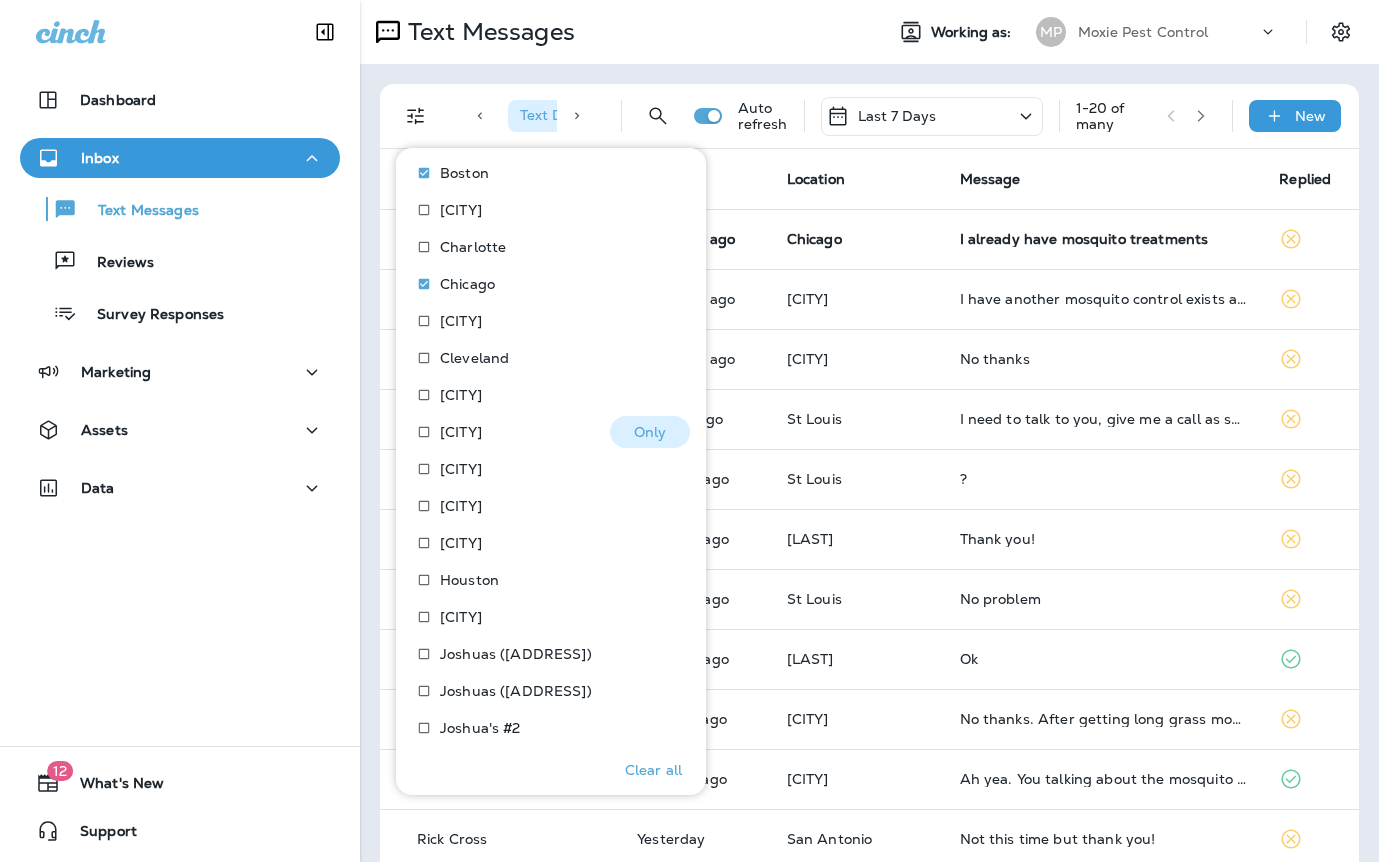 scroll, scrollTop: 714, scrollLeft: 0, axis: vertical 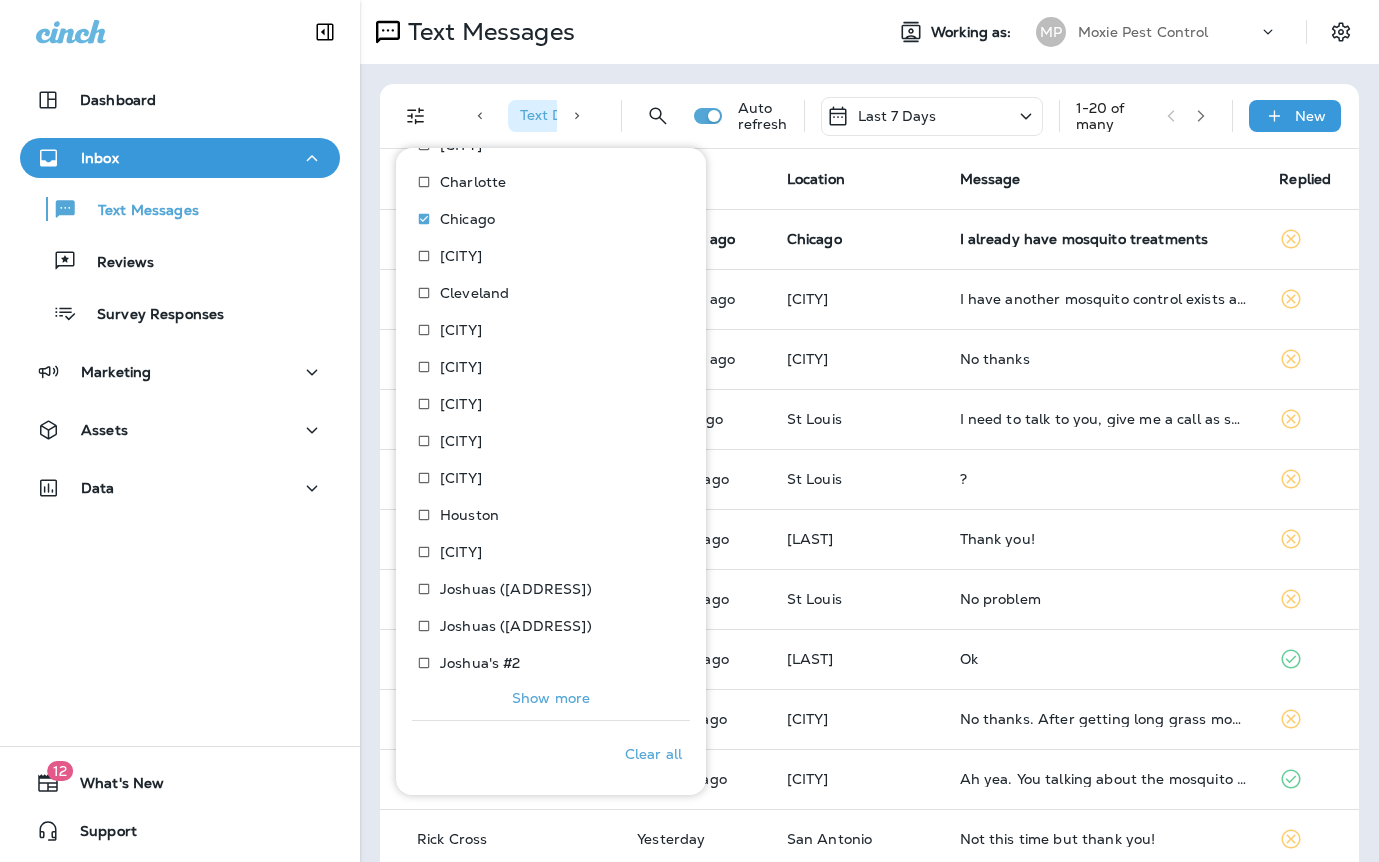 click on "Show more" at bounding box center (551, 698) 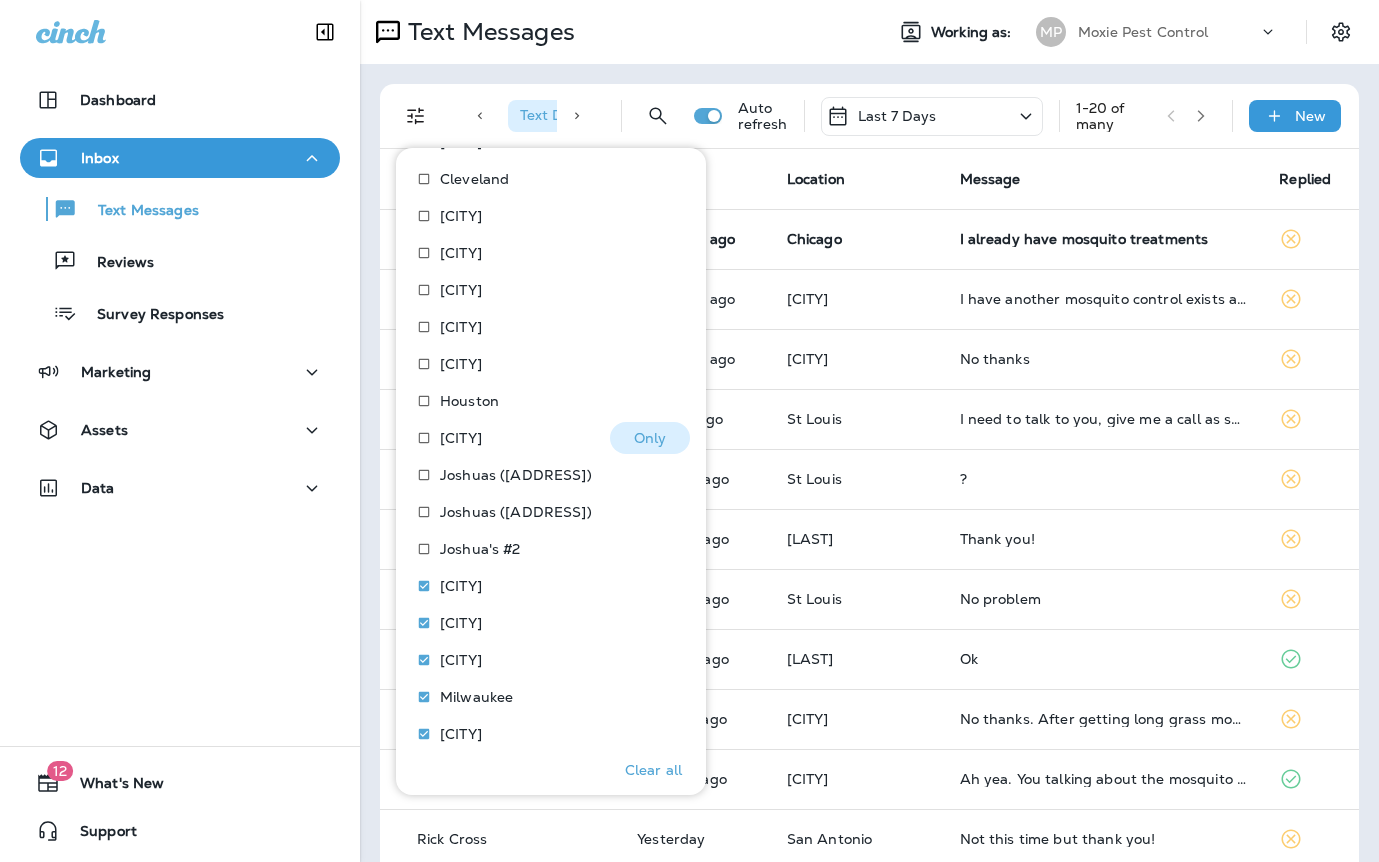 scroll, scrollTop: 899, scrollLeft: 0, axis: vertical 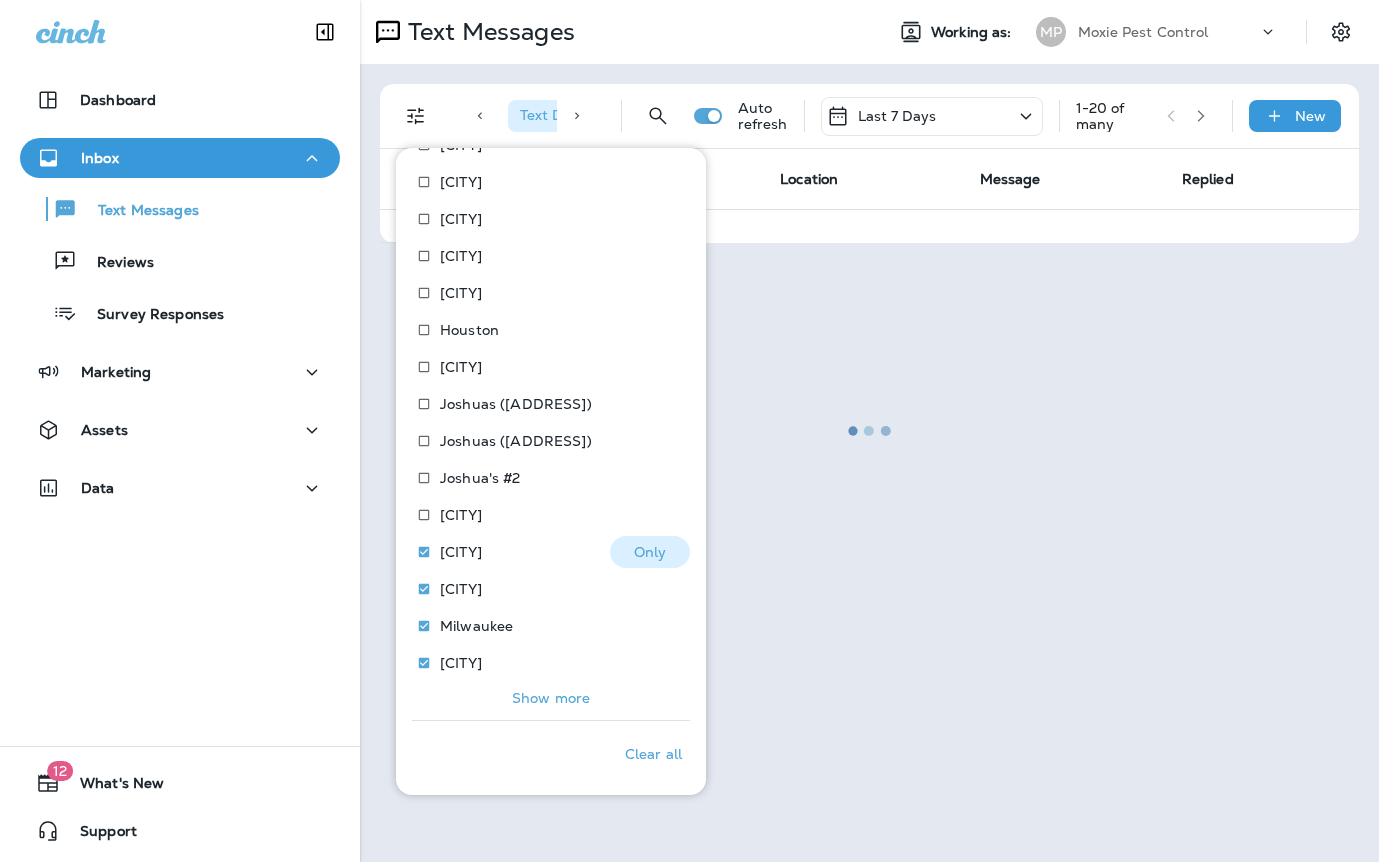 click on "[CITY]" at bounding box center (461, 552) 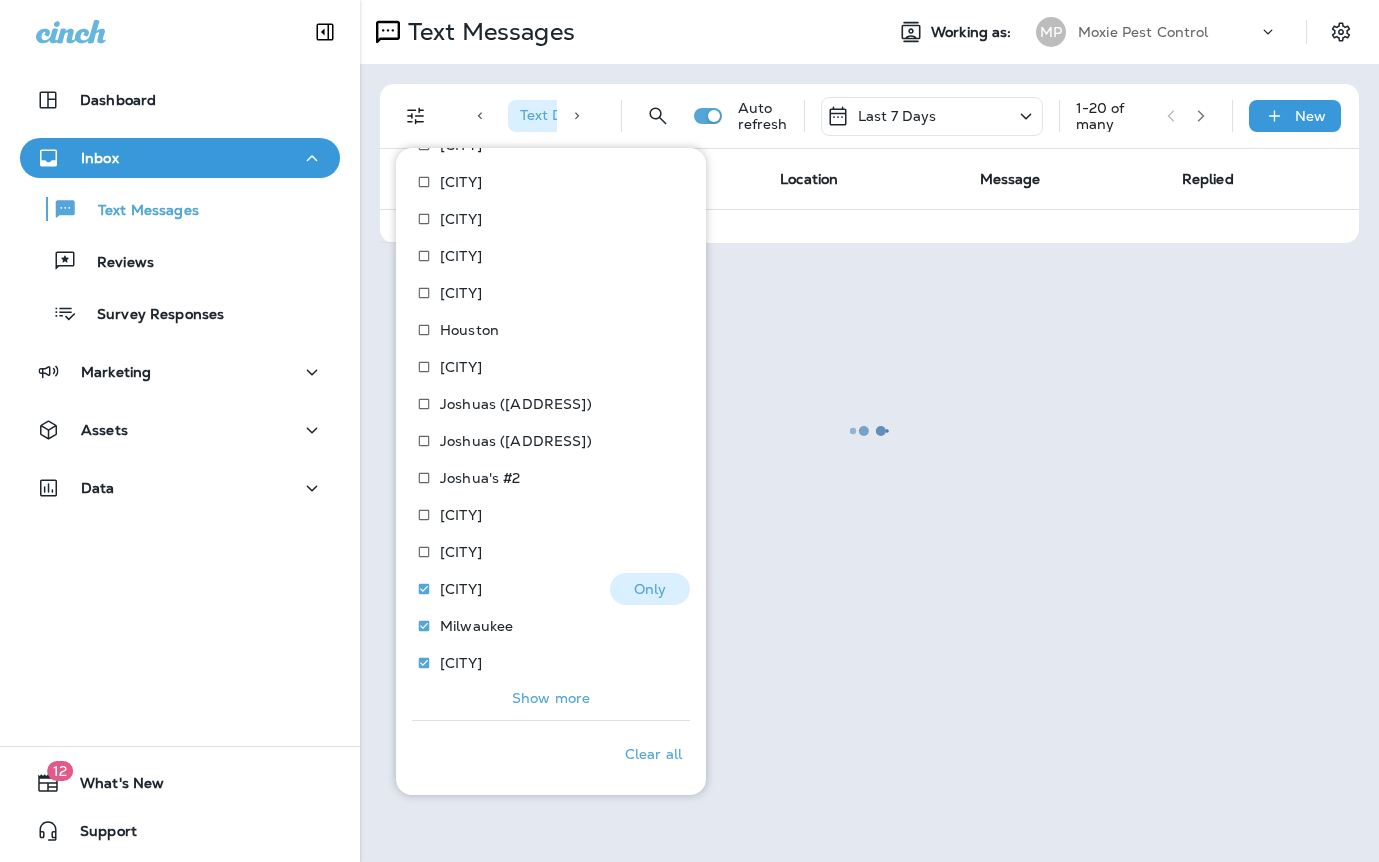 click on "[CITY]" at bounding box center (461, 589) 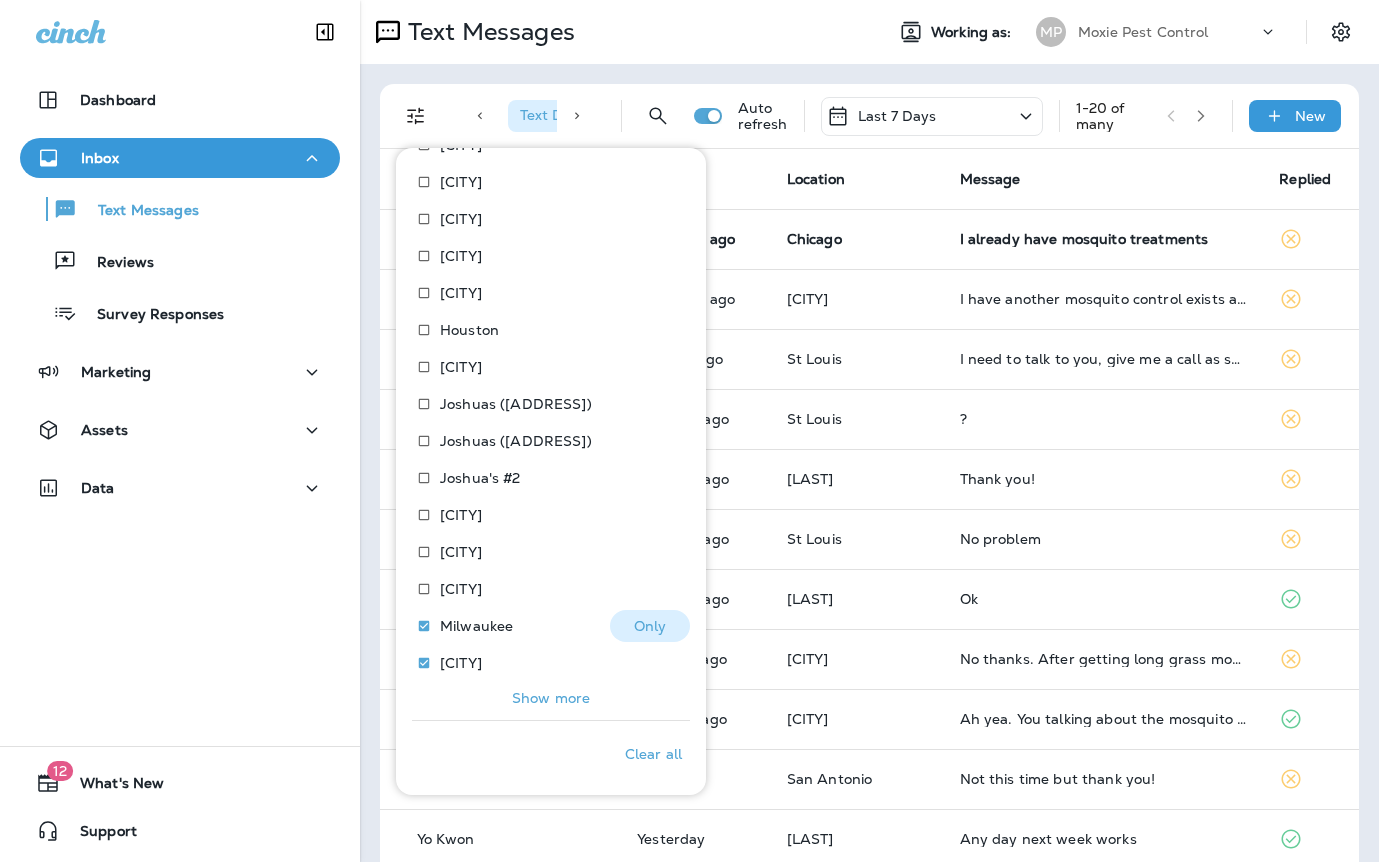 click on "Milwaukee" at bounding box center [476, 626] 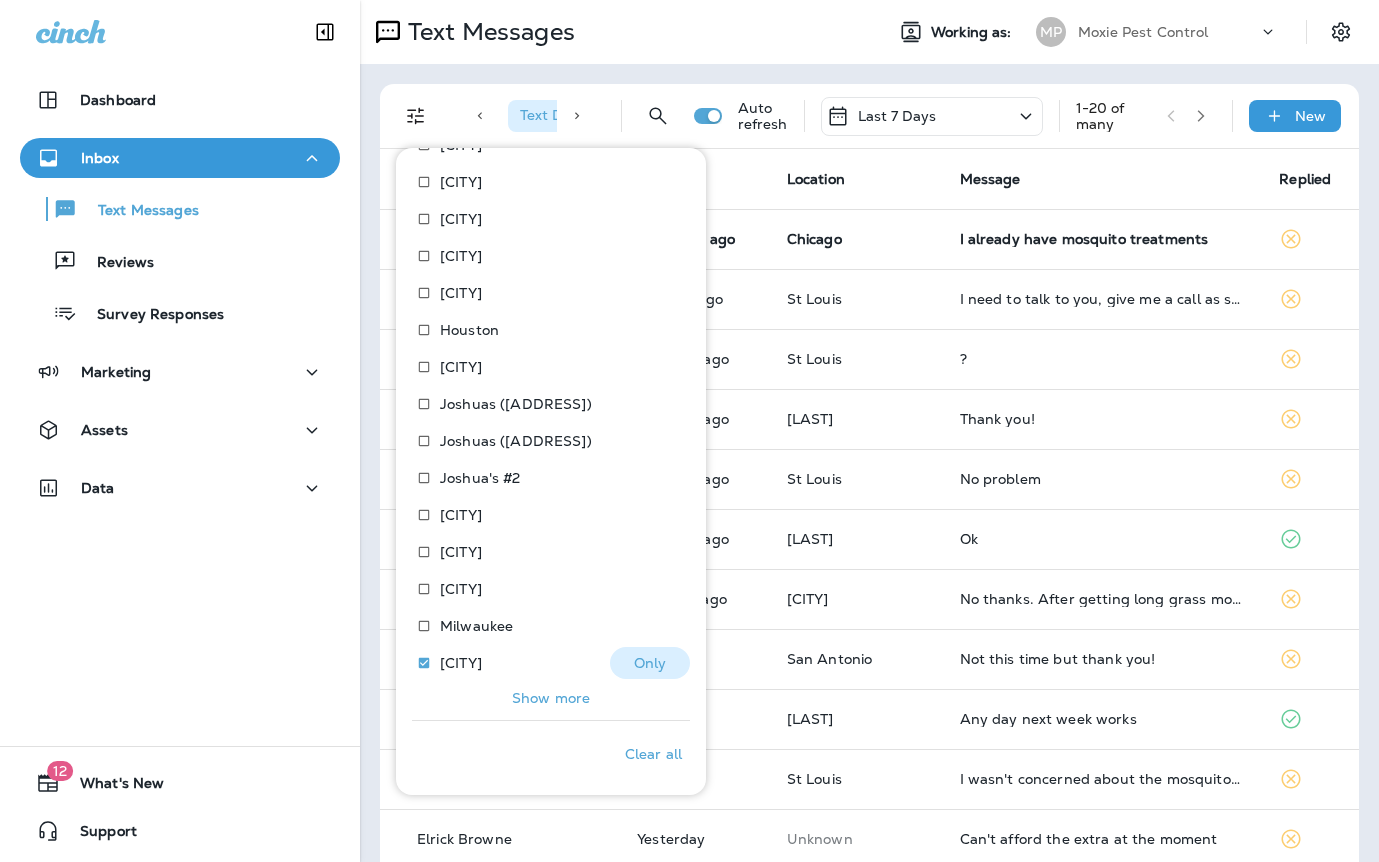 click on "Minneapolis" at bounding box center (461, 663) 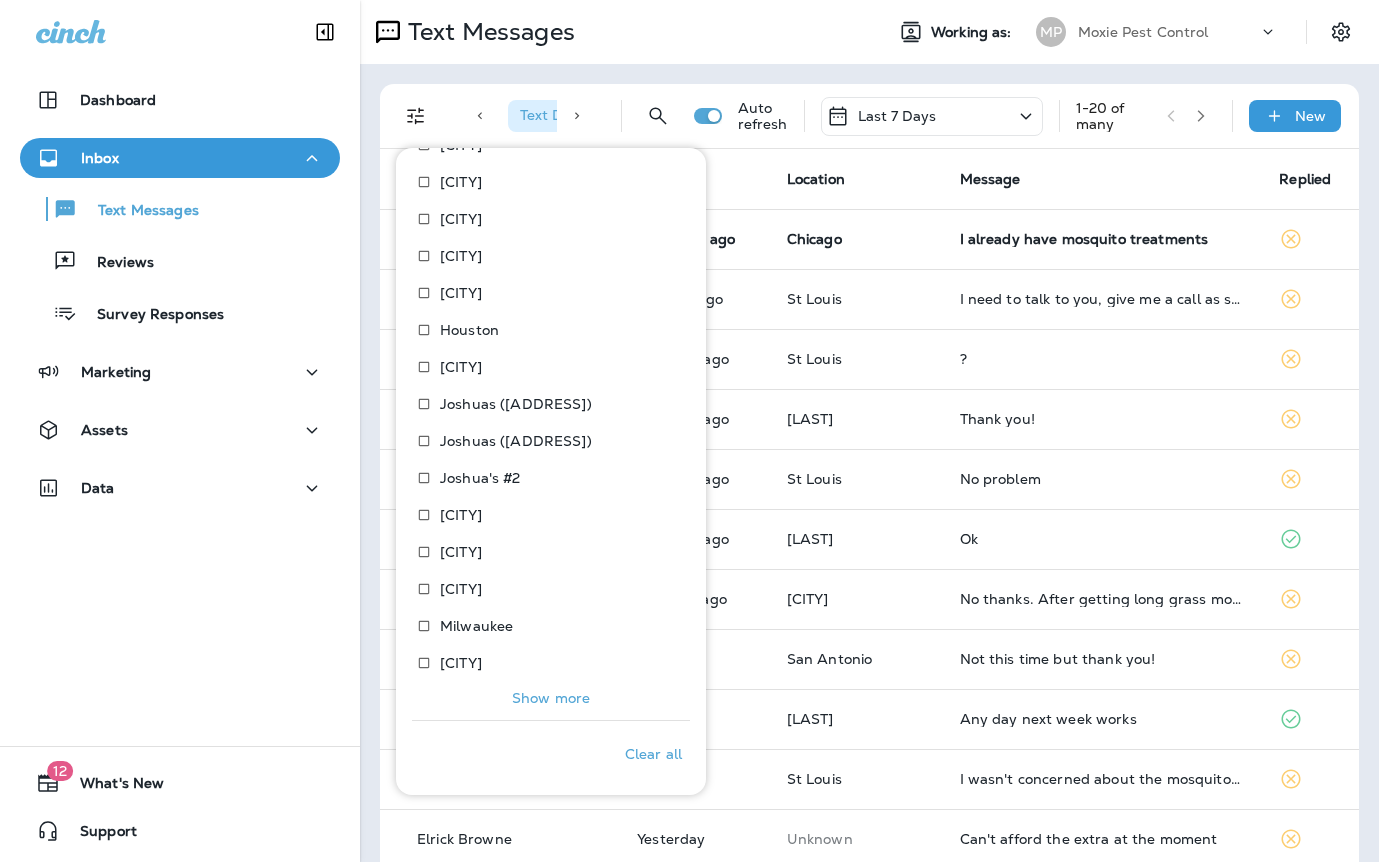 click on "Show more" at bounding box center (551, 698) 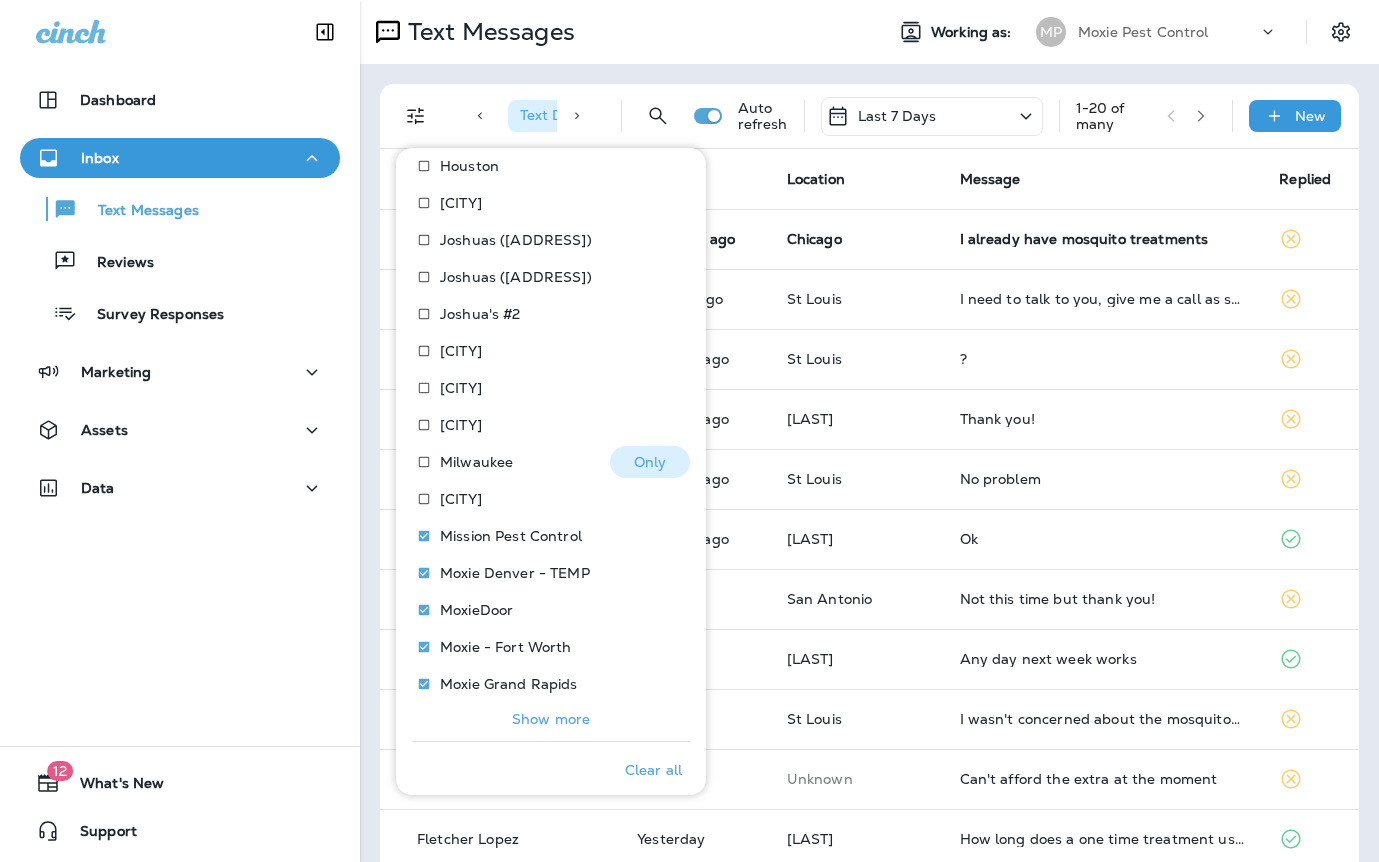 scroll, scrollTop: 1084, scrollLeft: 0, axis: vertical 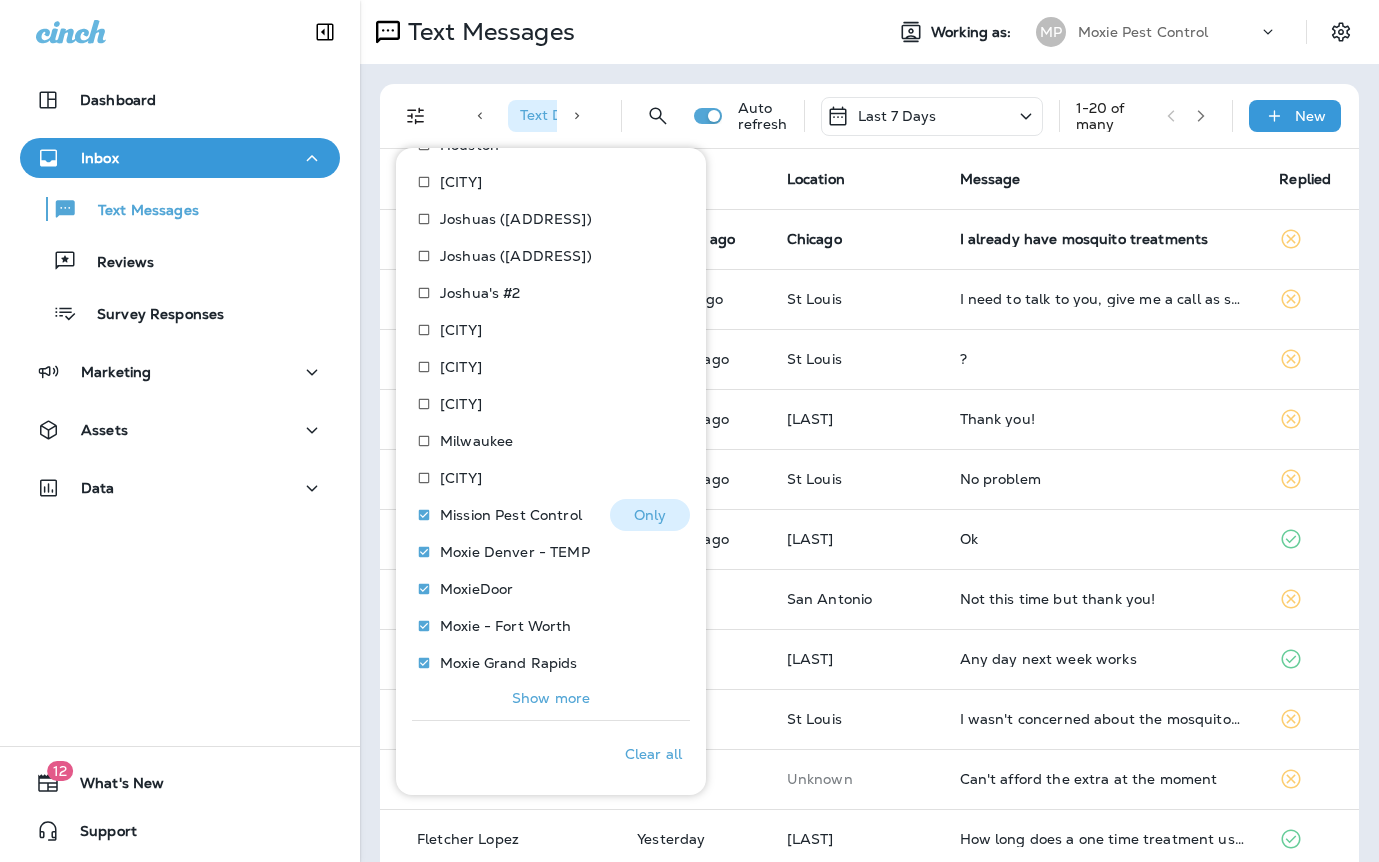 click on "Mission Pest Control" at bounding box center (511, 515) 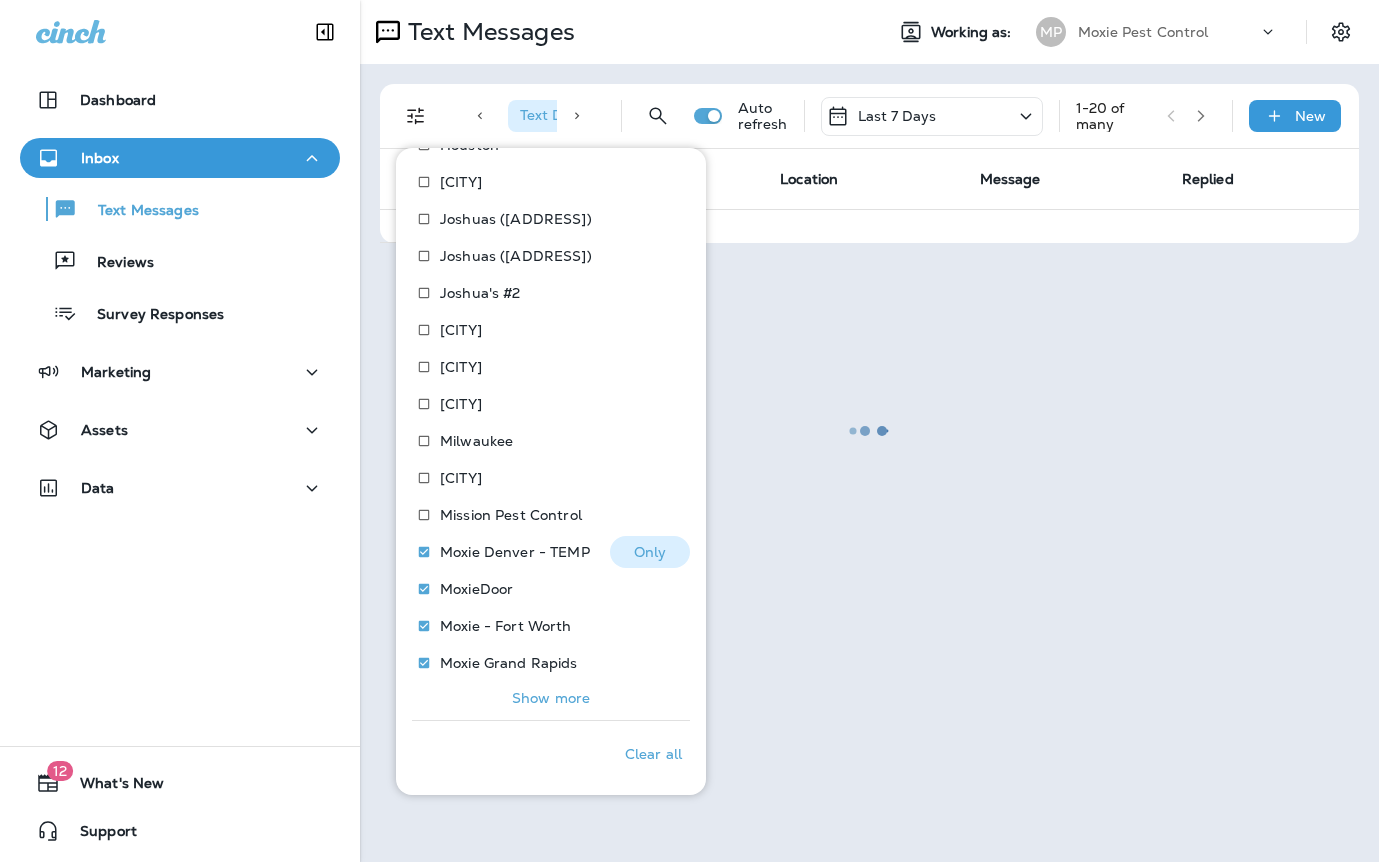 click on "Moxie Denver - TEMP" at bounding box center [515, 552] 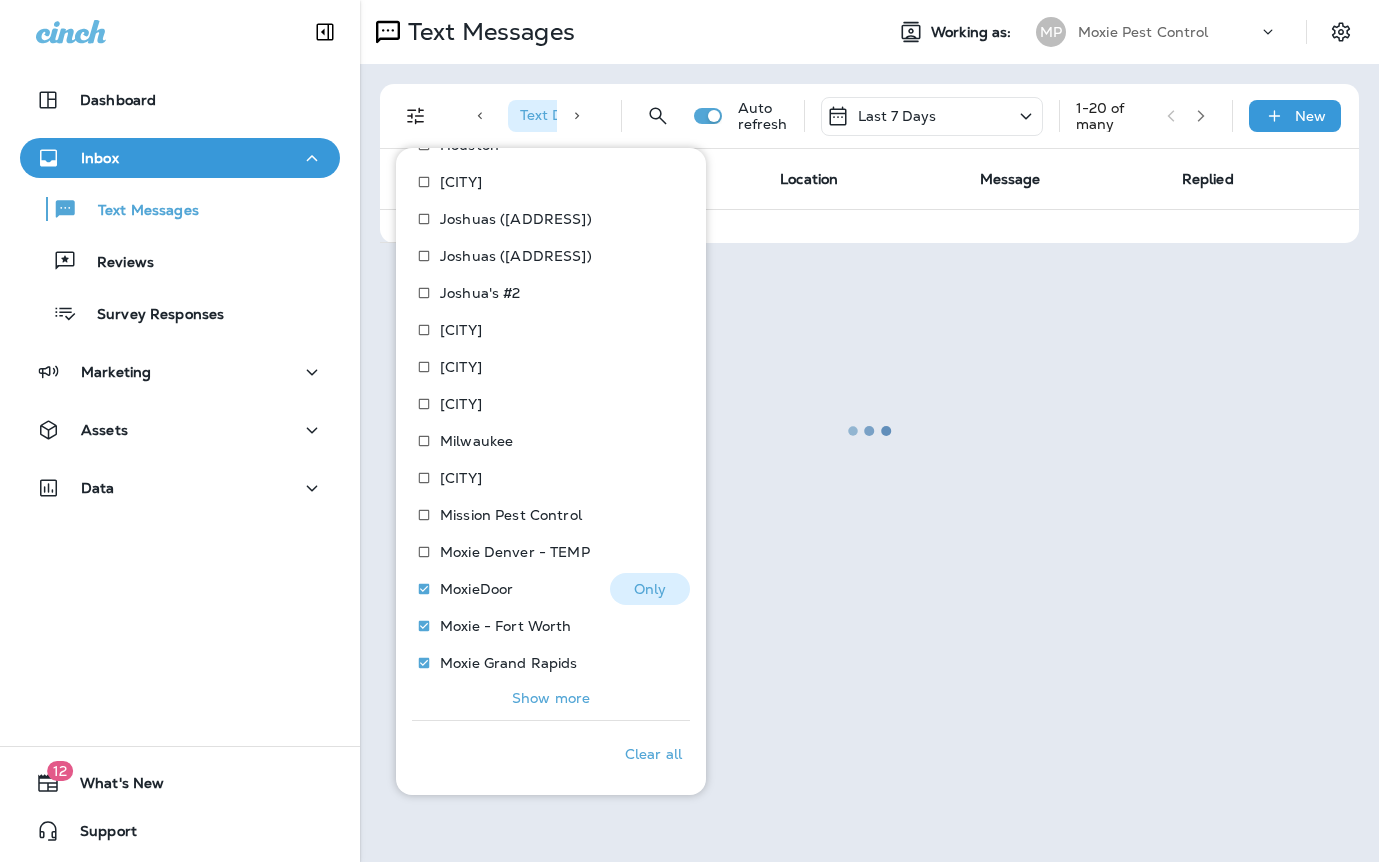 click on "MoxieDoor" at bounding box center (476, 589) 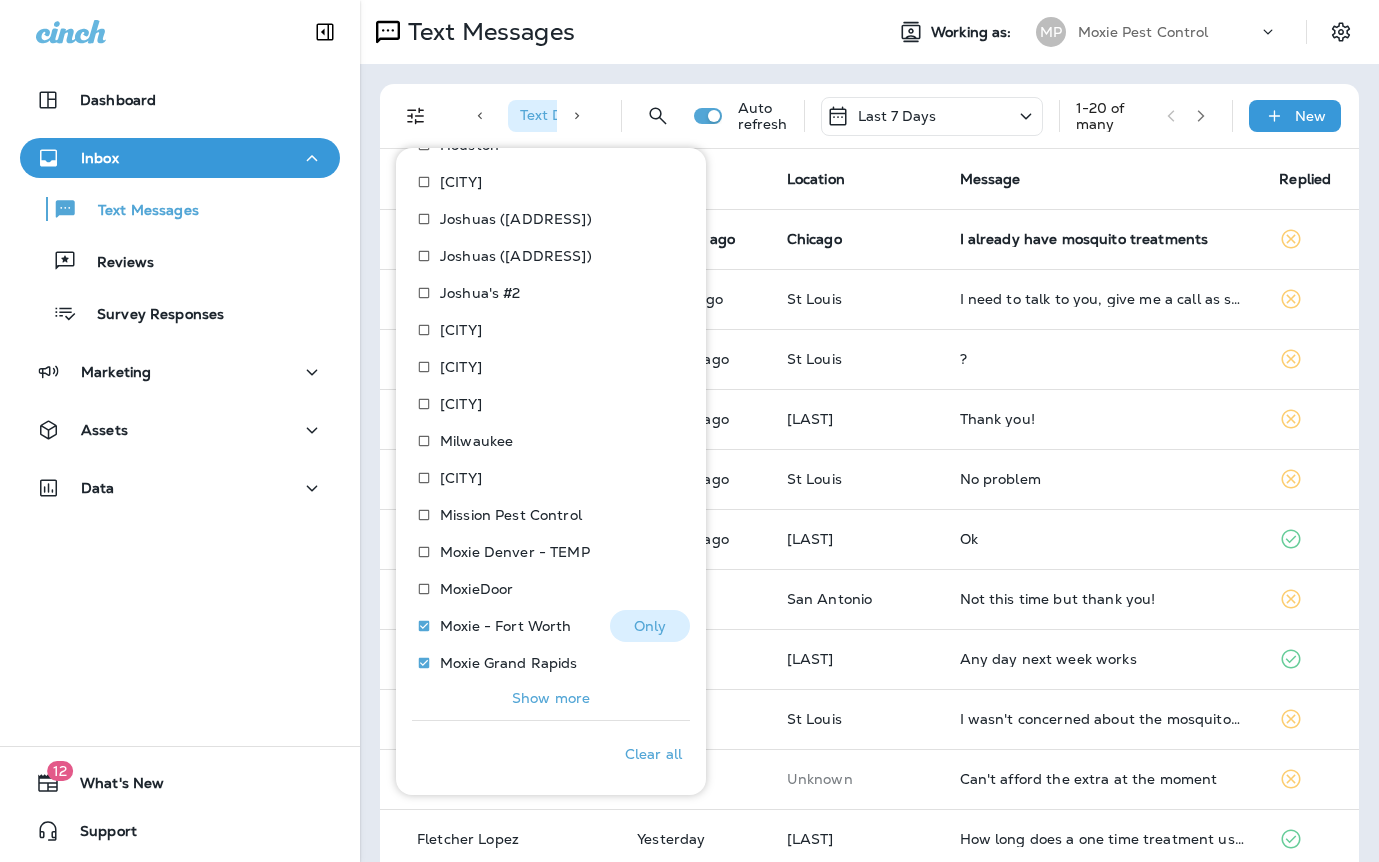 click on "Moxie - Fort Worth" at bounding box center (506, 626) 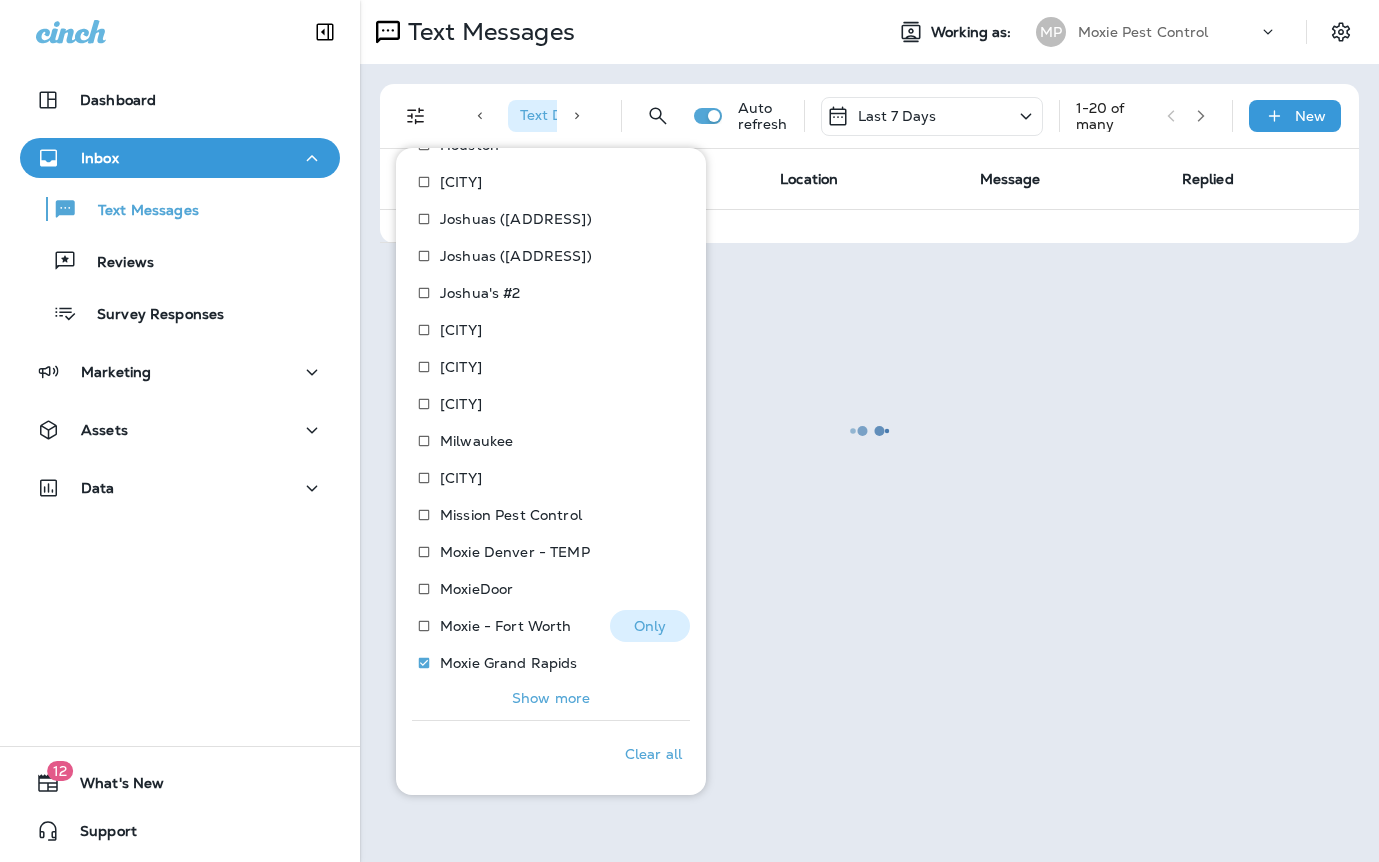 click on "Moxie Grand Rapids" at bounding box center [493, 663] 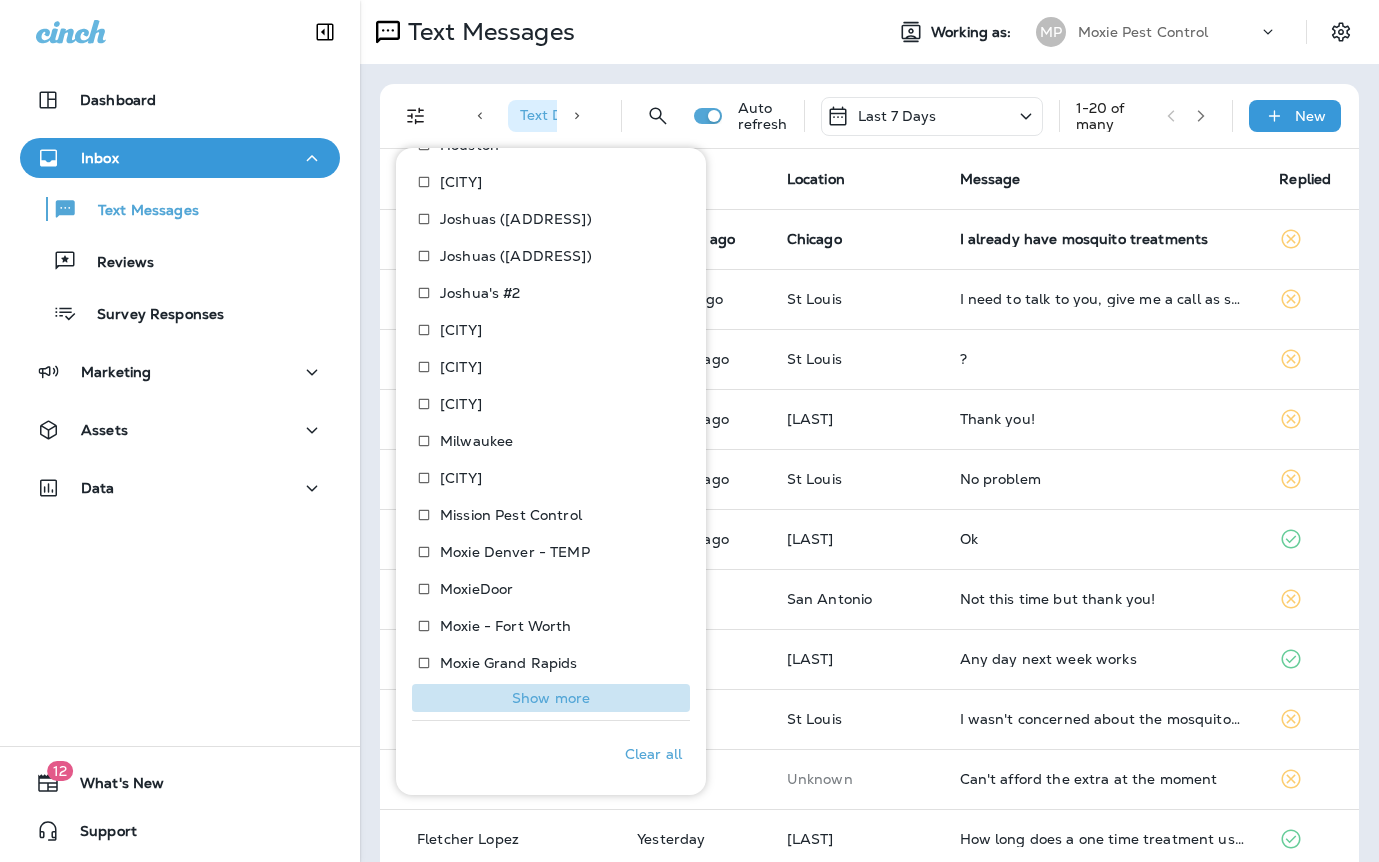 click on "Show more" at bounding box center [551, 698] 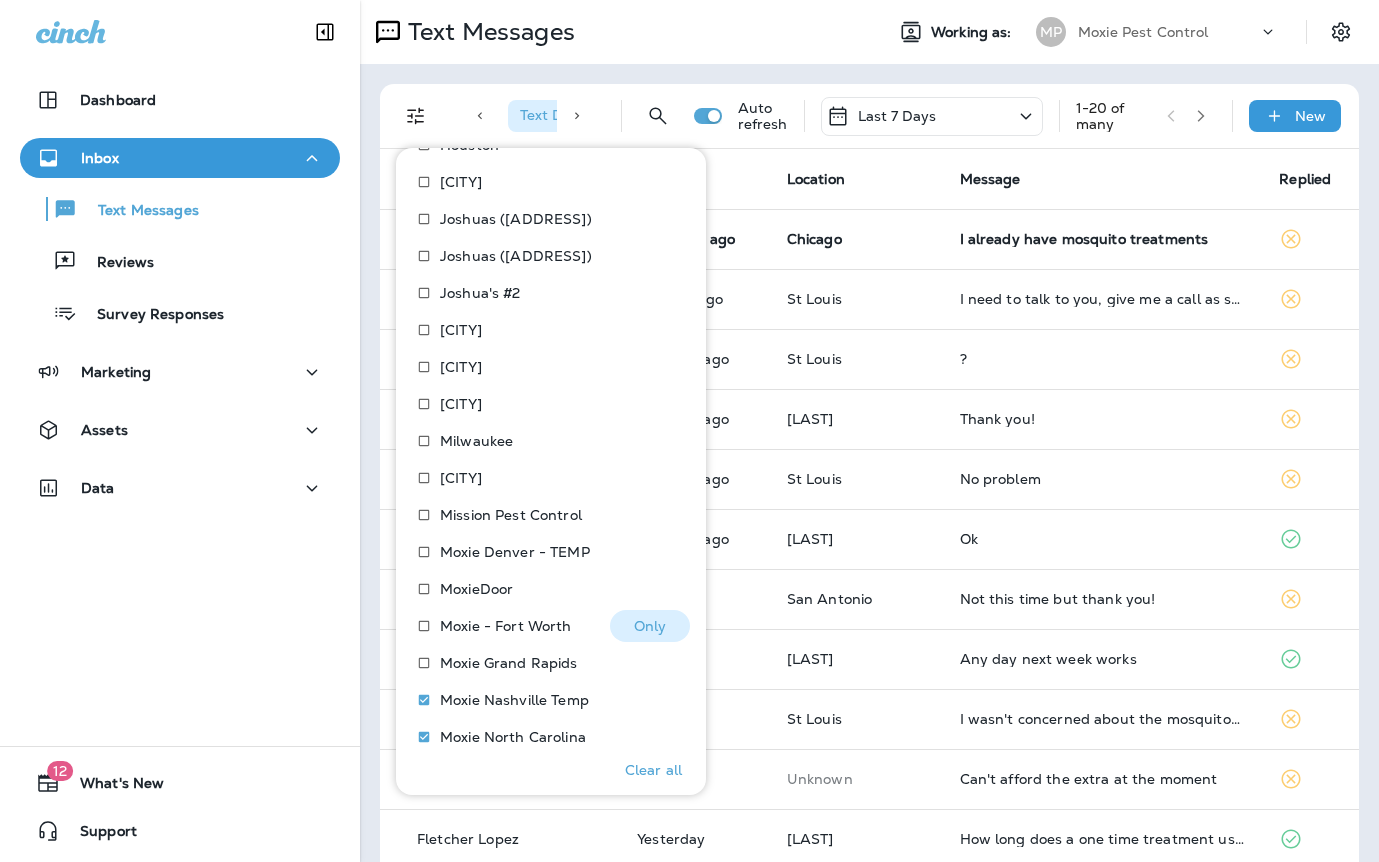 scroll, scrollTop: 1157, scrollLeft: 0, axis: vertical 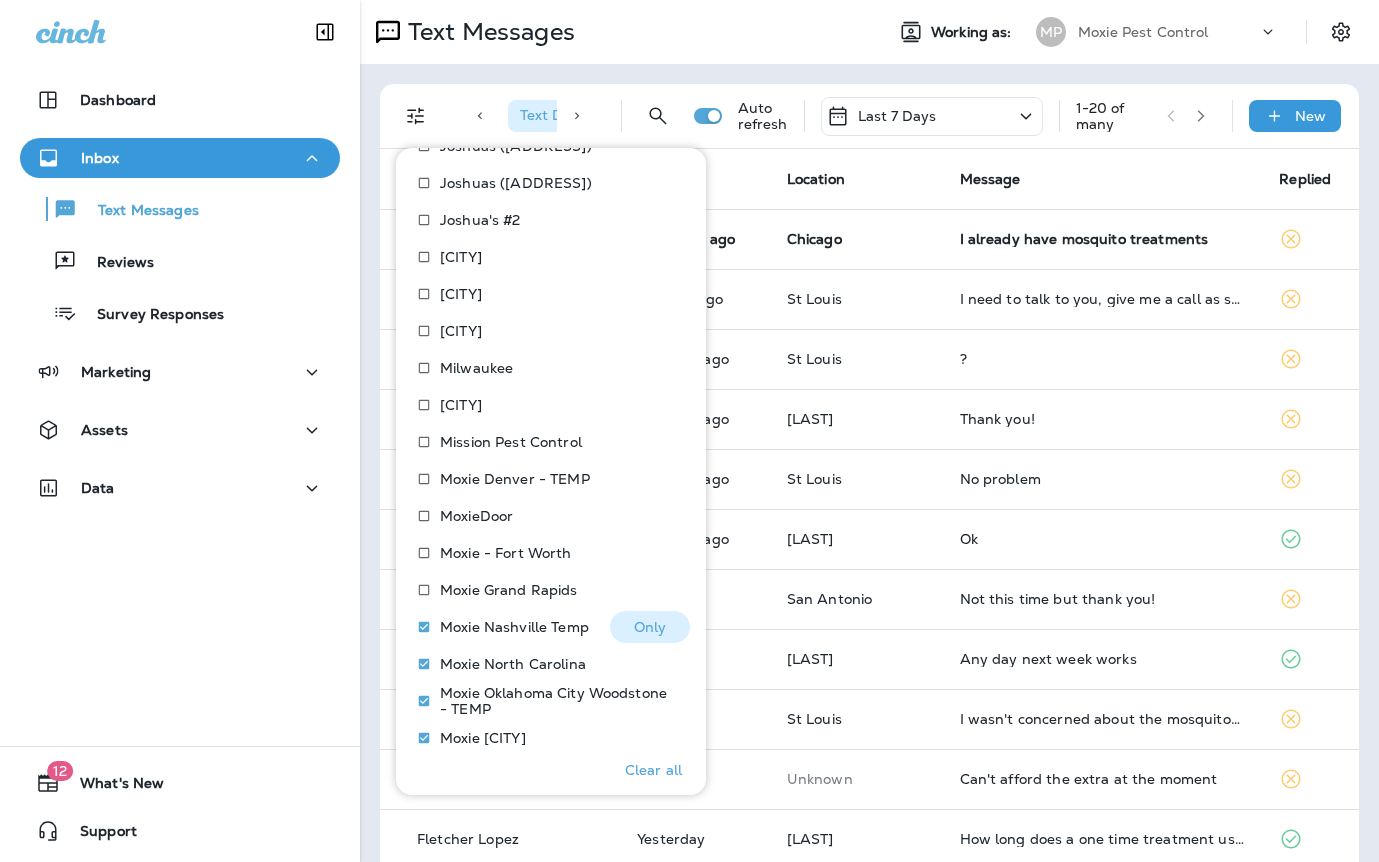 click on "Moxie Nashville Temp" at bounding box center (498, 627) 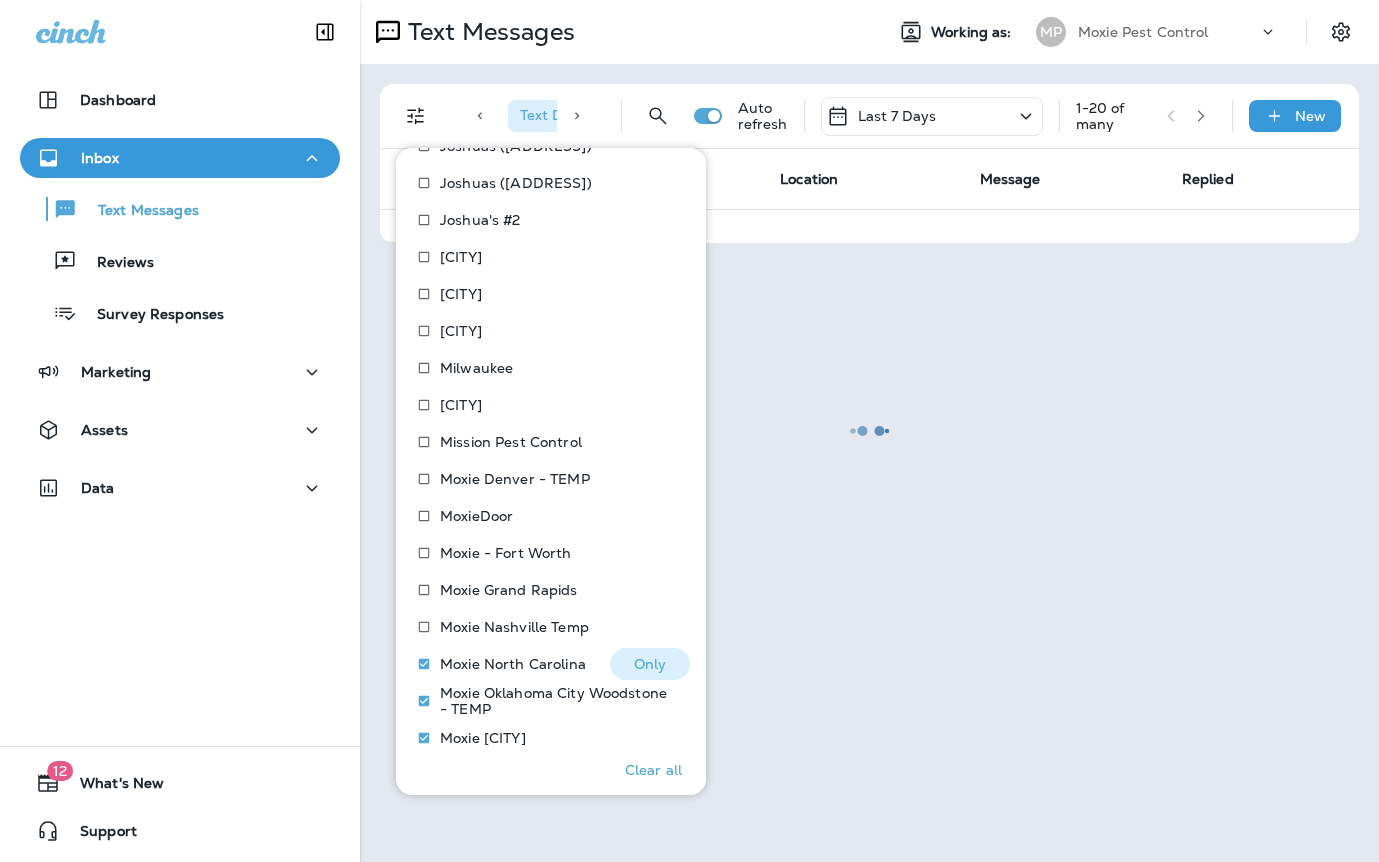click on "Moxie North Carolina" at bounding box center [513, 664] 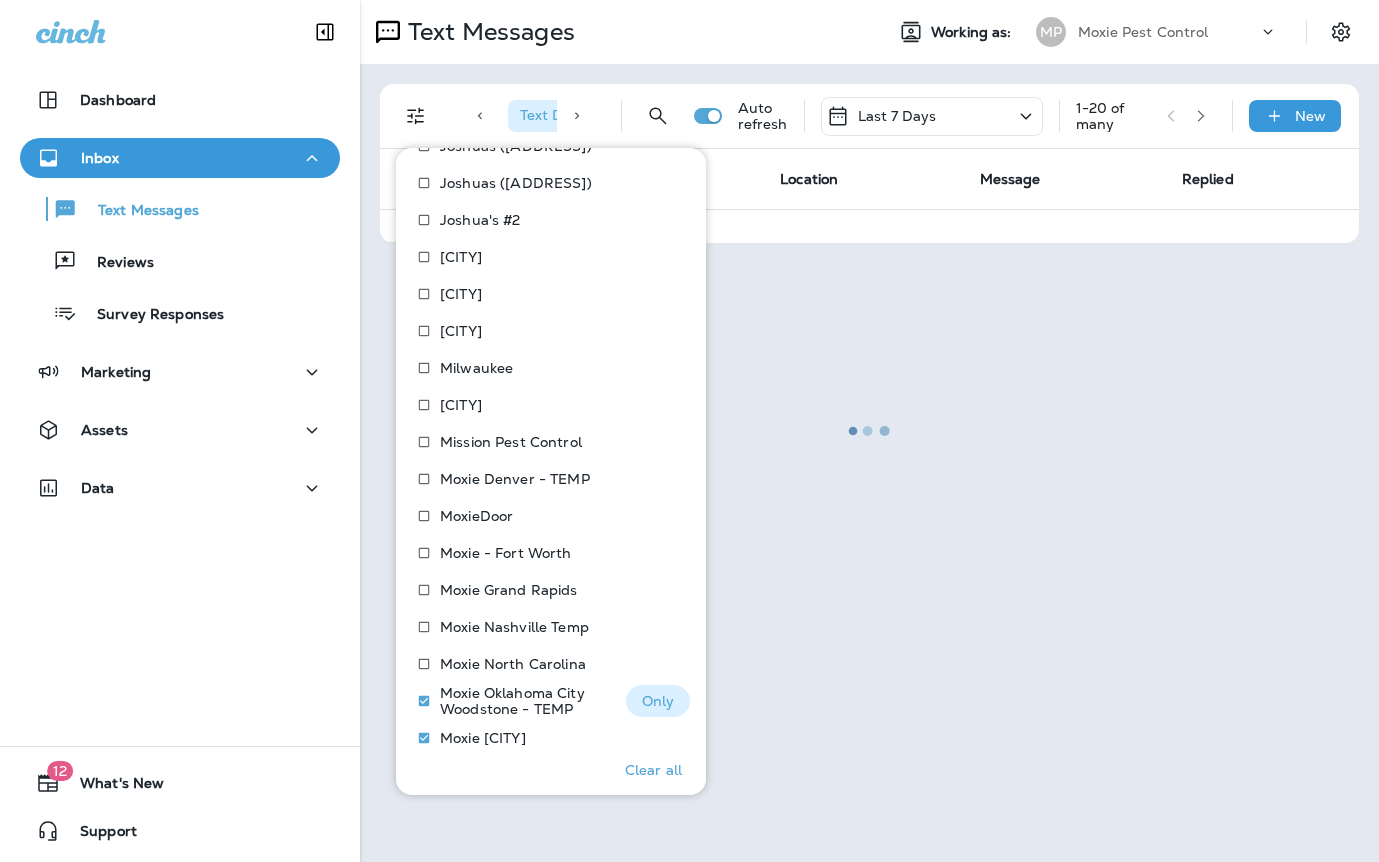 click on "Moxie Oklahoma City Woodstone - TEMP" at bounding box center (525, 701) 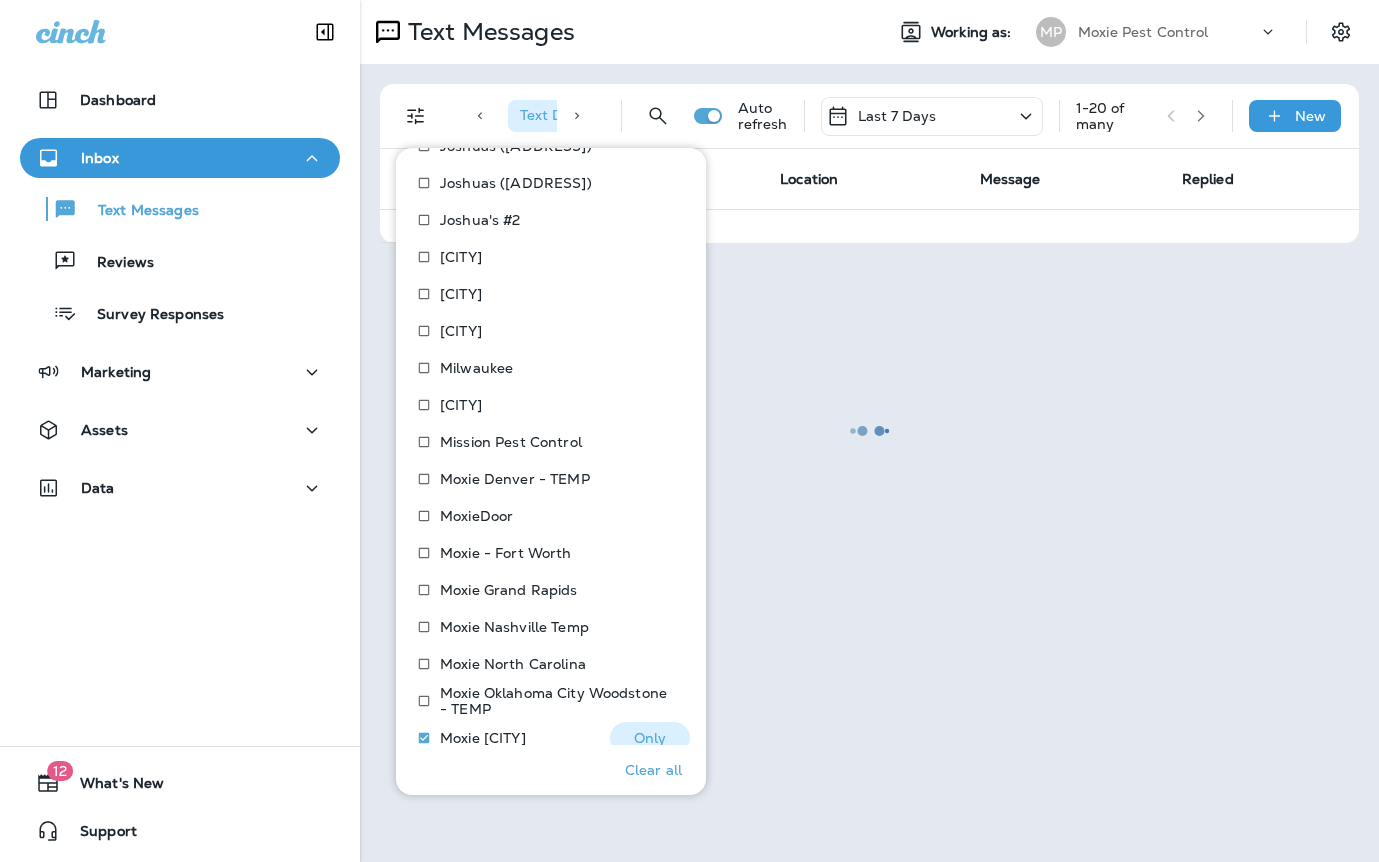 drag, startPoint x: 504, startPoint y: 731, endPoint x: 490, endPoint y: 670, distance: 62.58594 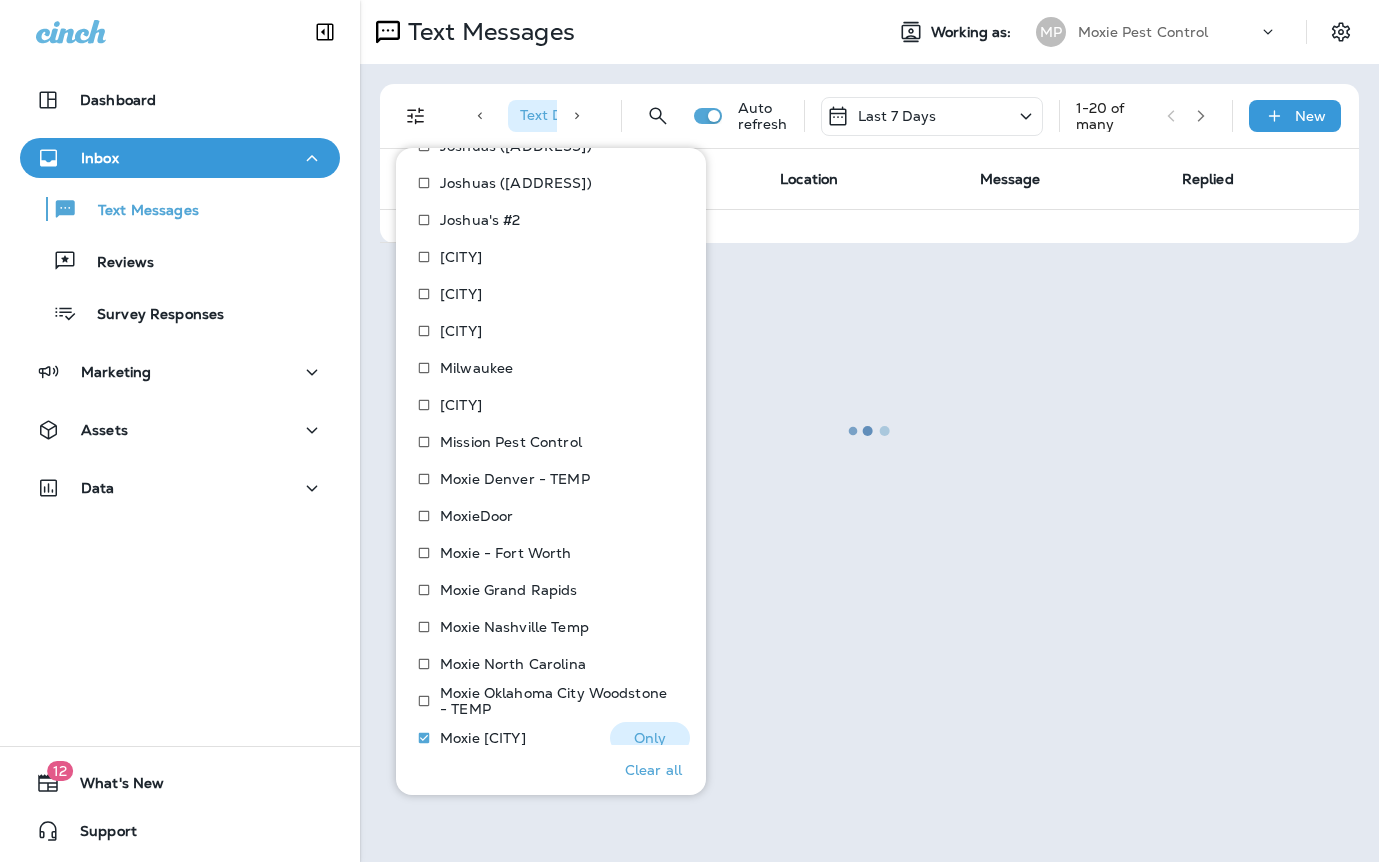 click on "Moxie Philadelphia" at bounding box center [483, 738] 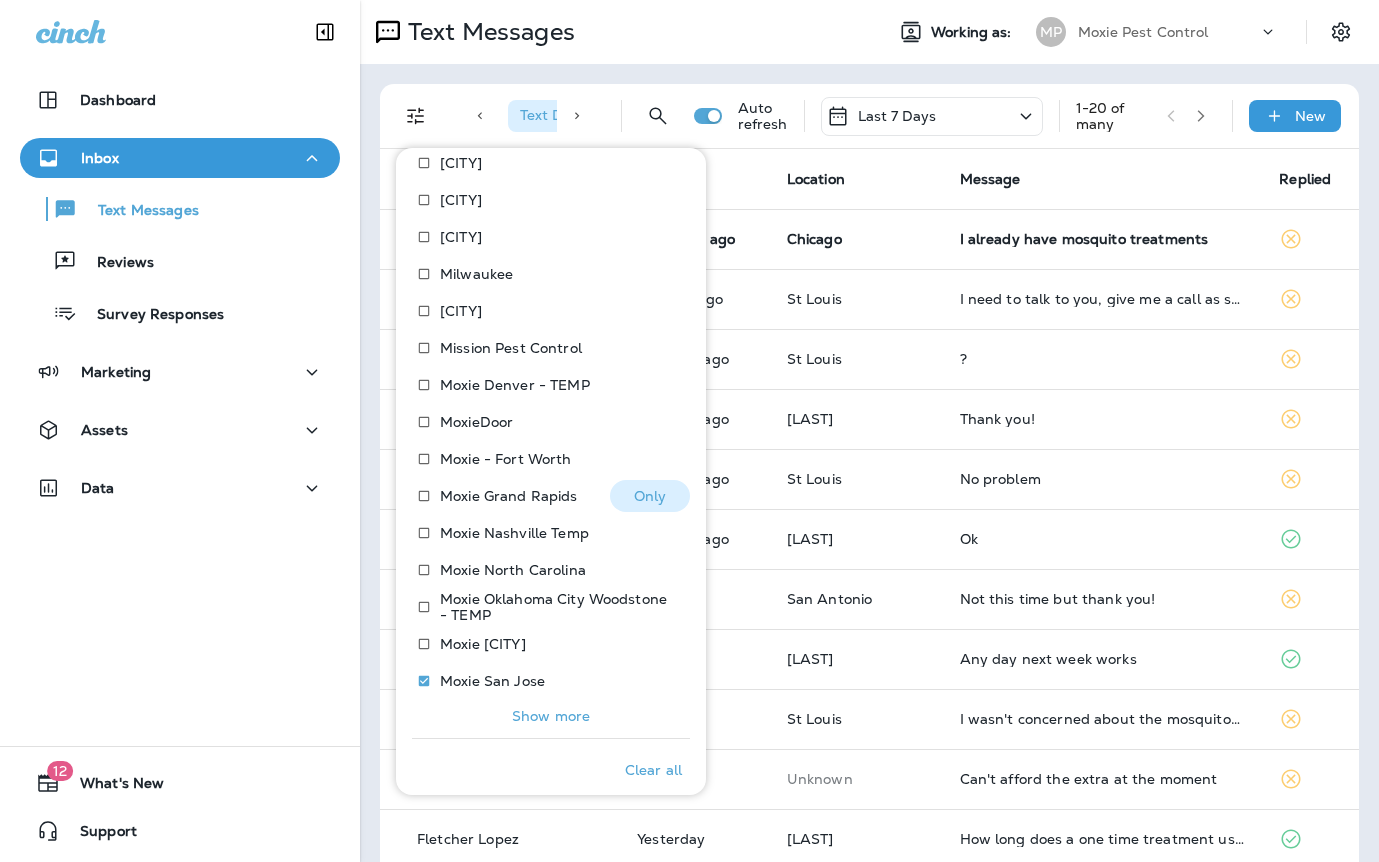 scroll, scrollTop: 1269, scrollLeft: 0, axis: vertical 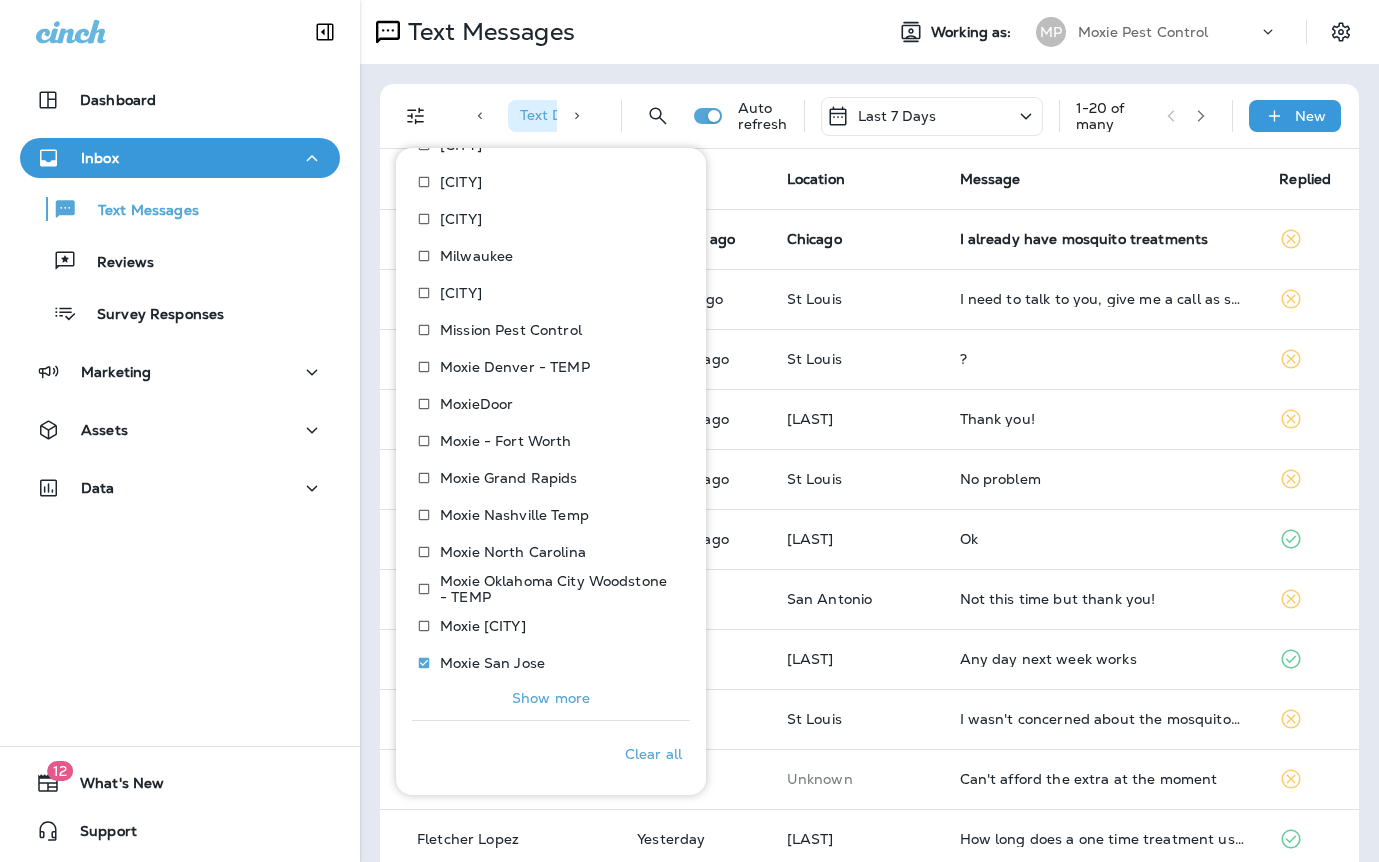click on "Show more" at bounding box center [551, 698] 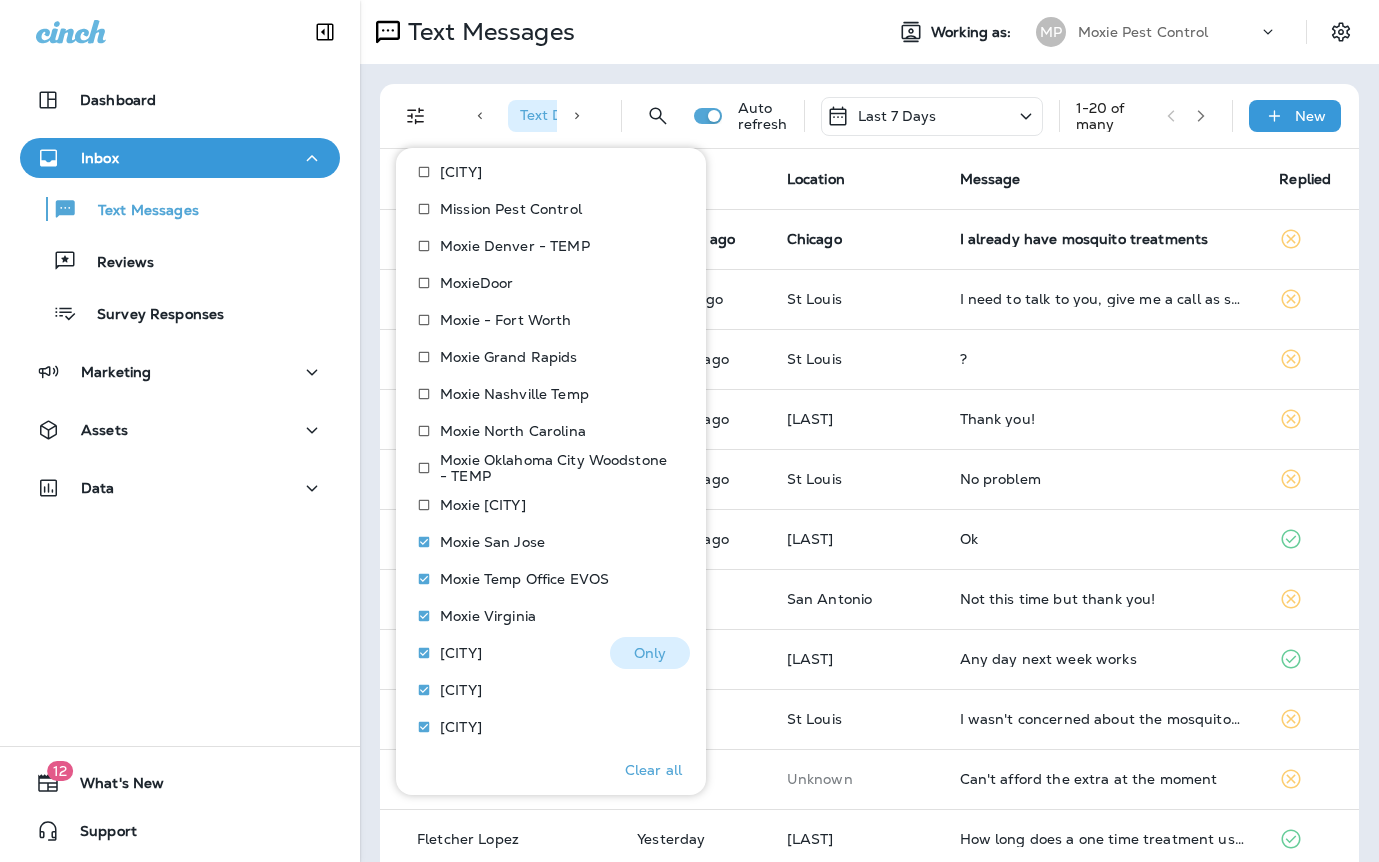 scroll, scrollTop: 1454, scrollLeft: 0, axis: vertical 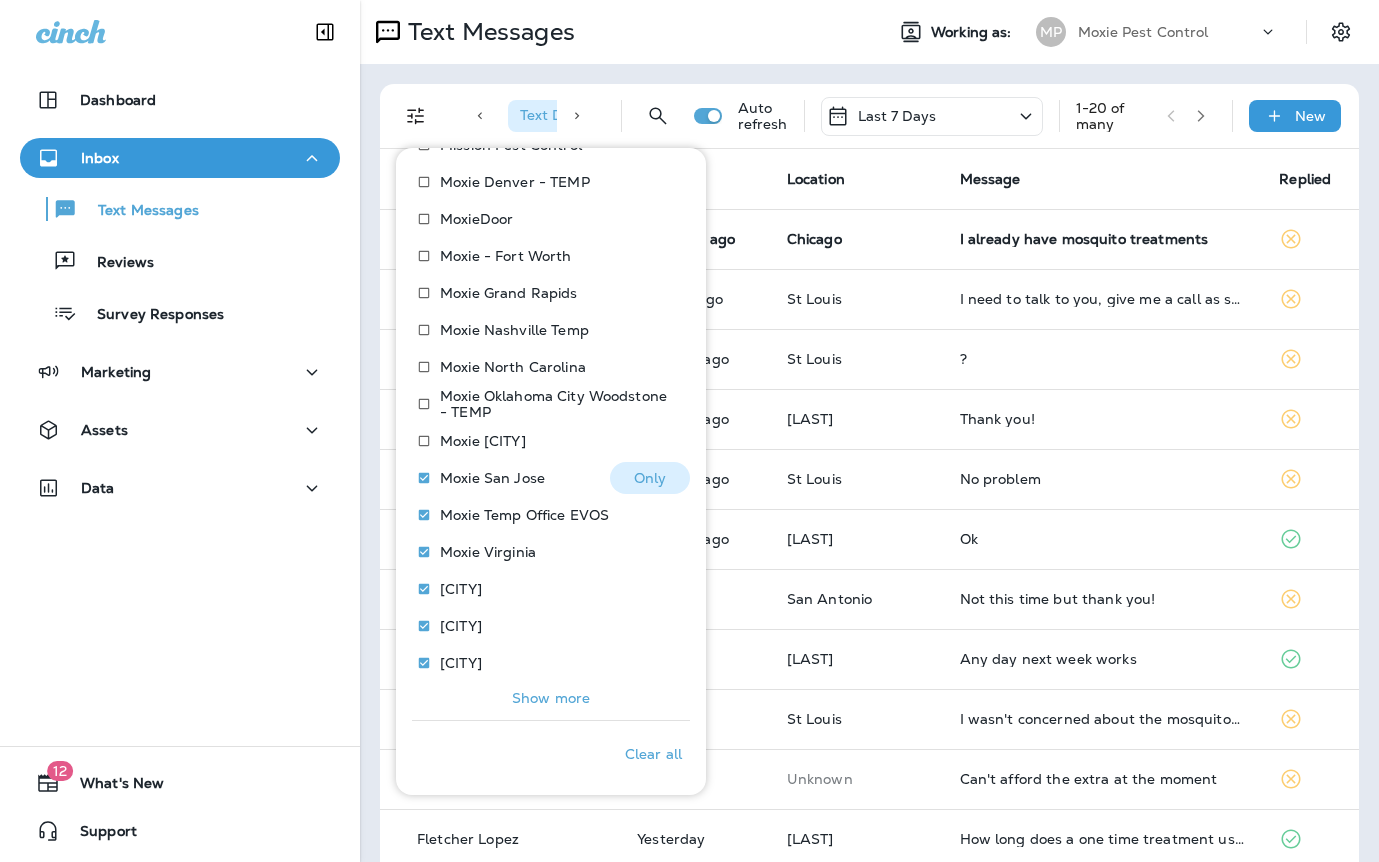 click on "Moxie San Jose" at bounding box center (492, 478) 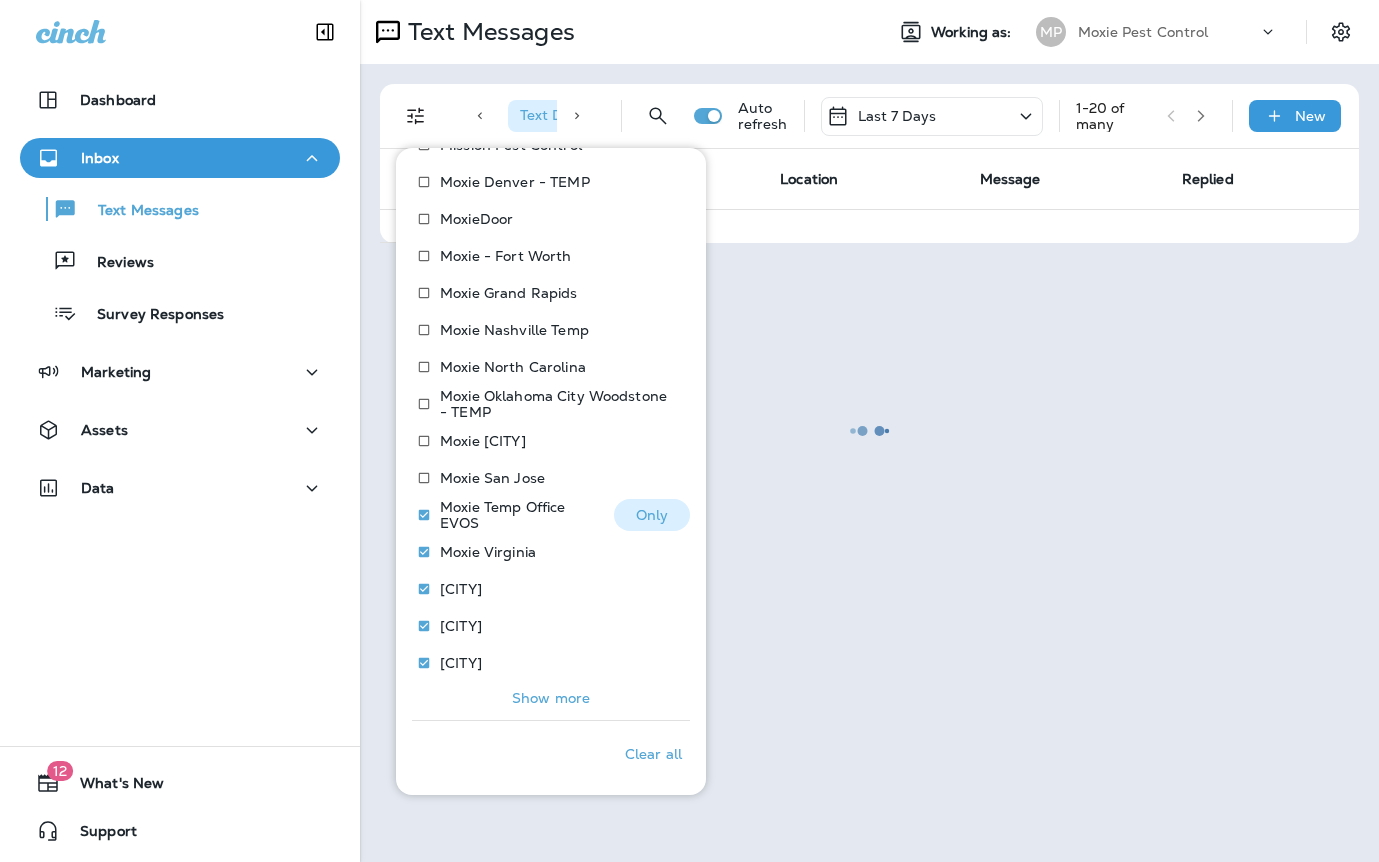 click on "Moxie Temp Office EVOS" at bounding box center (519, 515) 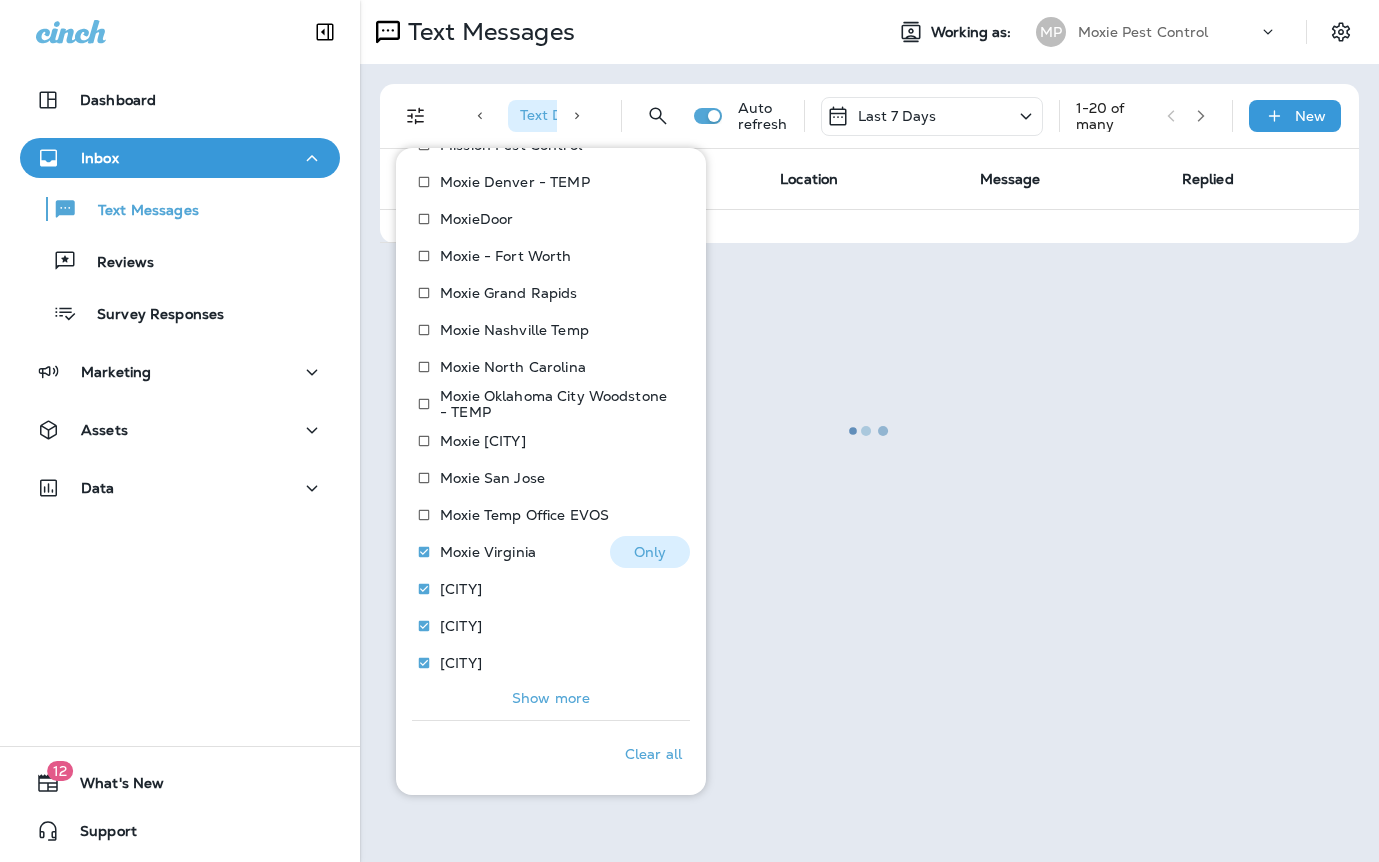 click on "Moxie Virginia" at bounding box center [488, 552] 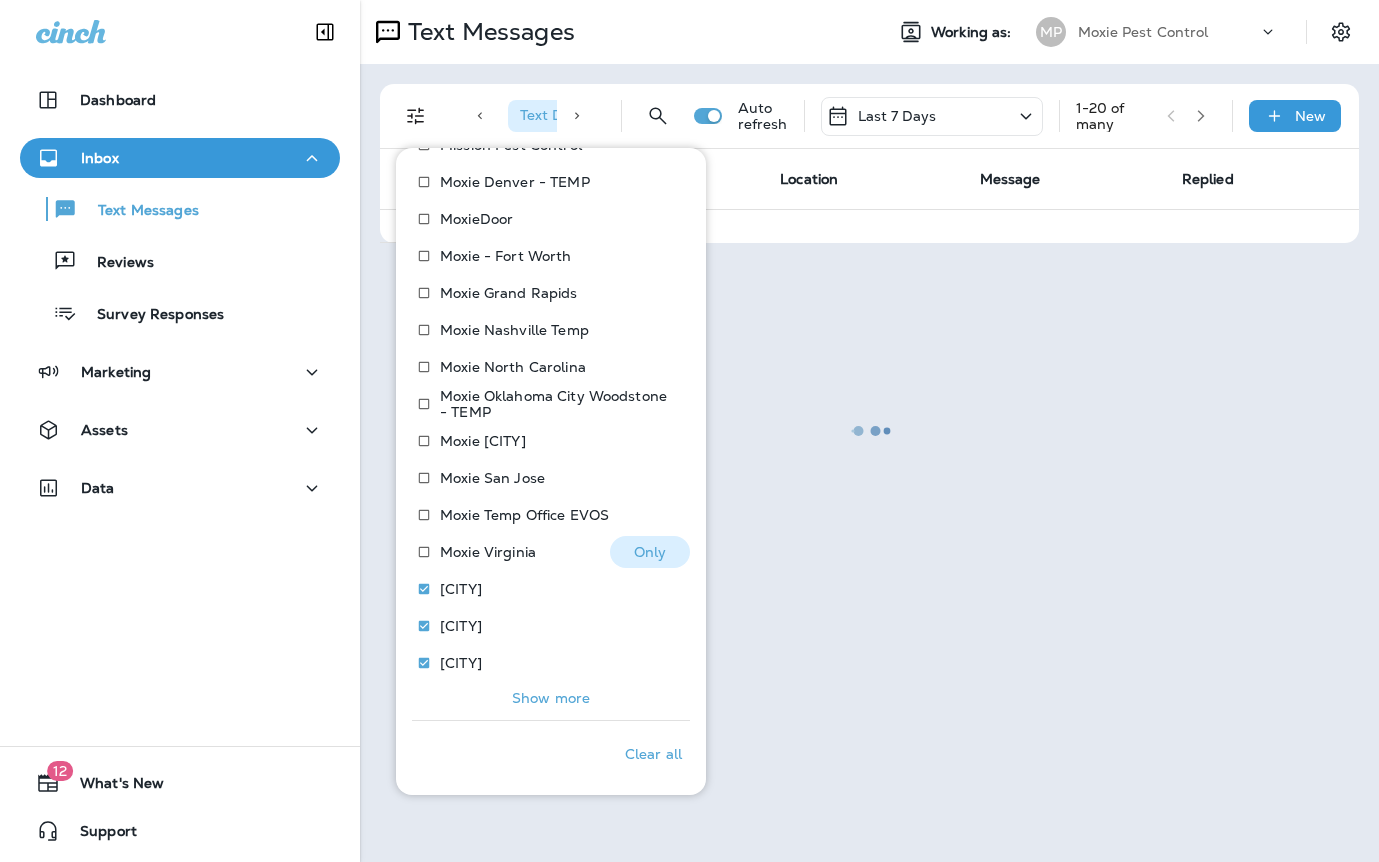 click on "Norfolk" at bounding box center (445, 589) 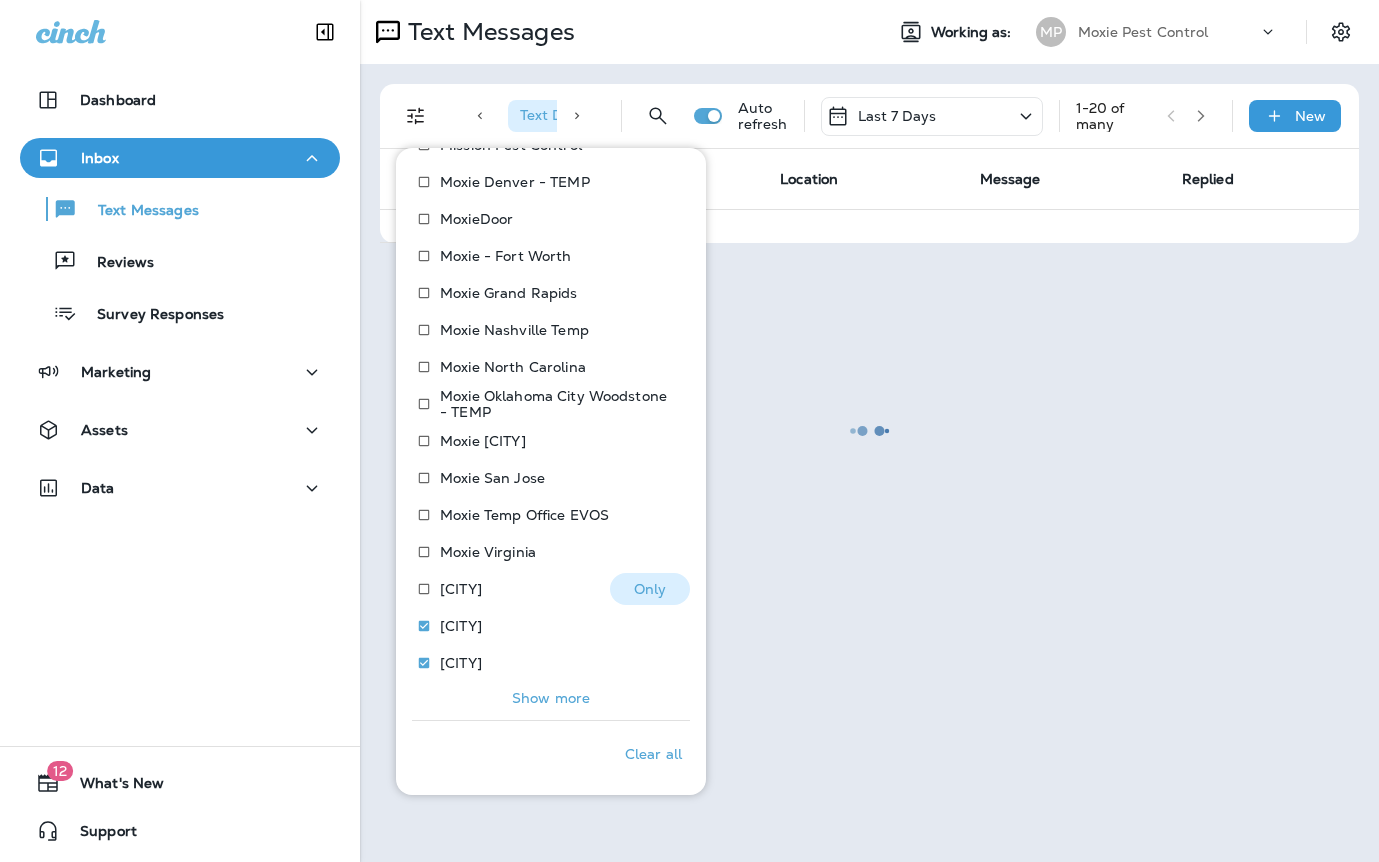 click on "Pittsburgh" at bounding box center [461, 626] 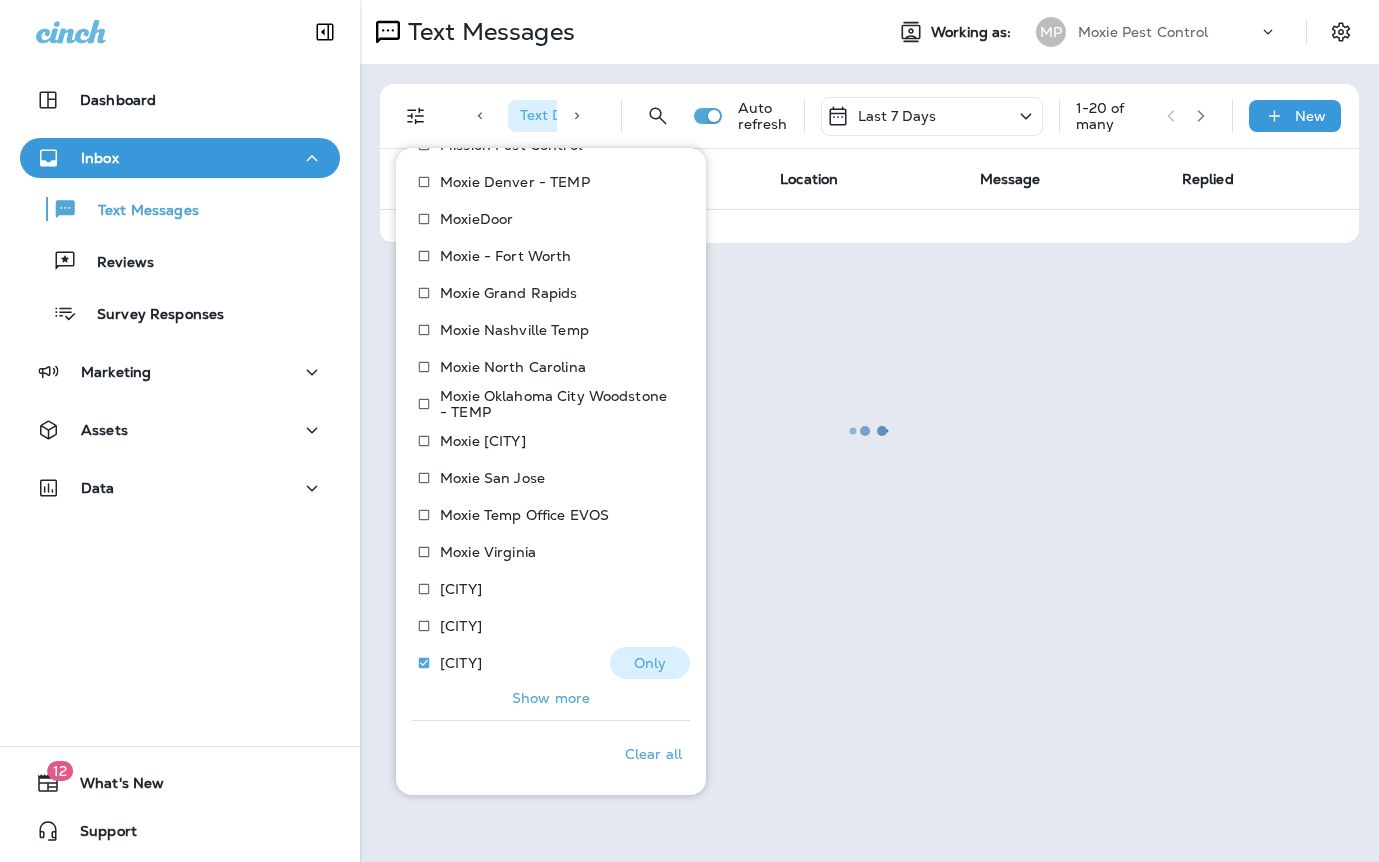 drag, startPoint x: 470, startPoint y: 646, endPoint x: 495, endPoint y: 659, distance: 28.178005 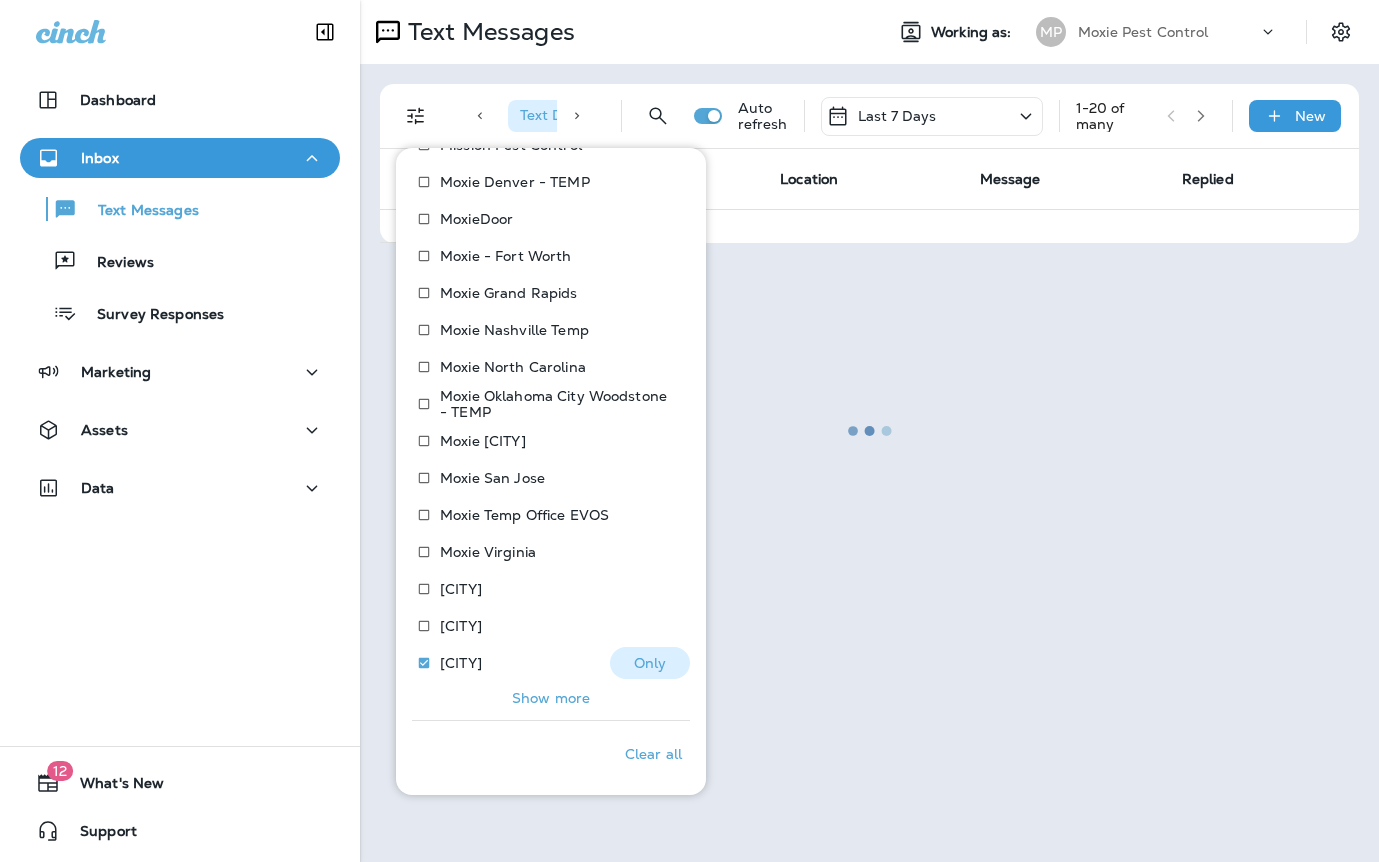 click on "Portland" at bounding box center [445, 663] 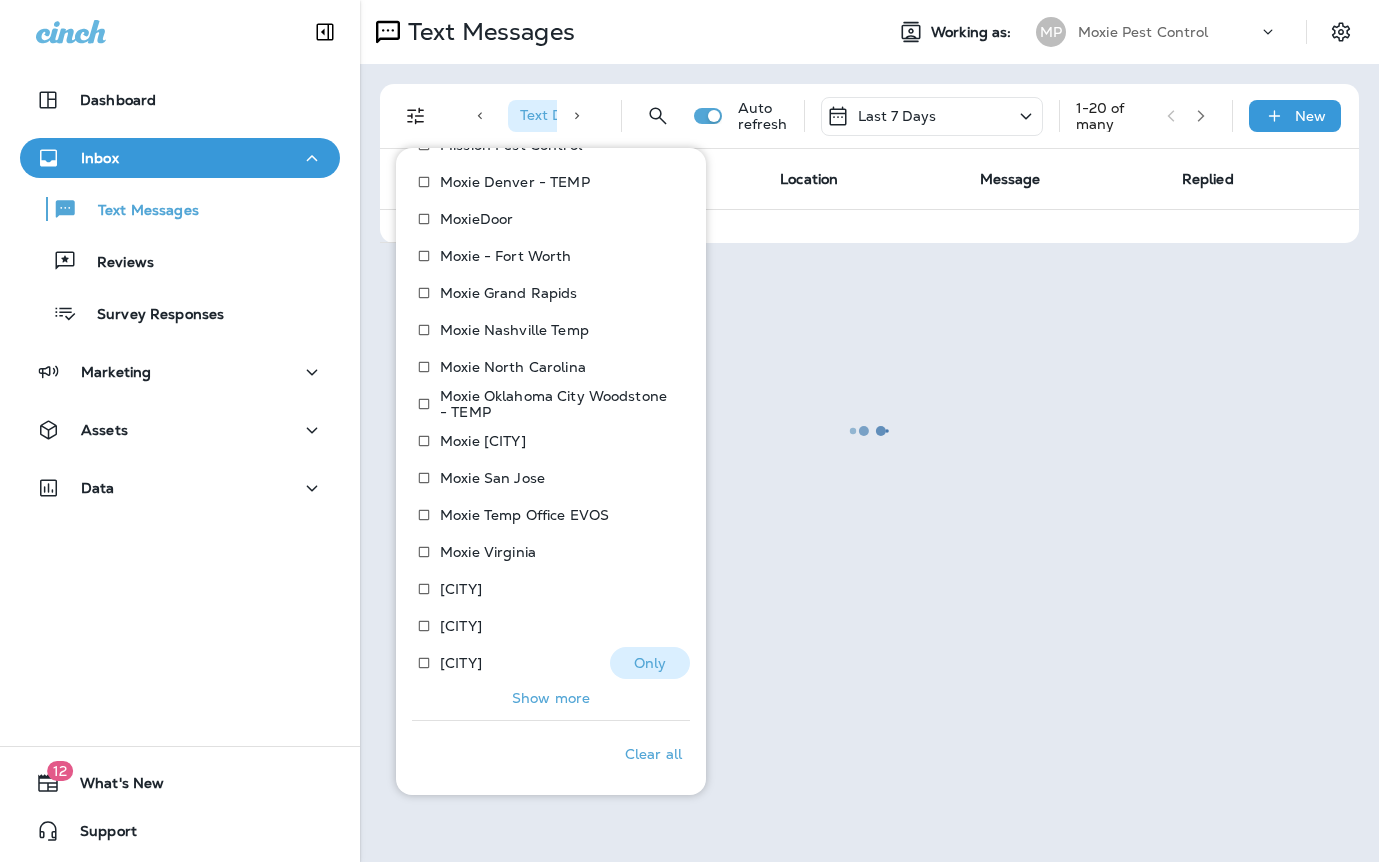 click on "Show more" at bounding box center [551, 698] 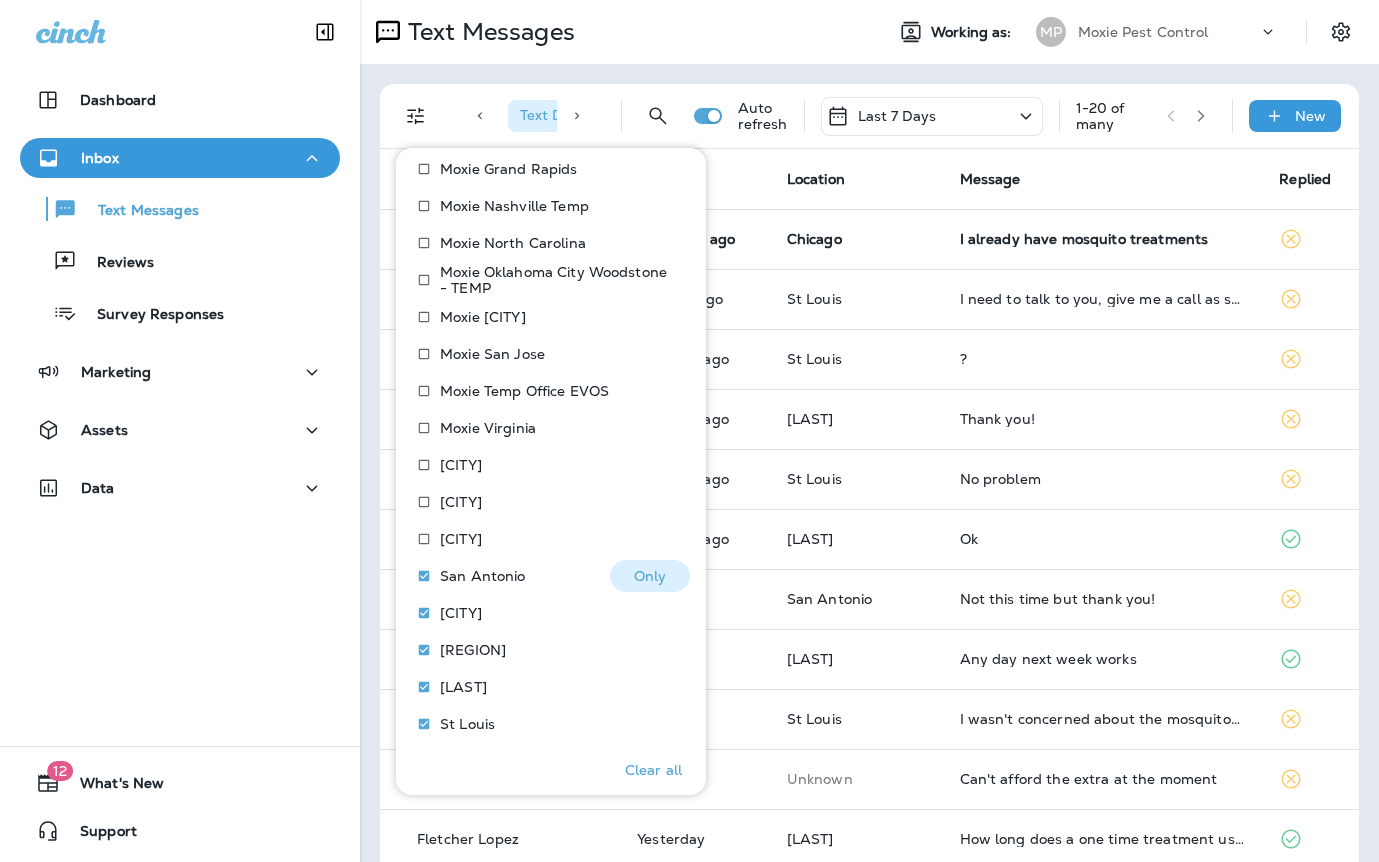 scroll, scrollTop: 1593, scrollLeft: 0, axis: vertical 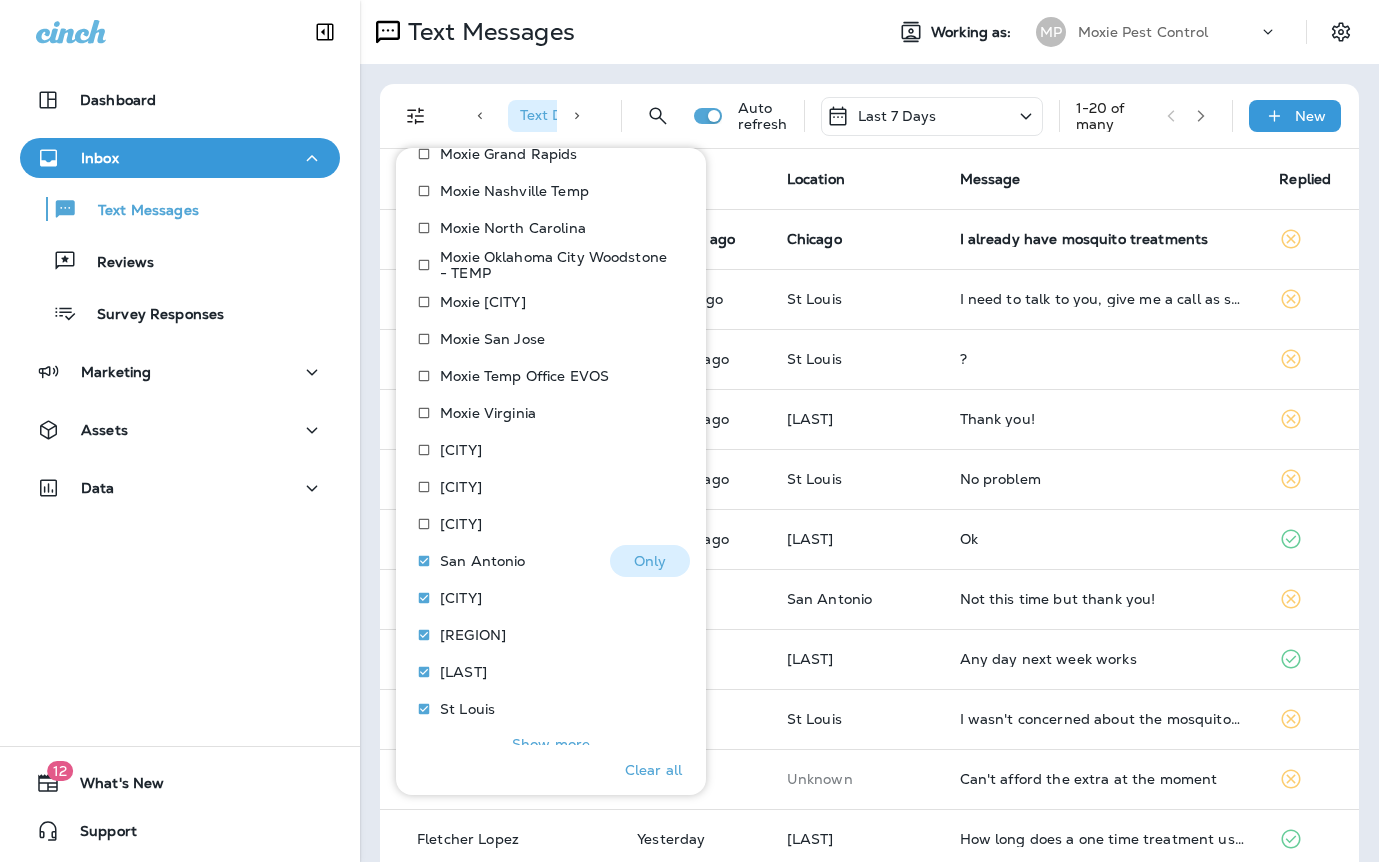 click on "San Antonio" at bounding box center [467, 561] 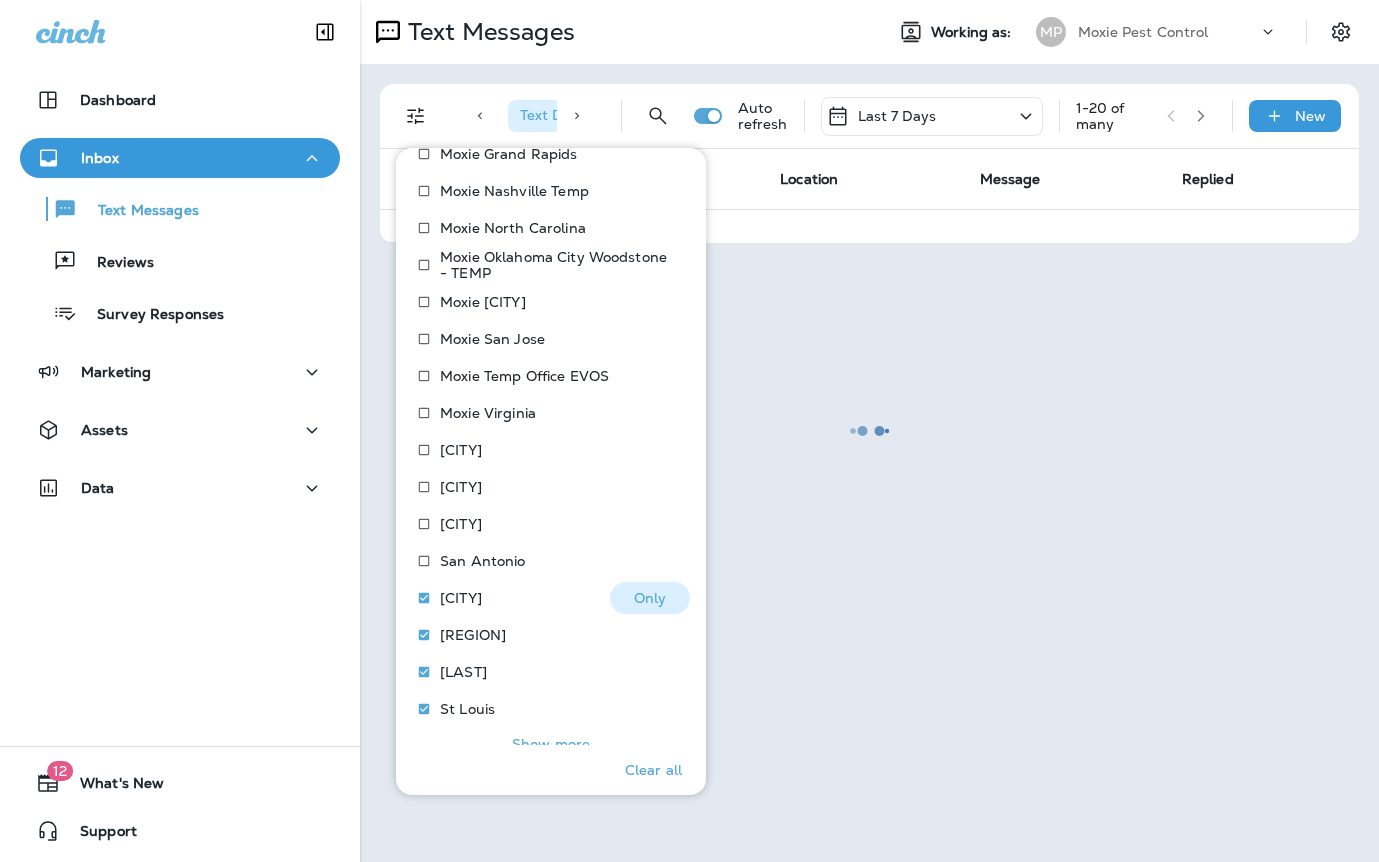 drag, startPoint x: 469, startPoint y: 586, endPoint x: 472, endPoint y: 599, distance: 13.341664 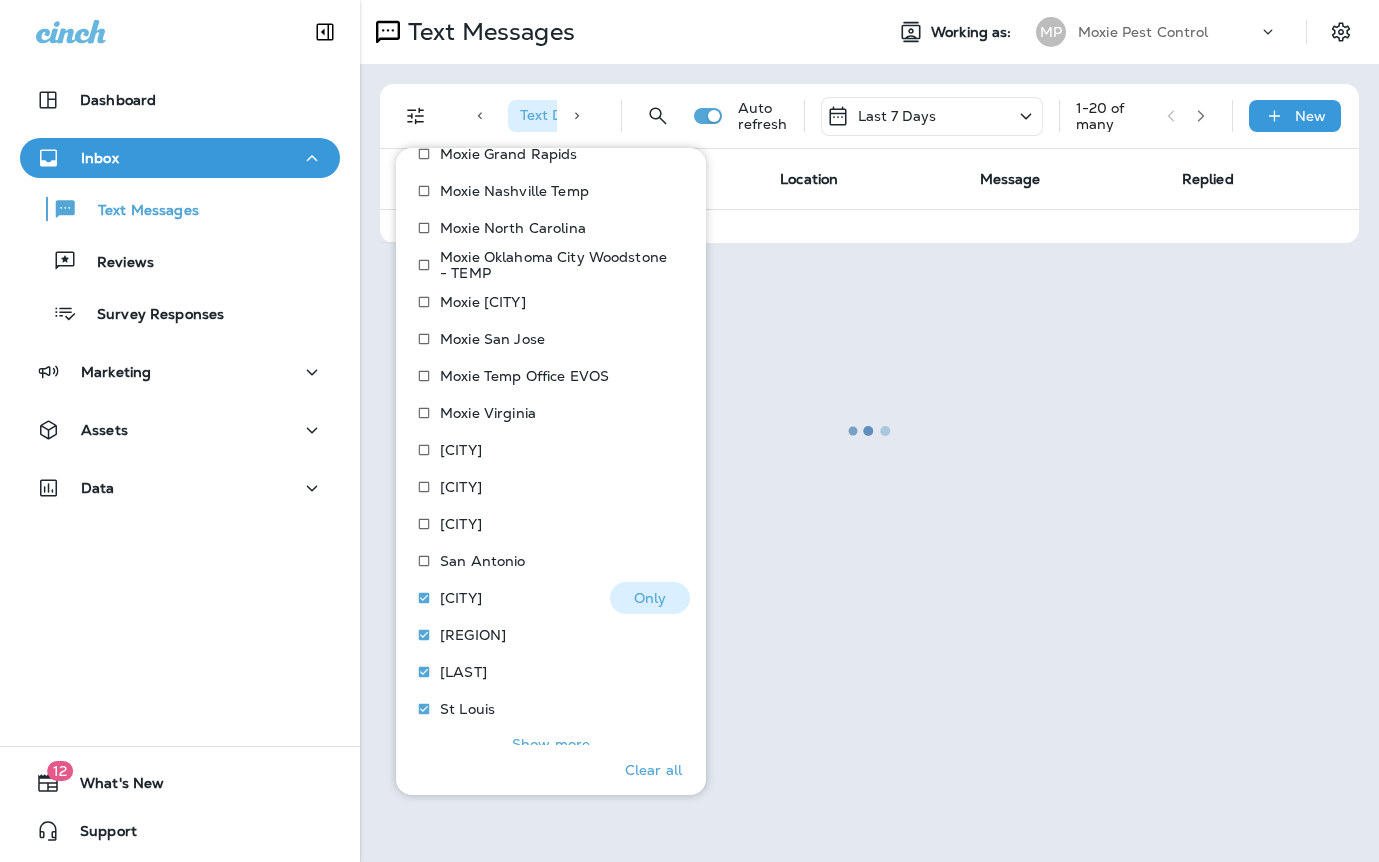 click on "Seattle" at bounding box center (445, 598) 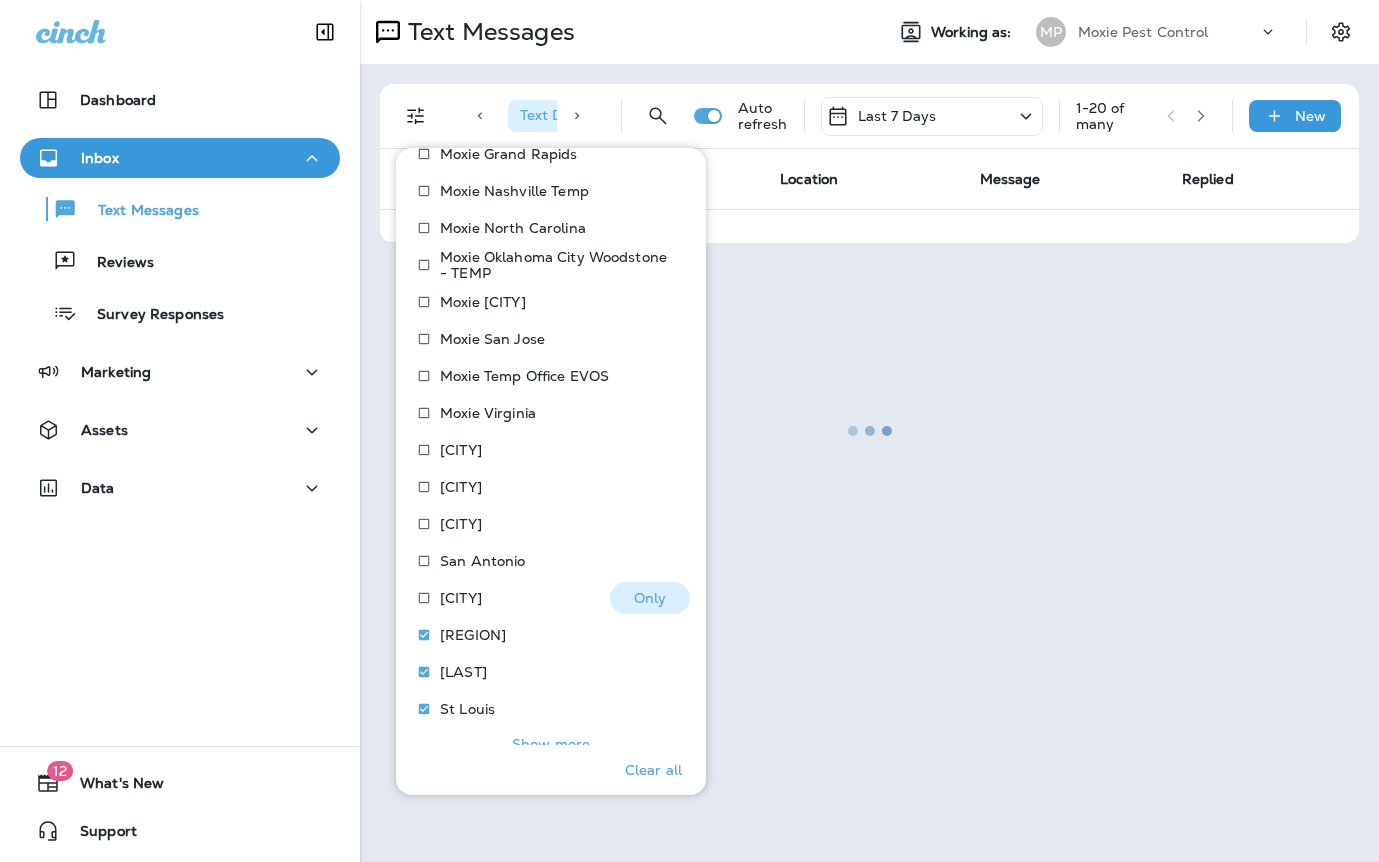 click on "Seattle Only" at bounding box center (551, 600) 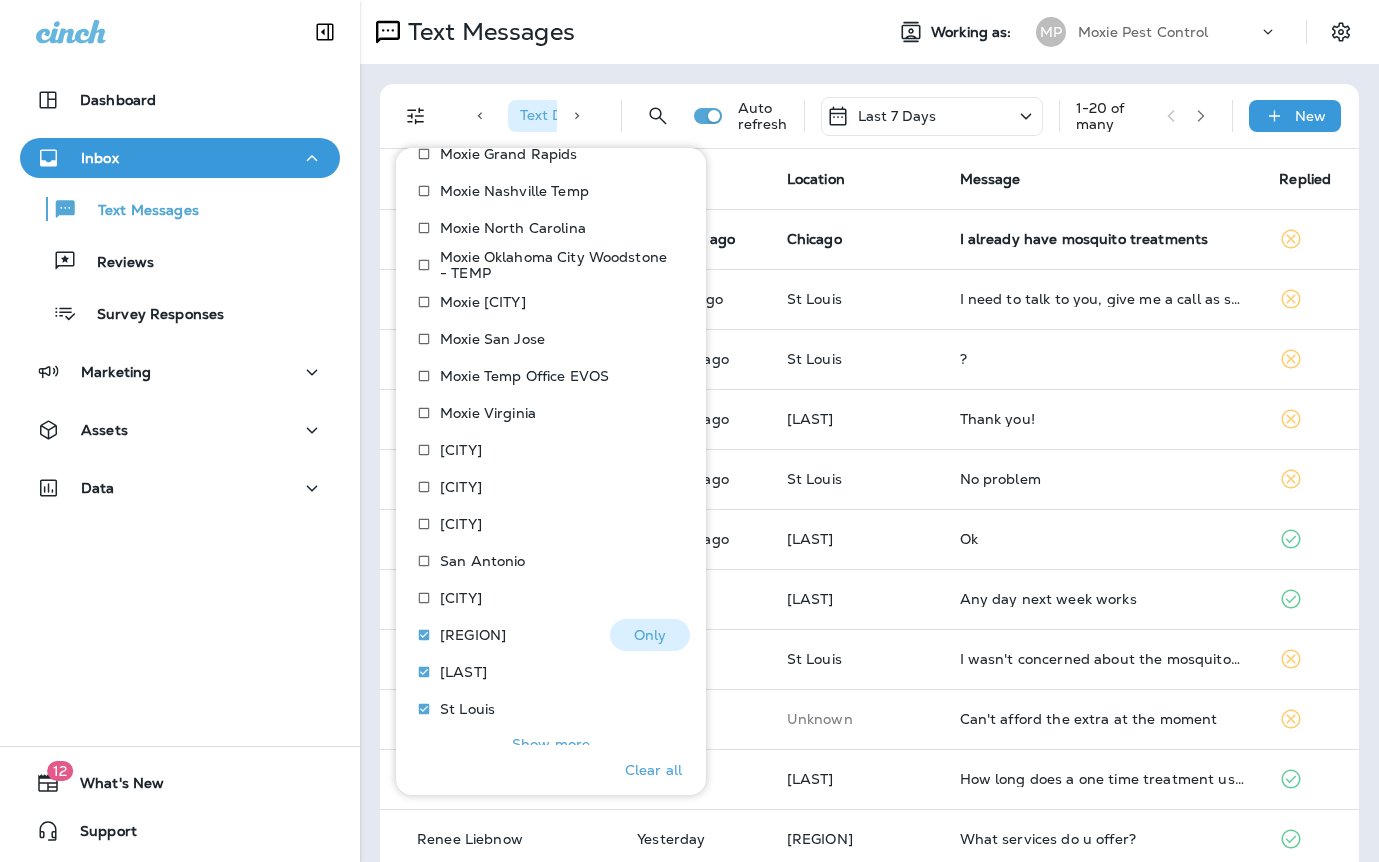 click on "[REGION]" at bounding box center [473, 635] 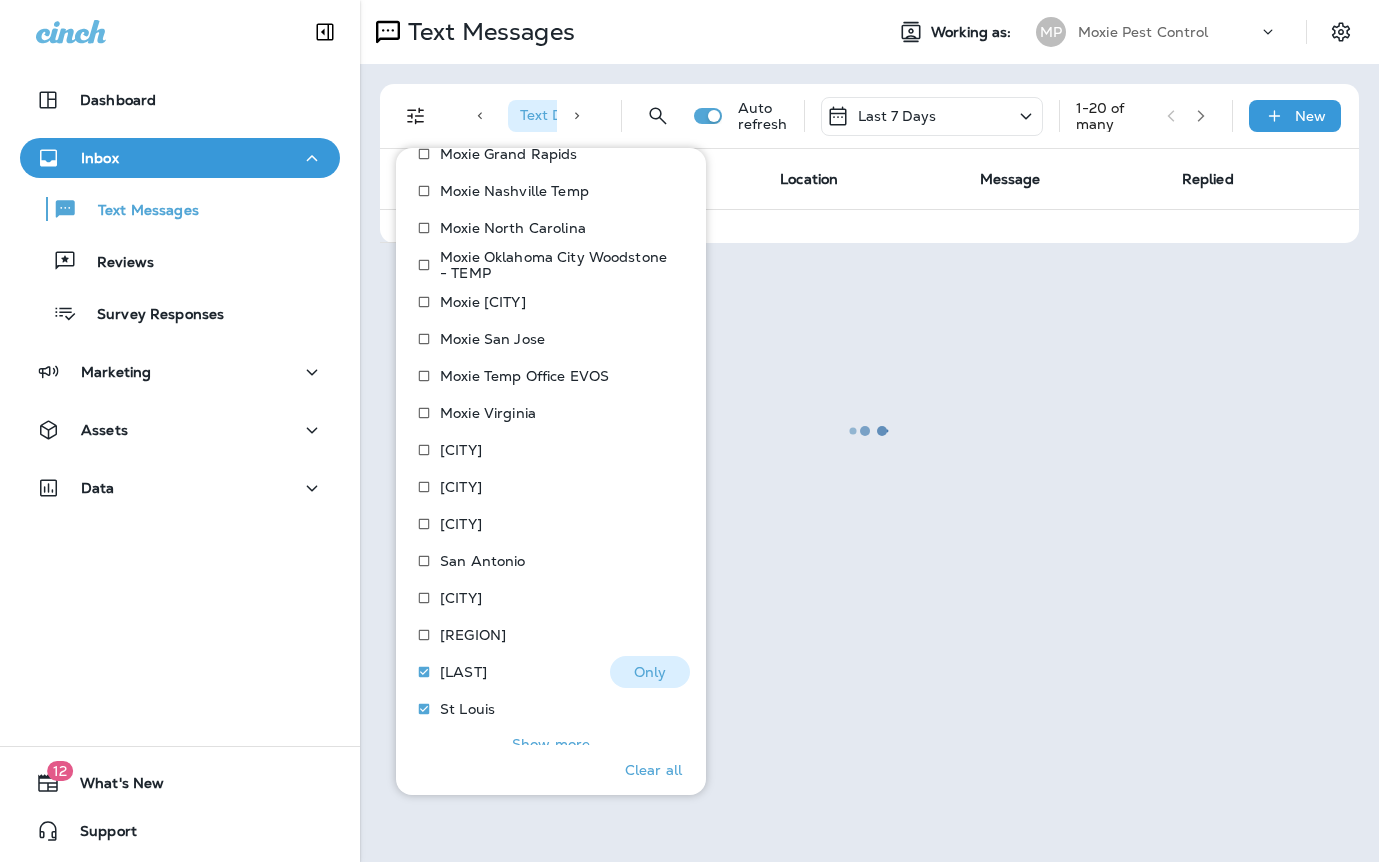 click on "Stafford" at bounding box center [463, 672] 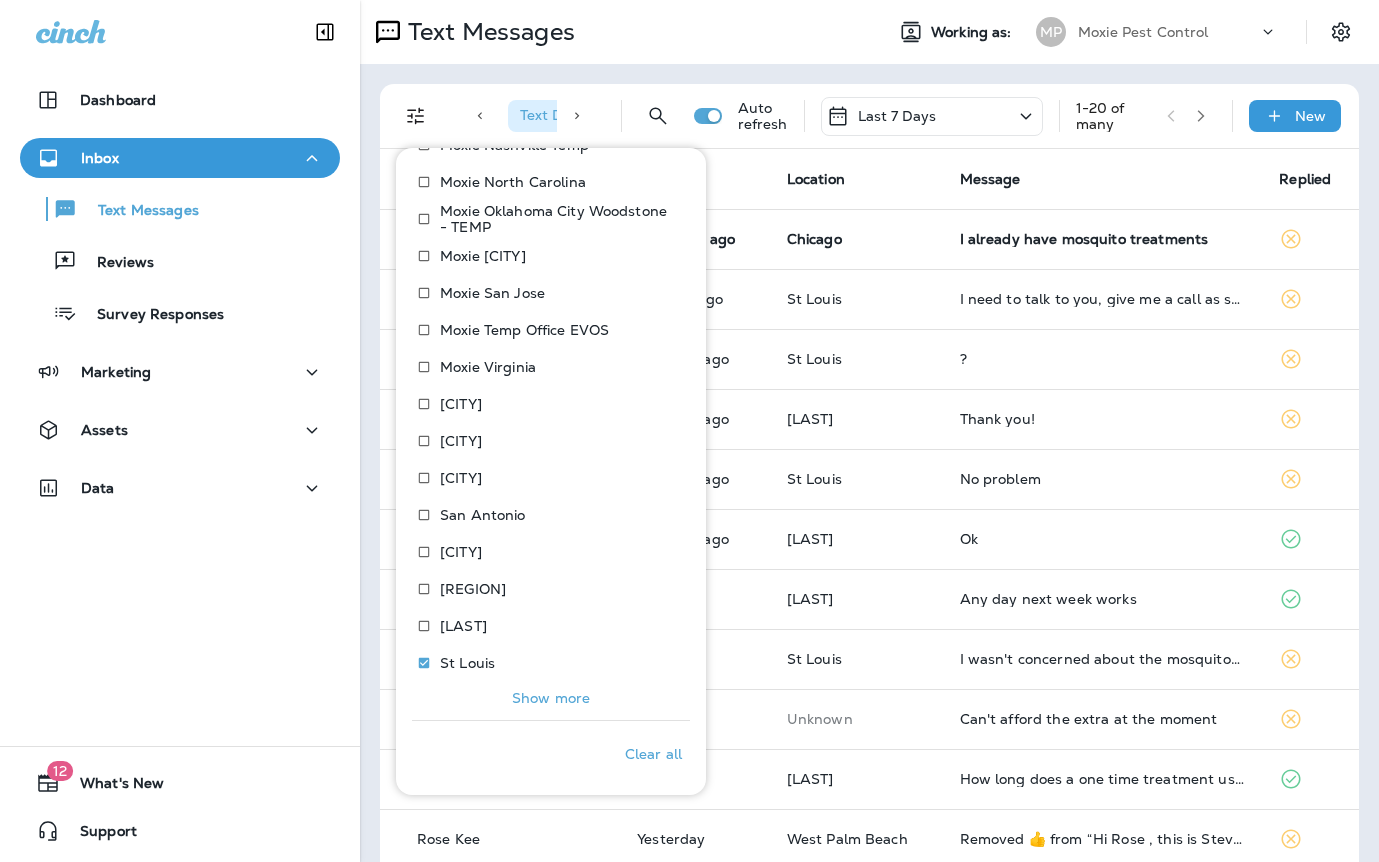 click on "Show more" at bounding box center (551, 698) 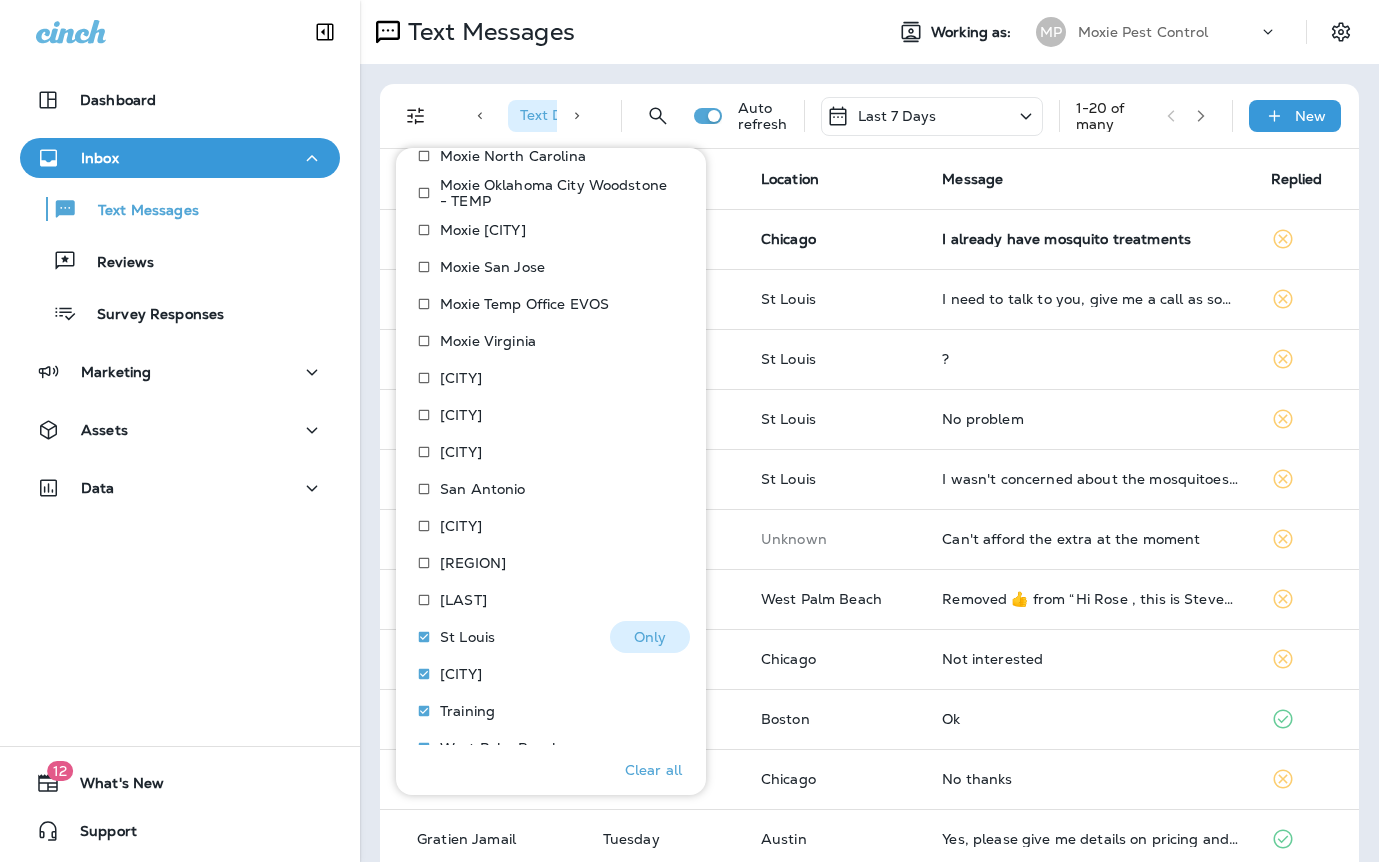 scroll, scrollTop: 1674, scrollLeft: 0, axis: vertical 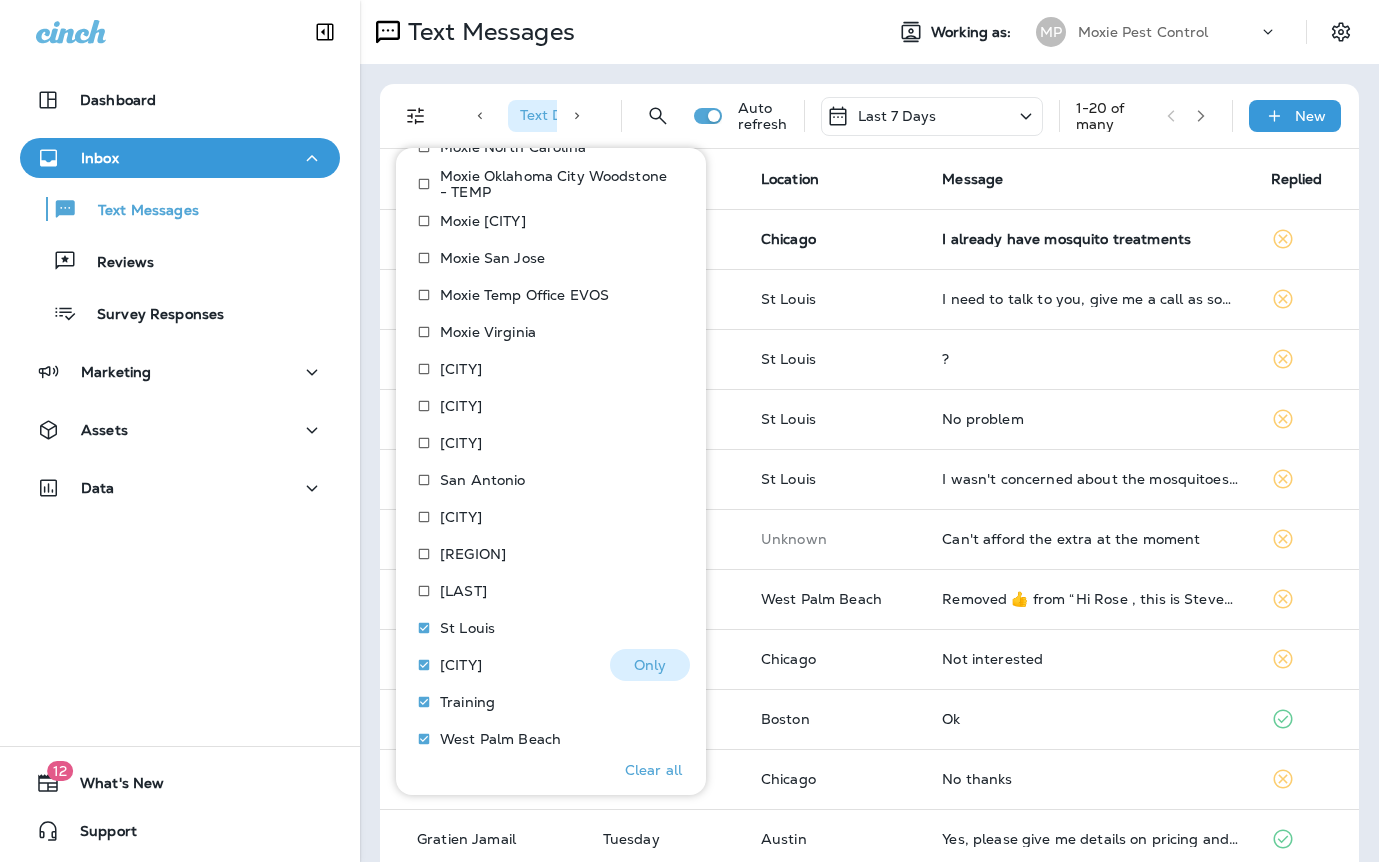 click on "Tampa" at bounding box center [461, 665] 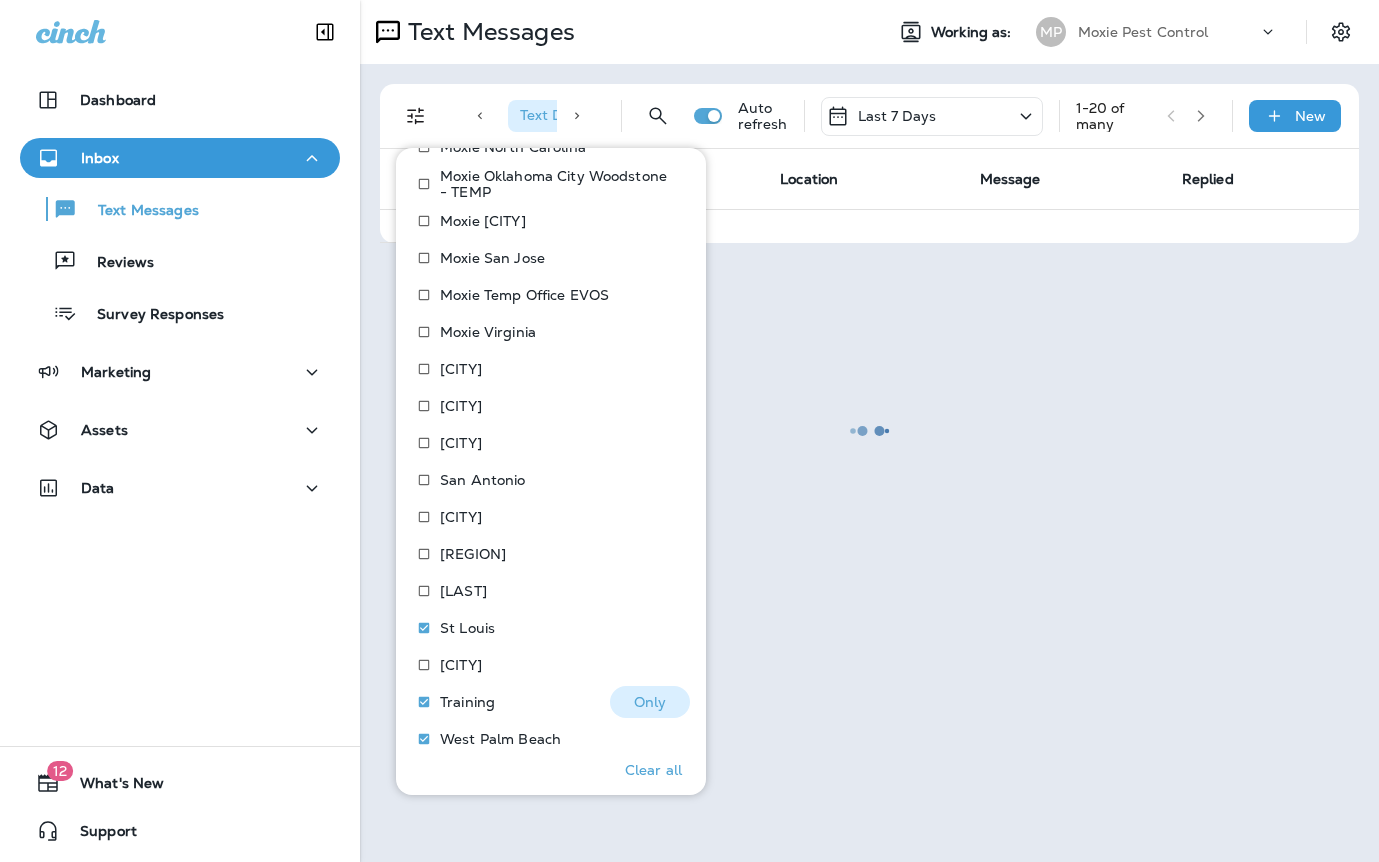 click on "Training" at bounding box center (467, 702) 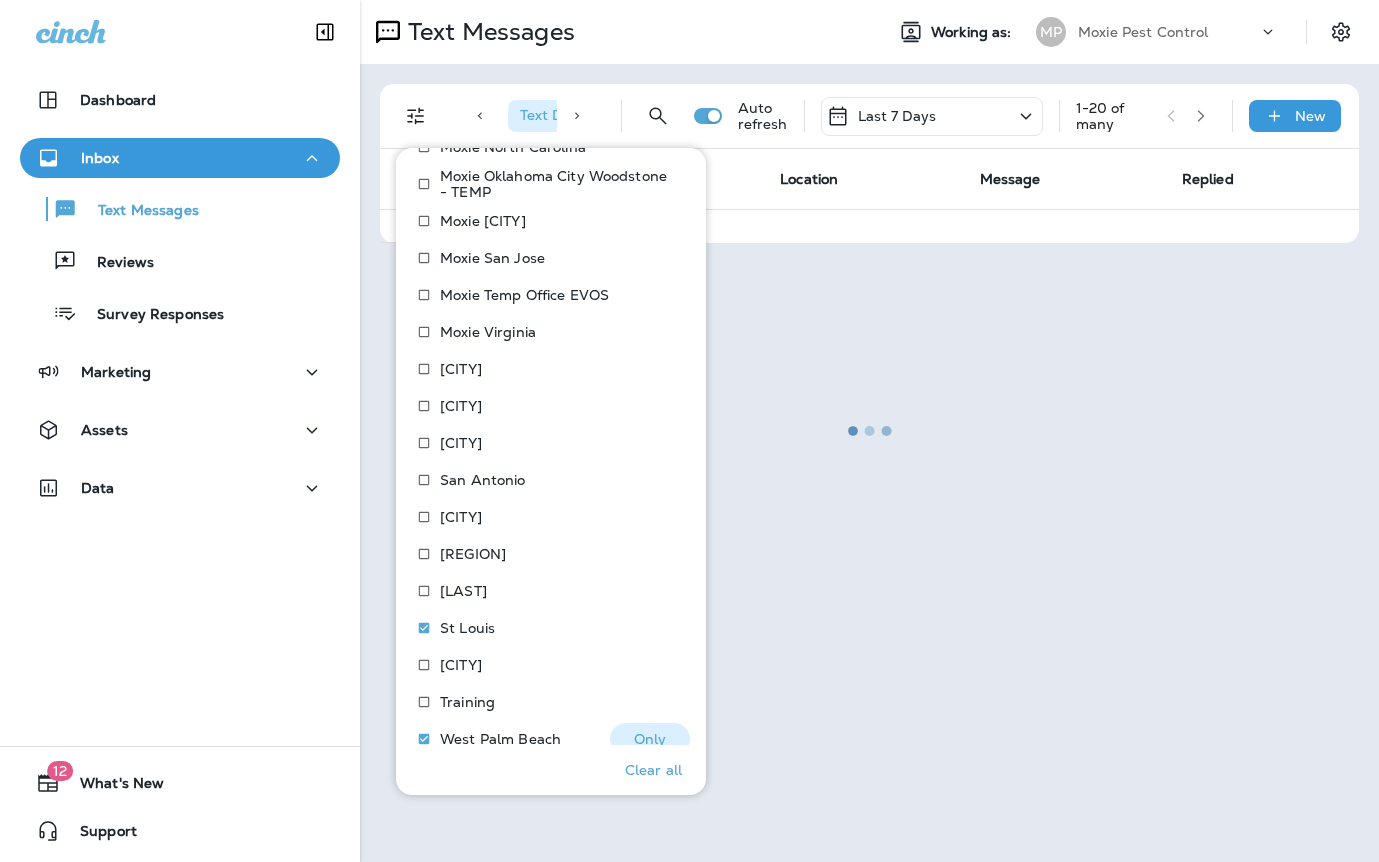 click on "West Palm Beach" at bounding box center (500, 739) 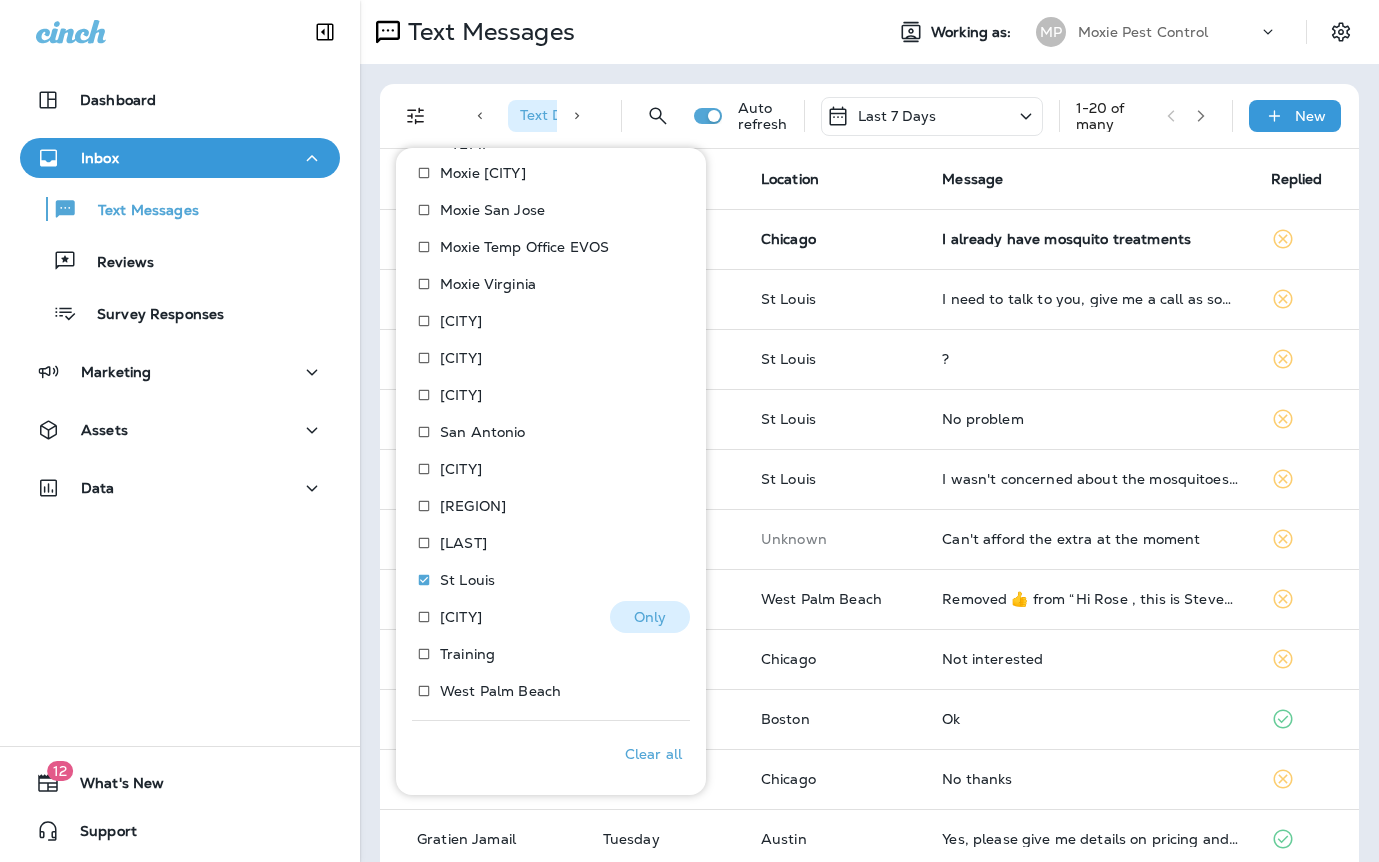 scroll, scrollTop: 1721, scrollLeft: 0, axis: vertical 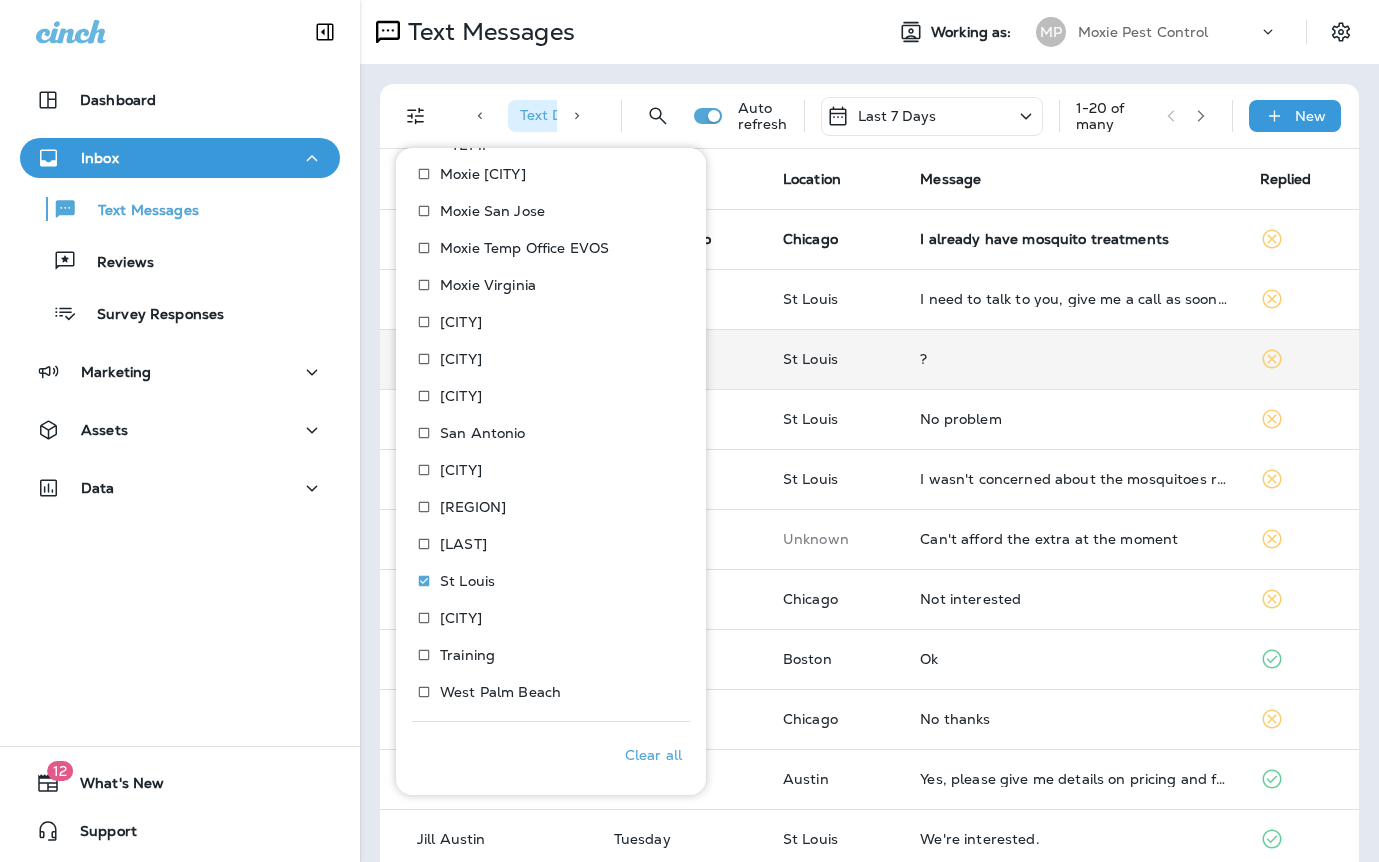 click on "?" at bounding box center (1073, 359) 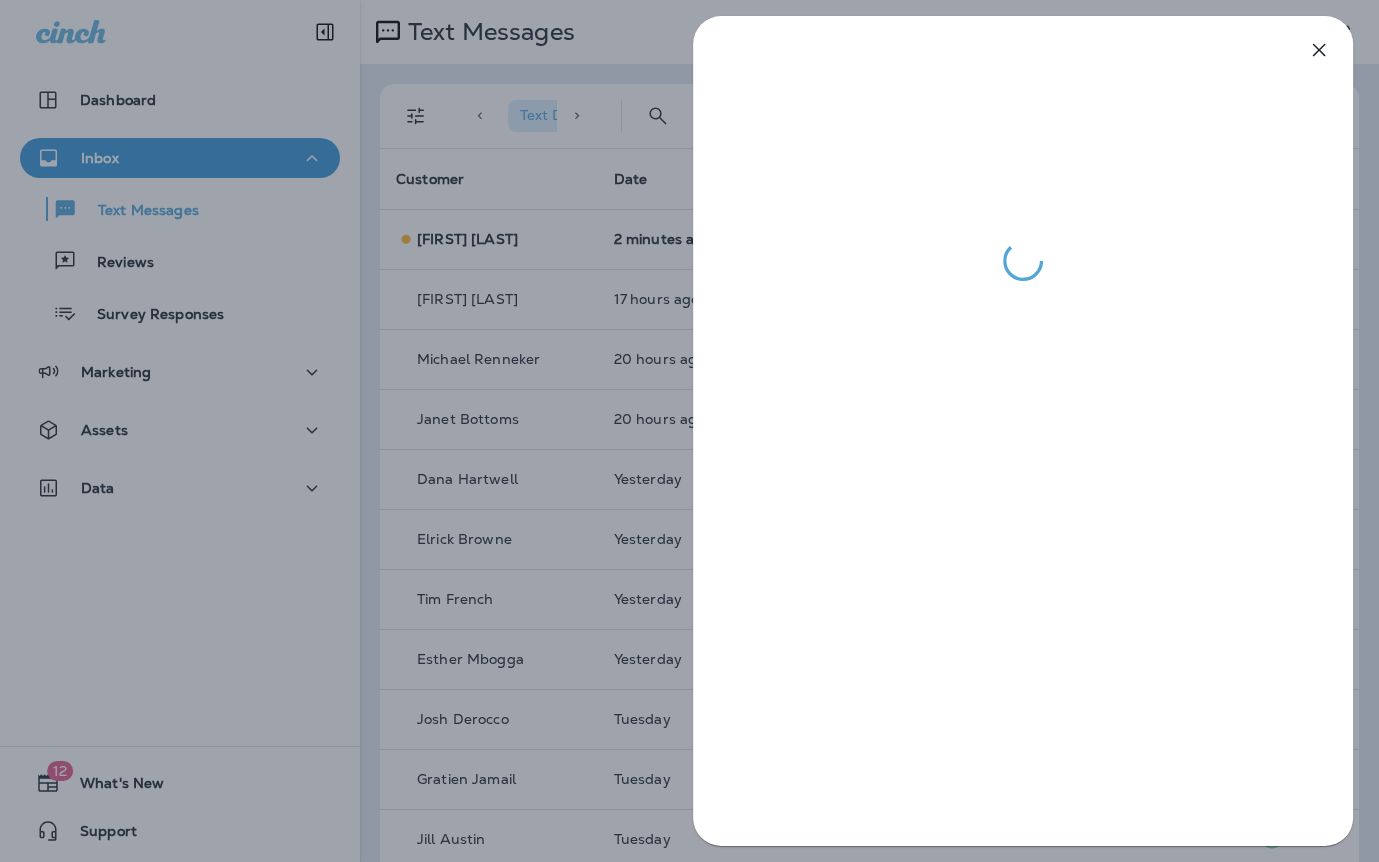 drag, startPoint x: 548, startPoint y: 390, endPoint x: 649, endPoint y: 325, distance: 120.108284 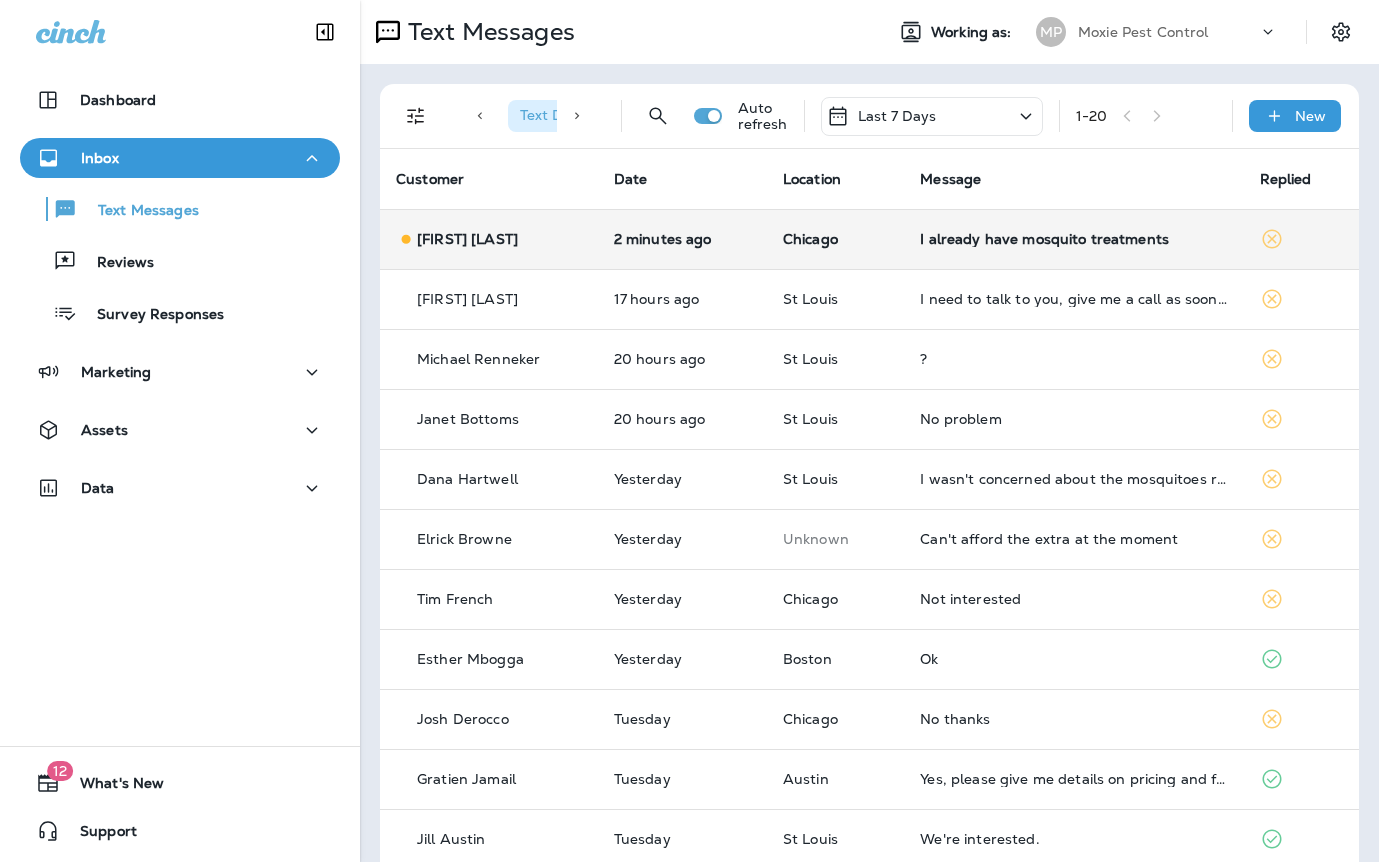 click on "I already have mosquito treatments" at bounding box center (1073, 239) 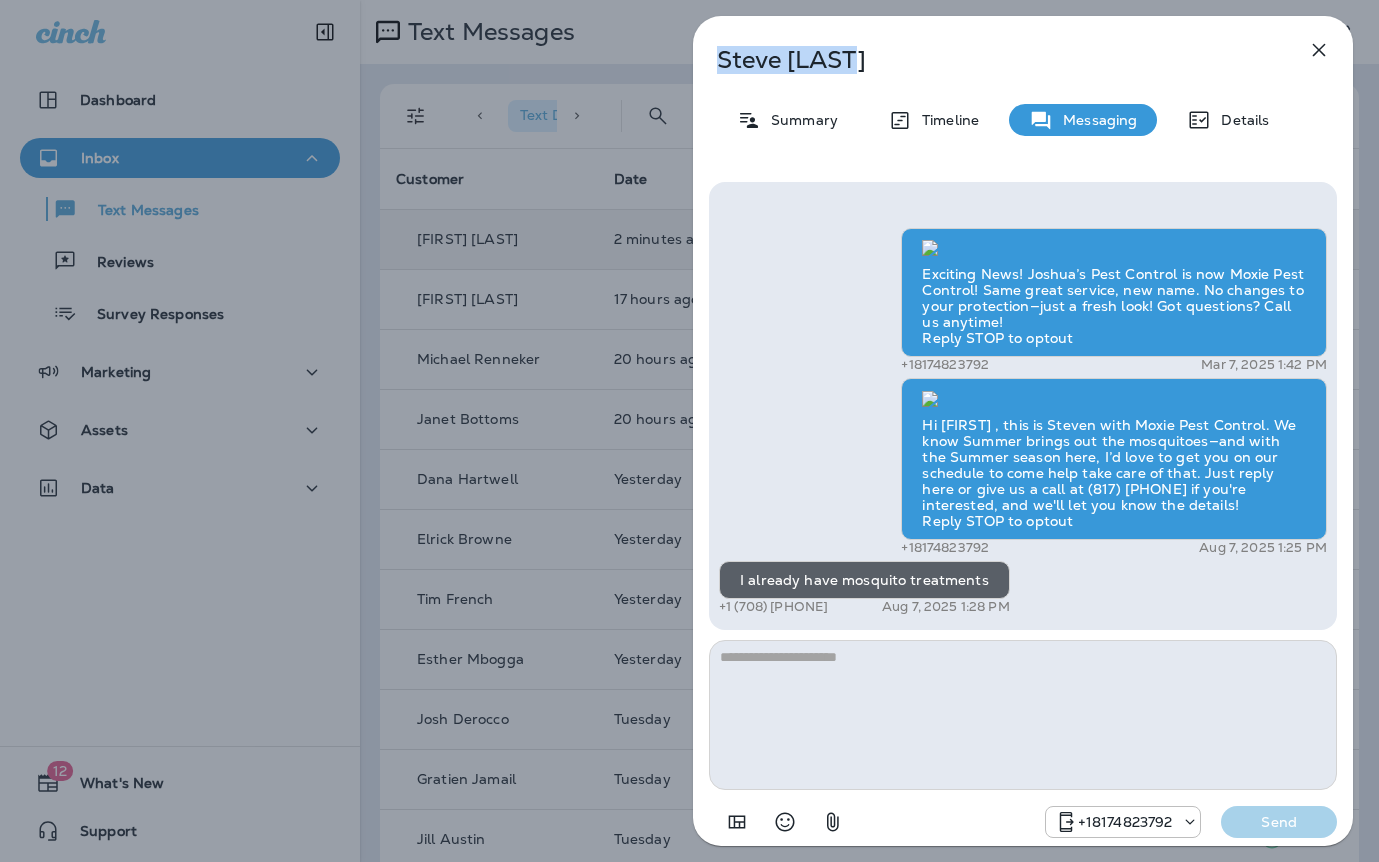 drag, startPoint x: 747, startPoint y: 56, endPoint x: 656, endPoint y: 64, distance: 91.350975 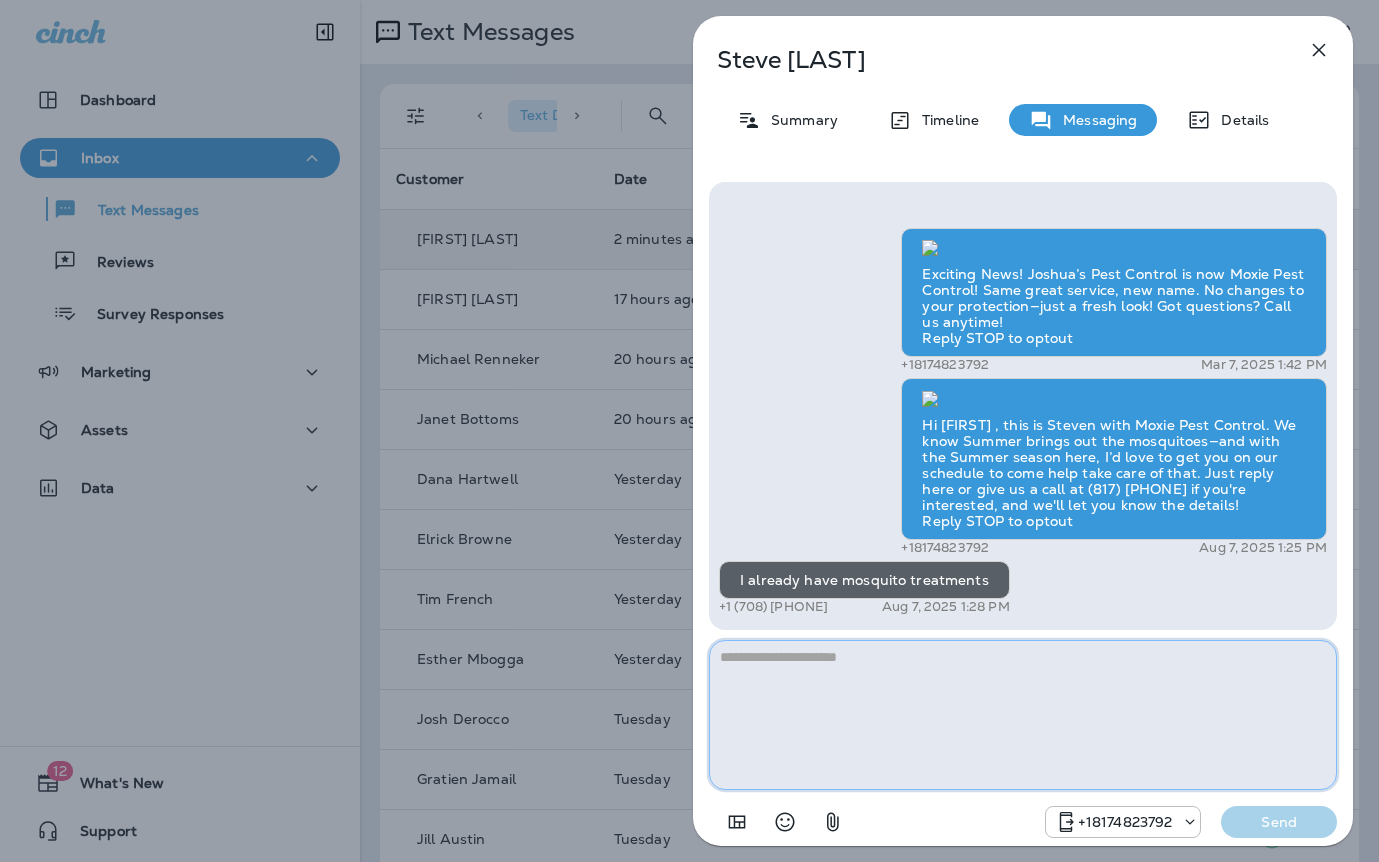 click at bounding box center [1023, 715] 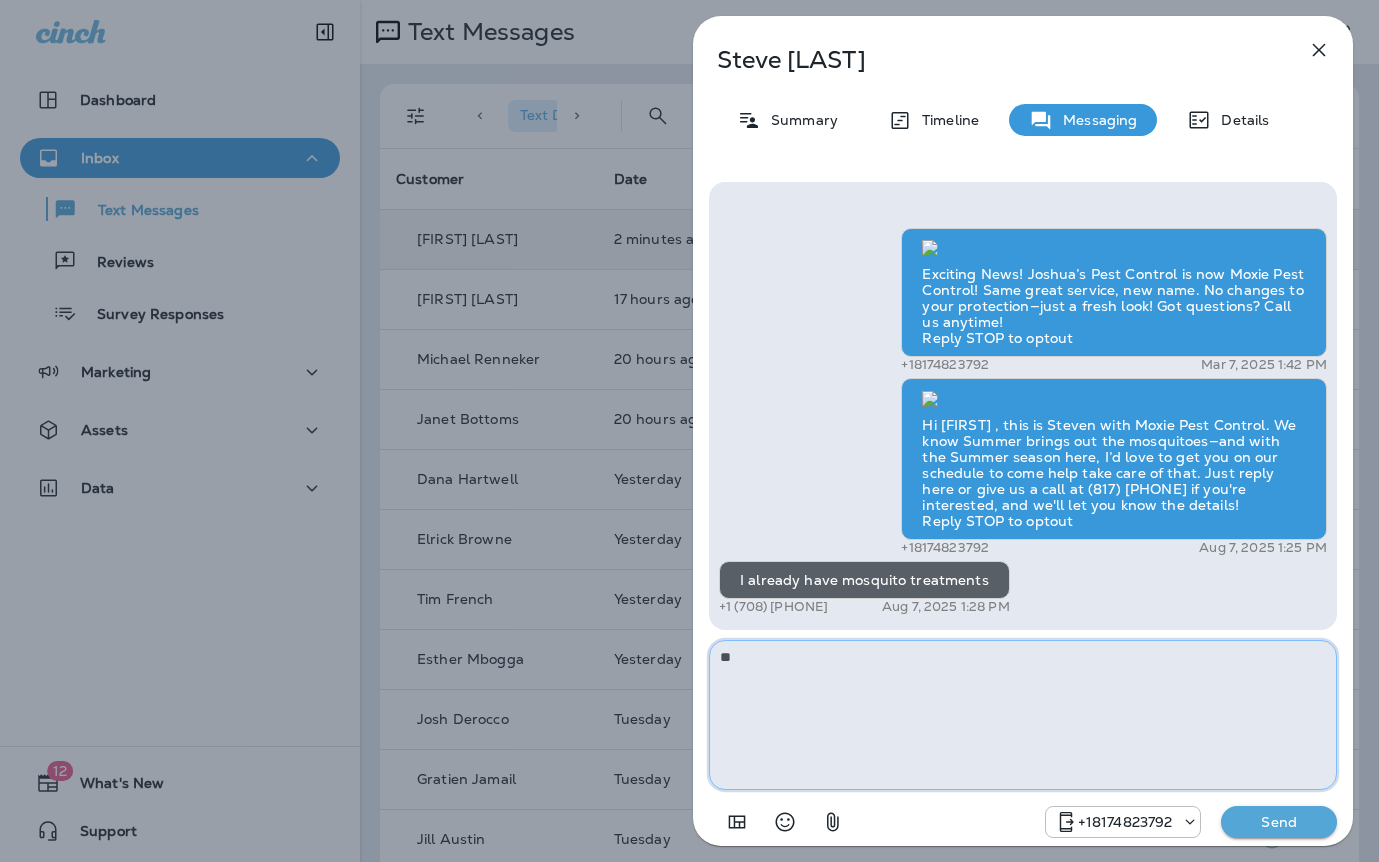 type on "*" 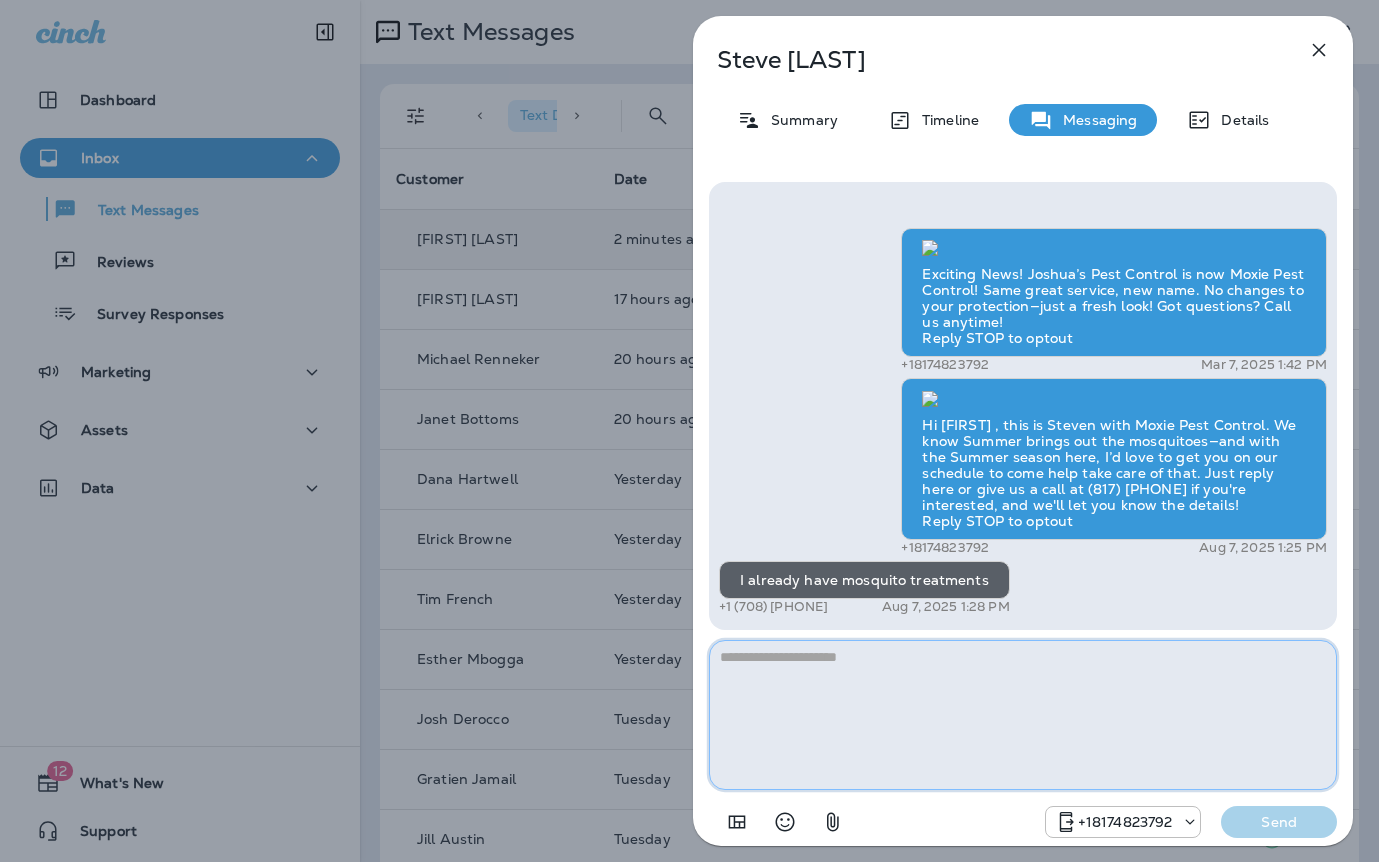 paste on "**********" 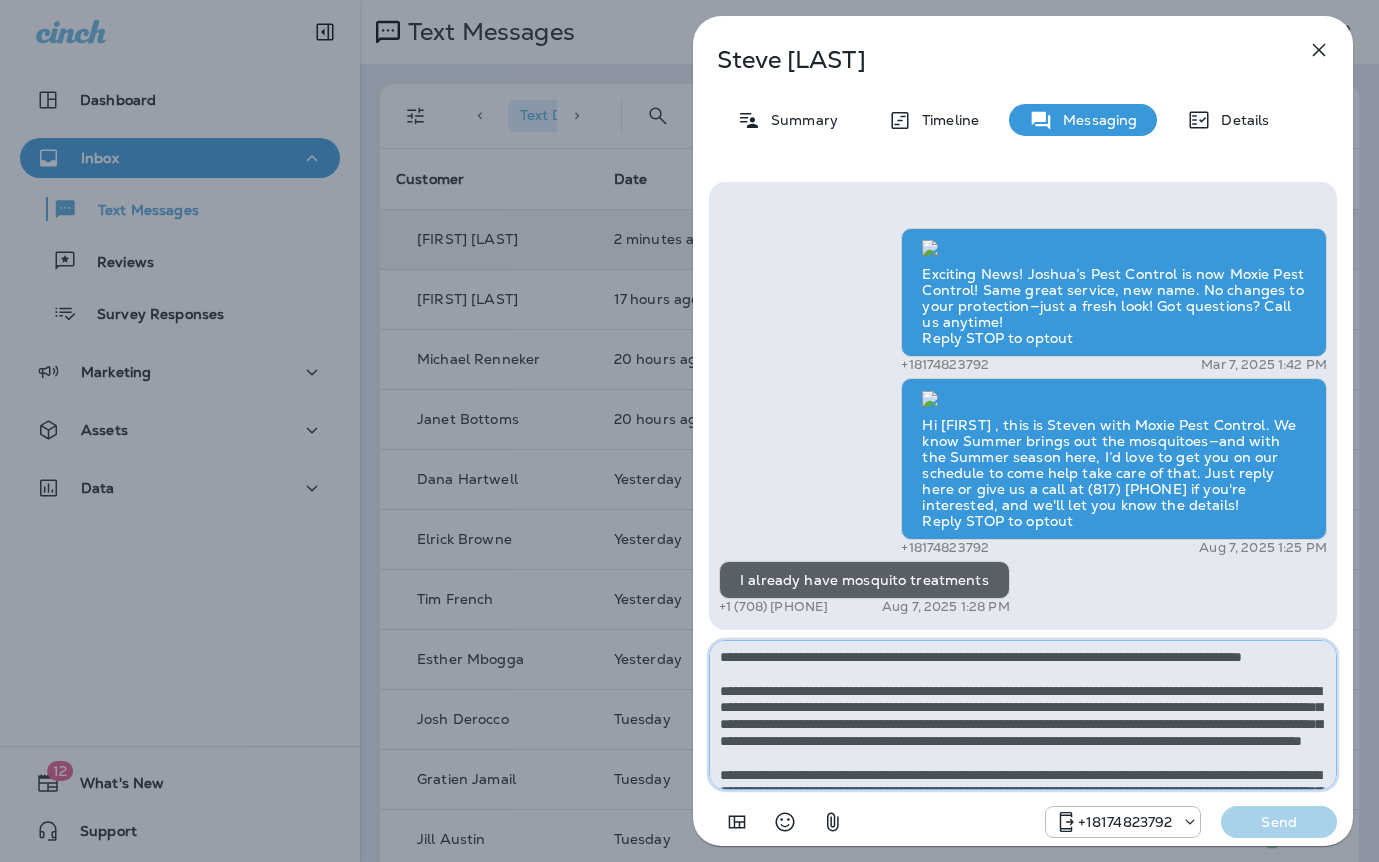 scroll, scrollTop: 128, scrollLeft: 0, axis: vertical 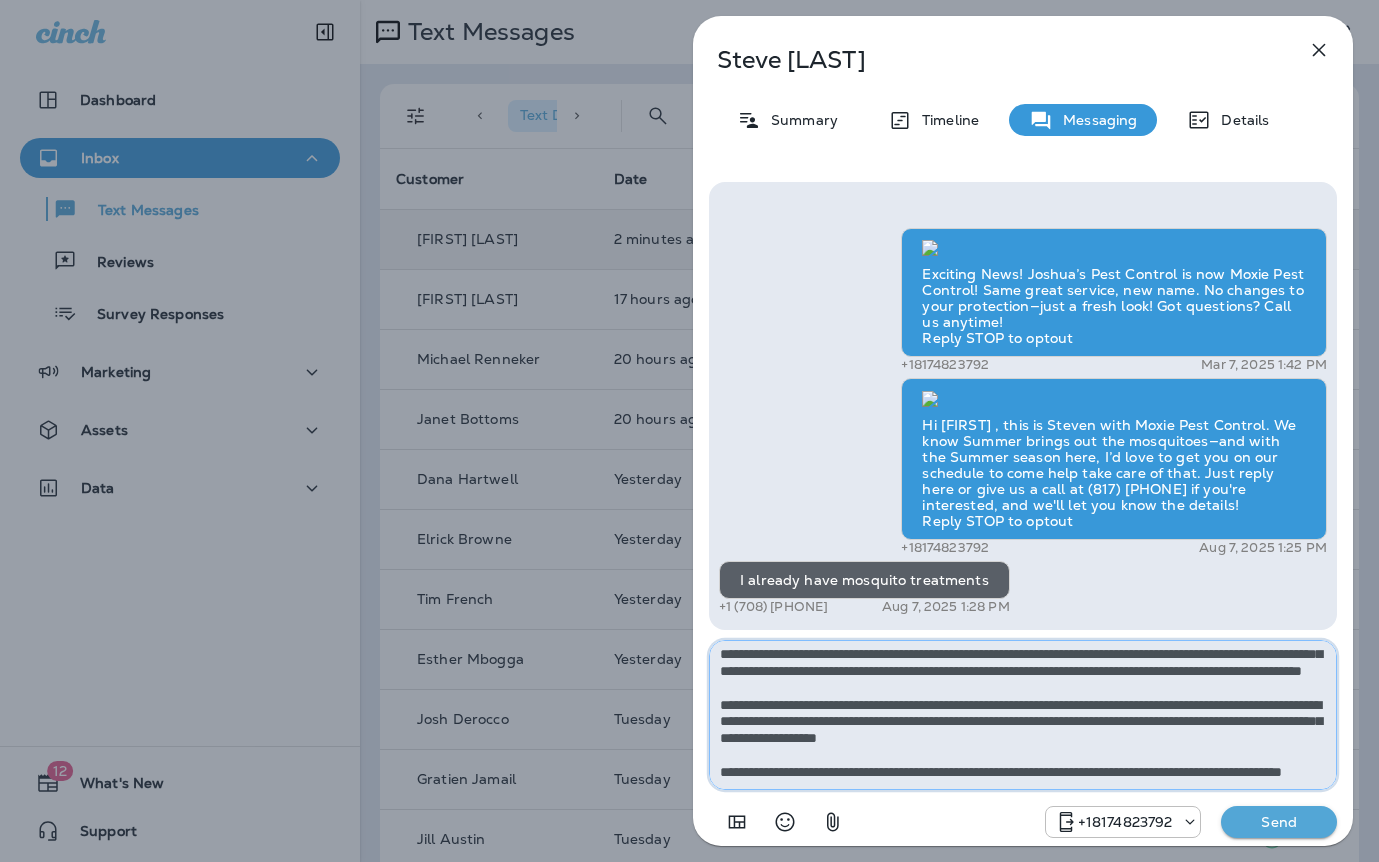 type on "**********" 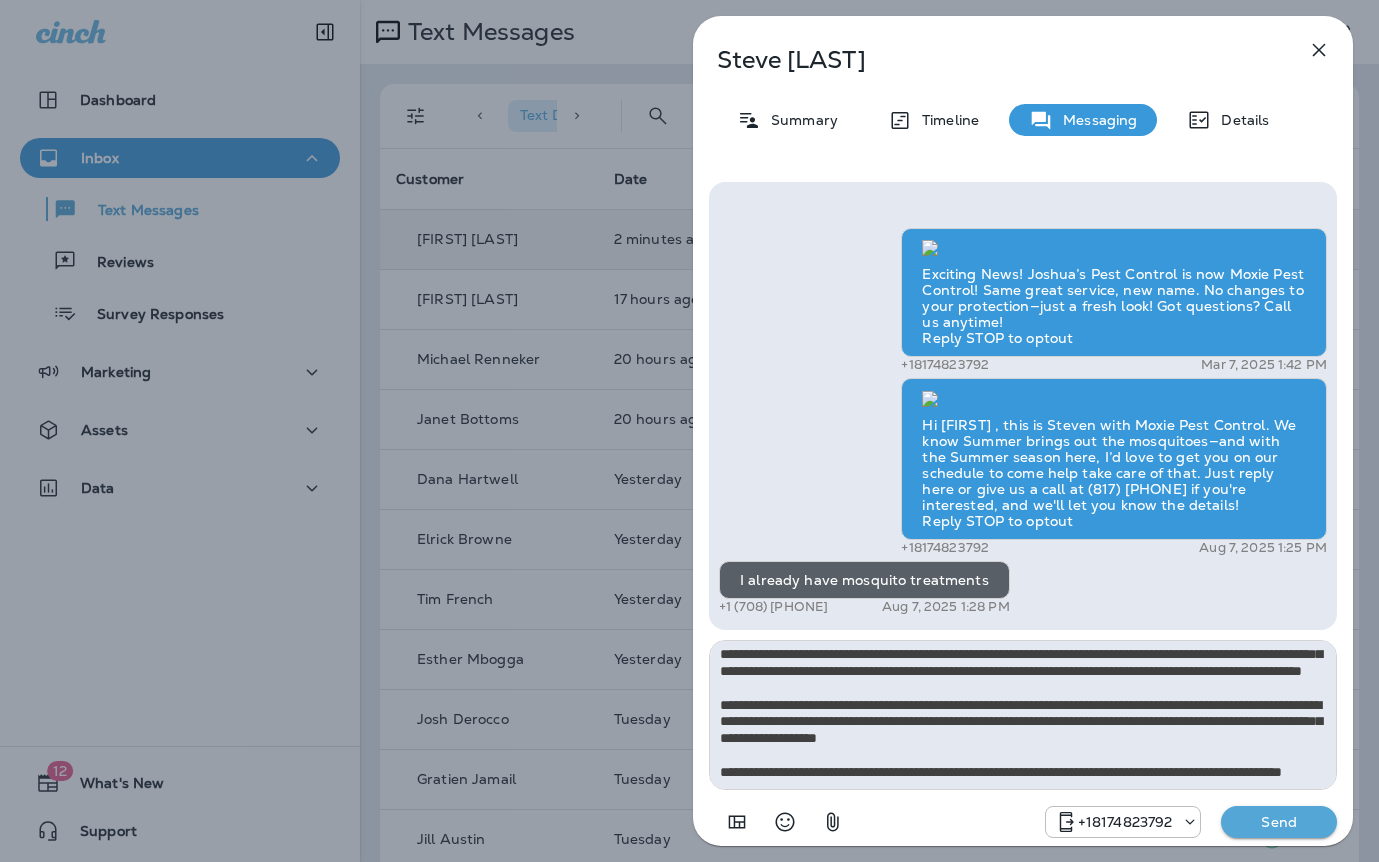 click on "Send" at bounding box center (1279, 822) 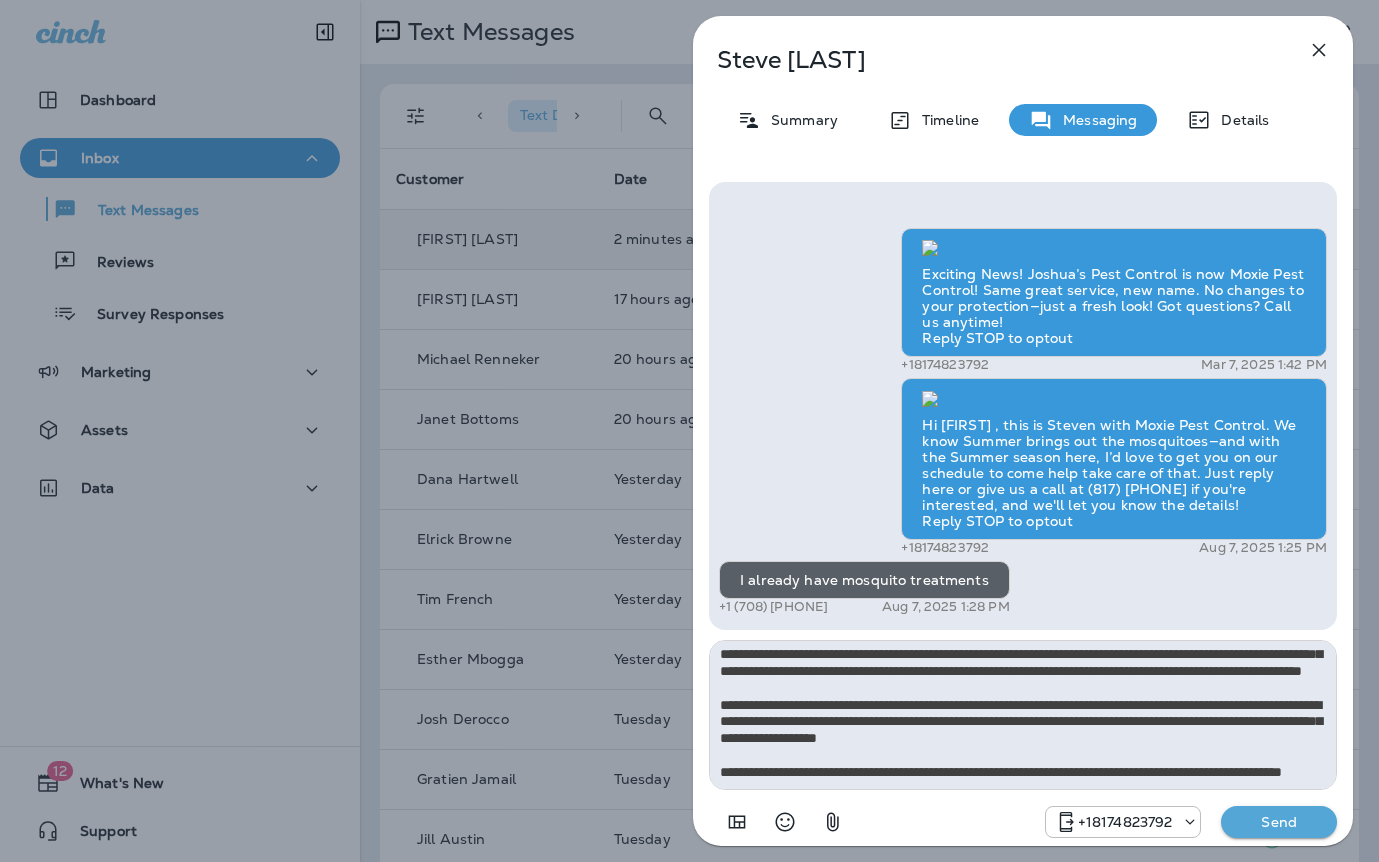 type 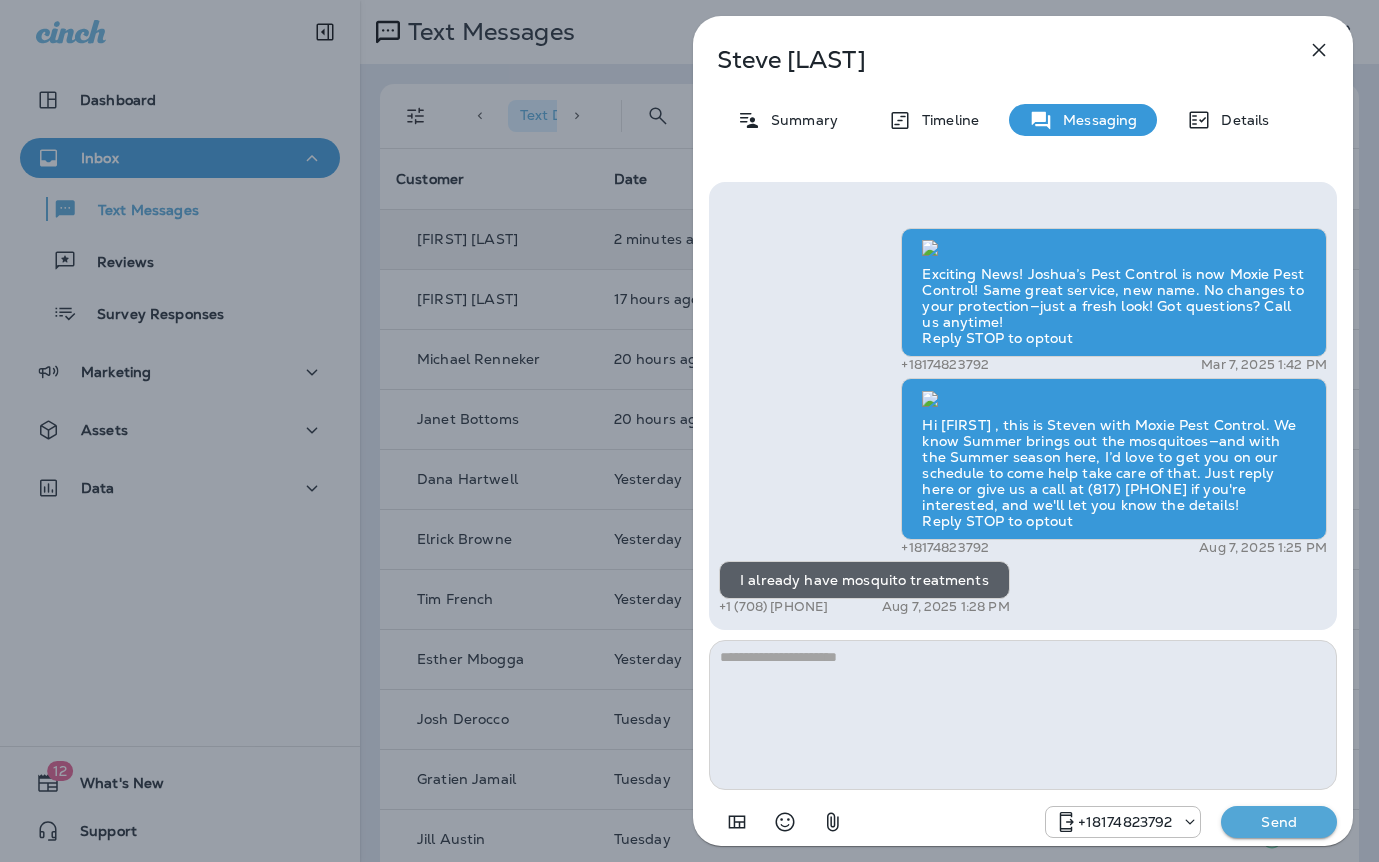 scroll, scrollTop: 0, scrollLeft: 0, axis: both 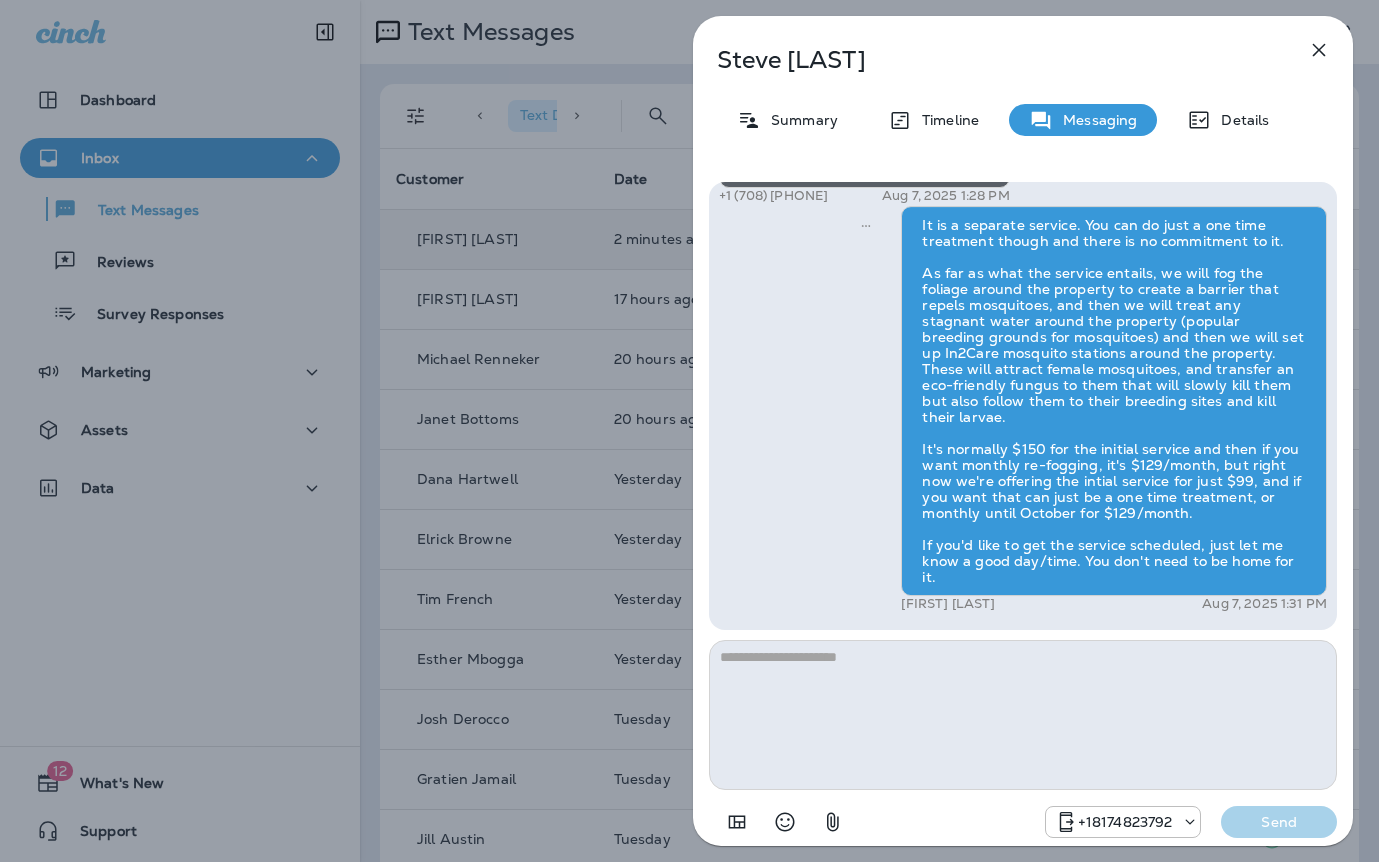 click on "Steve   Weeks Summary   Timeline   Messaging   Details   Exciting News! Joshua’s Pest Control is now Moxie Pest Control! Same great service, new name. No changes to your protection—just a fresh look! Got questions? Call us anytime!
Reply STOP to optout +18174823792 Mar 7, 2025 1:42 PM Hi Steve , this is Steven with Moxie Pest Control. We know Summer brings out the mosquitoes—and with the Summer season here, I’d love to get you on our schedule to come help take care of that. Just reply here or give us a call at (817) 435-4922 if you're interested, and we'll let you know the details!
Reply STOP to optout +18174823792 Aug 7, 2025 1:25 PM I already have mosquito treatments  +1 (708) 927-7768 Aug 7, 2025 1:28 PM   Gavin Tobin Aug 7, 2025 1:31 PM +18174823792 Send" at bounding box center (689, 431) 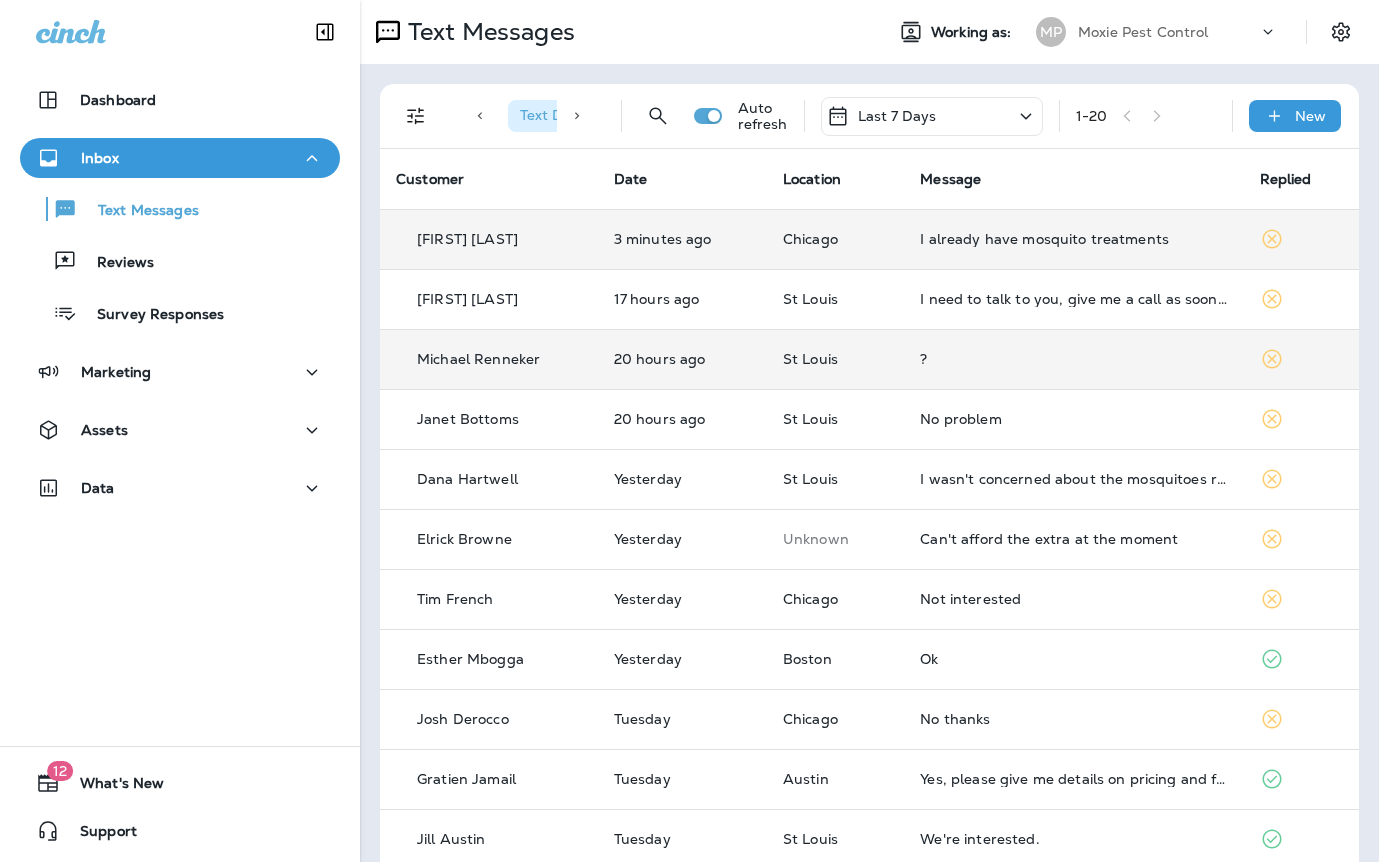 click on "?" at bounding box center [1073, 359] 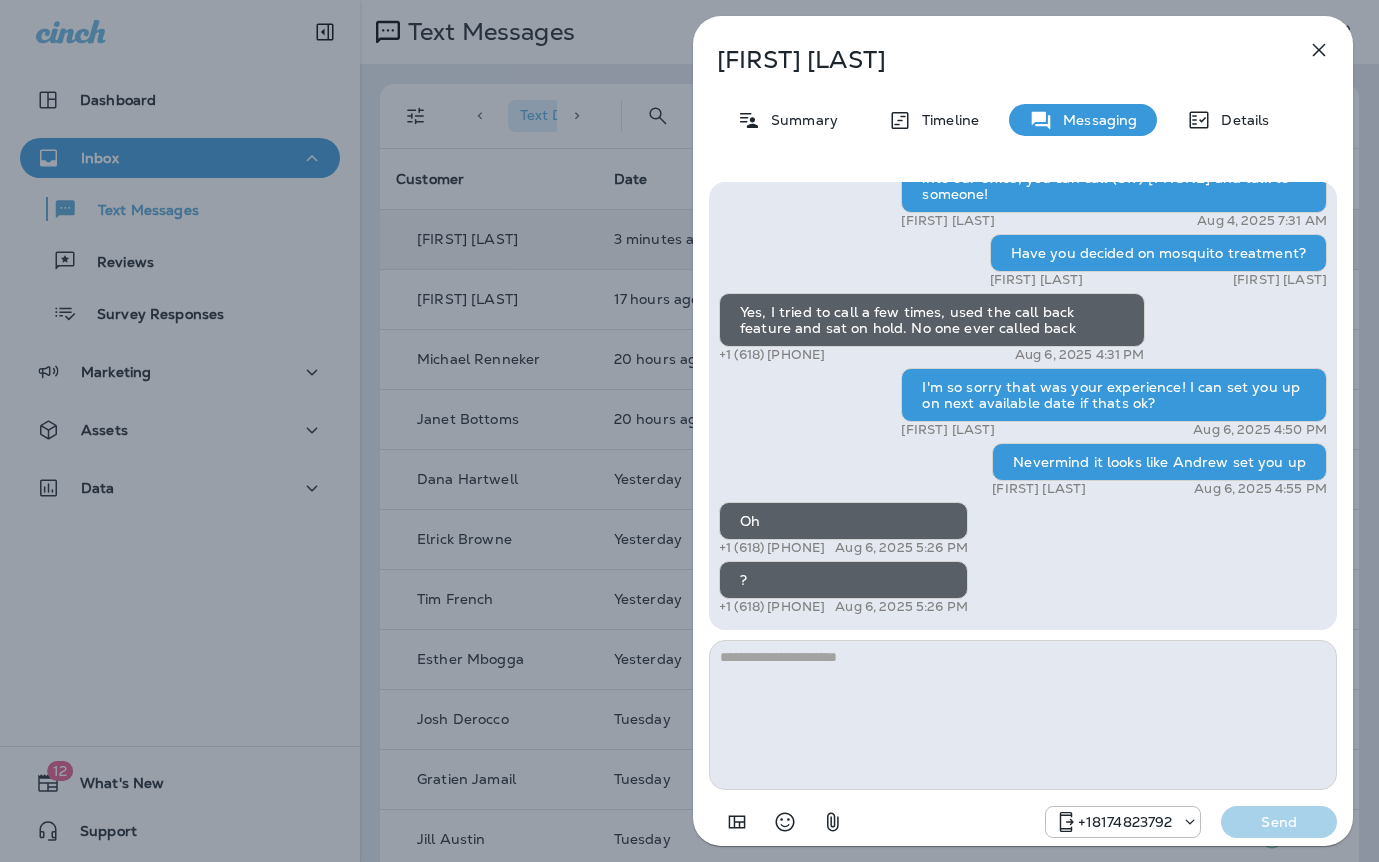 click on "Michael   Renneker Summary   Timeline   Messaging   Details   Exciting News! Joshua’s Pest Control is now Moxie Pest Control! Same great service, new name. No changes to your protection—just a fresh look! Got questions? Call us anytime!
Reply STOP to optout +18174823792 Mar 7, 2025 8:16 PM Hi,  Michael , this is Cameron with Moxie Pest Control. We know Summer brings out the mosquitoes—and with the Summer season here, I’d love to get you on our schedule to come help take care of that. Just reply here if you're interested, and I'll let you know the details!
Reply STOP to optout +18174823792 Jul 2, 2025 10:10 AM Just checking in,  Michael . Our mosquito service is extremely effective, and it's totally pet and family friendly! We get awesome reviews on it.  Want me to send you more details?
Reply STOP to optout +18174823792 Jul 3, 2025 10:24 AM Yes please.  +1 (618) 444-9847 Jul 3, 2025 8:09 PM Andrew Awbrey Jul 4, 2025 9:45 AM +1 (618) 444-9847 Jul 9, 2025 10:01 AM +1 (618) 444-9847 Jul 9, 2025 10:01 AM" at bounding box center [689, 431] 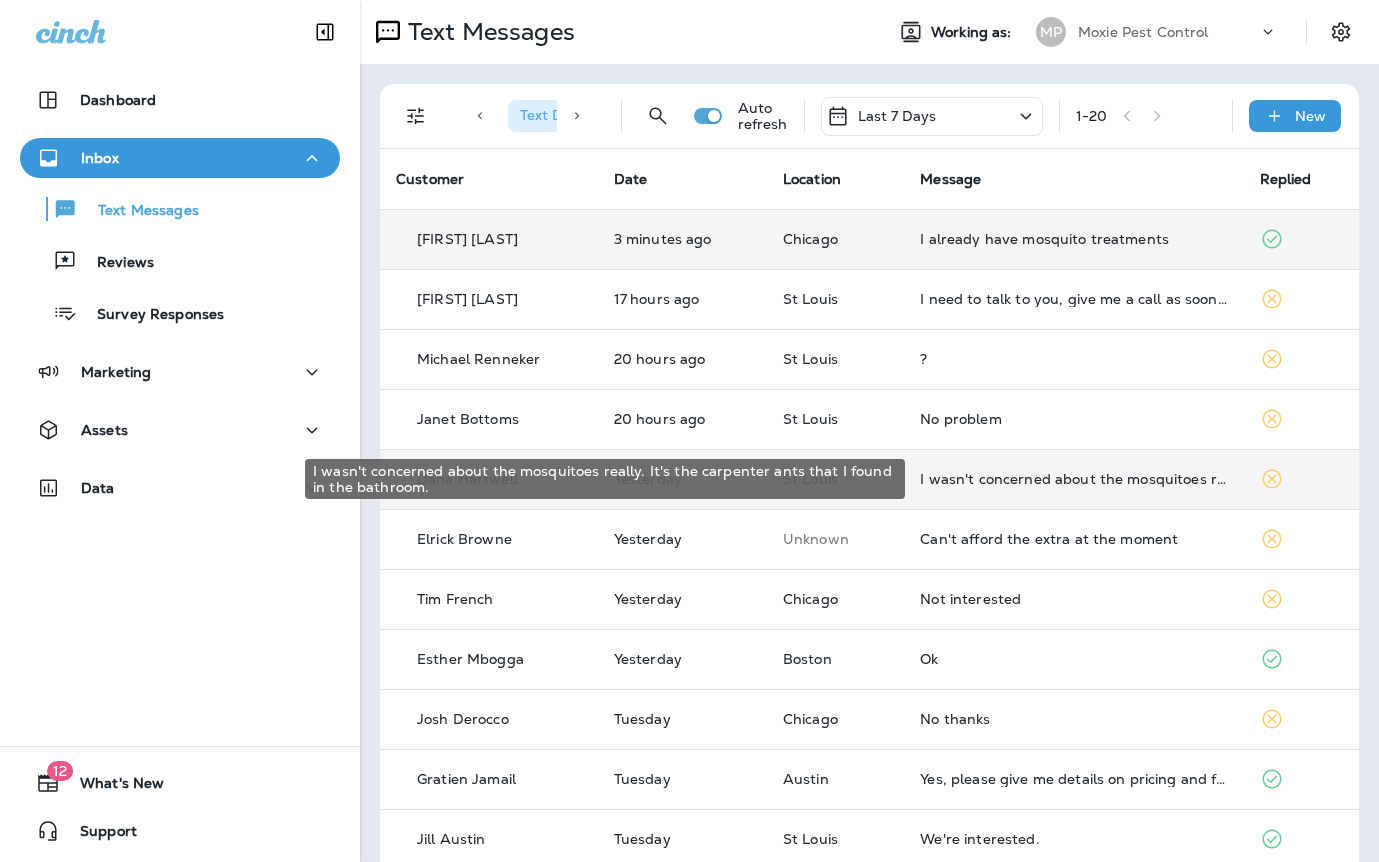 click on "I wasn't concerned about the mosquitoes really. It's the carpenter ants that I found in the bathroom." at bounding box center (1073, 479) 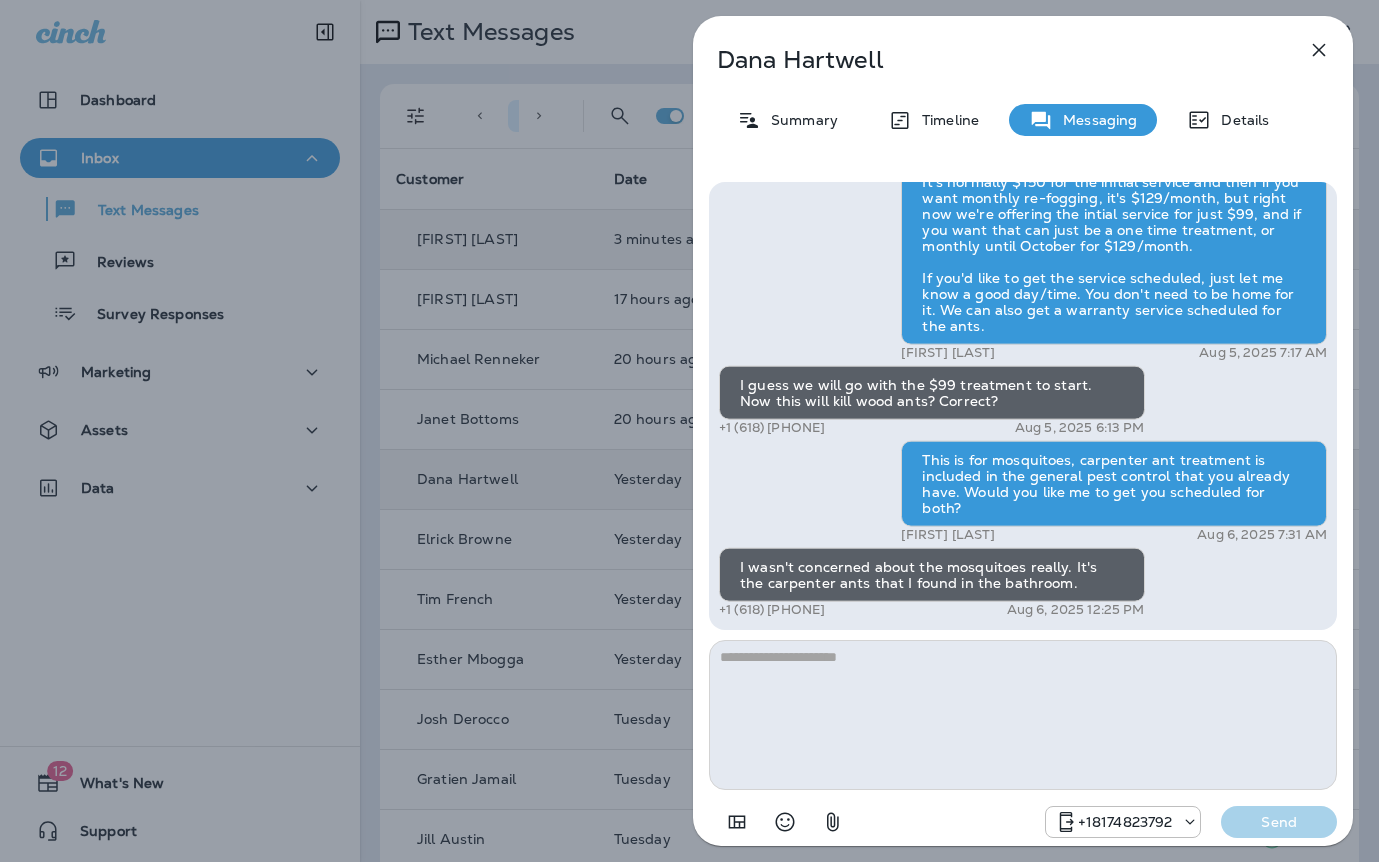 click on "Dana   Hartwell Summary   Timeline   Messaging   Details   Exciting News! Joshua’s Pest Control is now Moxie Pest Control! Same great service, new name. No changes to your protection—just a fresh look! Got questions? Call us anytime!
Reply STOP to optout +18174823792 Mar 7, 2025 11:26 PM Hi,  Dana , this is Noel with Moxie Pest Control. We know Summer brings out the mosquitoes—and with the Summer season here, I’d love to get you on our schedule to come help take care of that. Just reply here and I’ll take care of the rest!
Reply STOP to optout +18174823792 Jun 16, 2025 2:06 PM What can you do about woodants 🐜 ? I have found two in my bathroom in the past 2 days. +1 (618) 520-4054 Aug 4, 2025 9:09 PM Gavin Tobin Aug 5, 2025 7:17 AM I guess we will go with the $99 treatment to start.  Now this will kill wood ants? Correct?  +1 (618) 520-4054 Aug 5, 2025 6:13 PM Gavin Tobin Aug 6, 2025 7:31 AM I wasn't concerned about the mosquitoes really. It's the carpenter ants that I found in the bathroom.  Send" at bounding box center (689, 431) 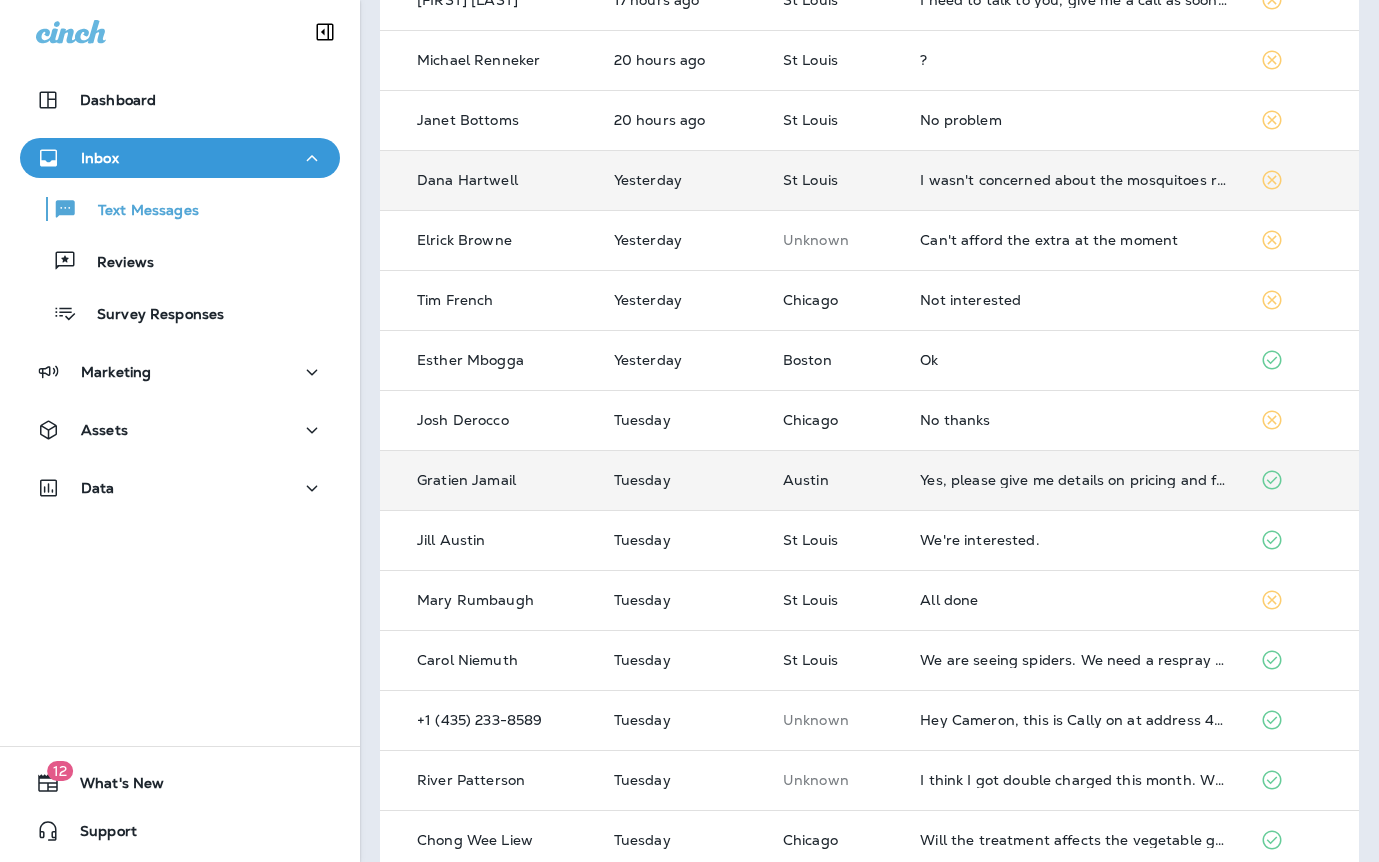 scroll, scrollTop: 303, scrollLeft: 0, axis: vertical 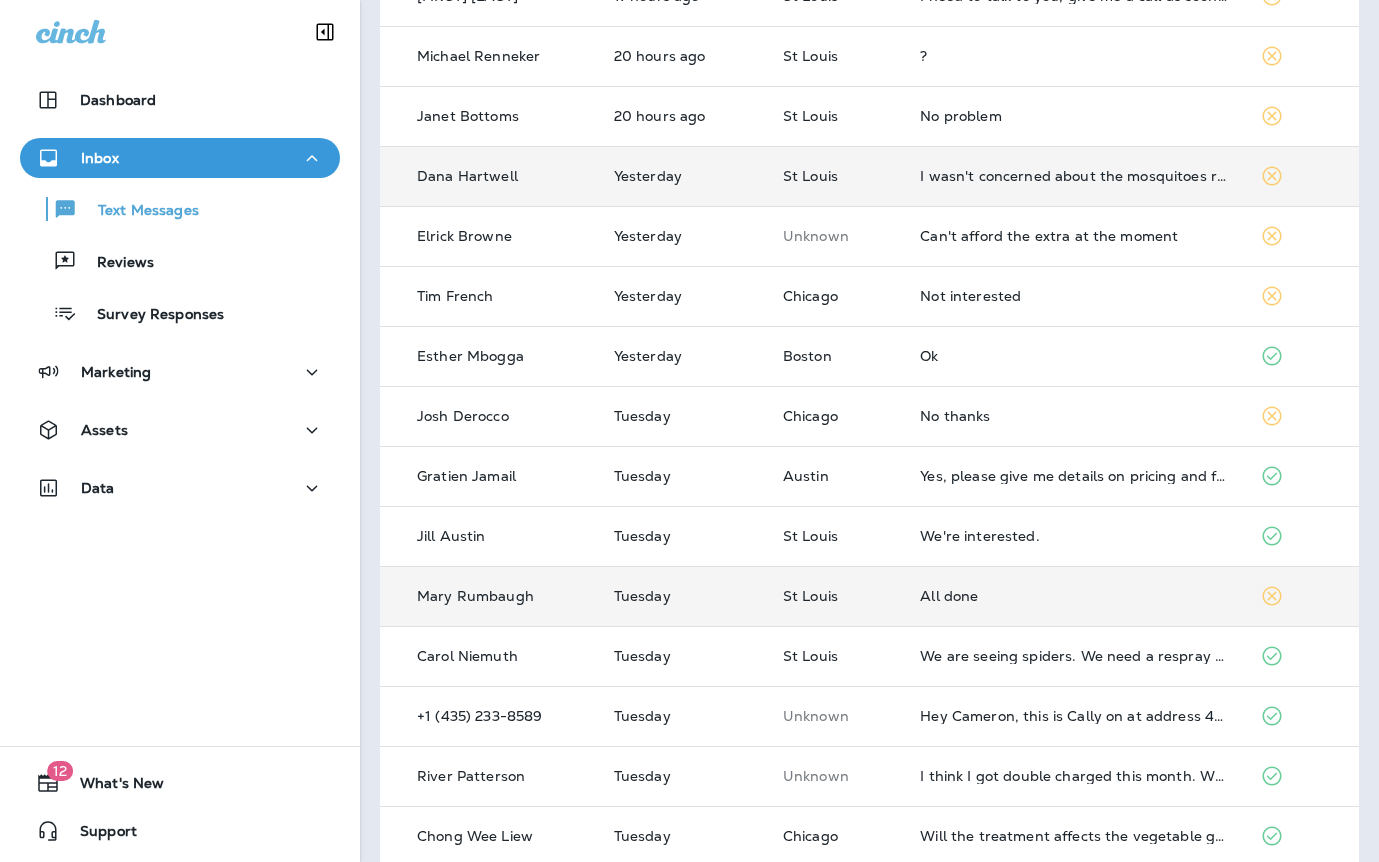 click on "All done" at bounding box center [1073, 596] 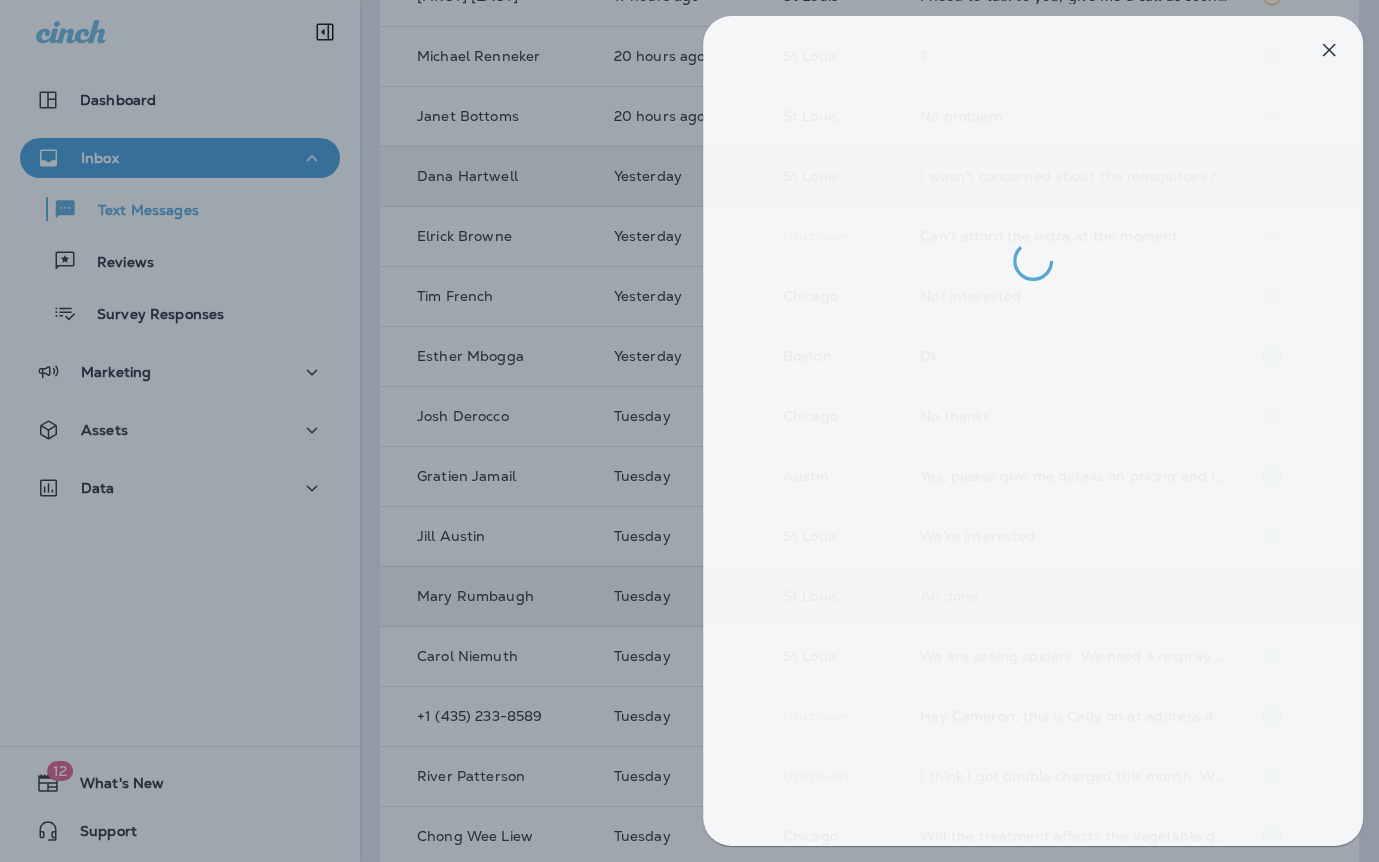 click at bounding box center [699, 431] 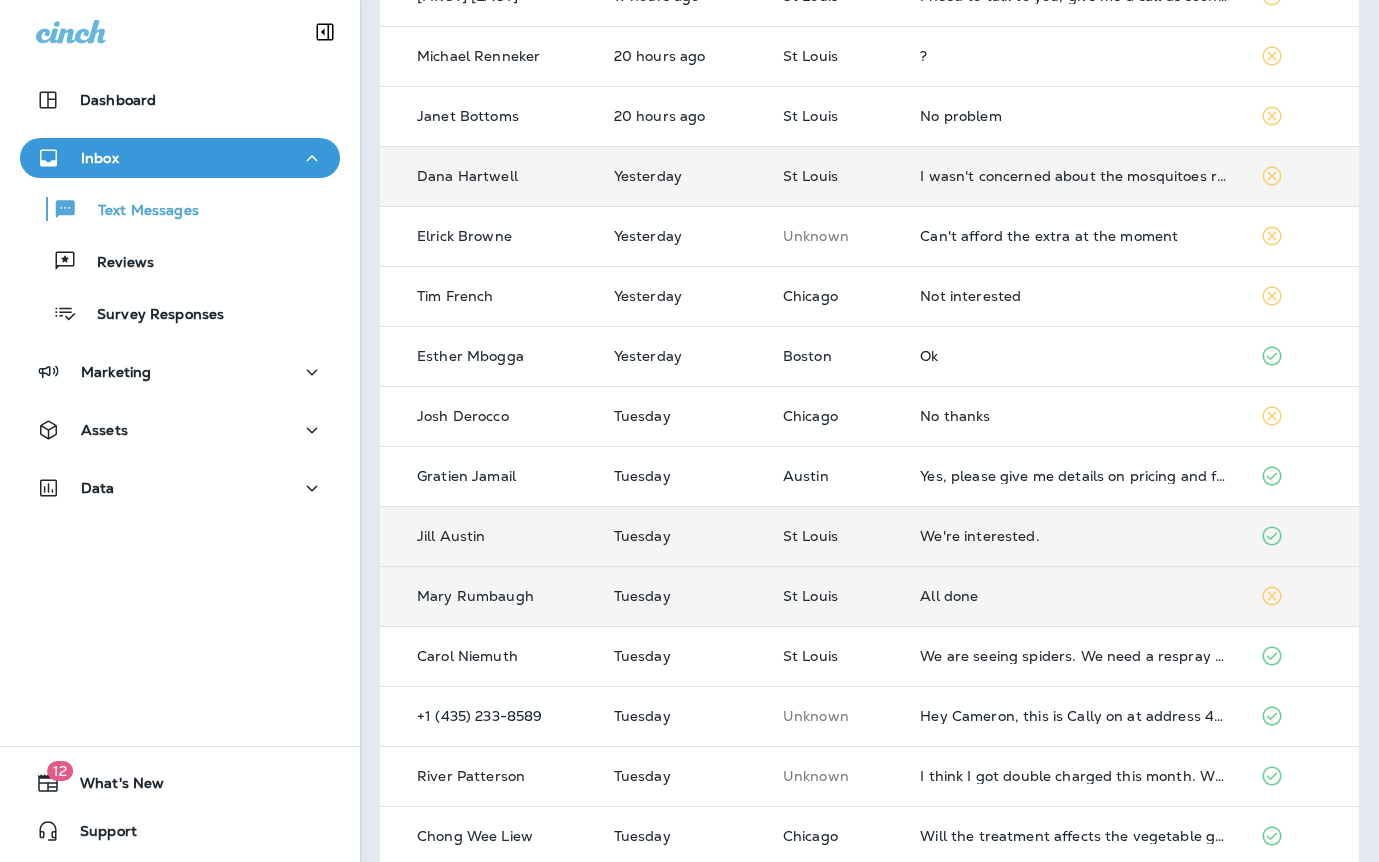 click on "We're interested." at bounding box center [1073, 536] 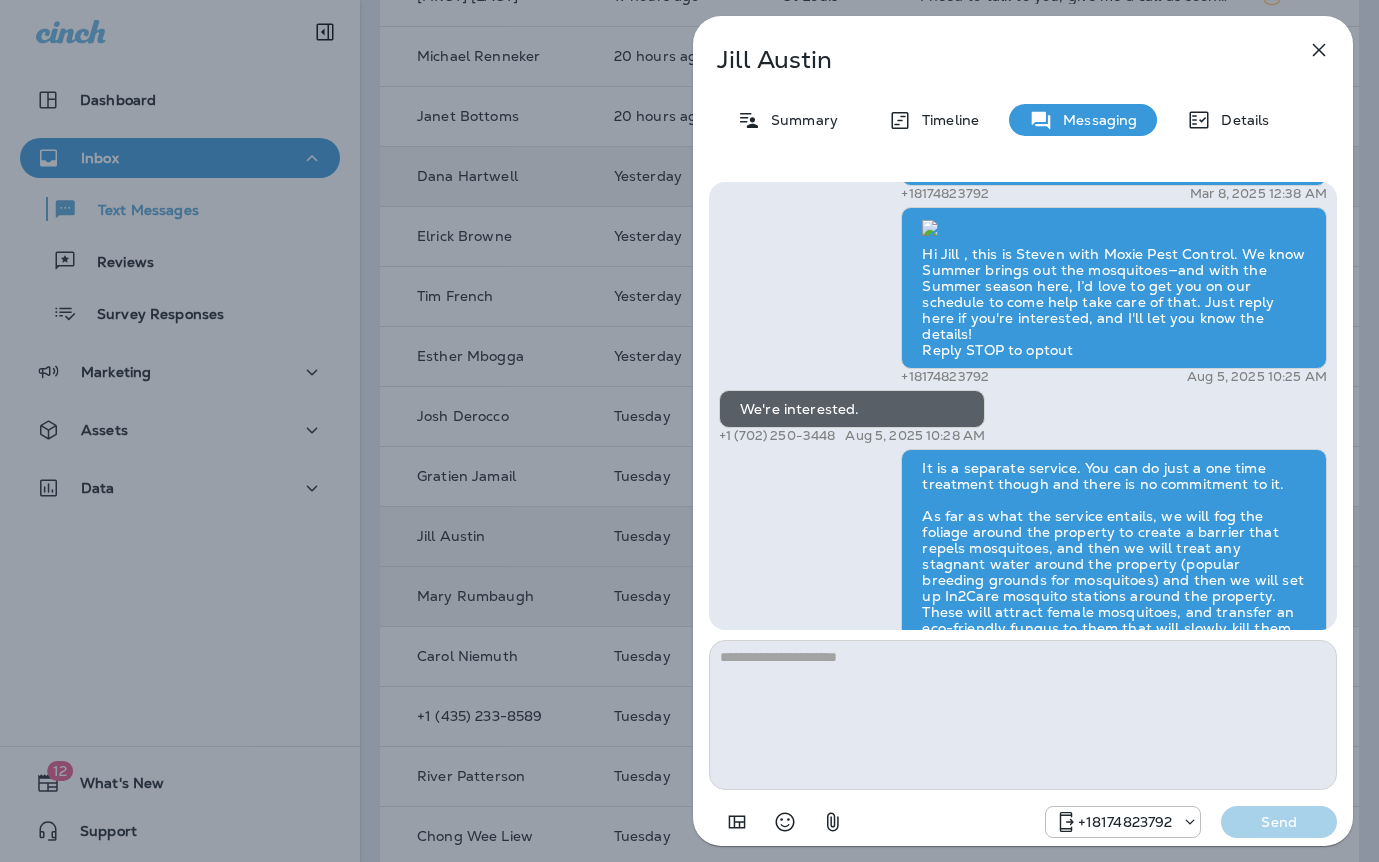 scroll, scrollTop: -344, scrollLeft: 0, axis: vertical 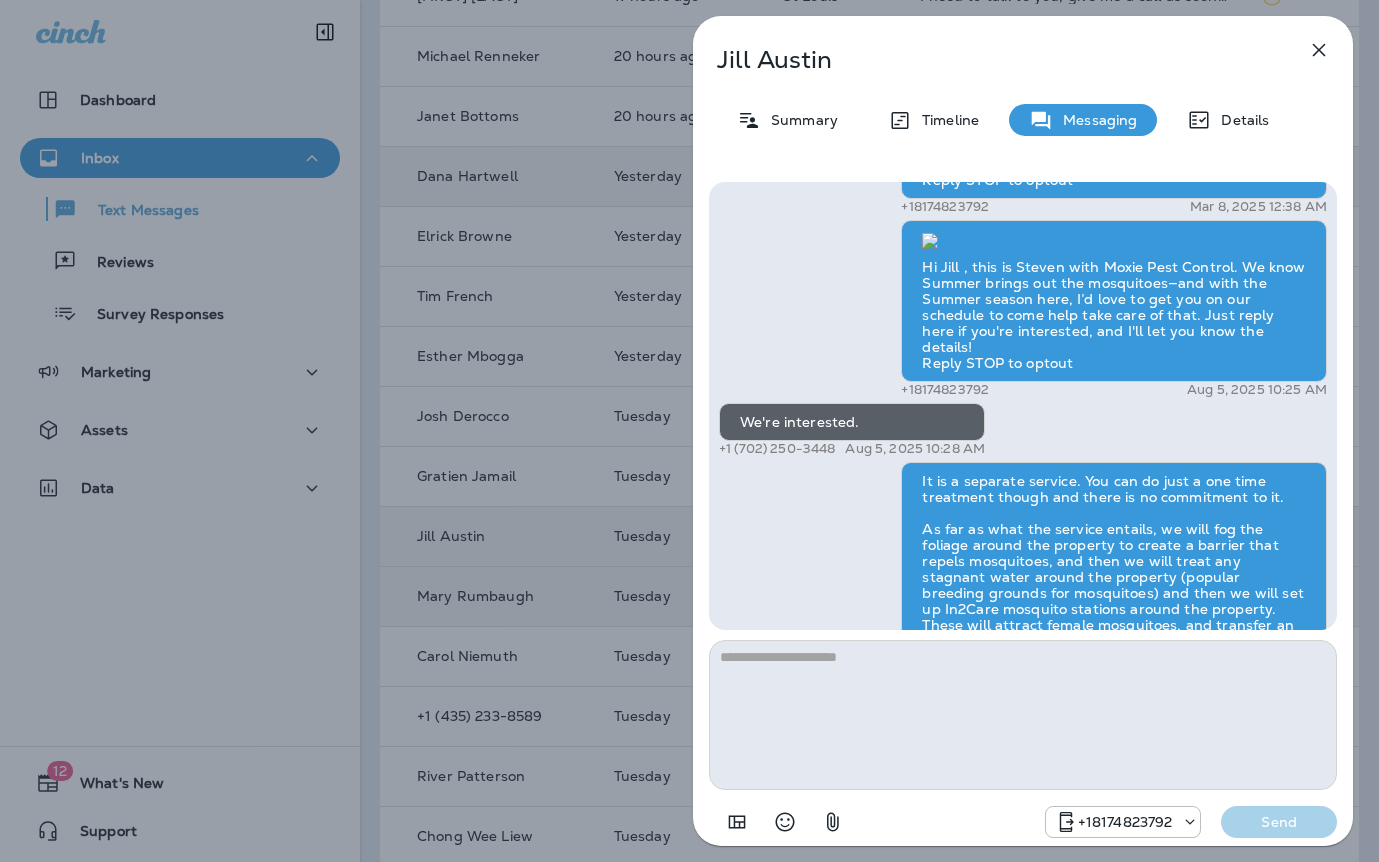 click on "Exciting News! Joshua’s Pest Control is now Moxie Pest Control! Same great service, new name. No changes to your protection—just a fresh look! Got questions? Call us anytime!
Reply STOP to optout +18174823792 Mar 8, 2025 12:38 AM Hi Jill , this is Steven with Moxie Pest Control. We know Summer brings out the mosquitoes—and with the Summer season here, I’d love to get you on our schedule to come help take care of that. Just reply here if you're interested, and I'll let you know the details!
Reply STOP to optout +18174823792 Aug 5, 2025 10:25 AM We're interested. +1 (702) 250-3448 Aug 5, 2025 10:28 AM Gavin Tobin Aug 5, 2025 10:29 AM Good afternoon! I haven’t  heard from you, I was wondering if you would like to give it a try one time and see how it works? Tyler Richard Aug 6, 2025 4:23 PM +18174823792 Send" at bounding box center [1023, 512] 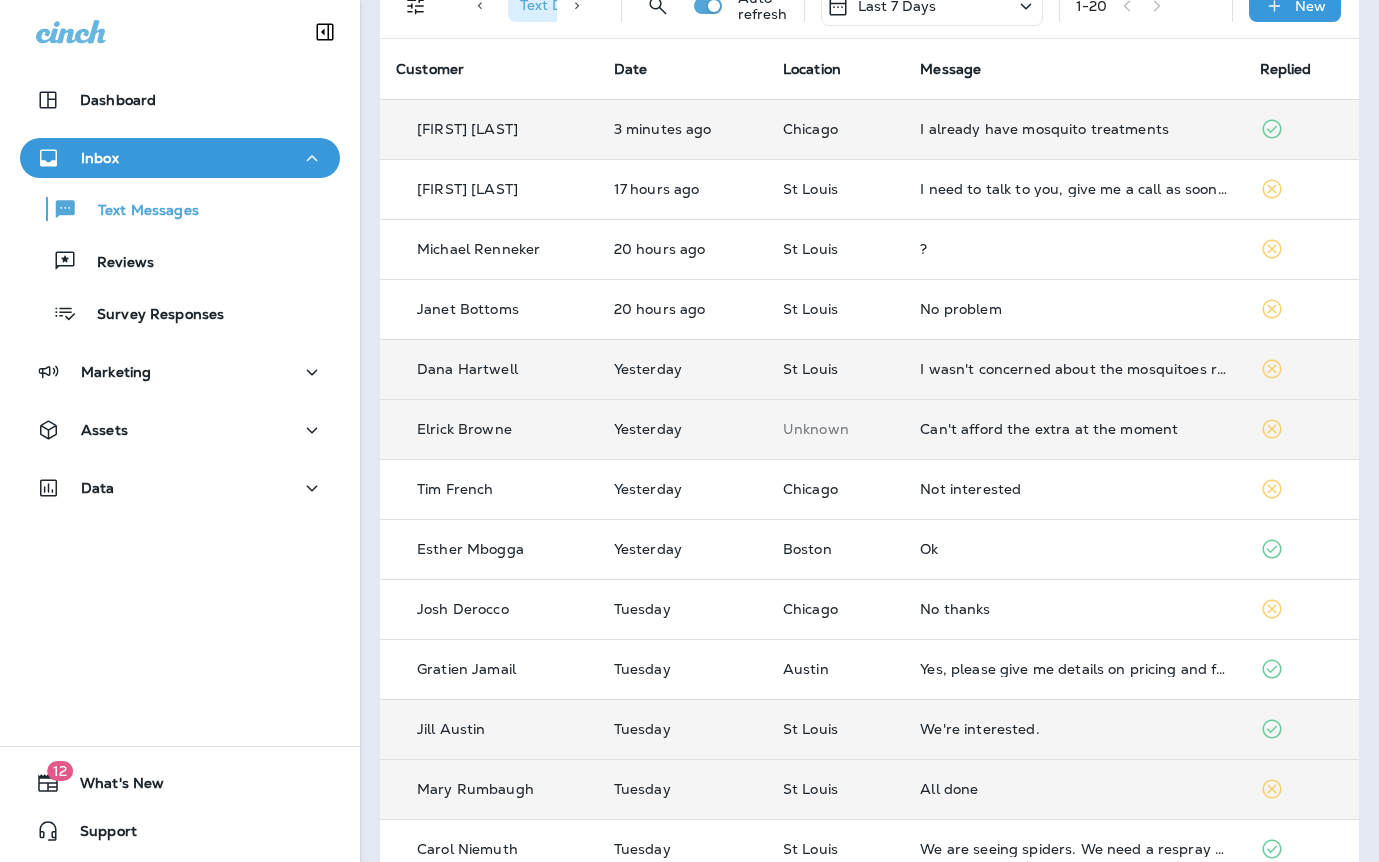 scroll, scrollTop: 0, scrollLeft: 0, axis: both 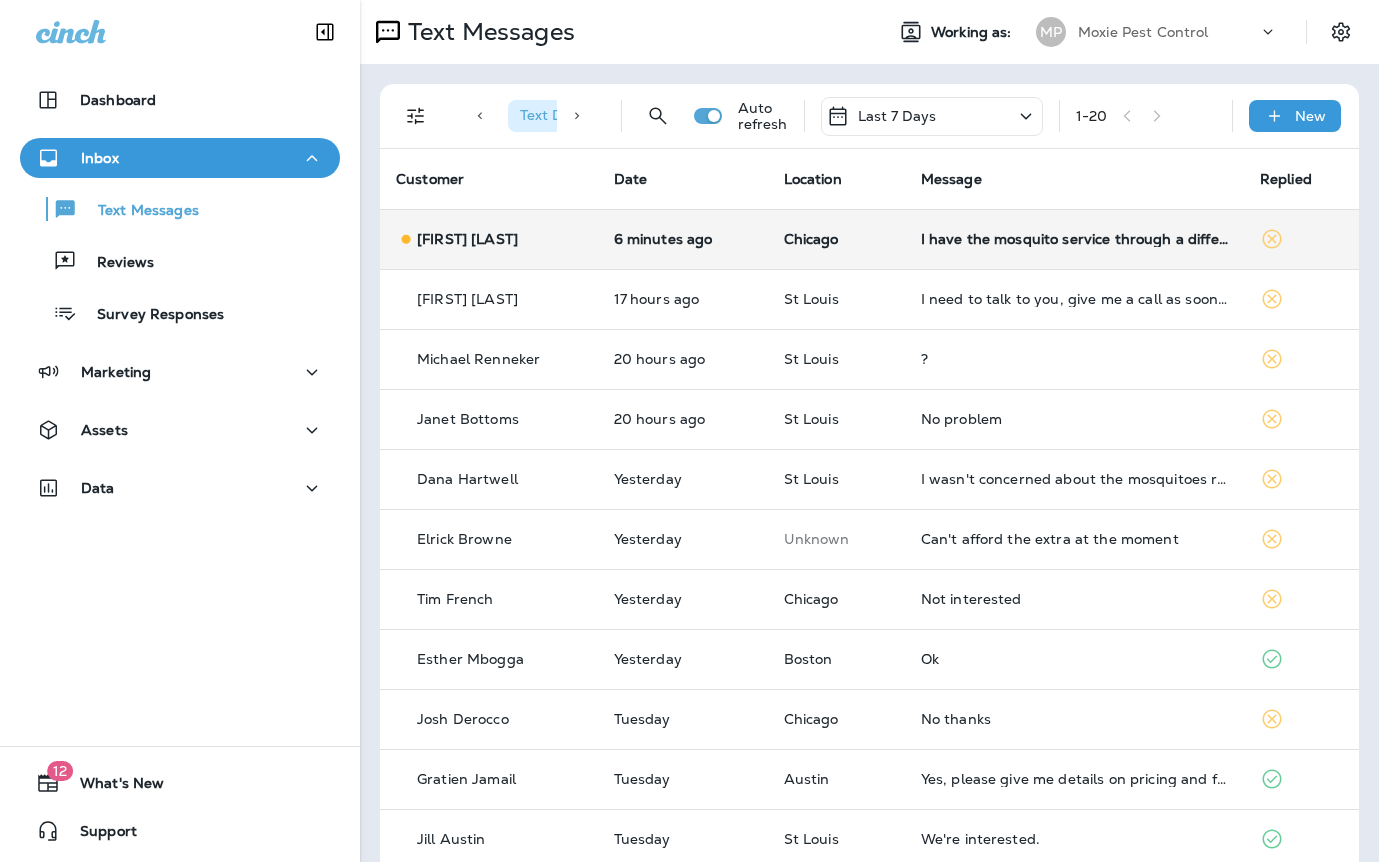 click on "I have the mosquito service through a different company. I have been doing it for several years and am happy with their work." at bounding box center [1074, 239] 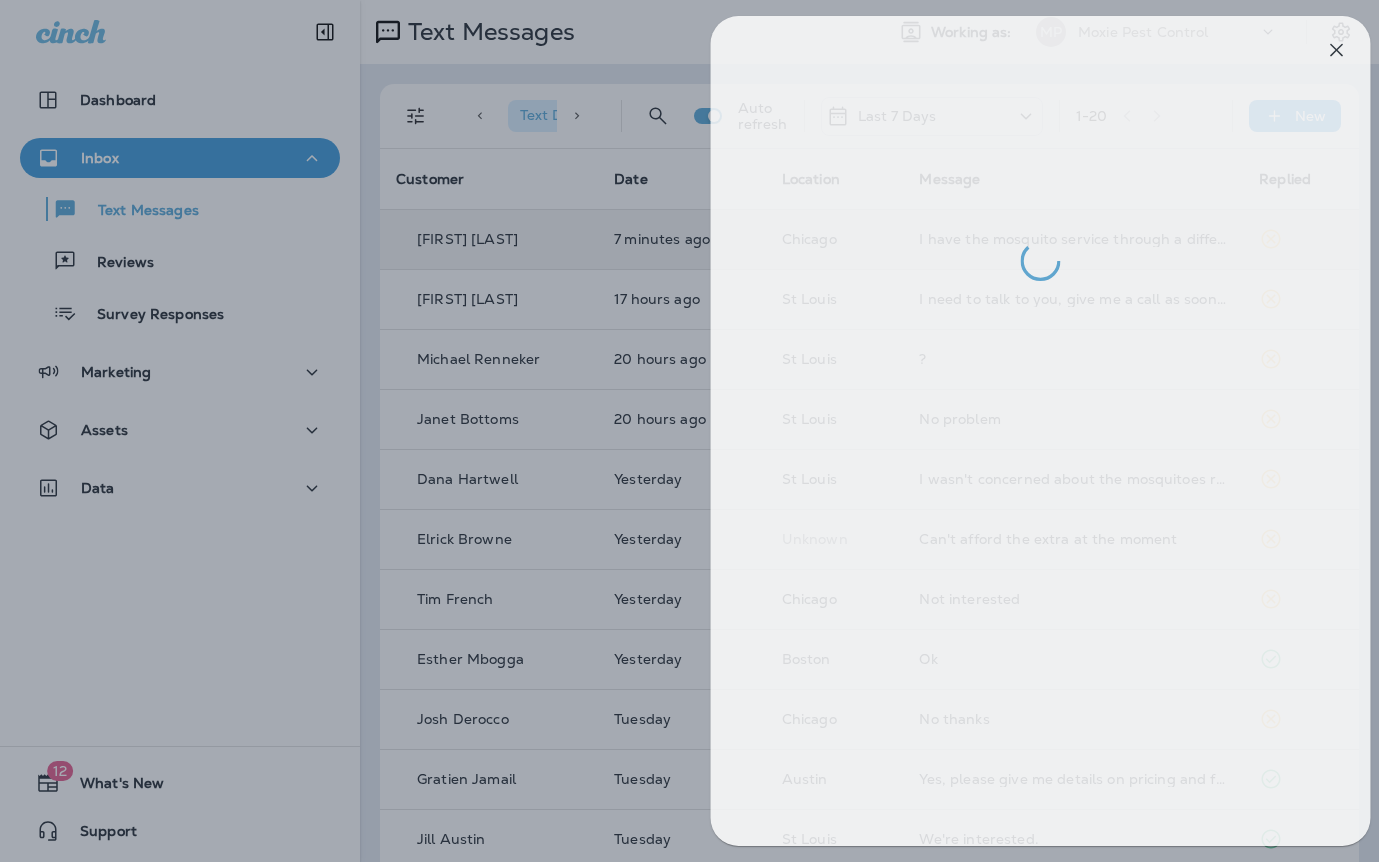 click at bounding box center (707, 431) 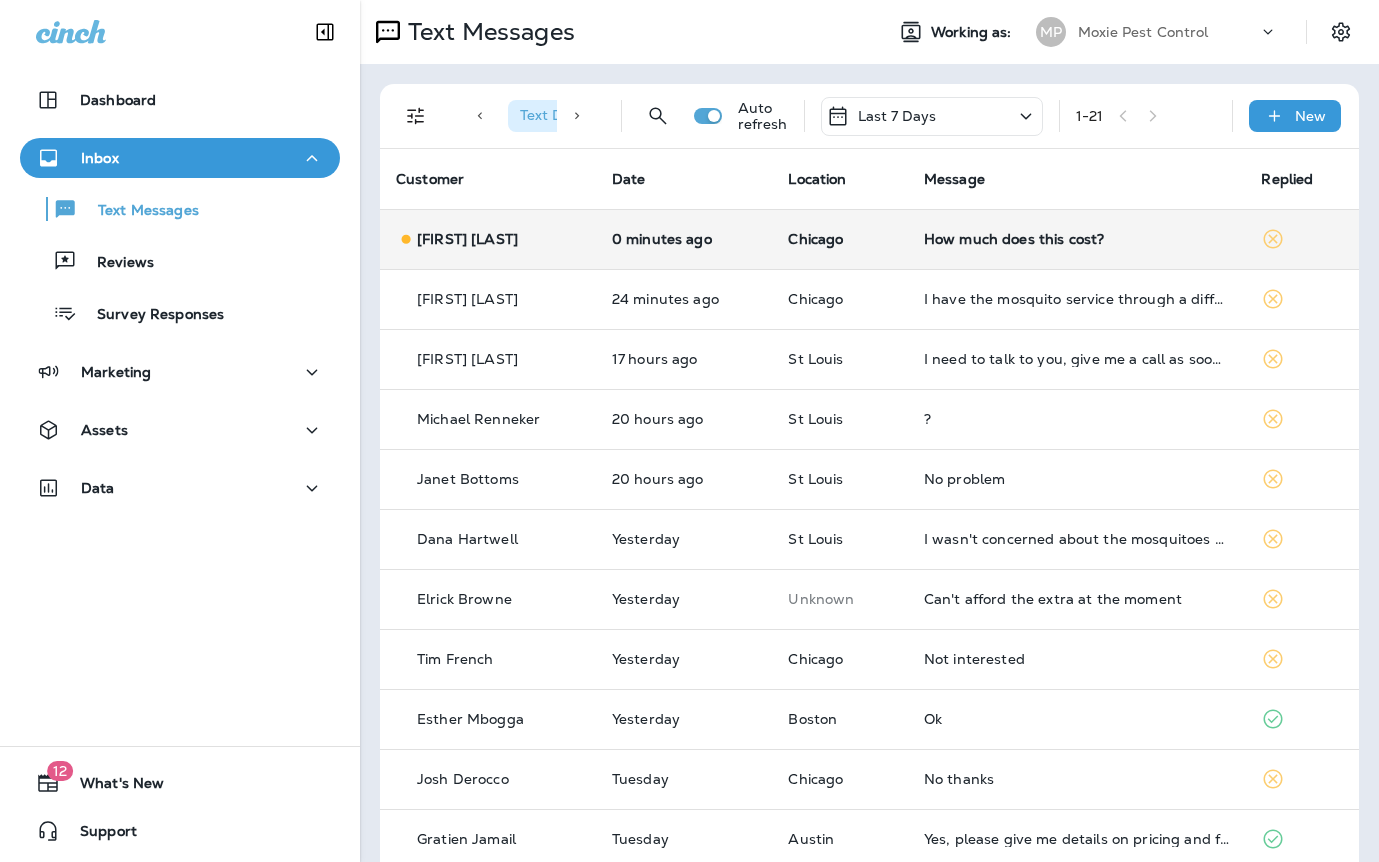 click on "How much does this cost?" at bounding box center (1077, 239) 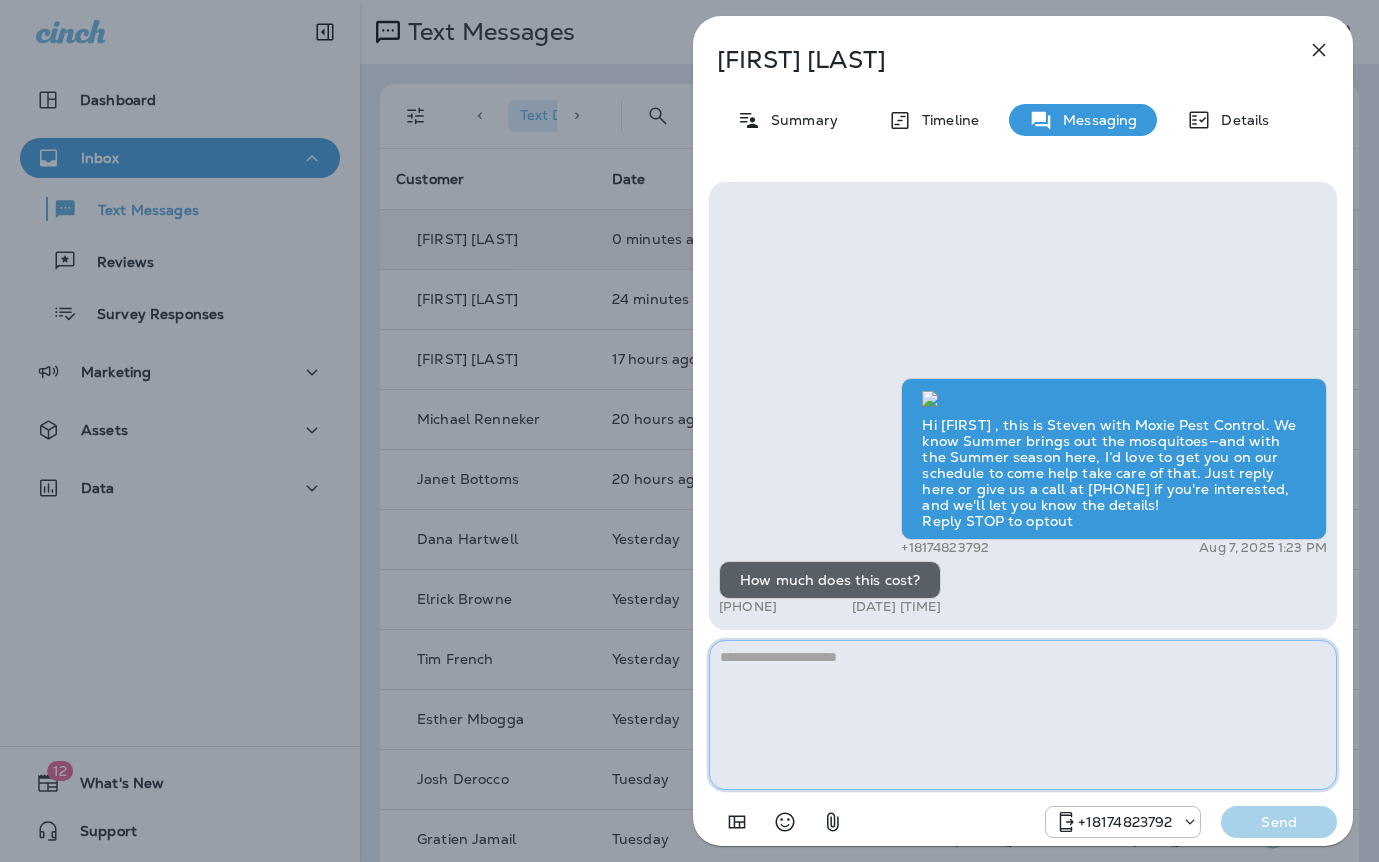 paste on "**********" 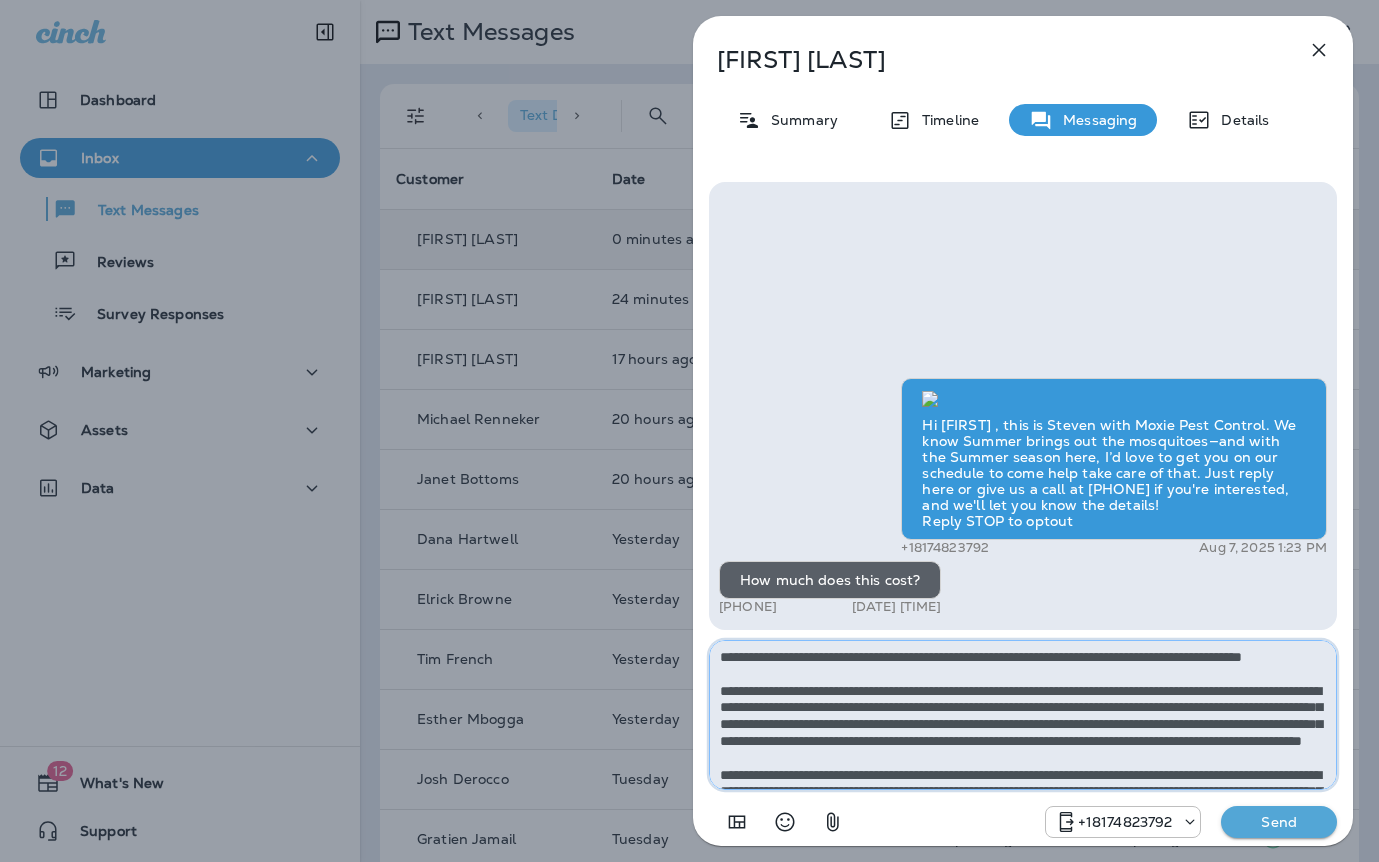 scroll, scrollTop: 128, scrollLeft: 0, axis: vertical 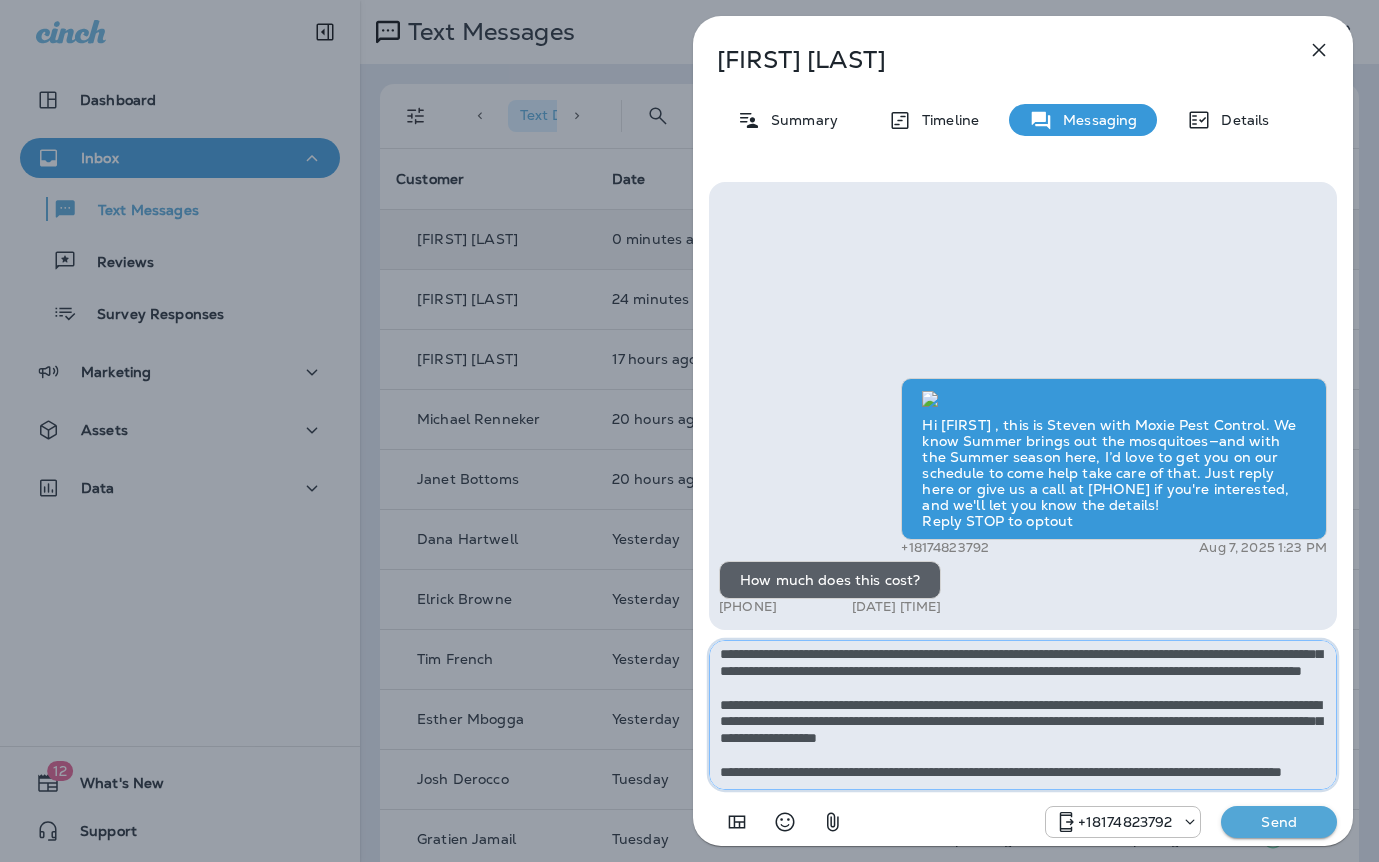 type on "**********" 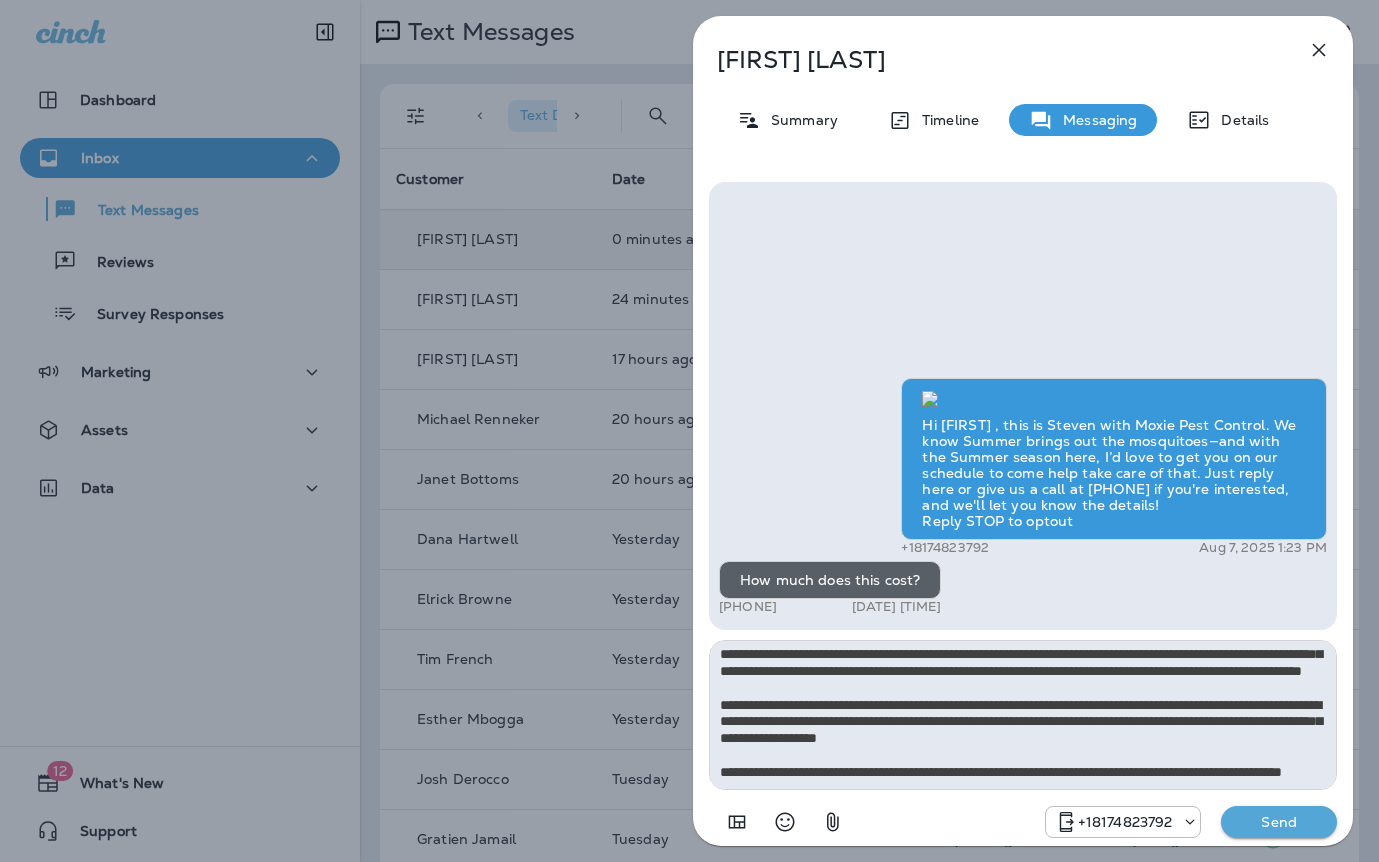 click on "Send" at bounding box center [1279, 822] 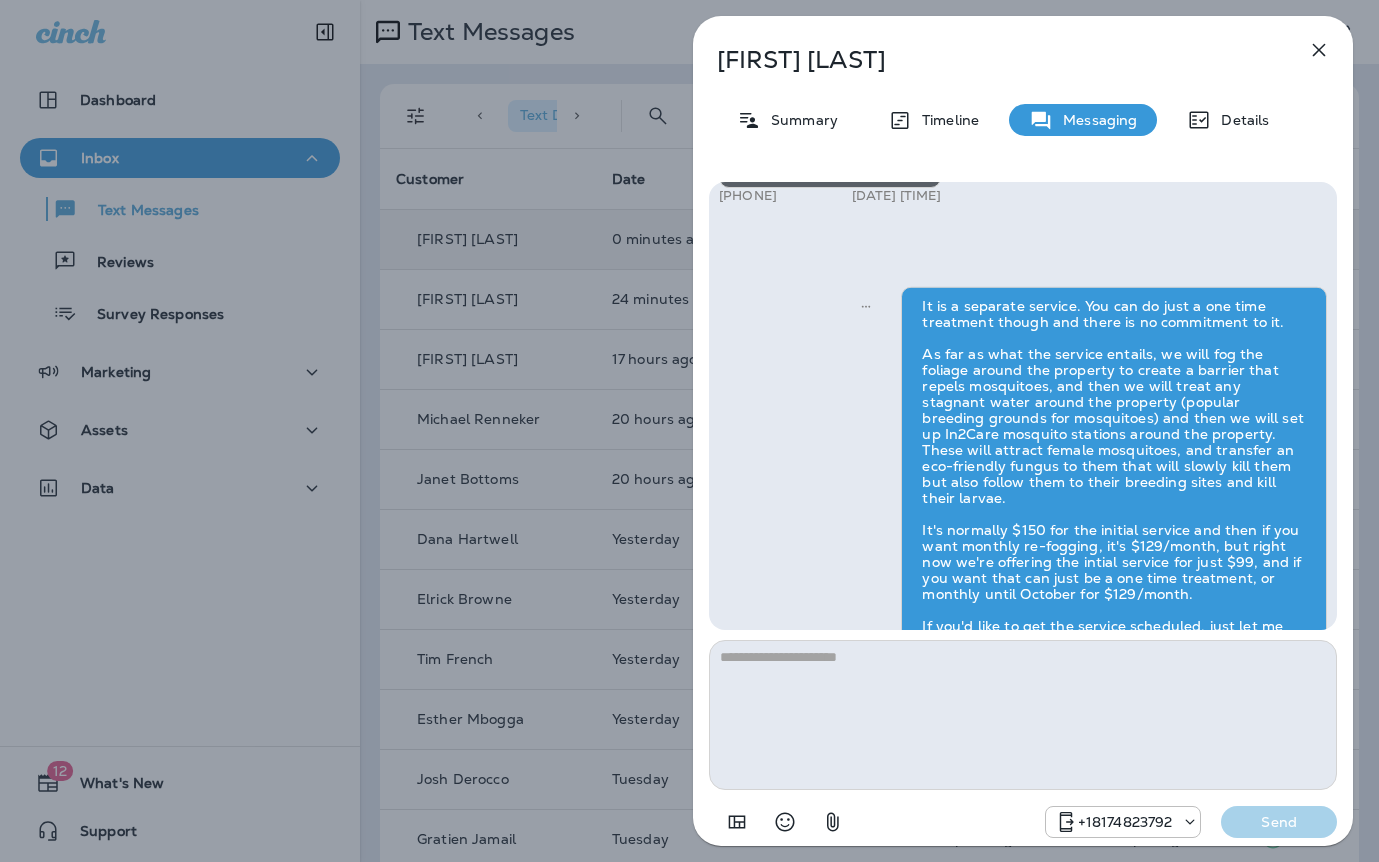 scroll, scrollTop: 0, scrollLeft: 0, axis: both 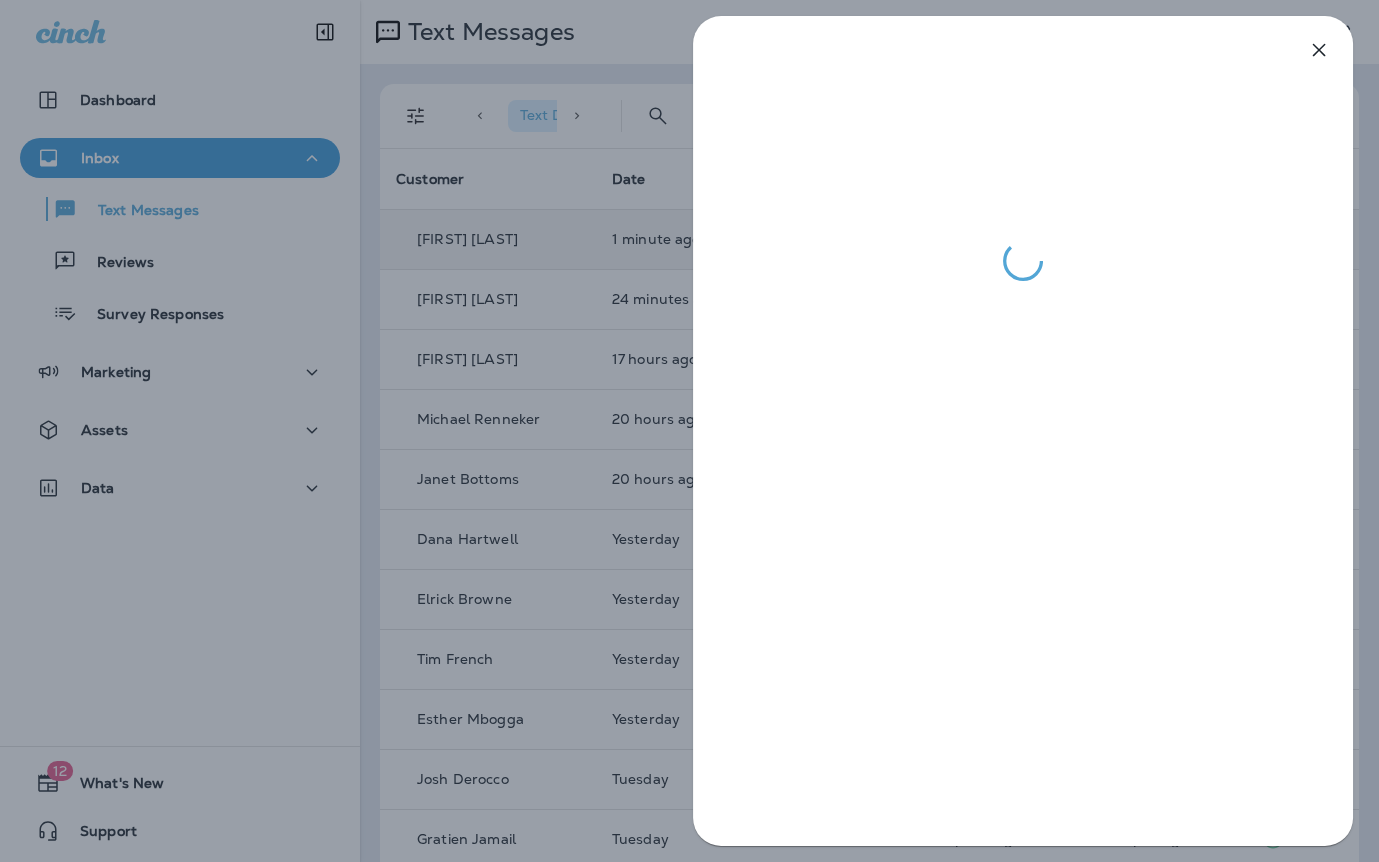 click at bounding box center (689, 431) 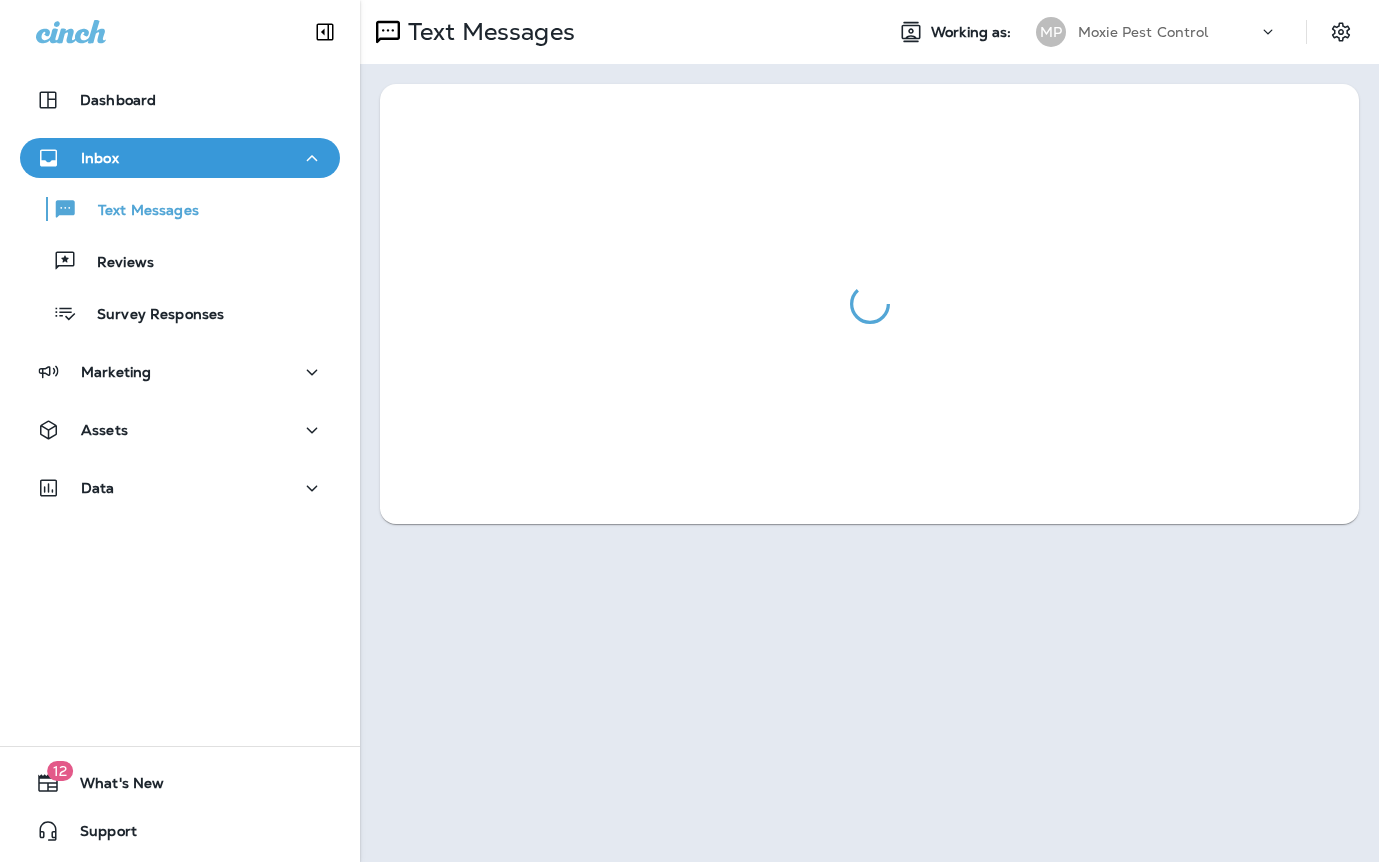 scroll, scrollTop: 0, scrollLeft: 0, axis: both 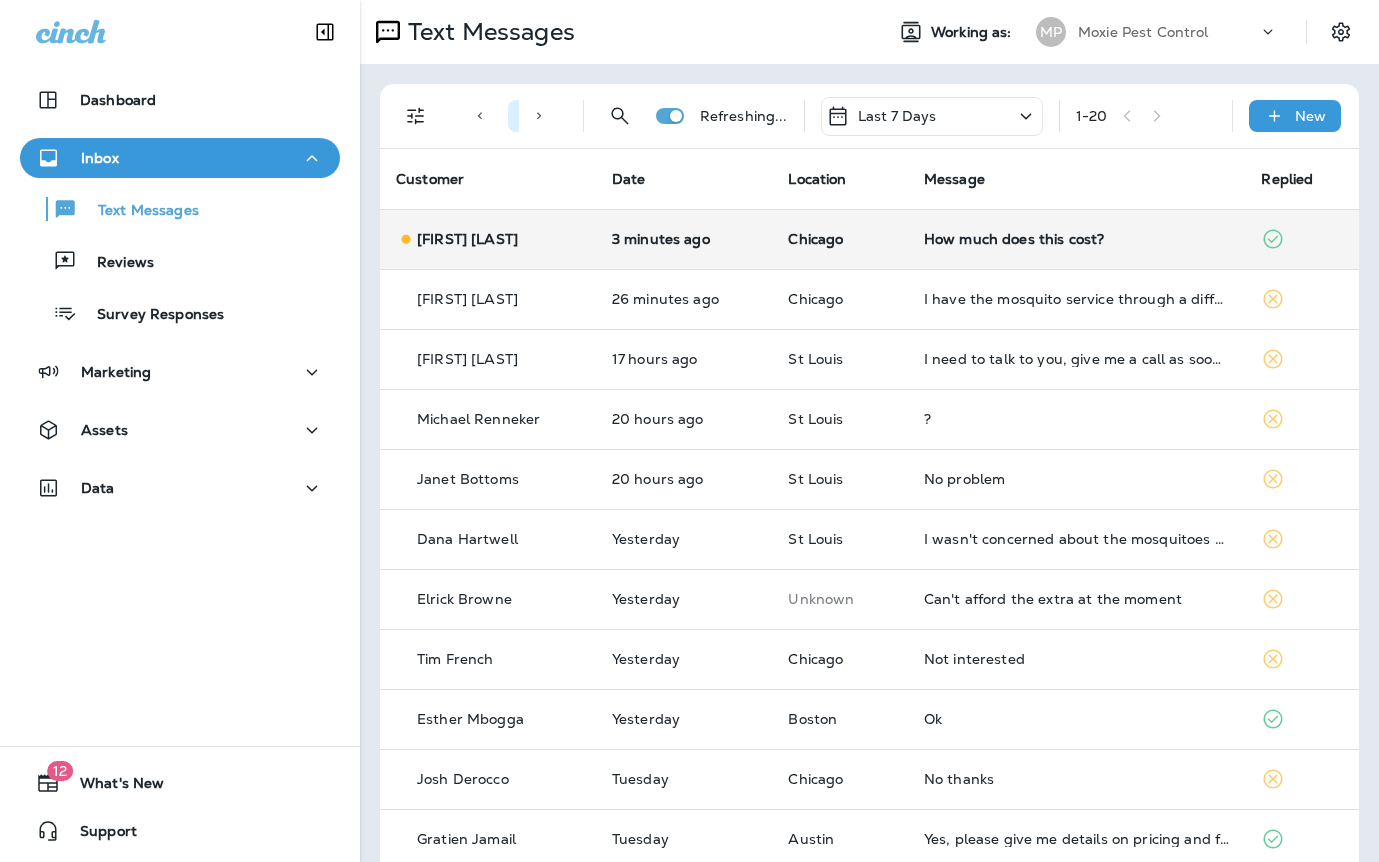 click on "How much does this cost?" at bounding box center [1077, 239] 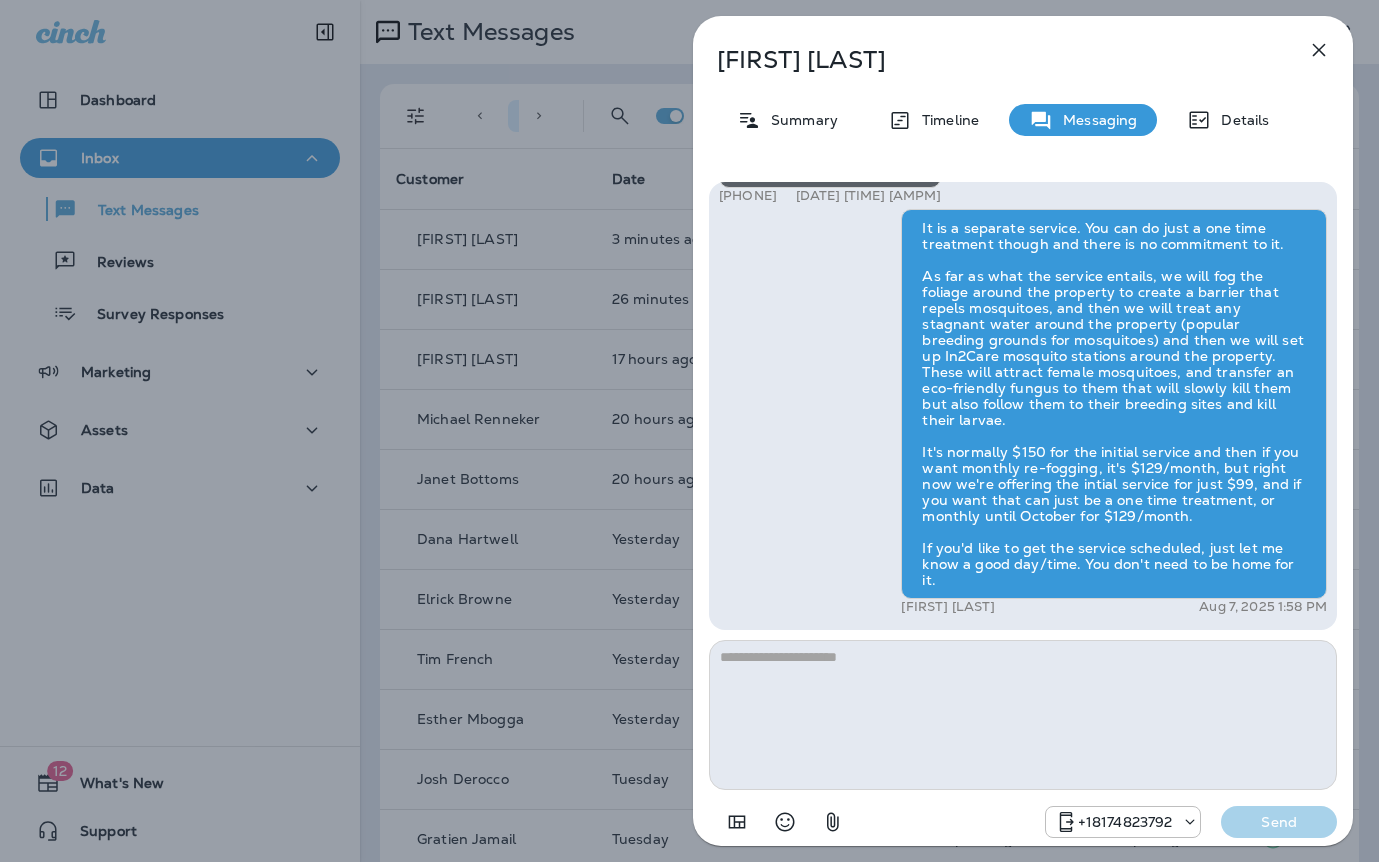 click on "[FIRST]   [LAST] Summary   Timeline   Messaging   Details   Hi [FIRST] , this is [PERSON] with Moxie Pest Control. We know Summer brings out the mosquitoes—and with the Summer season here, I’d love to get you on our schedule to come help take care of that. Just reply here or give us a call at [PHONE] if you're interested, and we'll let you know the details!
Reply STOP to optout [PHONE] [DATE] [TIME] [AMPM] How much does this cost? [PHONE] [DATE] [TIME] [AMPM] [FIRST] [LAST] [DATE] [TIME] [AMPM] [PHONE] Send" at bounding box center [689, 431] 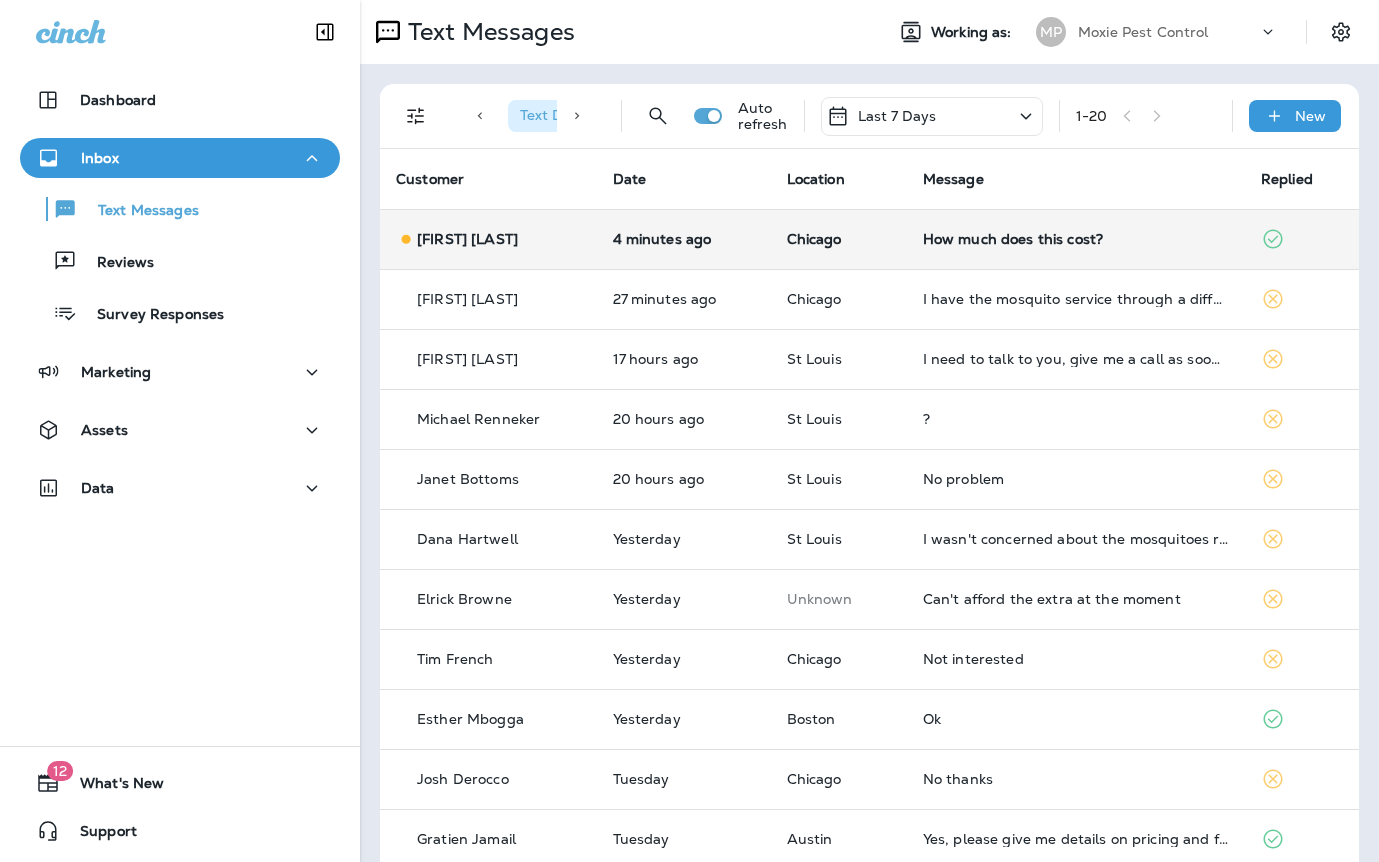 click on "How much does this cost?" at bounding box center (1076, 239) 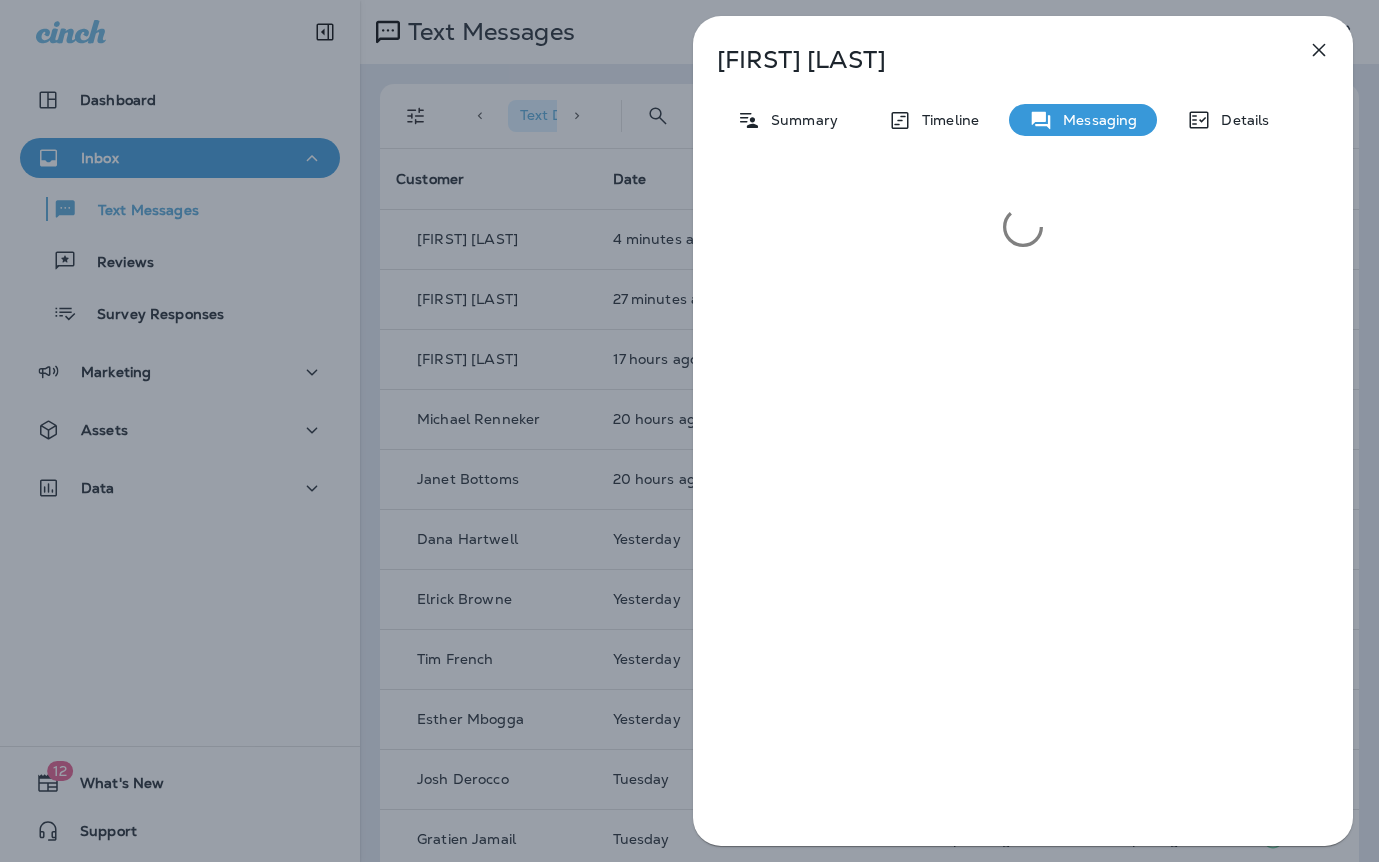 click on "Kelly   Kirk Summary   Timeline   Messaging   Details" at bounding box center (689, 431) 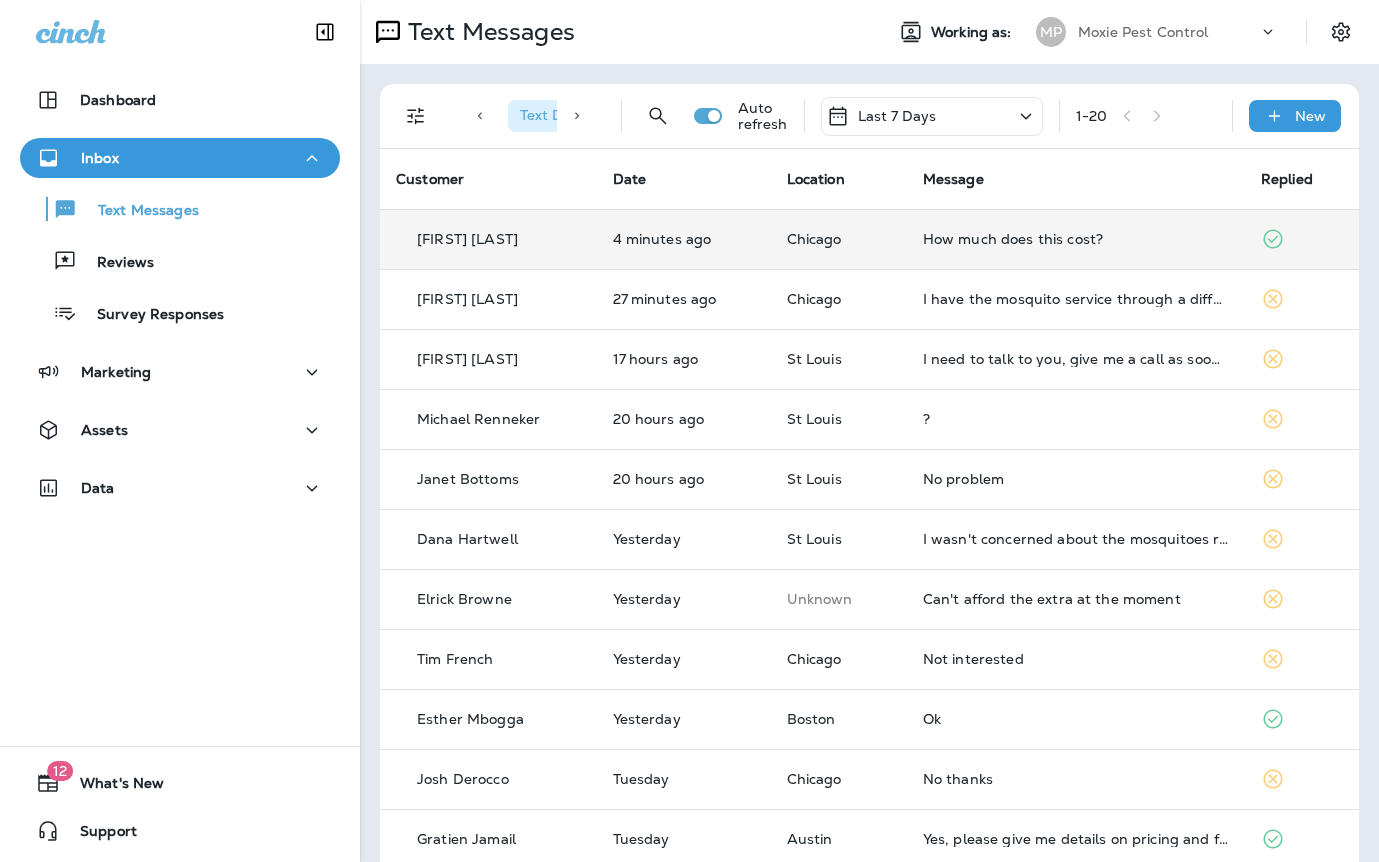 click on "How much does this cost?" at bounding box center (1076, 239) 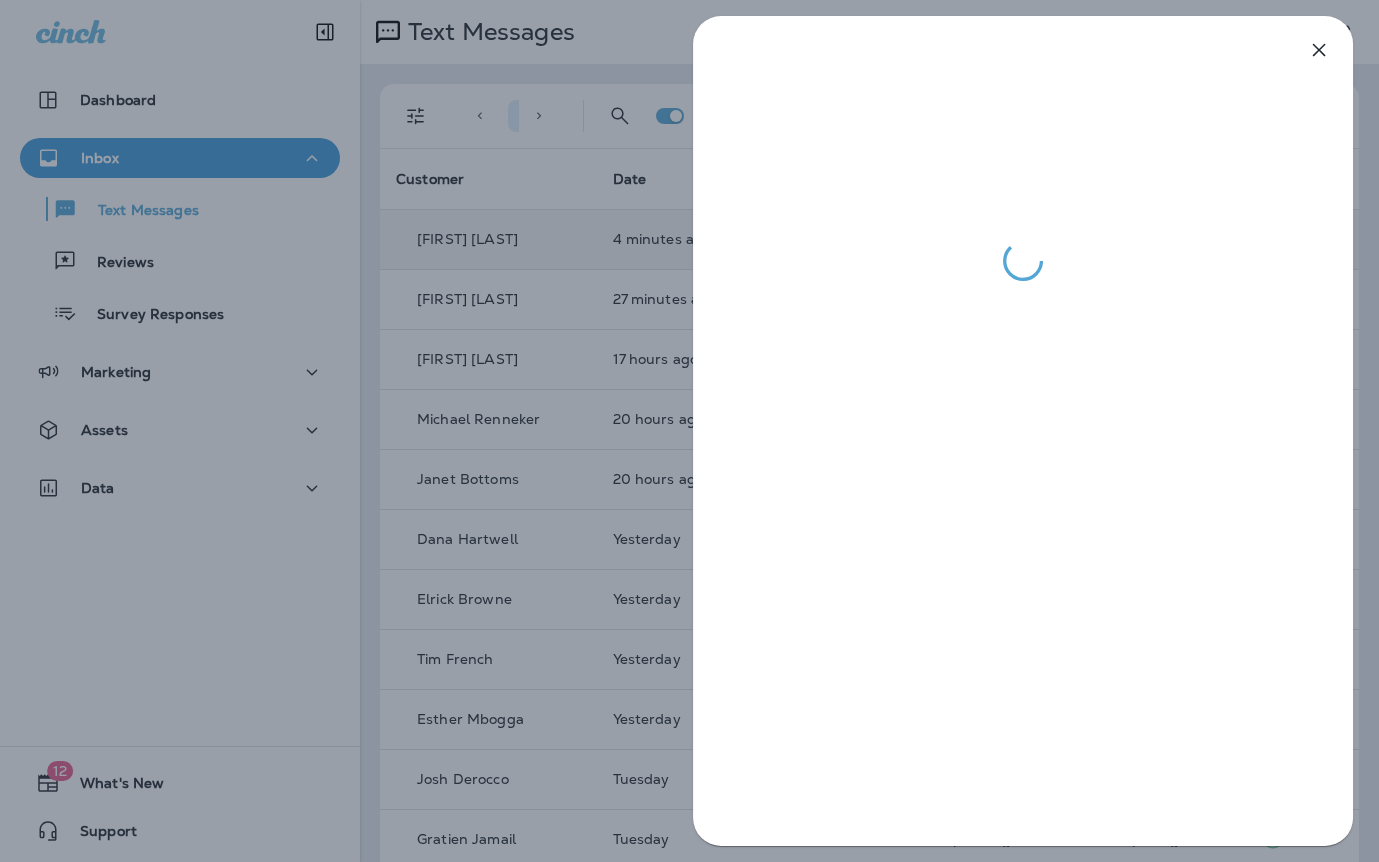 click at bounding box center [689, 431] 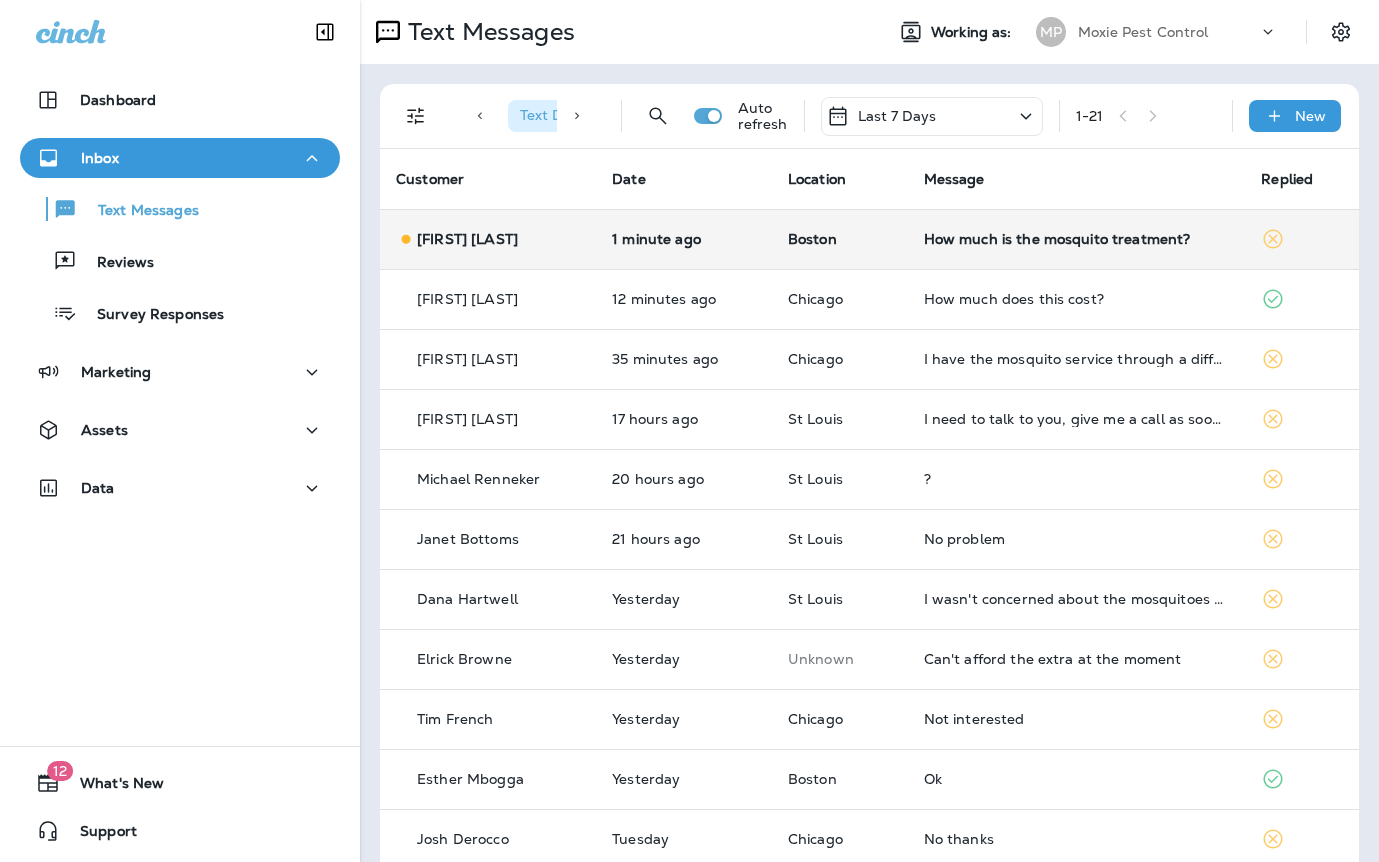 click on "How much is the mosquito treatment?" at bounding box center (1077, 239) 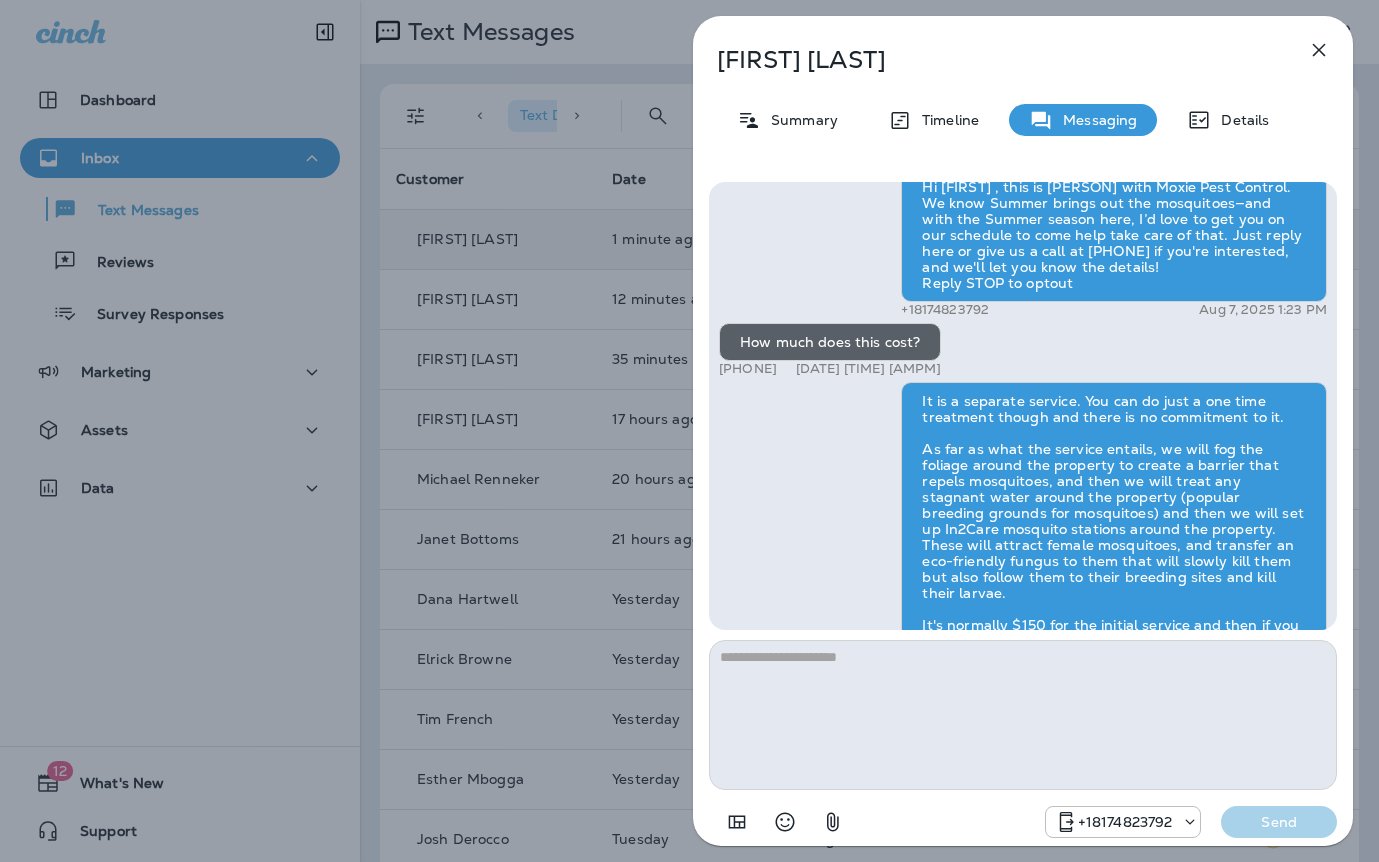 scroll, scrollTop: -155, scrollLeft: 0, axis: vertical 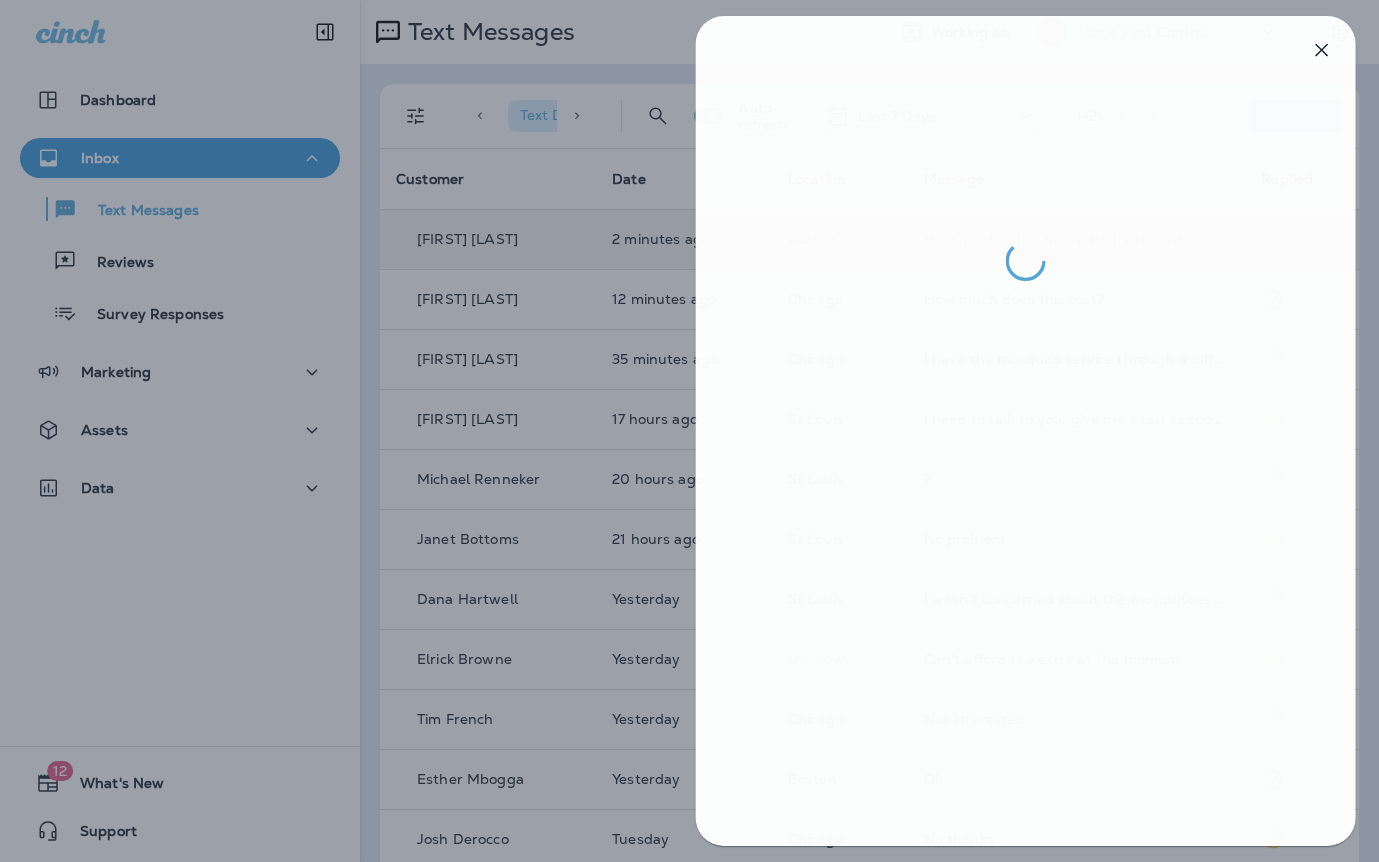 click at bounding box center (692, 431) 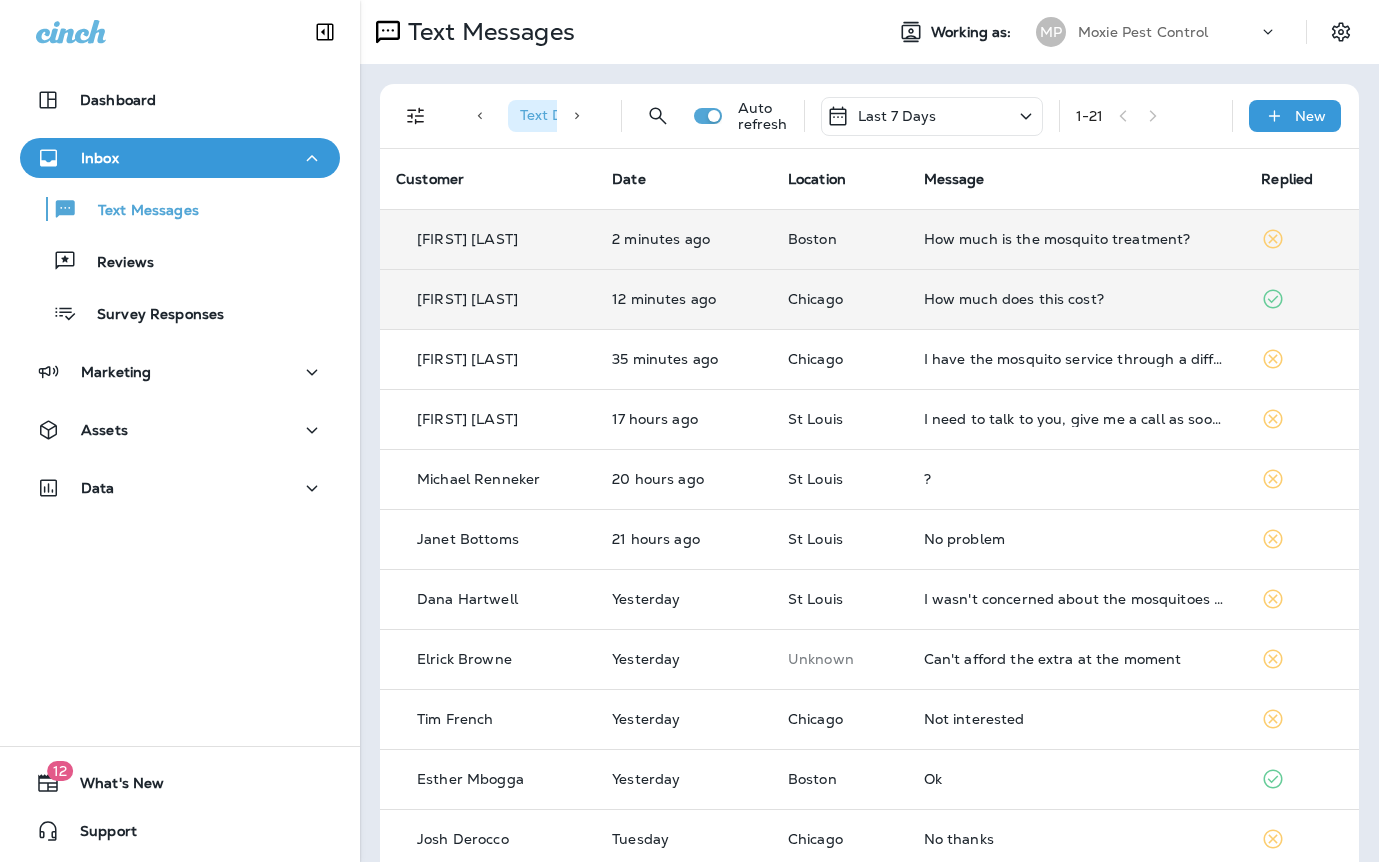 click on "Chicago" at bounding box center (840, 299) 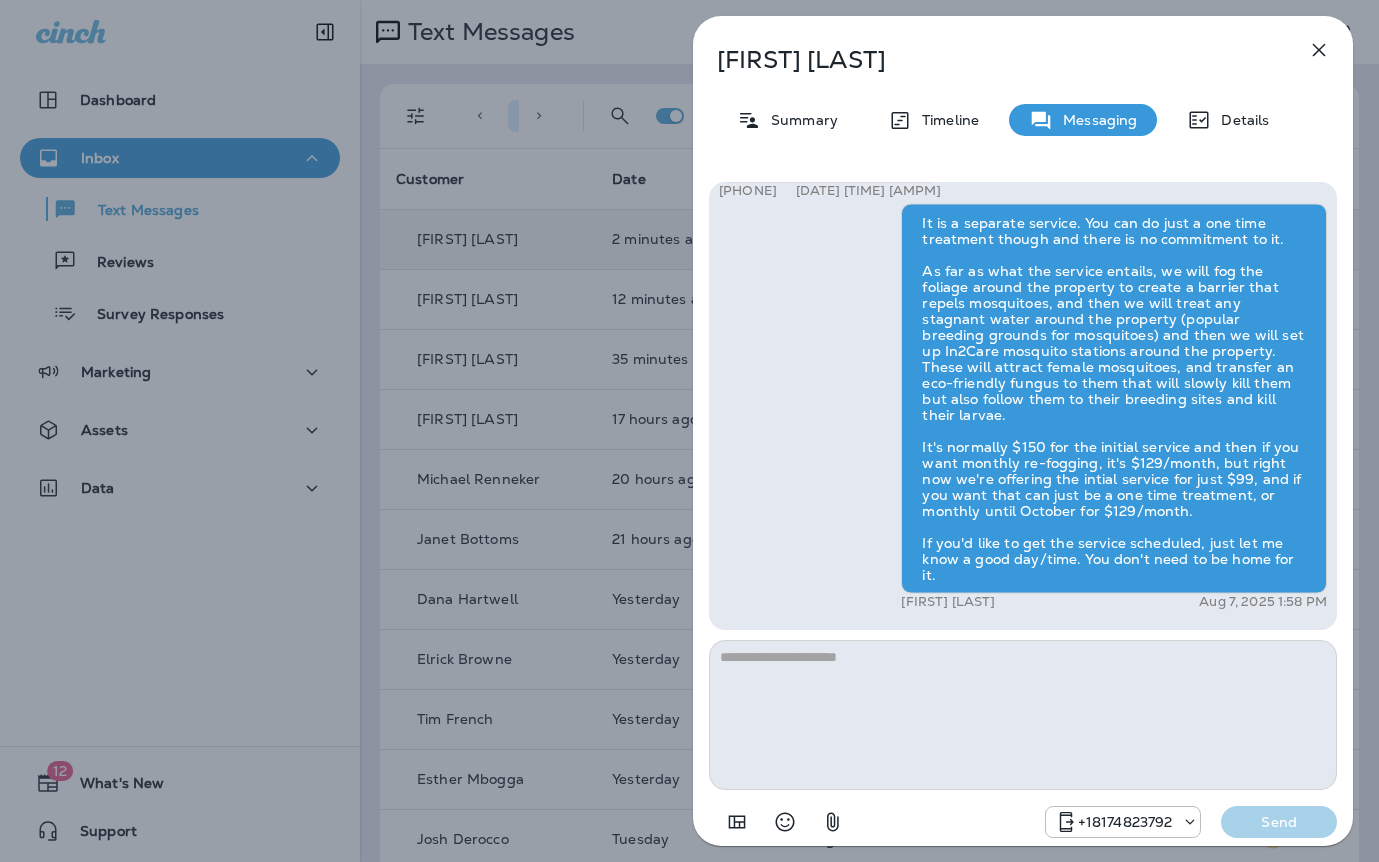 click on "Kelly   Kirk Summary   Timeline   Messaging   Details   Hi Kelly , this is Steven with Moxie Pest Control. We know Summer brings out the mosquitoes—and with the Summer season here, I’d love to get you on our schedule to come help take care of that. Just reply here or give us a call at (817) 435-4922 if you're interested, and we'll let you know the details!
Reply STOP to optout +18174823792 Aug 7, 2025 1:23 PM How much does this cost? +1 (219) 741-4584 Aug 7, 2025 1:57 PM Gavin Tobin Aug 7, 2025 1:58 PM +18174823792 Send" at bounding box center [689, 431] 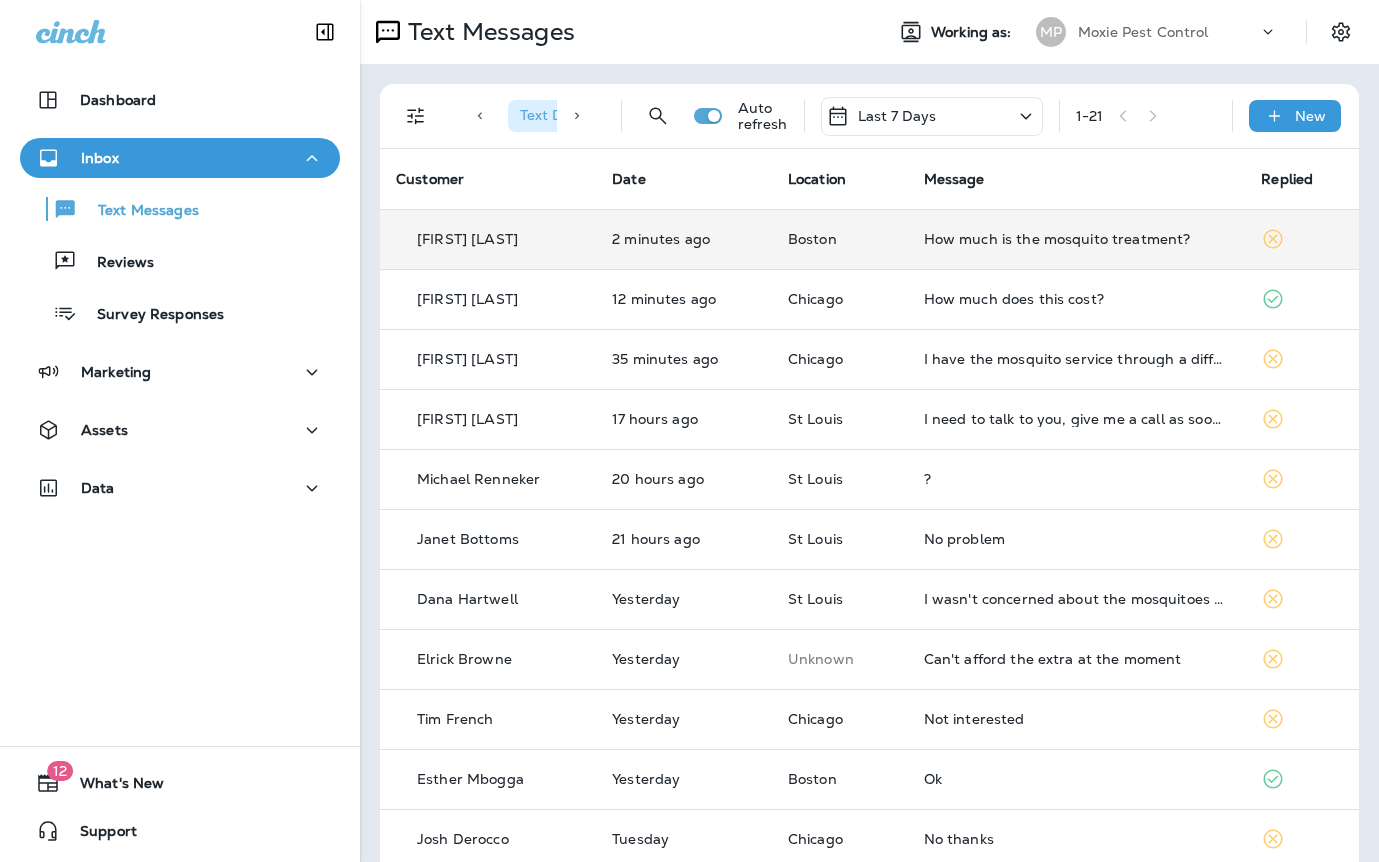 click on "How much is the mosquito treatment?" at bounding box center [1077, 239] 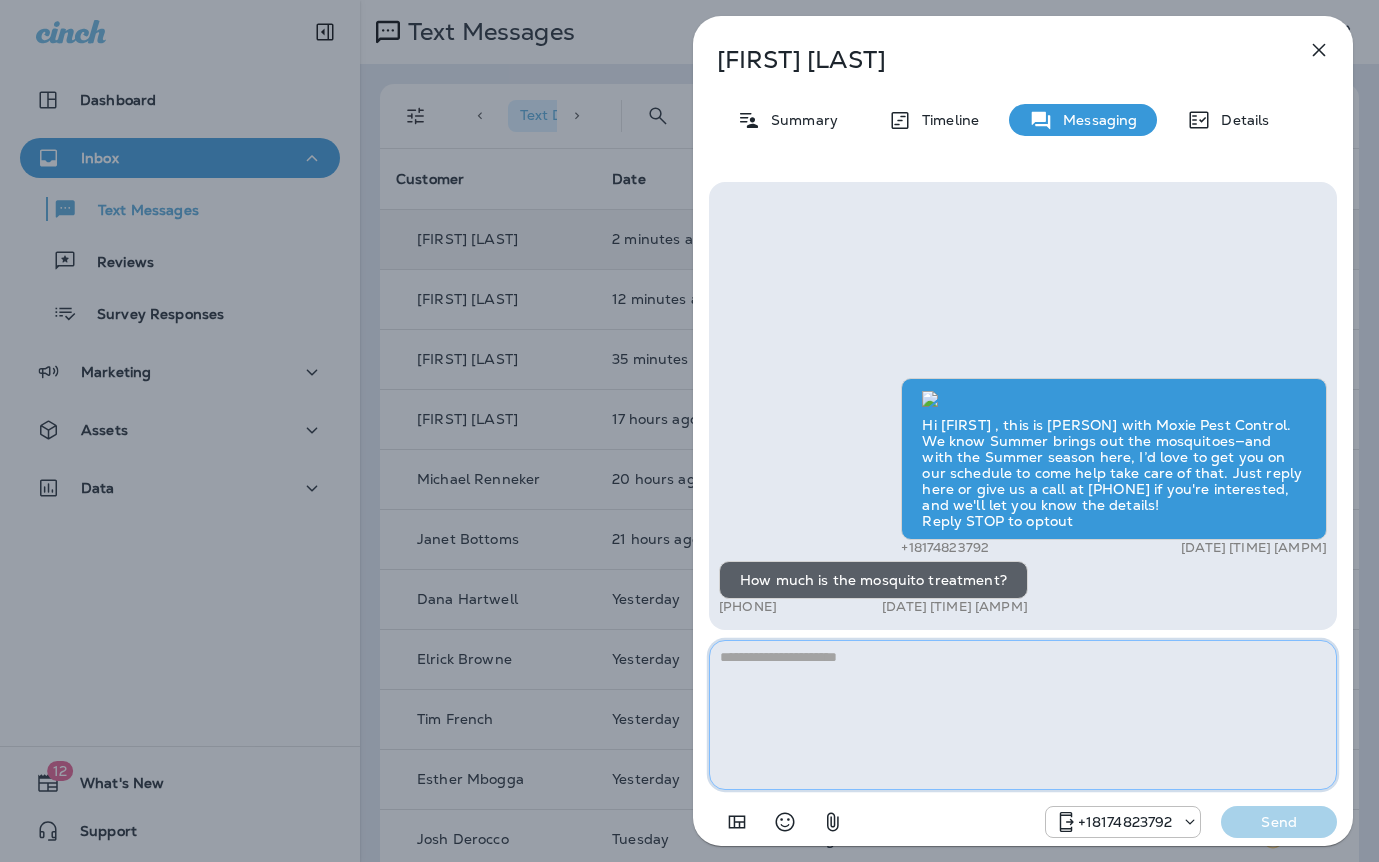paste on "**********" 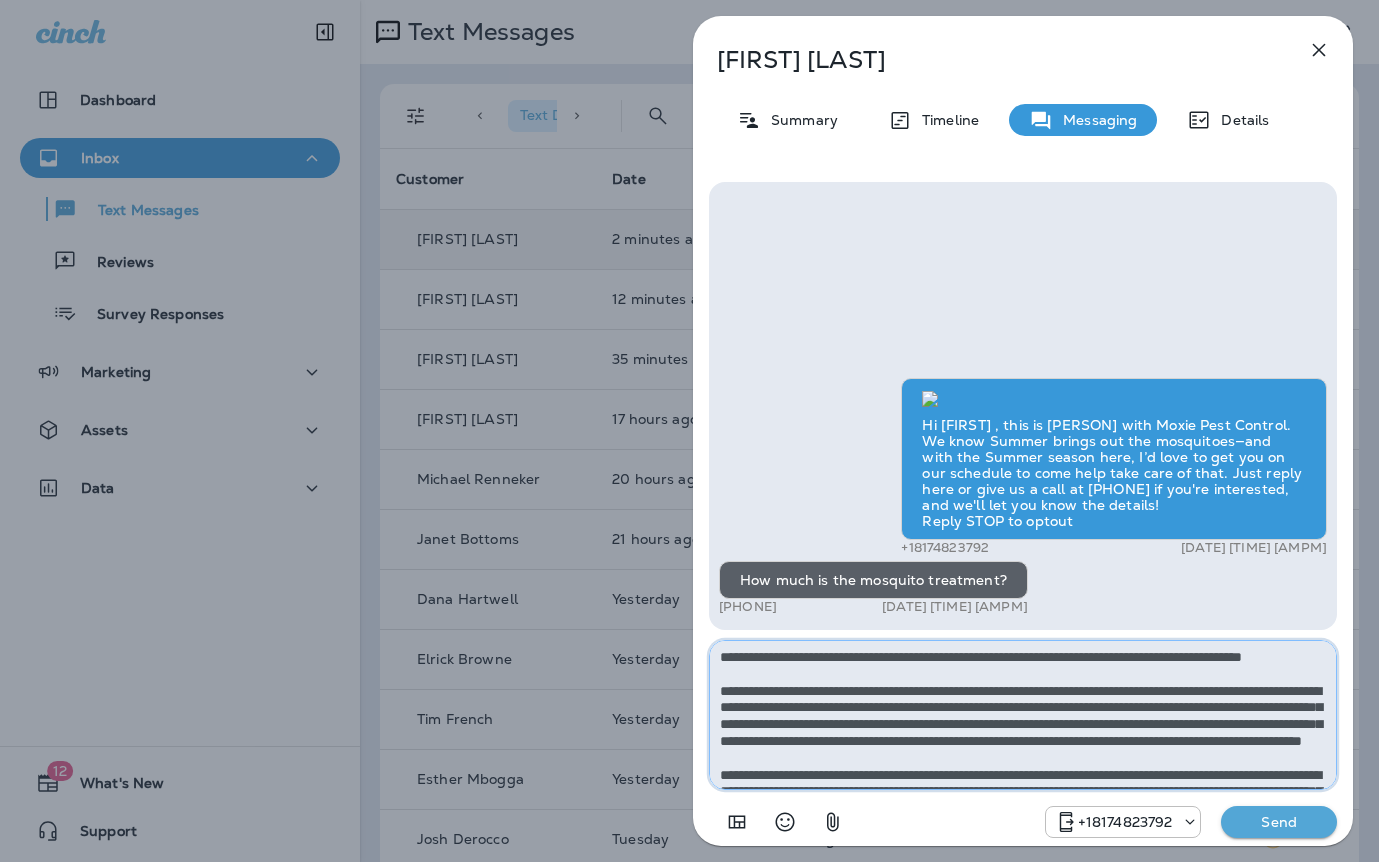 scroll, scrollTop: 128, scrollLeft: 0, axis: vertical 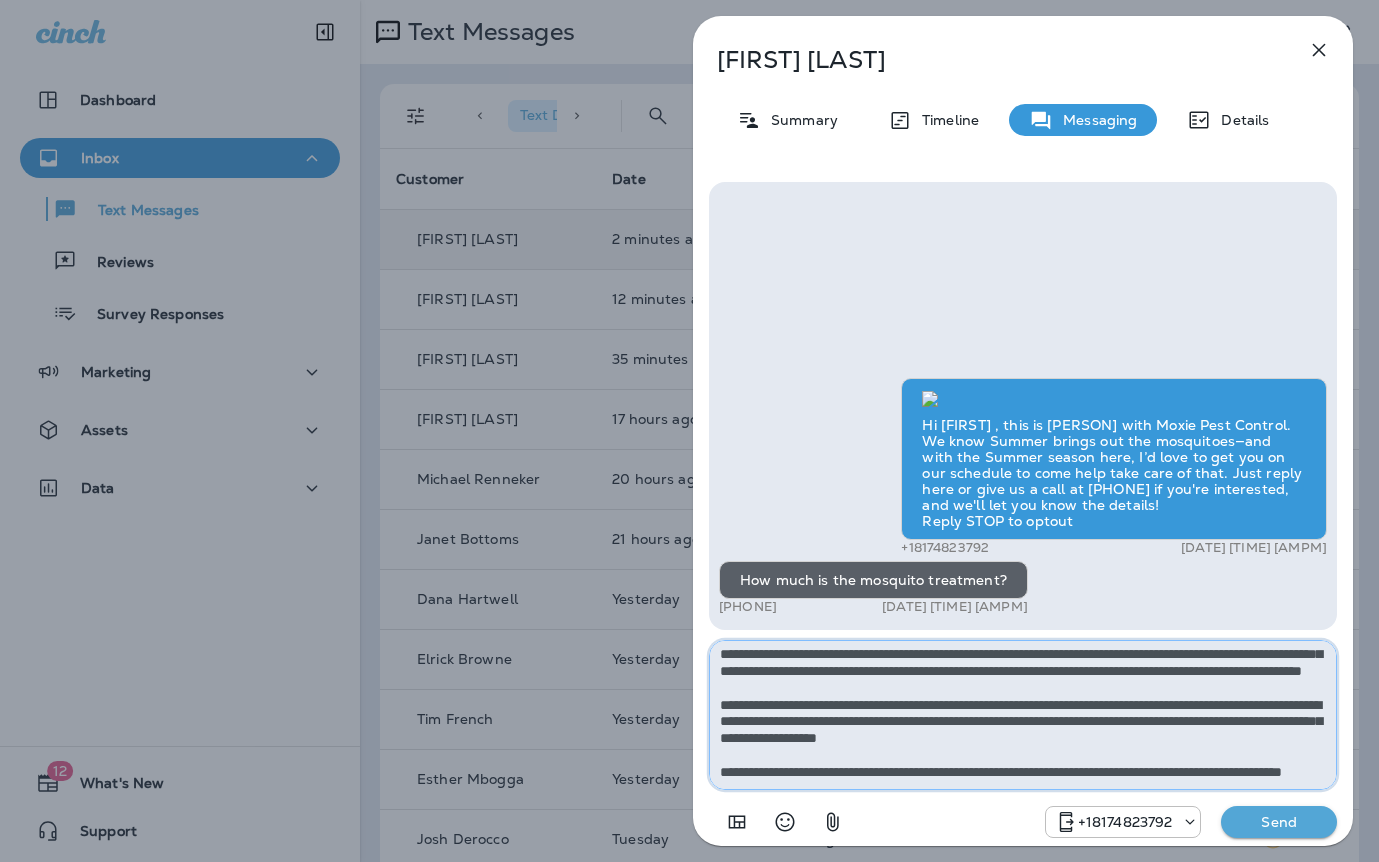type on "**********" 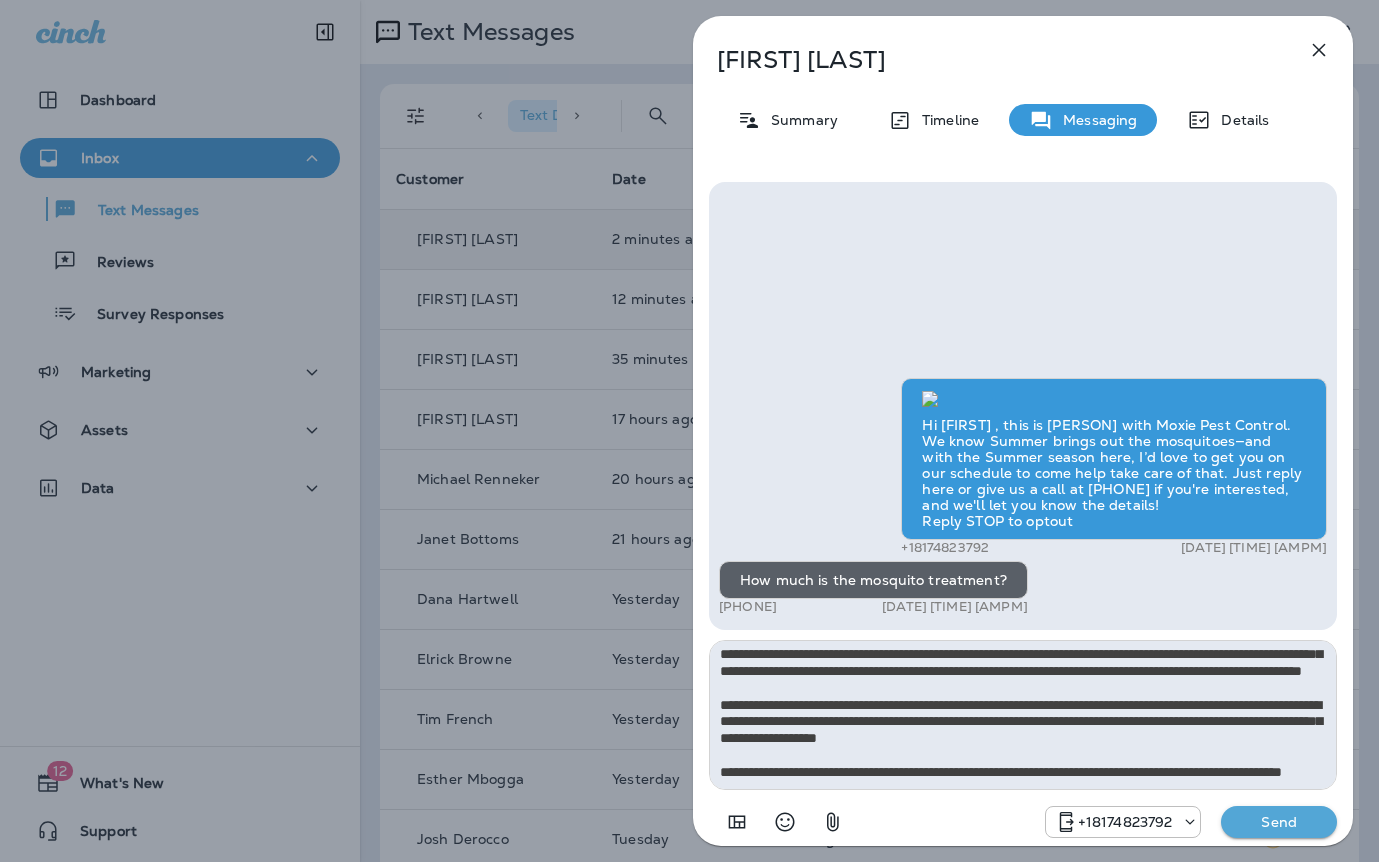click on "Send" at bounding box center (1279, 822) 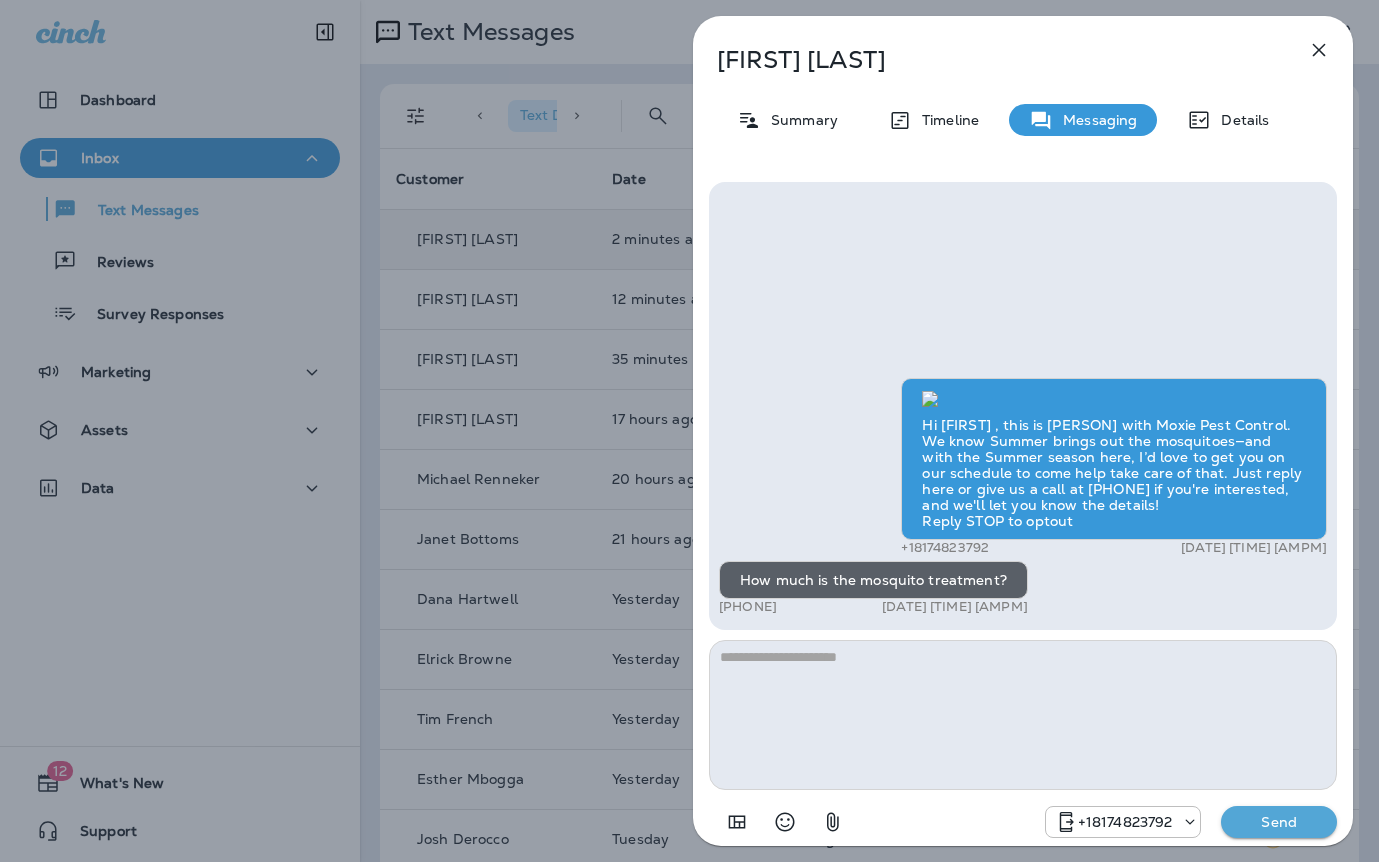 scroll, scrollTop: 0, scrollLeft: 0, axis: both 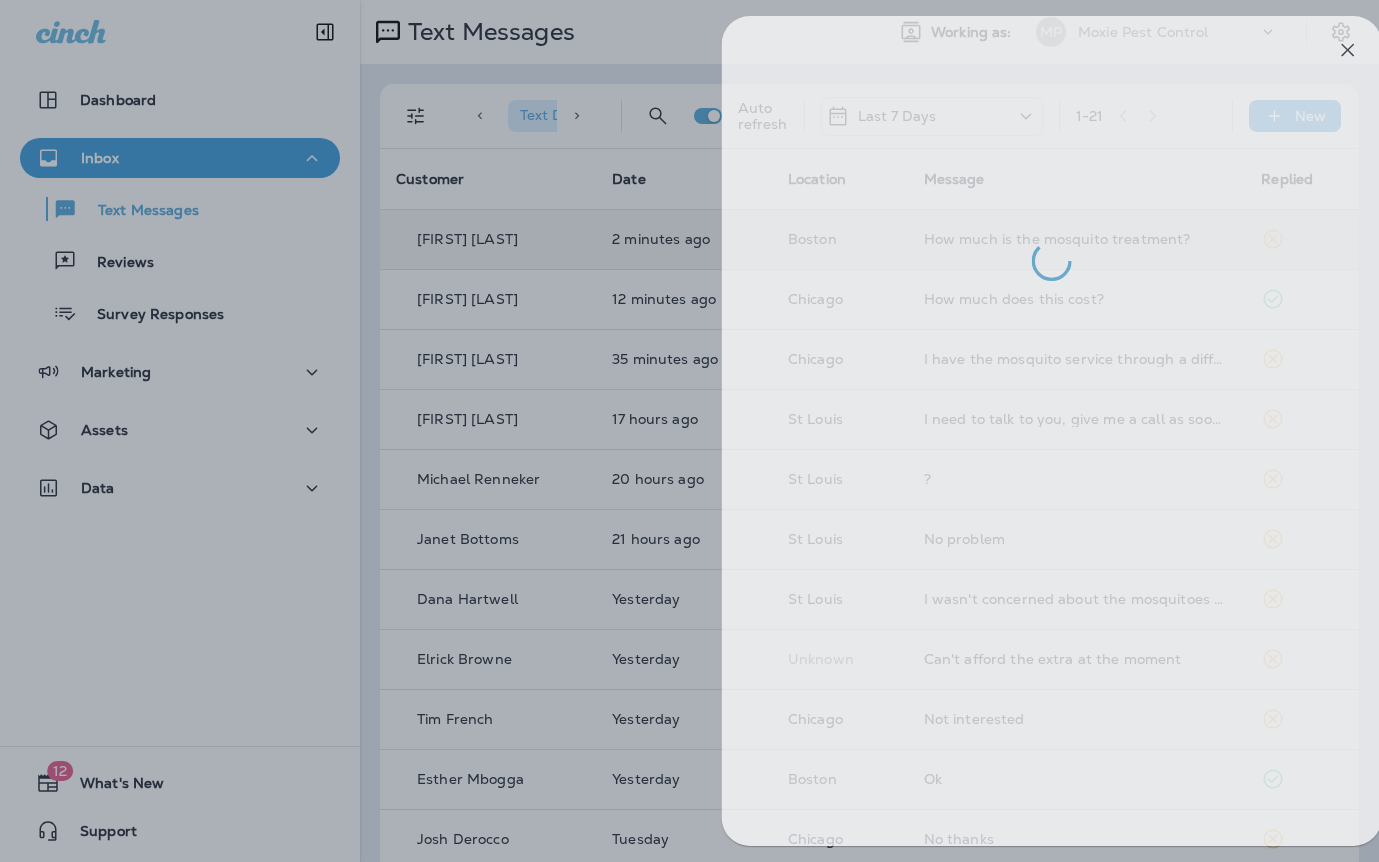 click at bounding box center [718, 431] 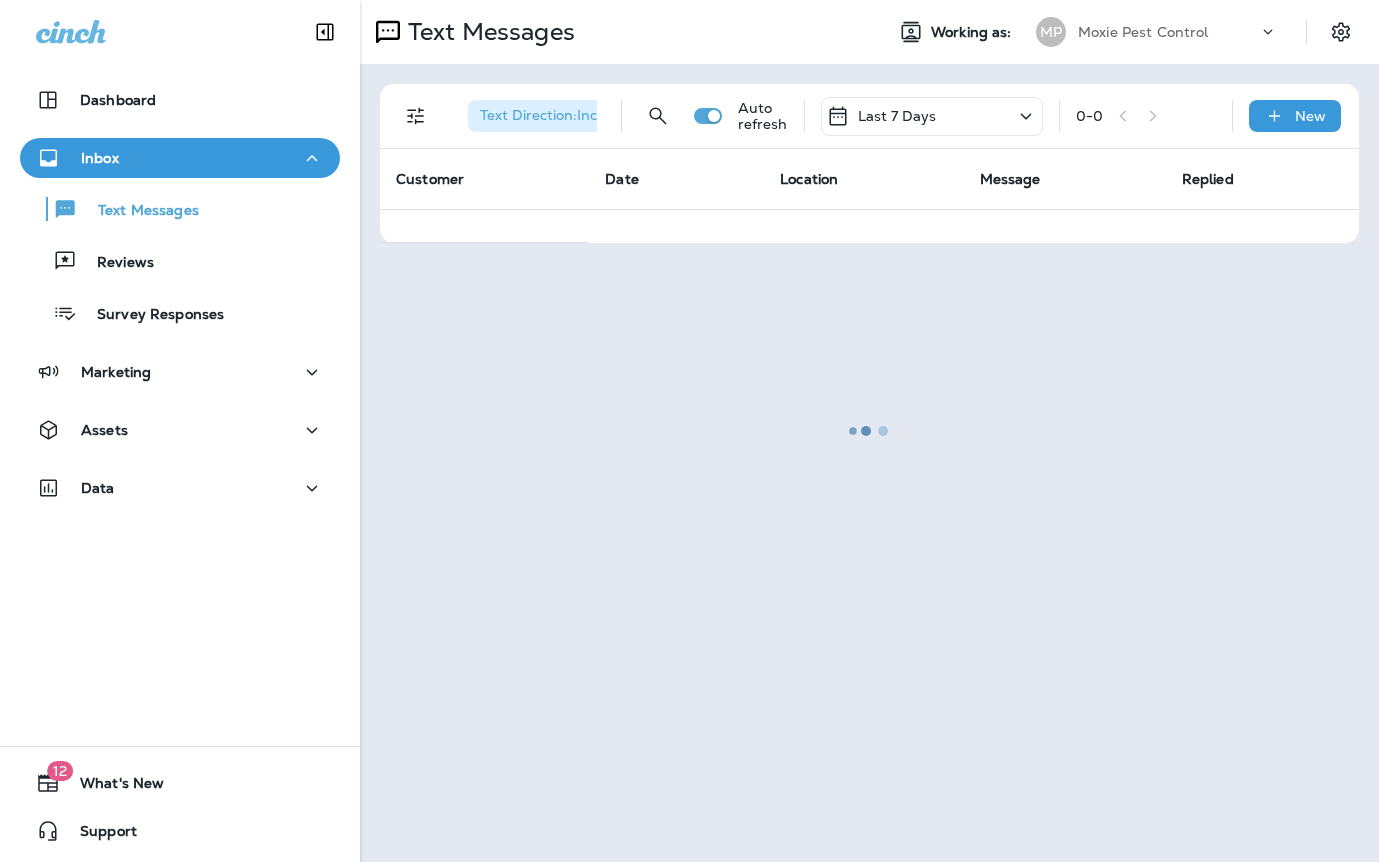 scroll, scrollTop: 0, scrollLeft: 0, axis: both 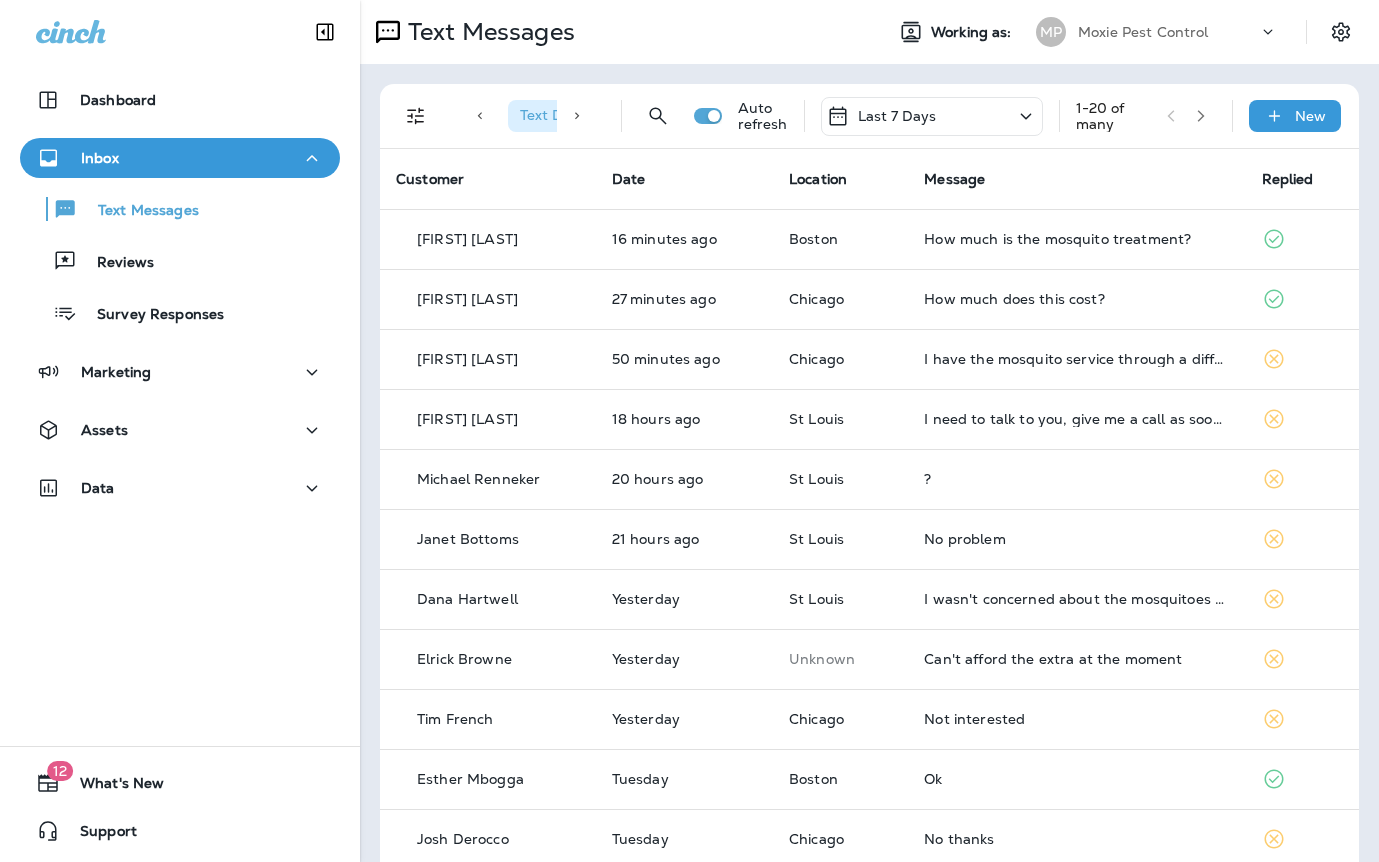 click 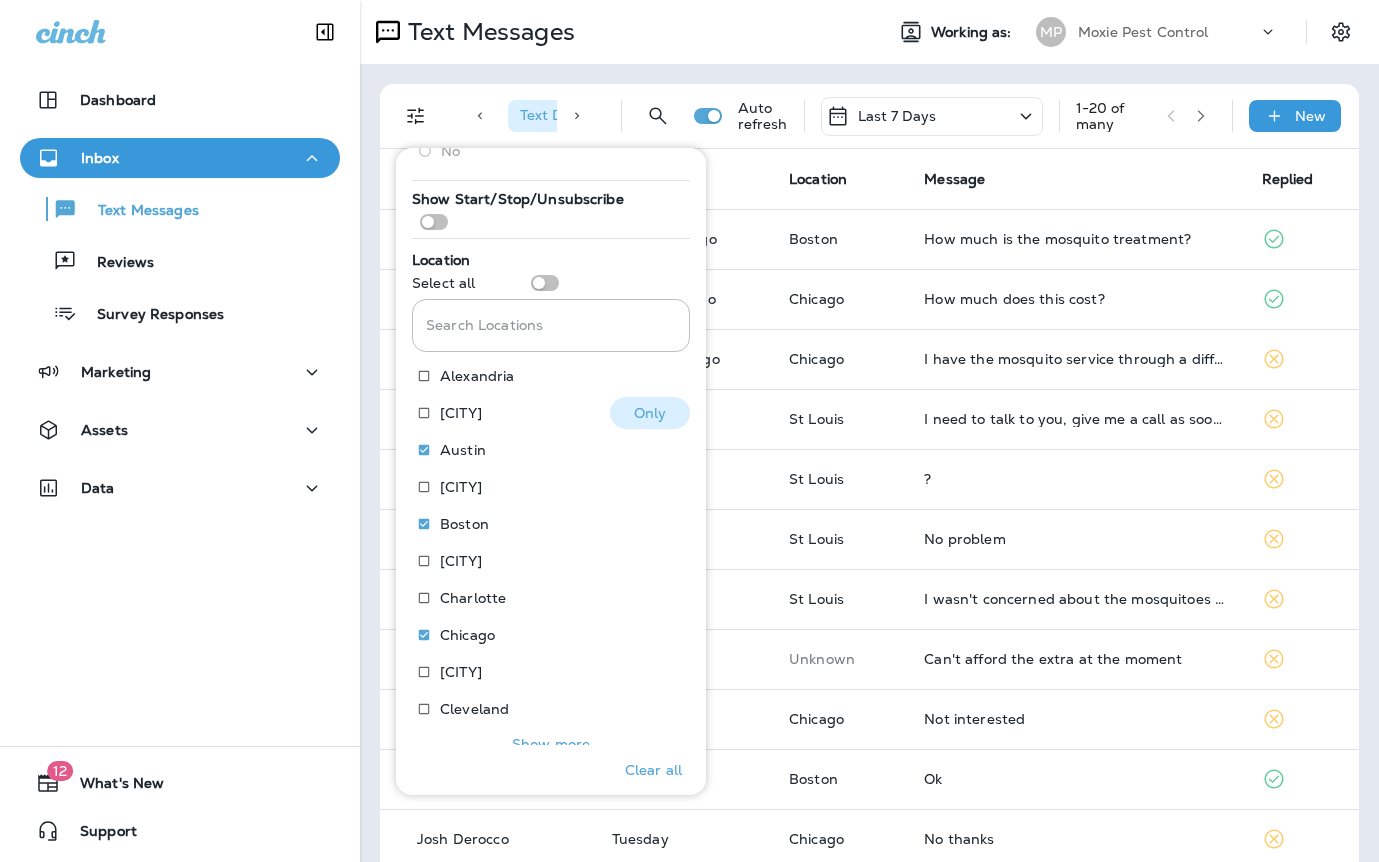 scroll, scrollTop: 344, scrollLeft: 0, axis: vertical 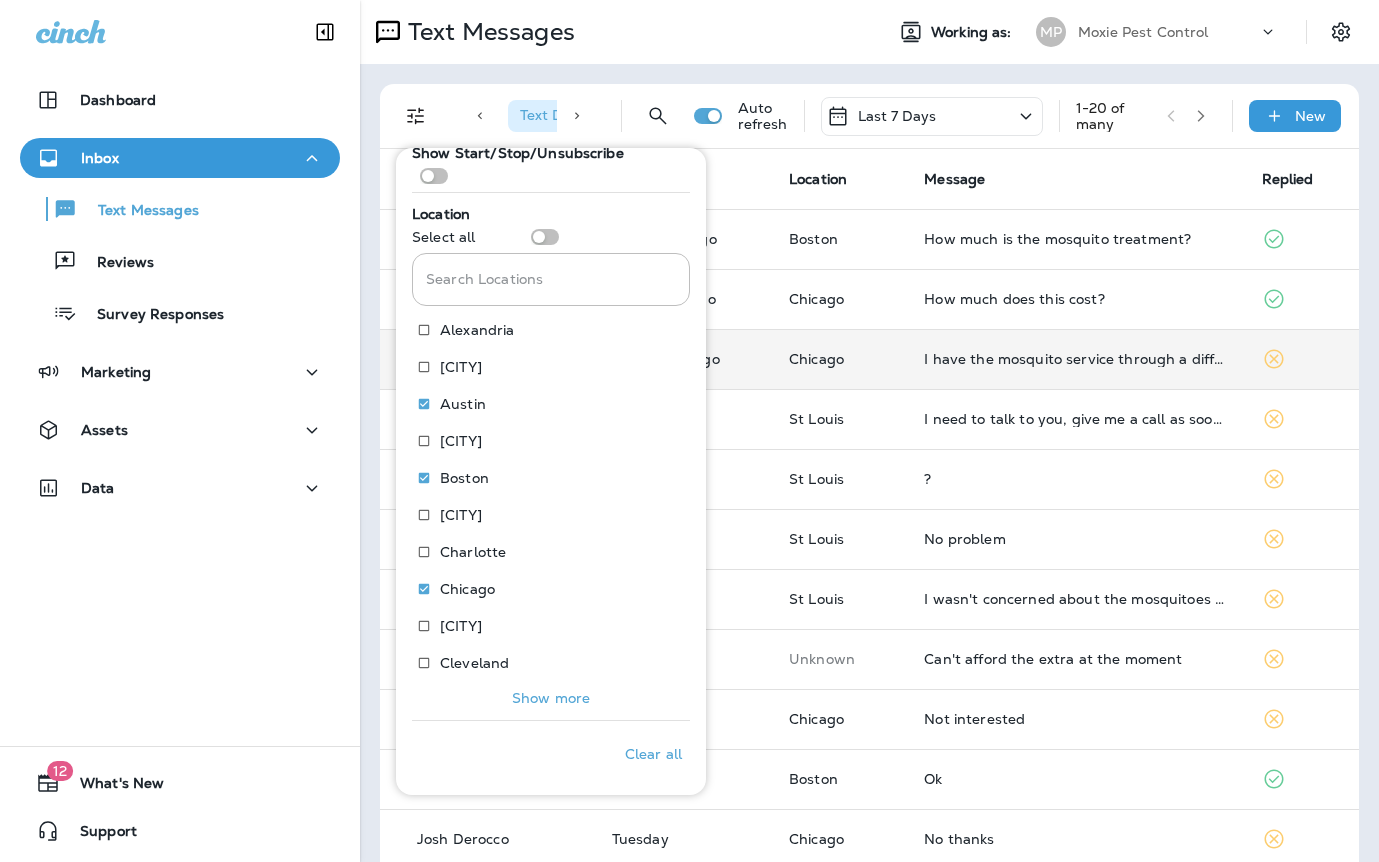 click on "I have the mosquito service through a different company. I have been doing it for several years and am happy with their work." at bounding box center [1076, 359] 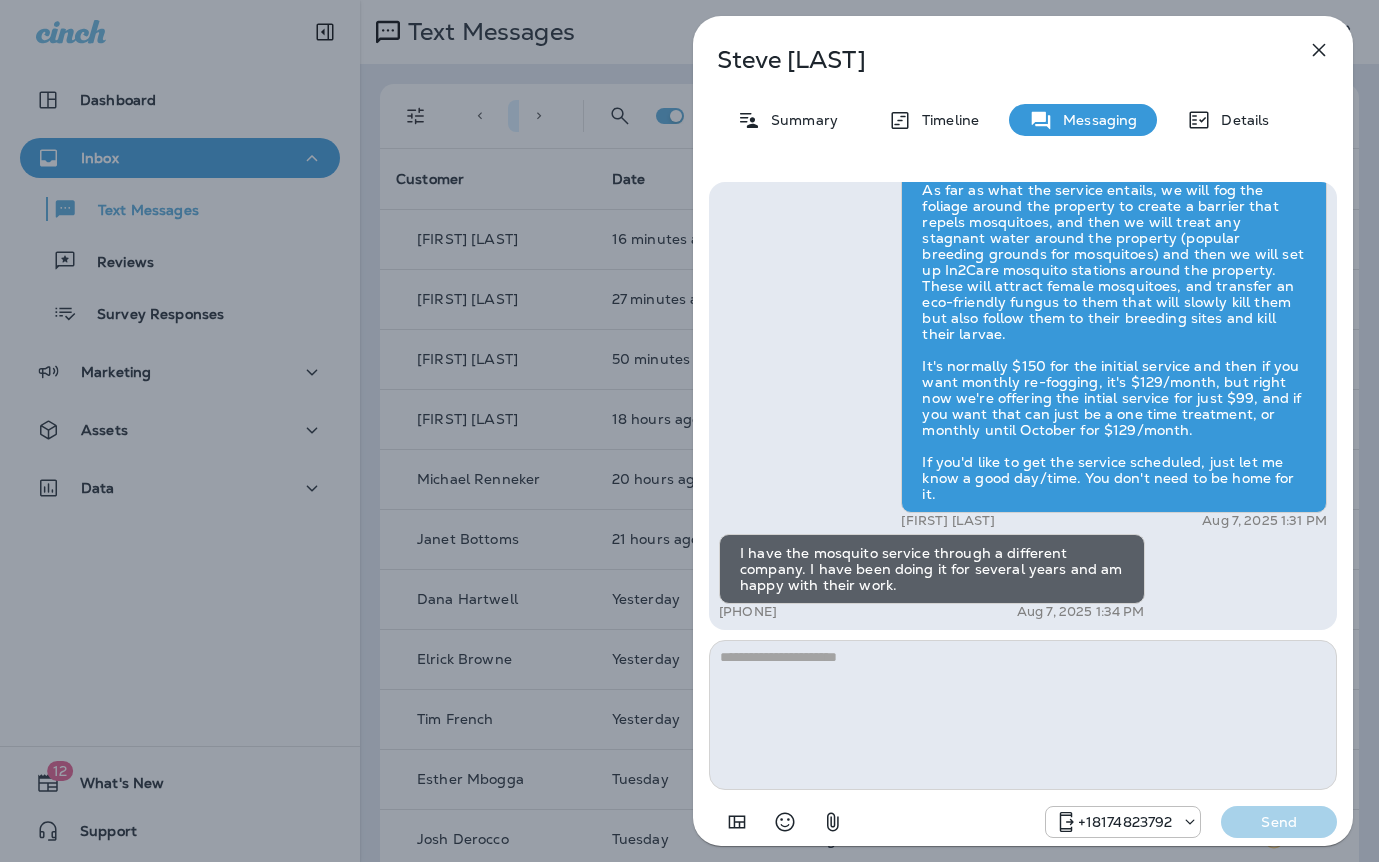 click on "Steve   Weeks Summary   Timeline   Messaging   Details   Exciting News! Joshua’s Pest Control is now Moxie Pest Control! Same great service, new name. No changes to your protection—just a fresh look! Got questions? Call us anytime!
Reply STOP to optout +18174823792 Mar 7, 2025 1:42 PM Hi Steve , this is Steven with Moxie Pest Control. We know Summer brings out the mosquitoes—and with the Summer season here, I’d love to get you on our schedule to come help take care of that. Just reply here or give us a call at (817) 435-4922 if you're interested, and we'll let you know the details!
Reply STOP to optout +18174823792 Aug 7, 2025 1:25 PM I already have mosquito treatments  +1 (708) 927-7768 Aug 7, 2025 1:28 PM Gavin Tobin Aug 7, 2025 1:31 PM I have the mosquito service through a different company. I have been doing it for several years and am happy with their work.  +1 (708) 927-7768 Aug 7, 2025 1:34 PM +18174823792 Send" at bounding box center [689, 431] 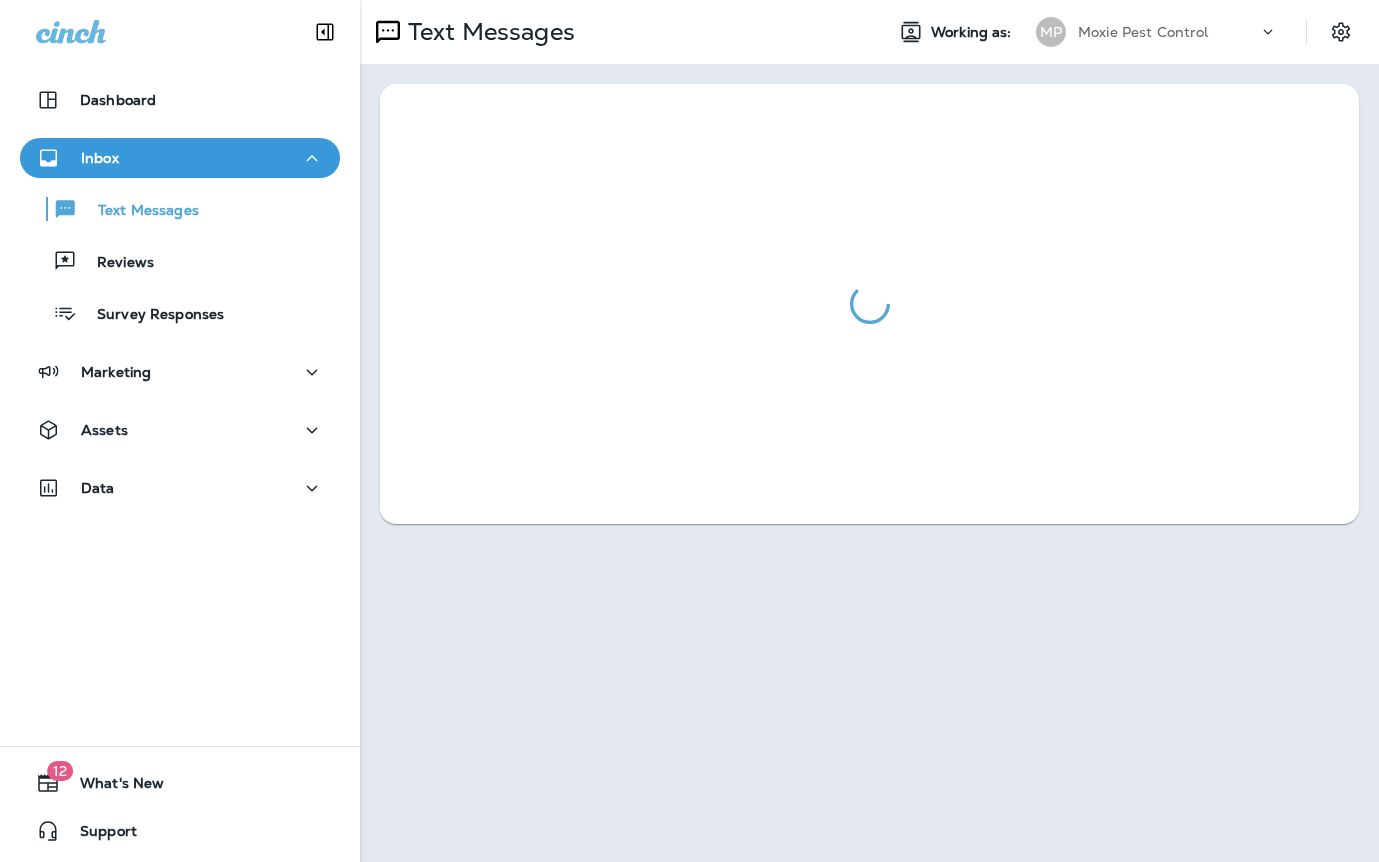 scroll, scrollTop: 0, scrollLeft: 0, axis: both 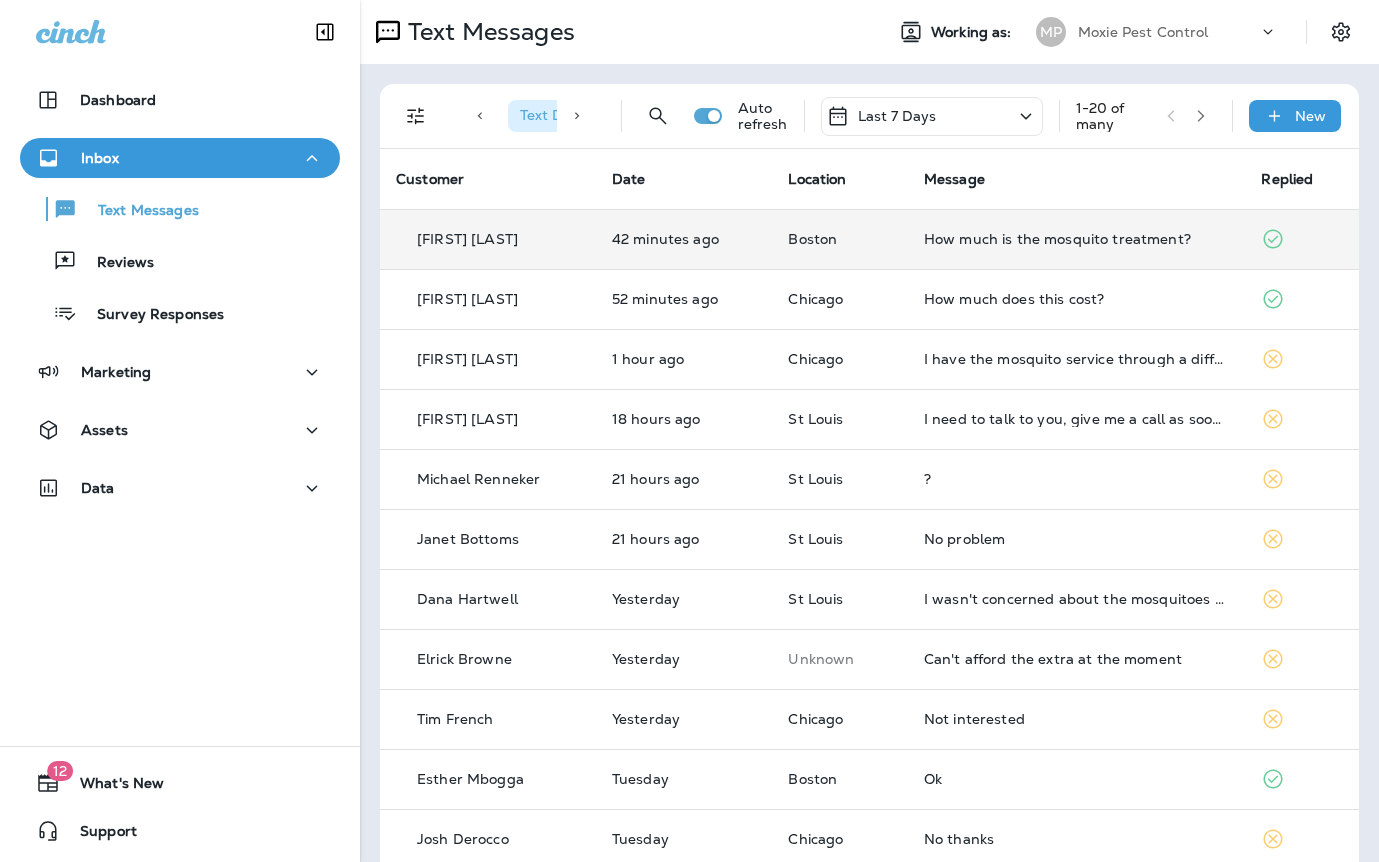 click on "Boston" at bounding box center [840, 239] 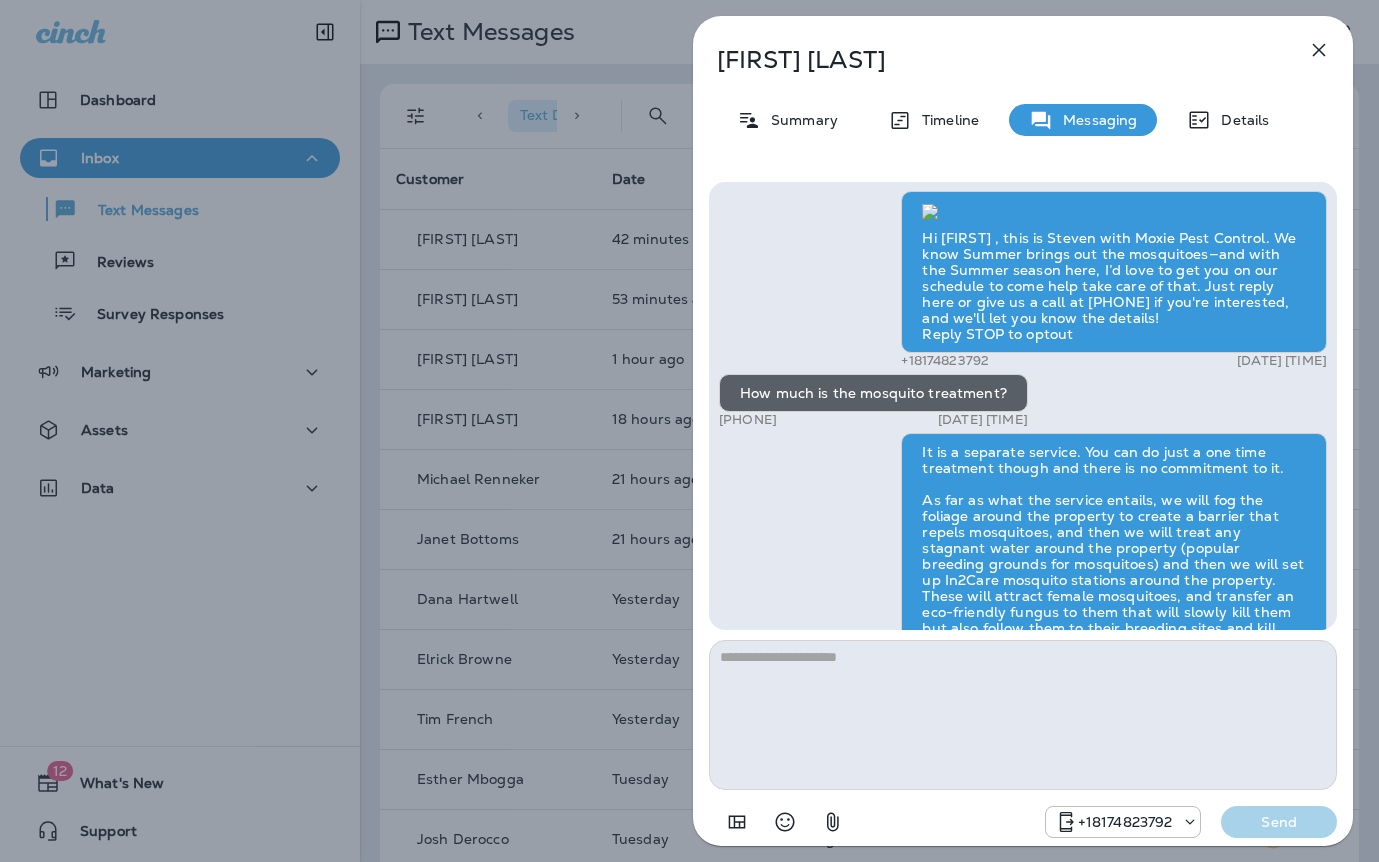 scroll, scrollTop: -241, scrollLeft: 0, axis: vertical 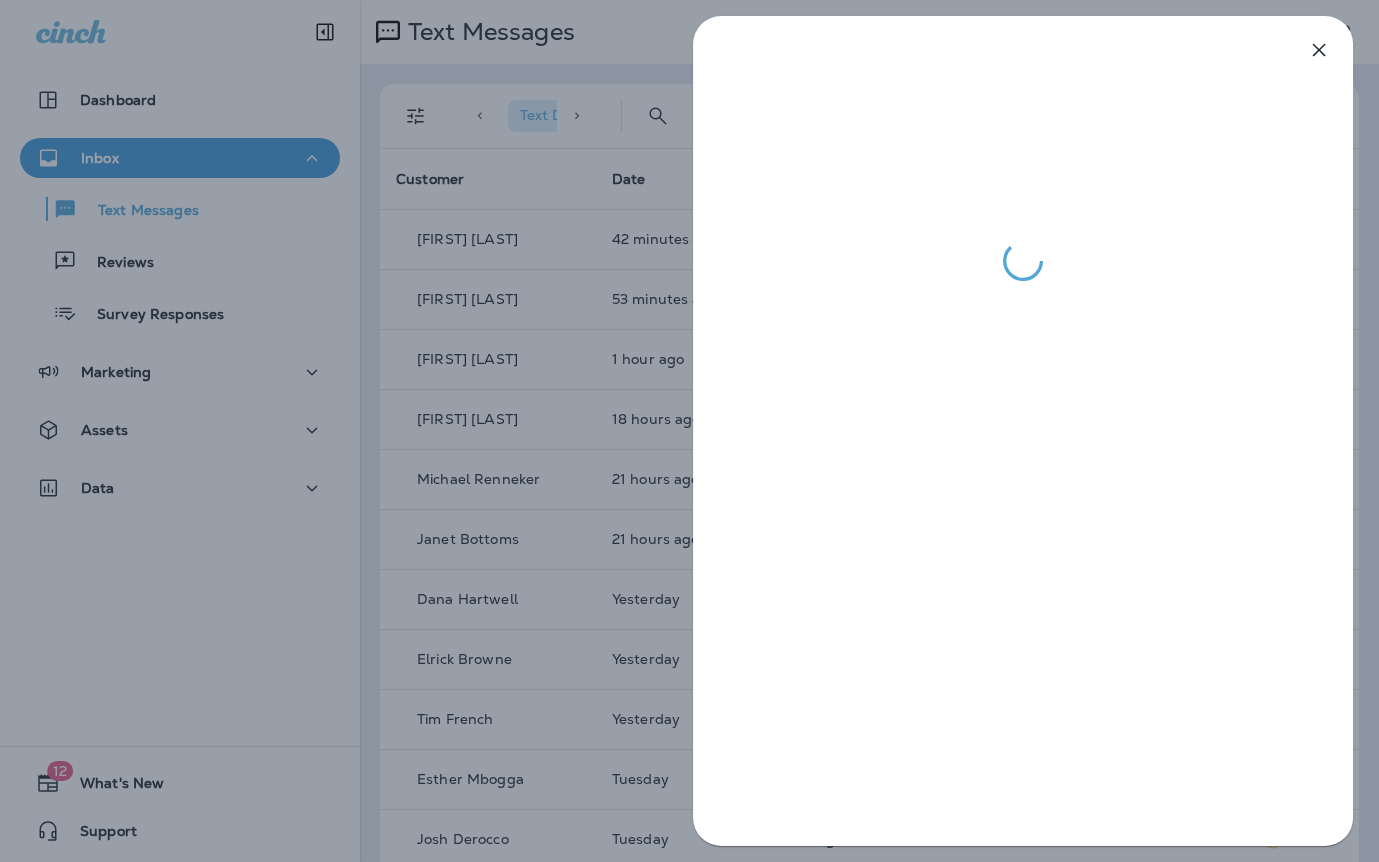 click at bounding box center [689, 431] 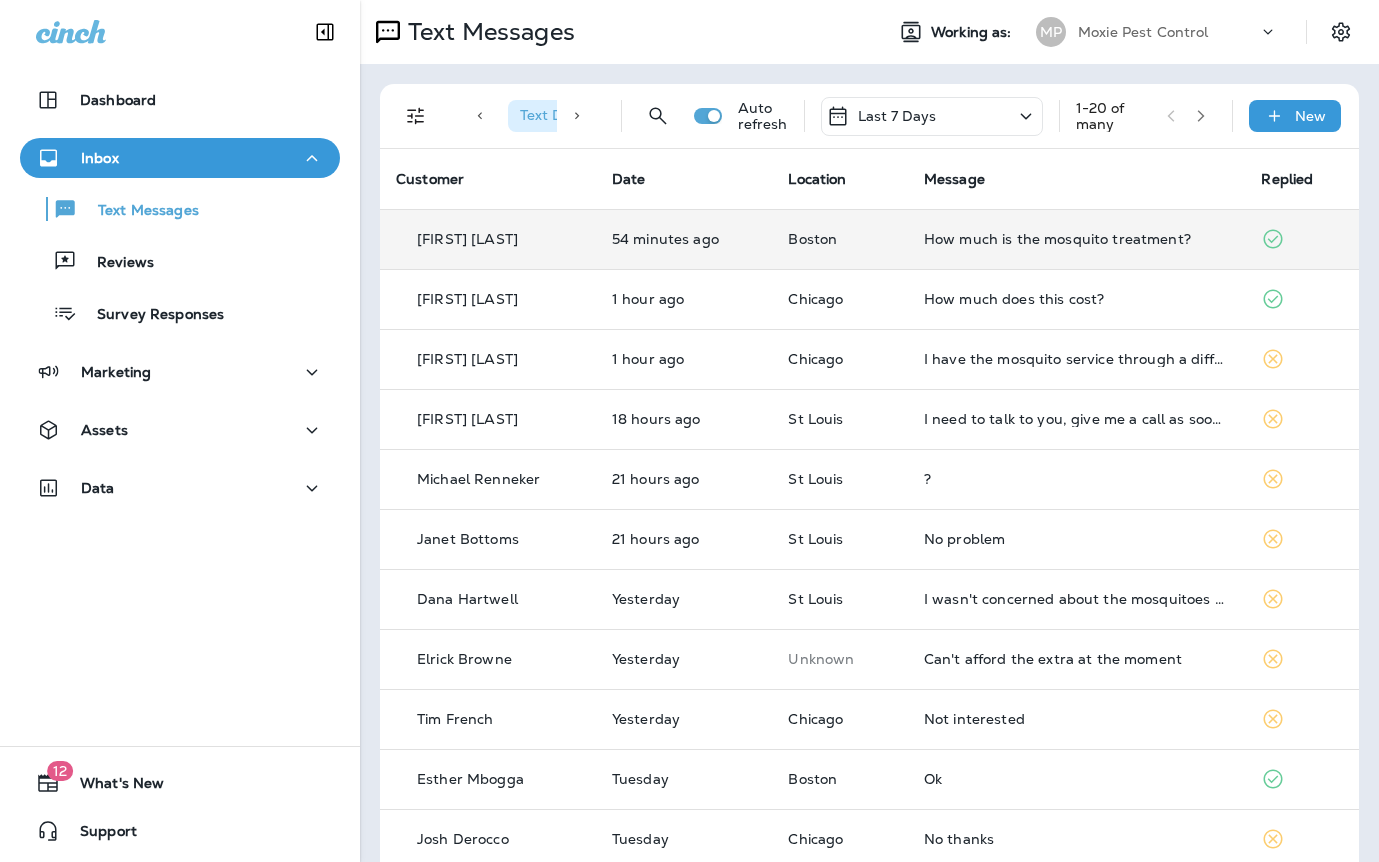 scroll, scrollTop: 18, scrollLeft: 0, axis: vertical 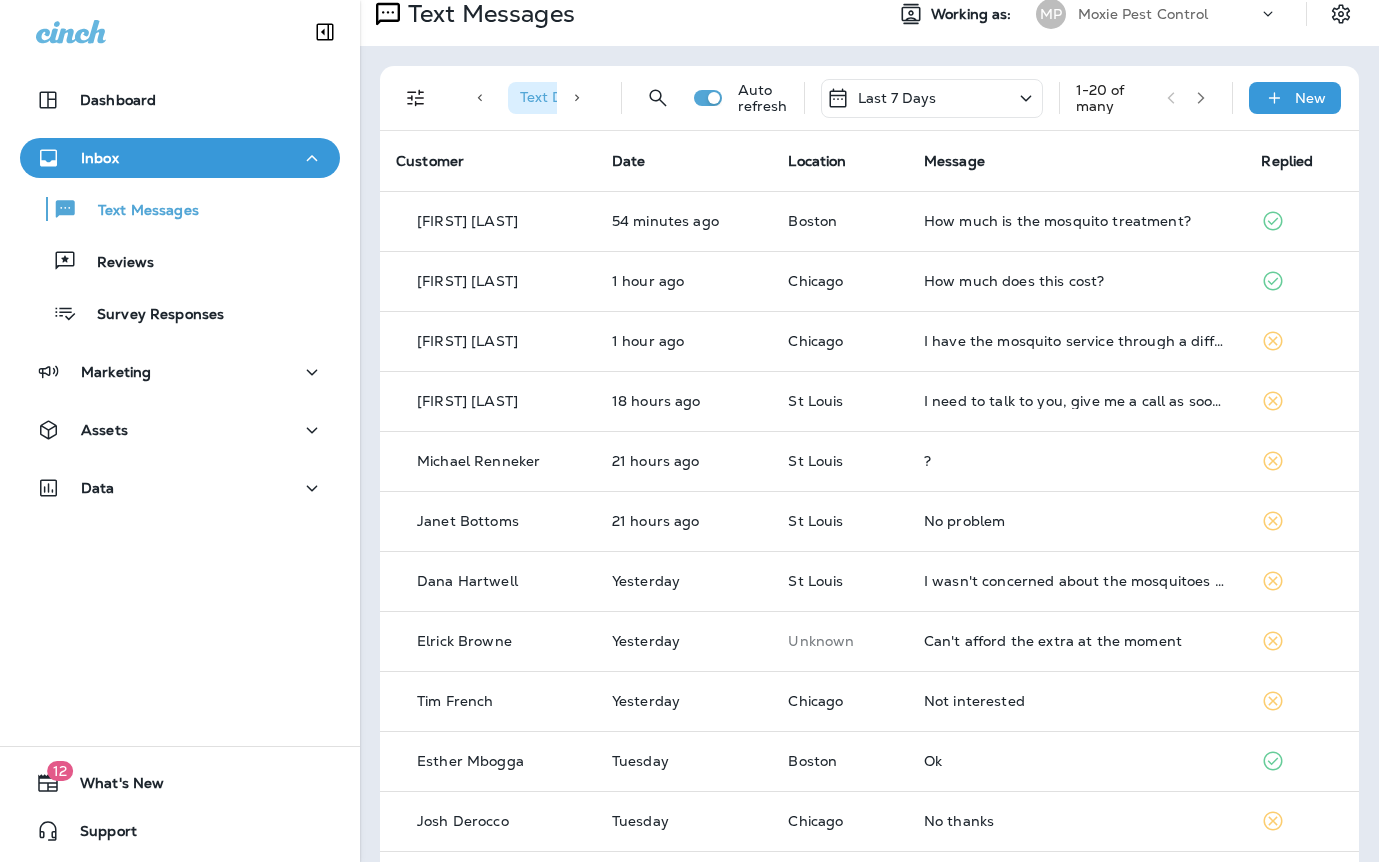 click on "Text Direction : Incoming Location : [CITY] +3 Auto refresh Last 7 Days 1 - 20 of many New Customer Date Location Message Replied [FIRST] [LAST] [TIME] ago [CITY] How much is the mosquito treatment? [FIRST] [LAST] [TIME] ago [CITY] How much does this cost? [FIRST] [LAST] [TIME] ago [CITY] I have the mosquito service through a different company. I have been doing it for several years and am happy with their work. [FIRST] [LAST] [TIME] ago [CITY] I need to talk to you, give me a call as soon as you can! Thank you [FIRST] [LAST] [TIME] ago [CITY] ? [FIRST] [LAST] [TIME] ago [CITY] No problem [FIRST] [LAST] Yesterday [CITY] I wasn't concerned about the mosquitoes really. It's the carpenter ants that I found in the bathroom. [FIRST] [LAST] Yesterday Unknown Can't afford the extra at the moment [FIRST] [LAST] Yesterday [CITY] Not interested [FIRST] [LAST] Tuesday [CITY] Ok [FIRST] [LAST] Tuesday [CITY] No thanks [FIRST] [LAST] Tuesday [CITY] [FIRST] [LAST] Tuesday [CITY] We're interested." at bounding box center [869, 729] 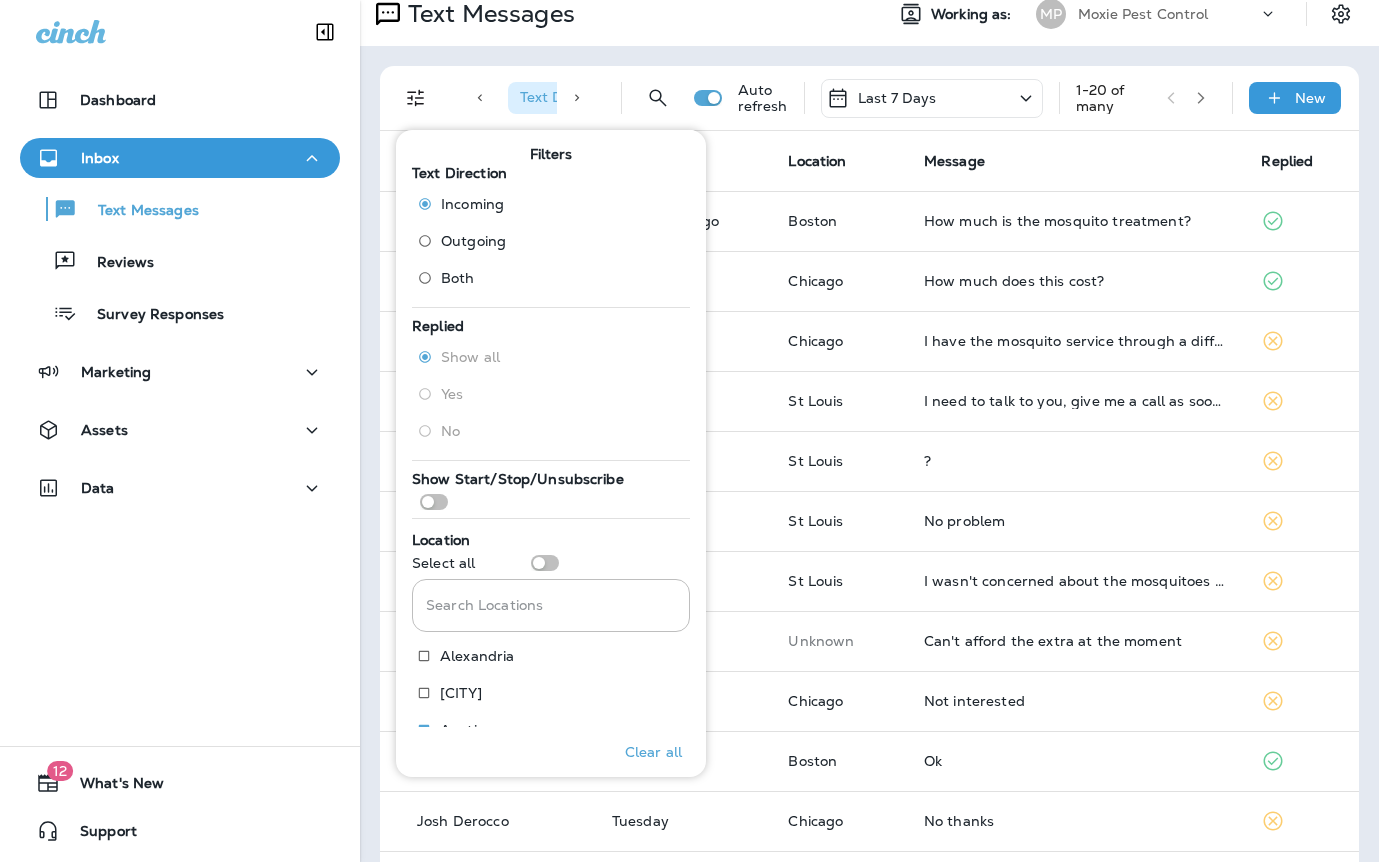 scroll, scrollTop: 111, scrollLeft: 0, axis: vertical 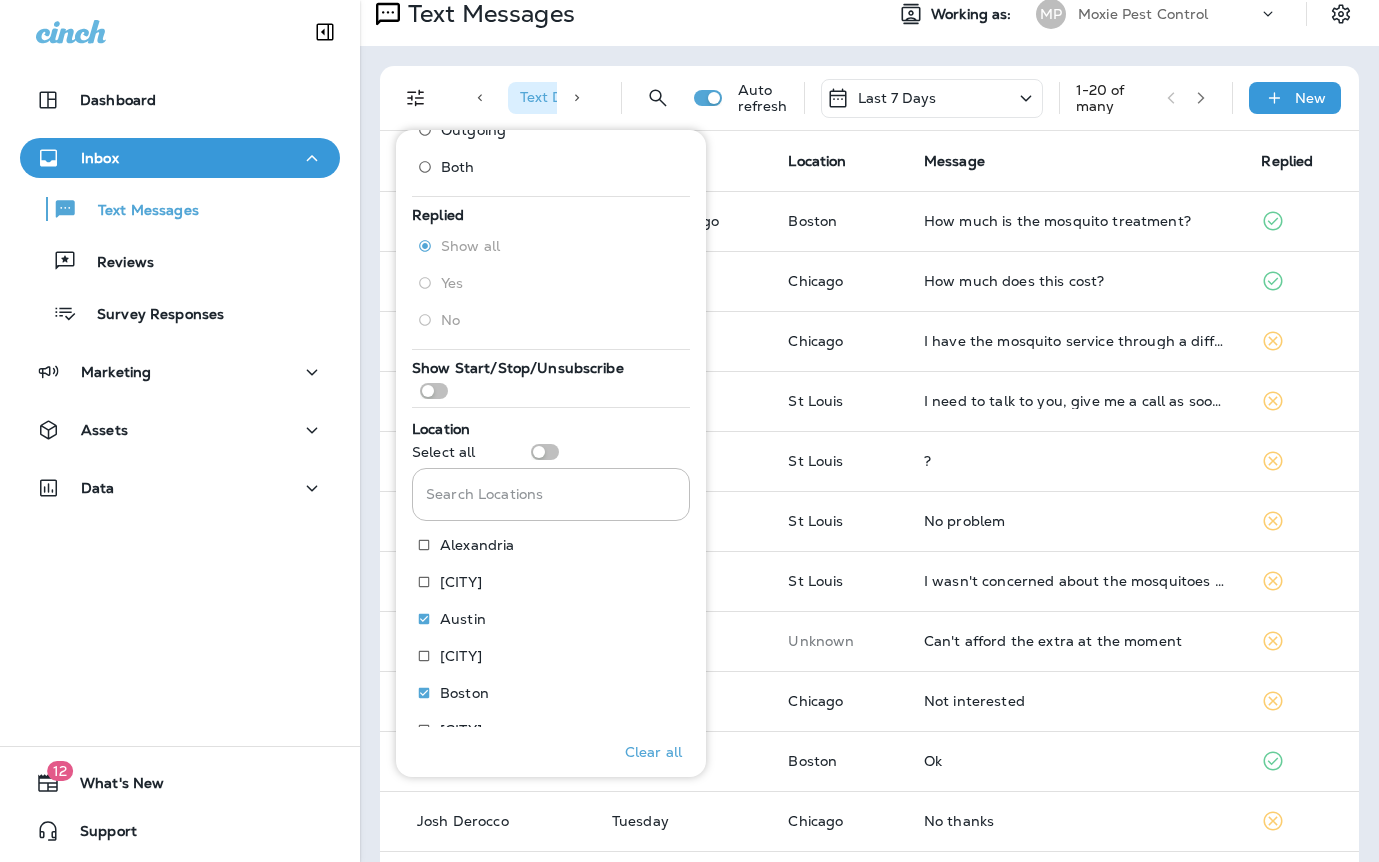 click on "Search Locations Search Locations" at bounding box center (551, 494) 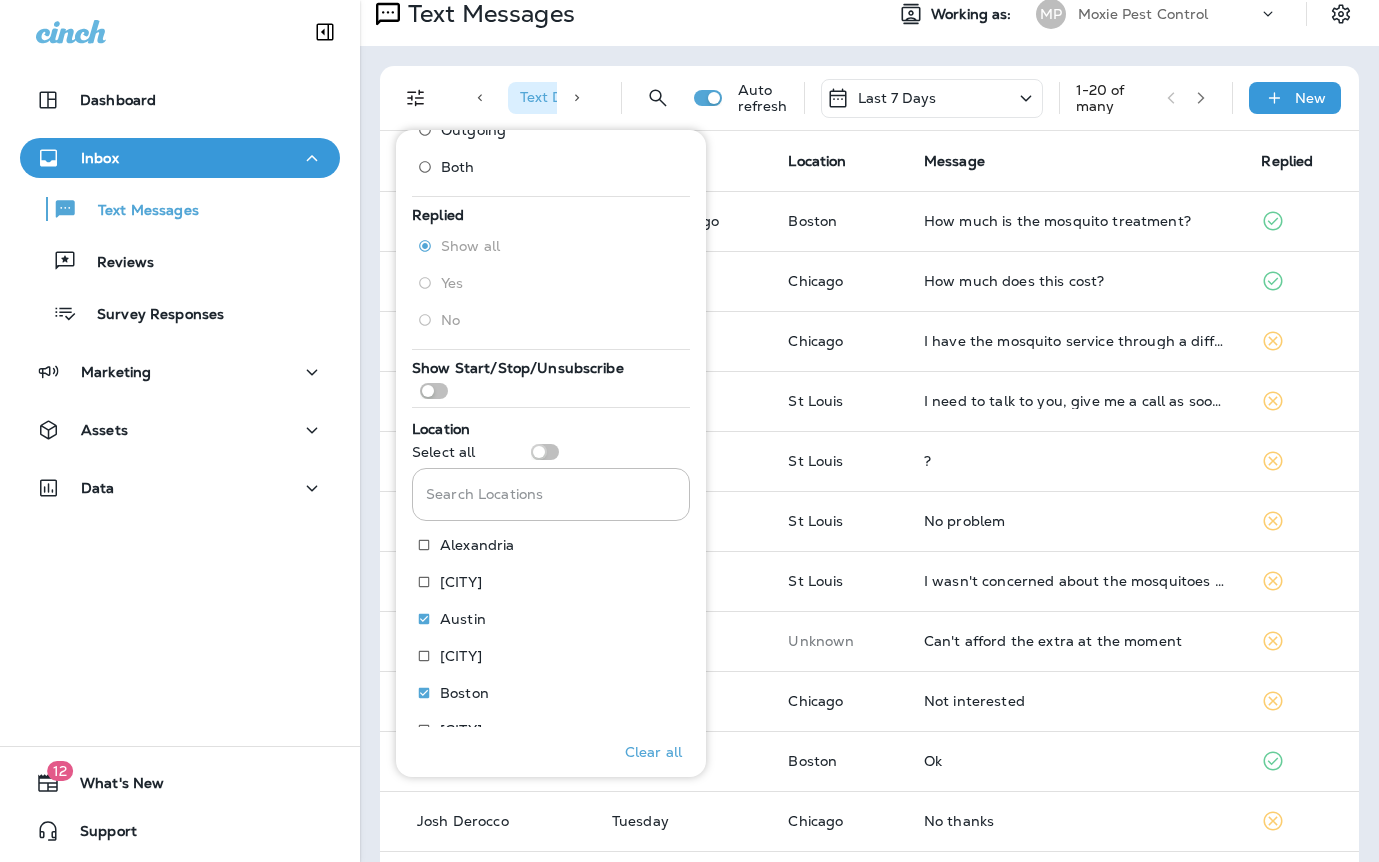 scroll, scrollTop: 0, scrollLeft: 0, axis: both 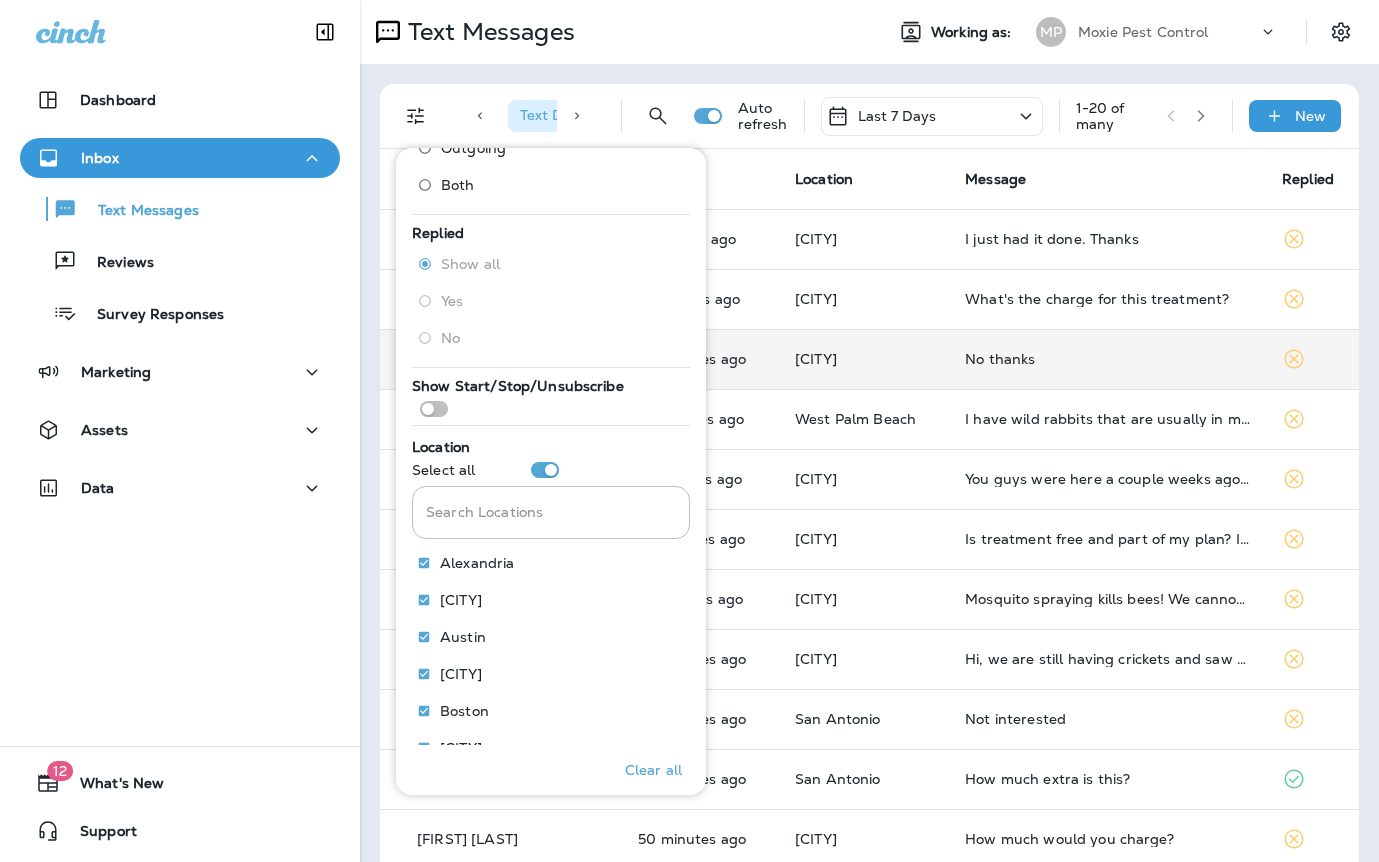 click on "[CITY]" at bounding box center (864, 359) 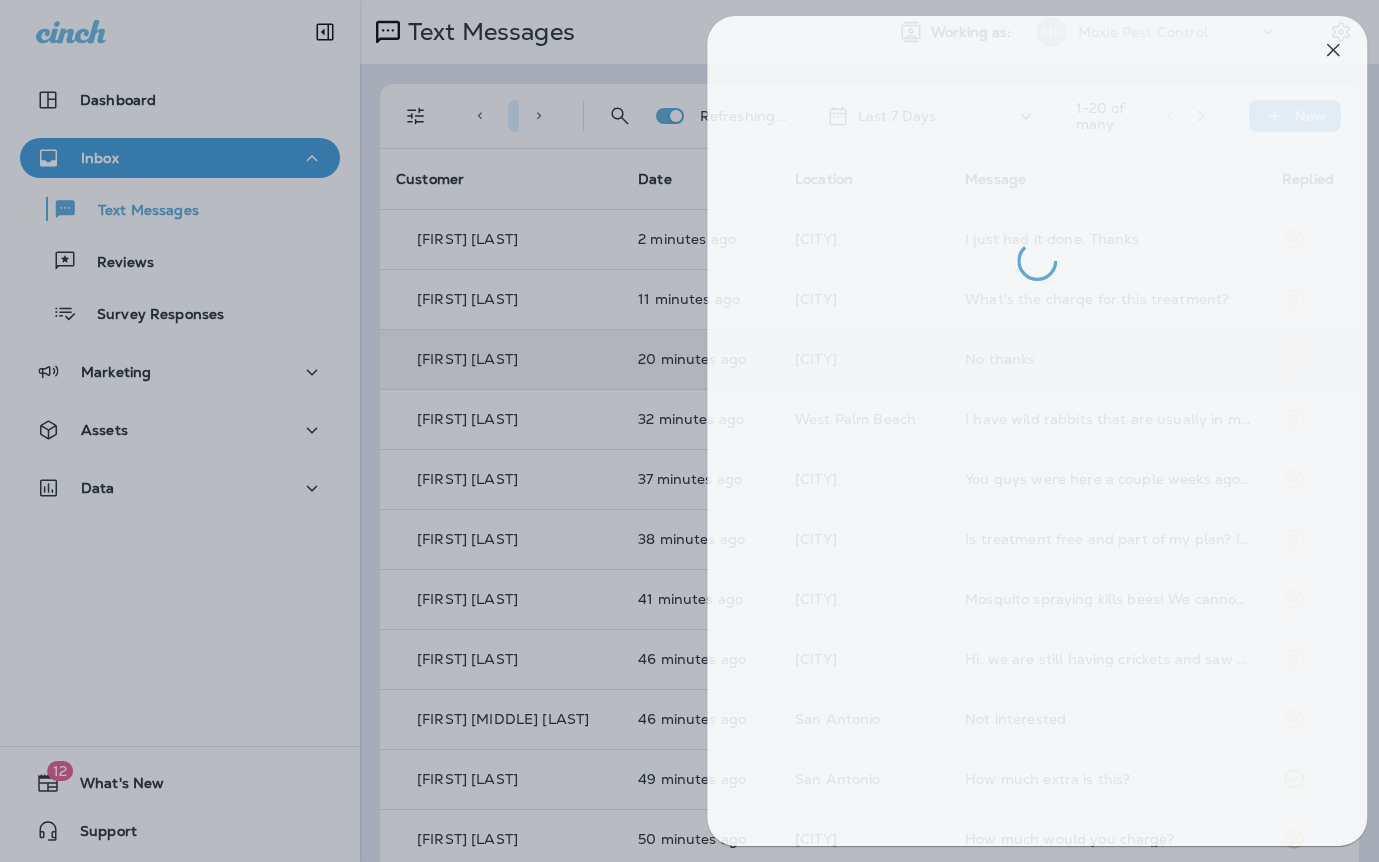 click at bounding box center [703, 431] 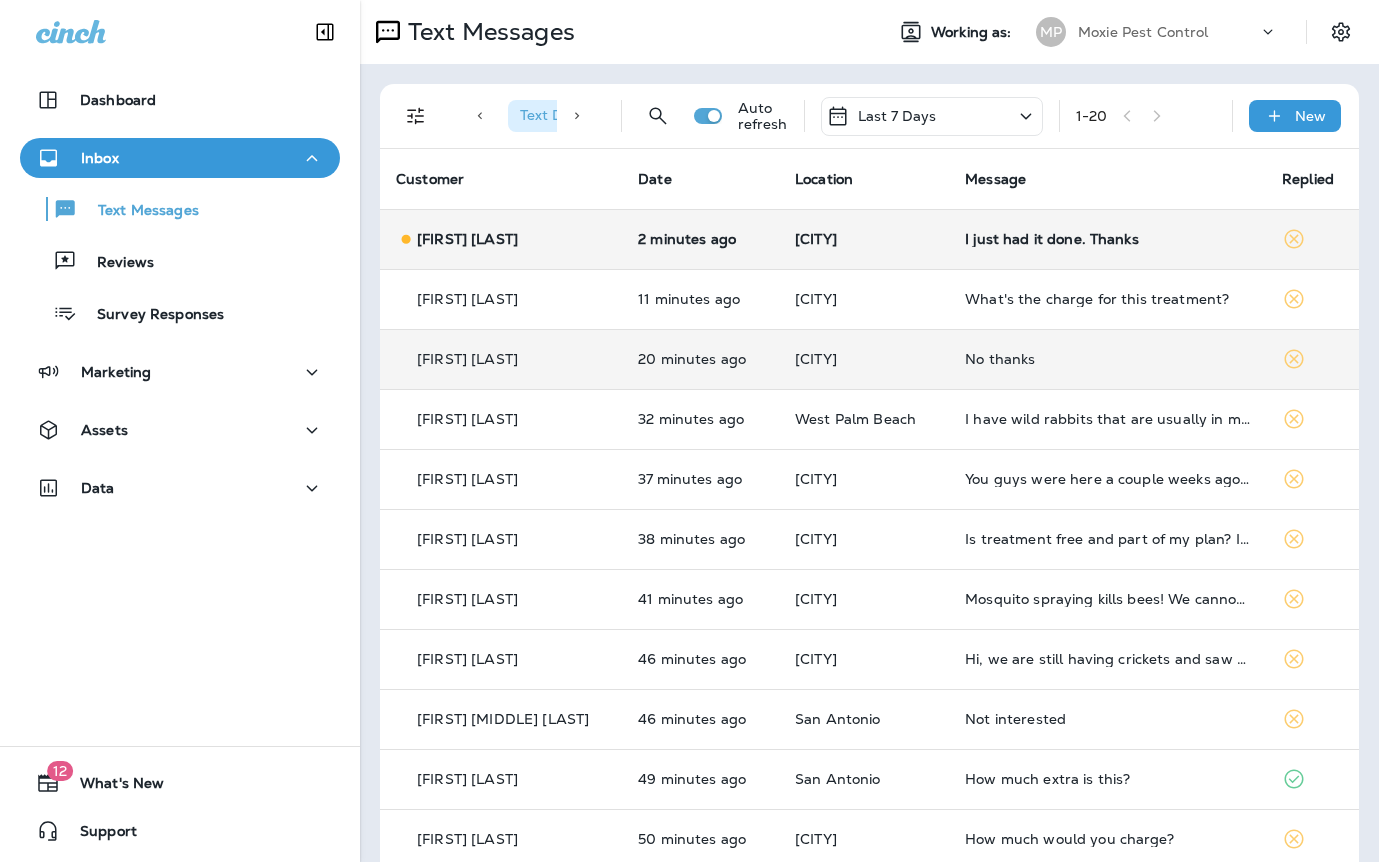 click on "I just had it done.  Thanks" at bounding box center [1107, 239] 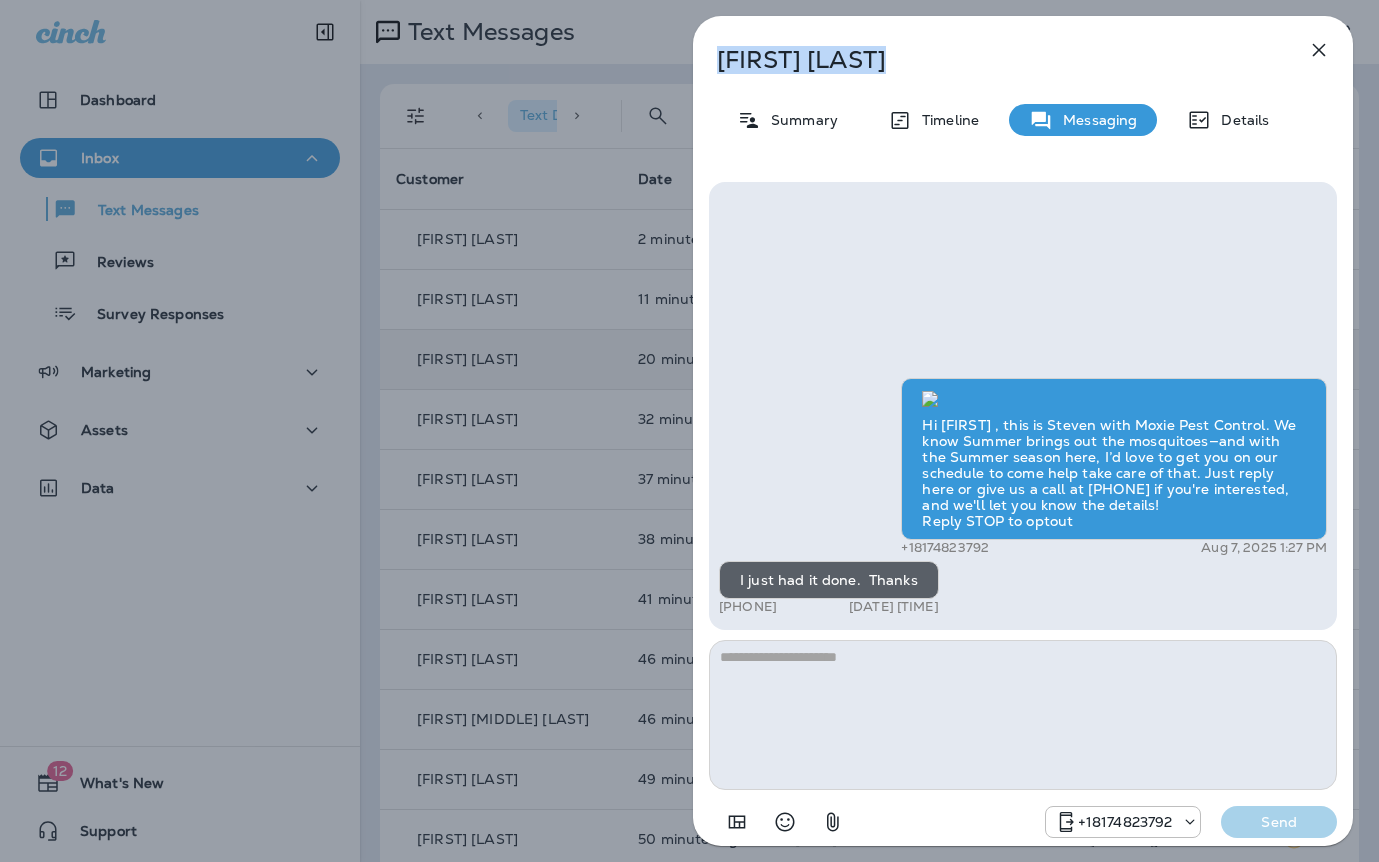 drag, startPoint x: 893, startPoint y: 67, endPoint x: 688, endPoint y: 63, distance: 205.03902 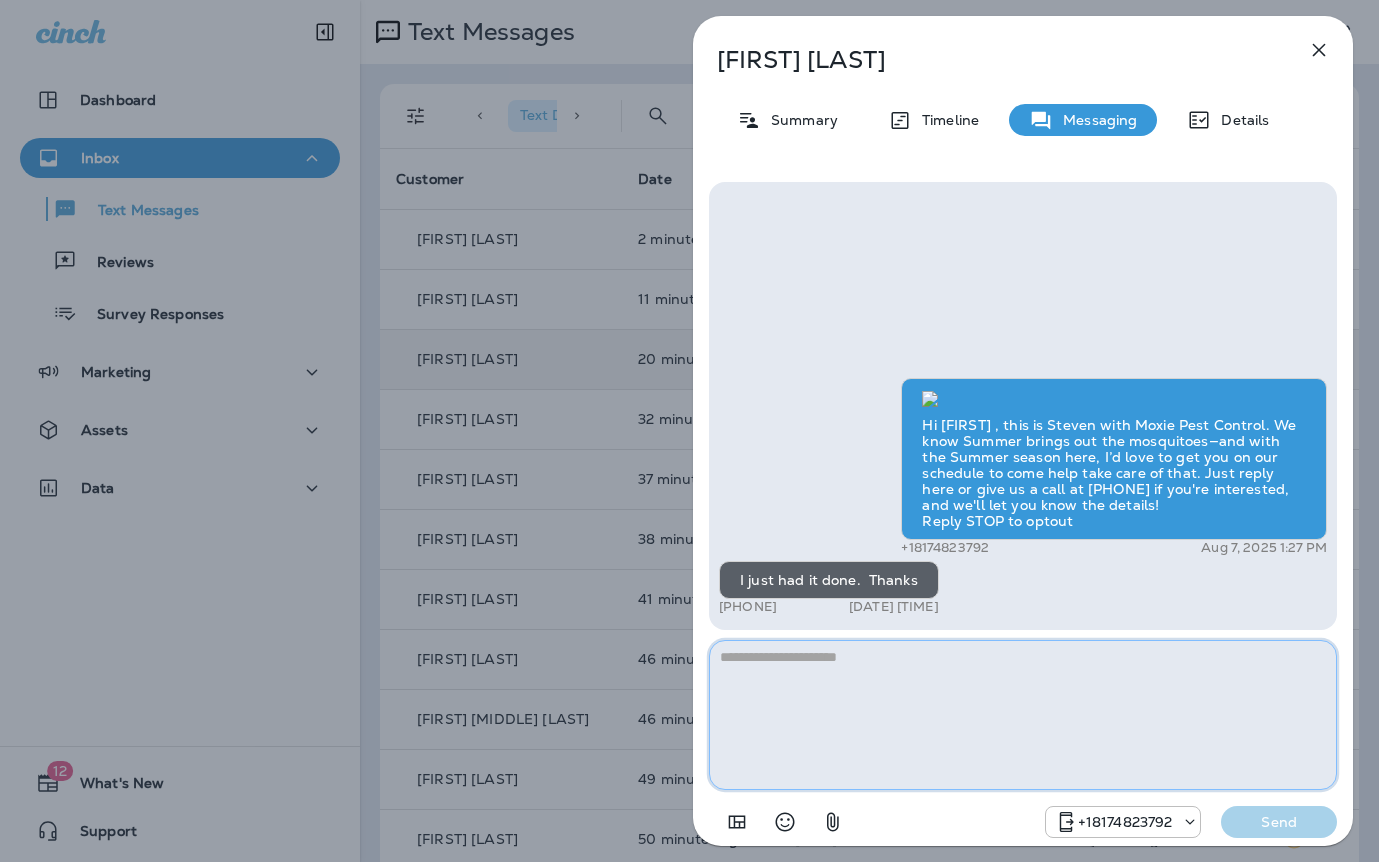 paste on "**********" 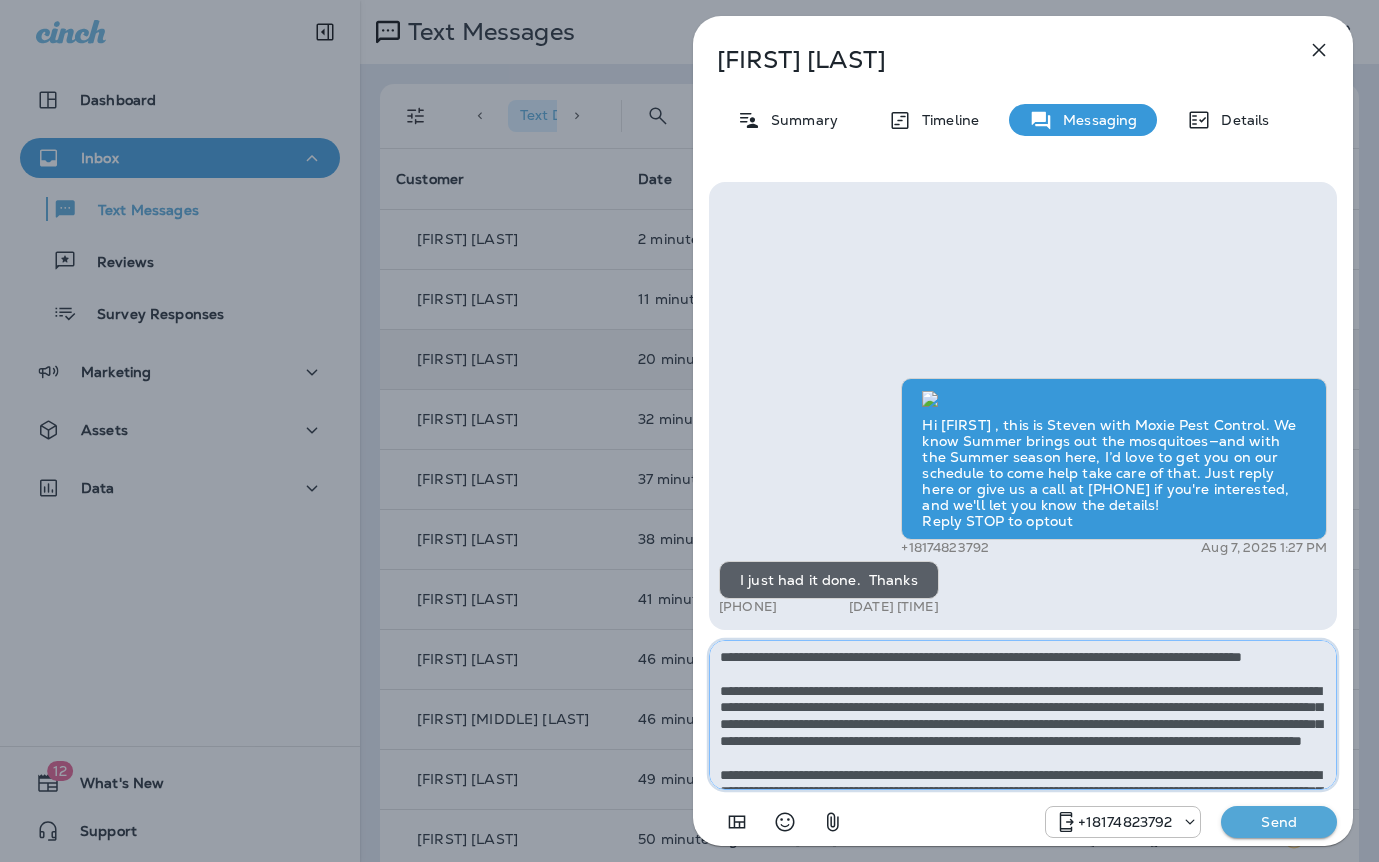 scroll, scrollTop: 128, scrollLeft: 0, axis: vertical 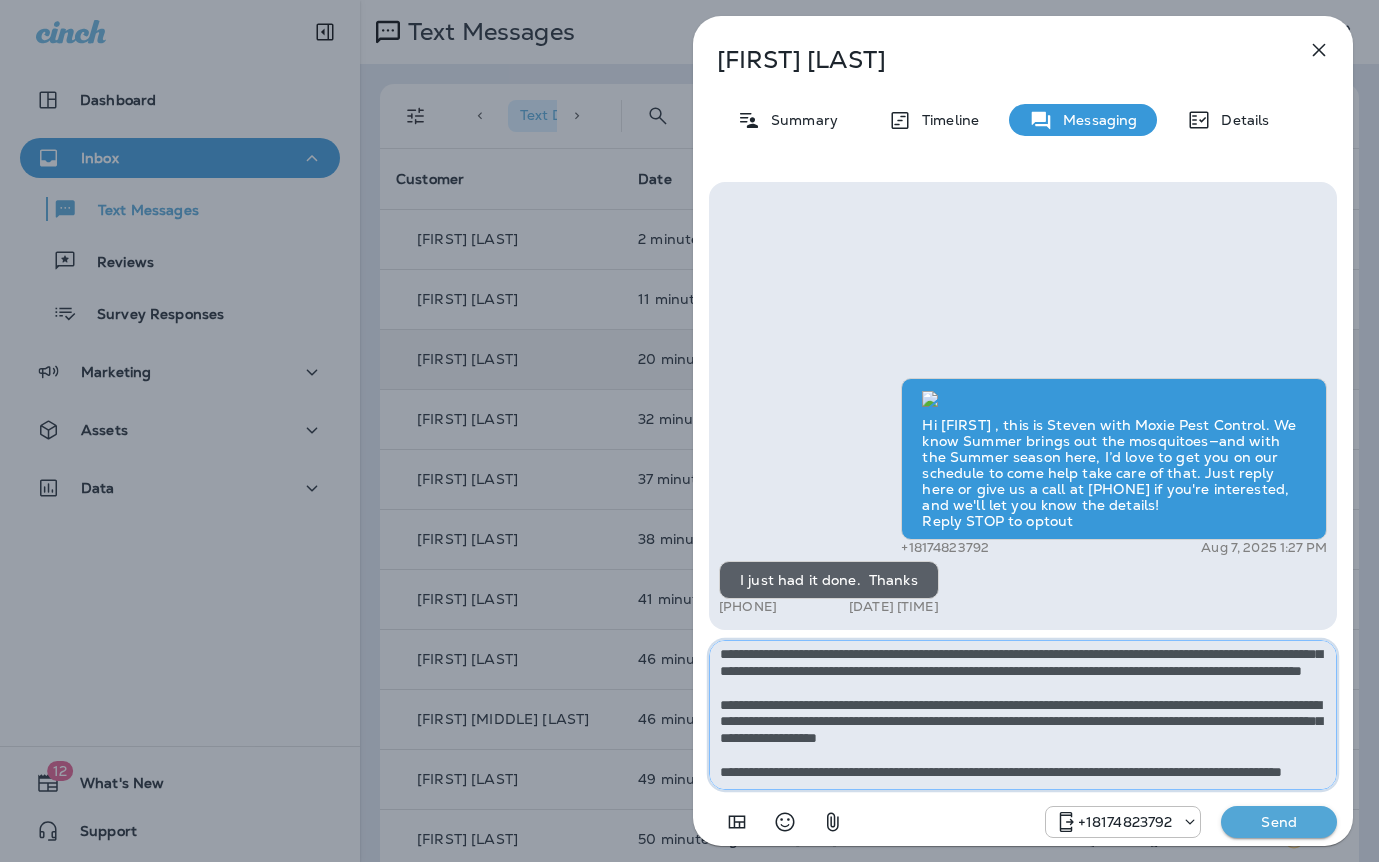 type on "**********" 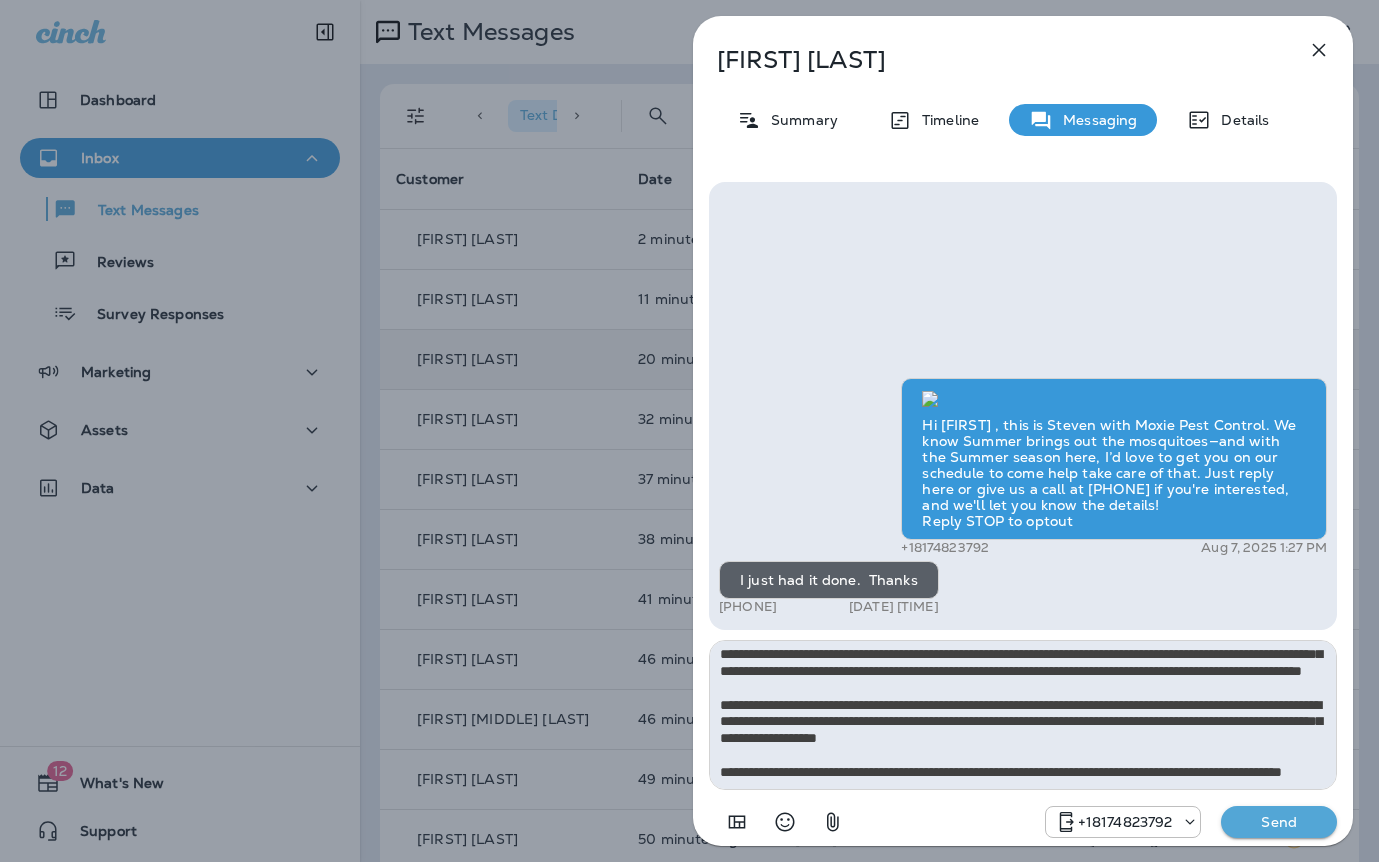 click on "Send" at bounding box center (1279, 822) 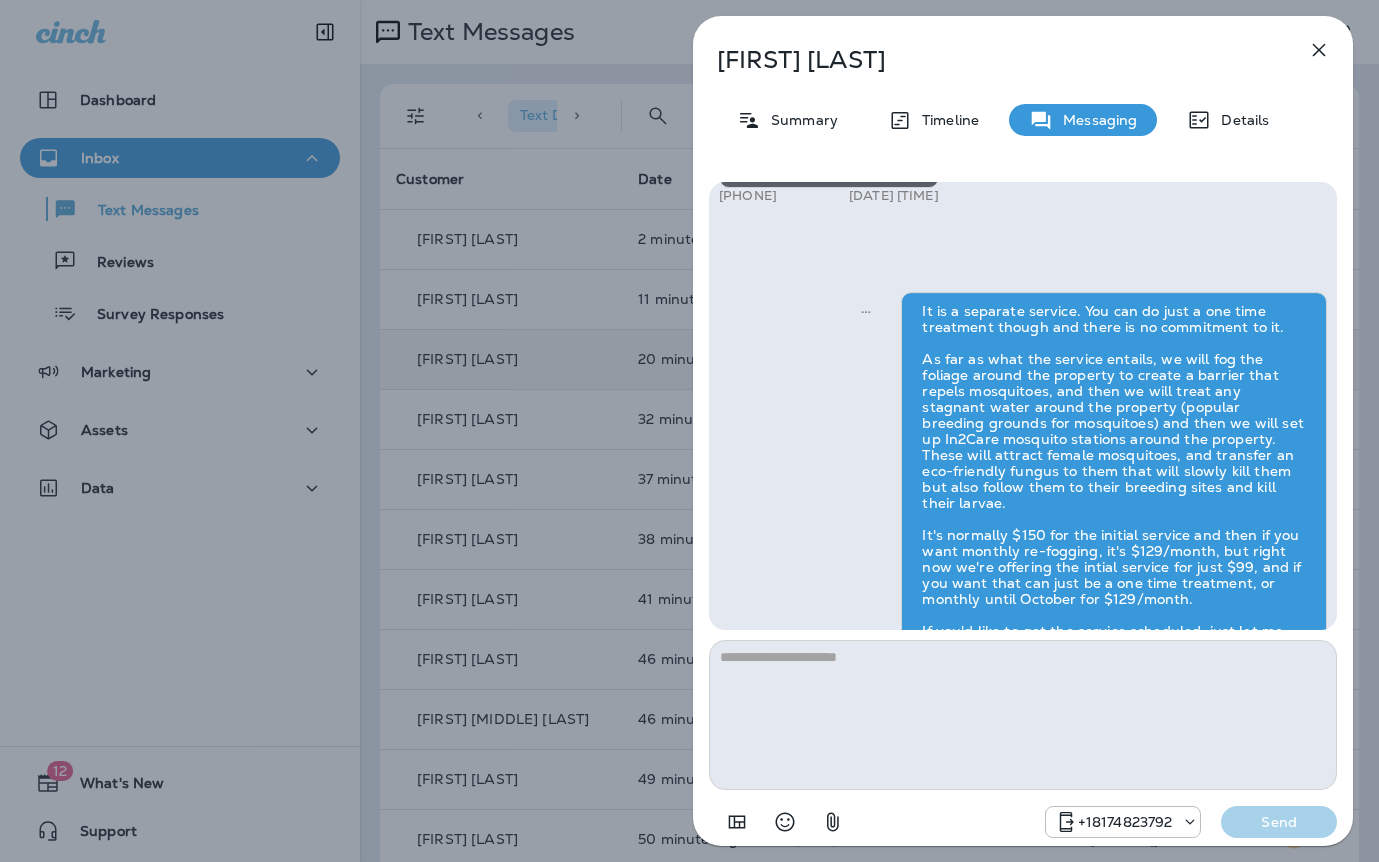 scroll, scrollTop: 0, scrollLeft: 0, axis: both 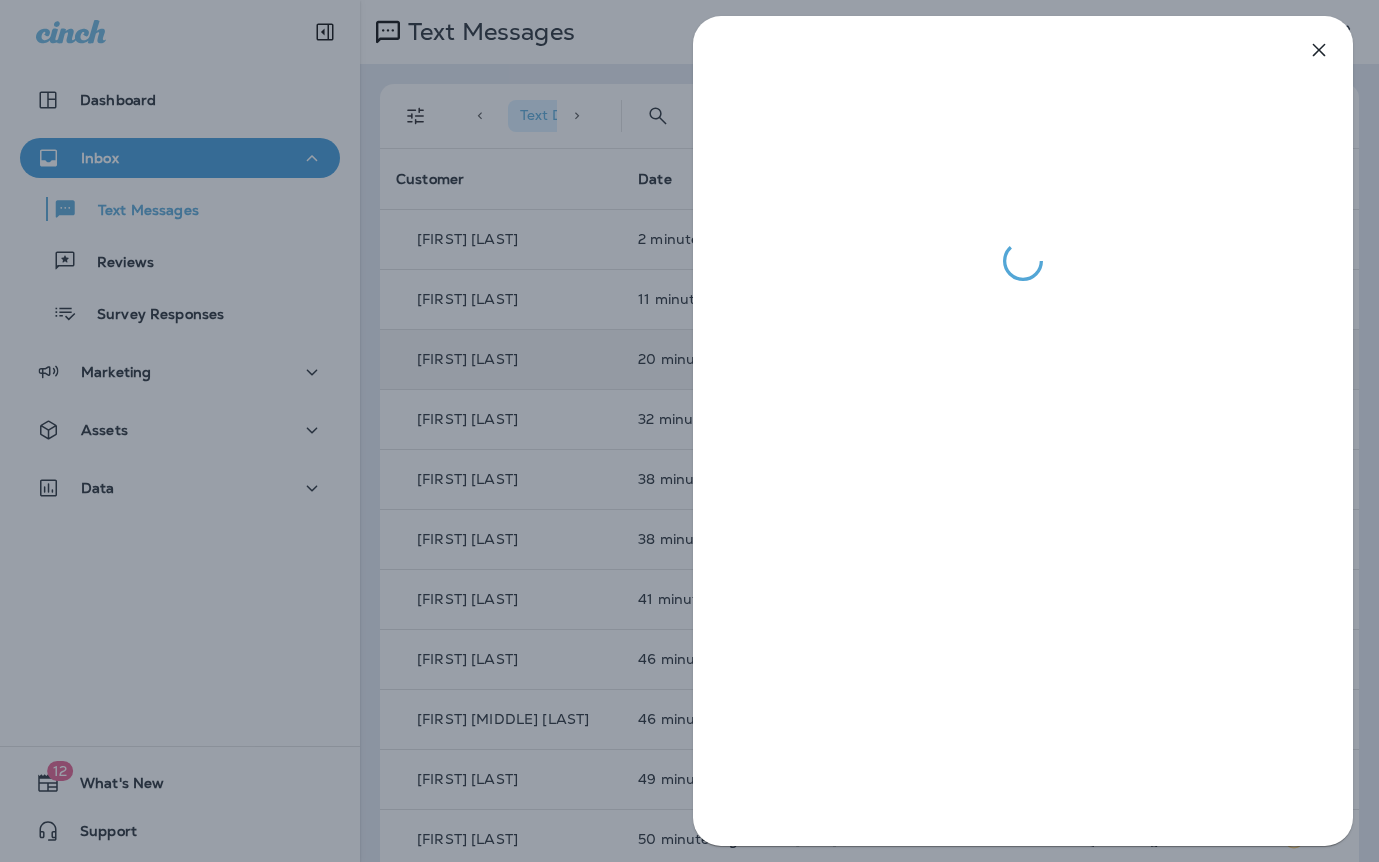 click at bounding box center (689, 431) 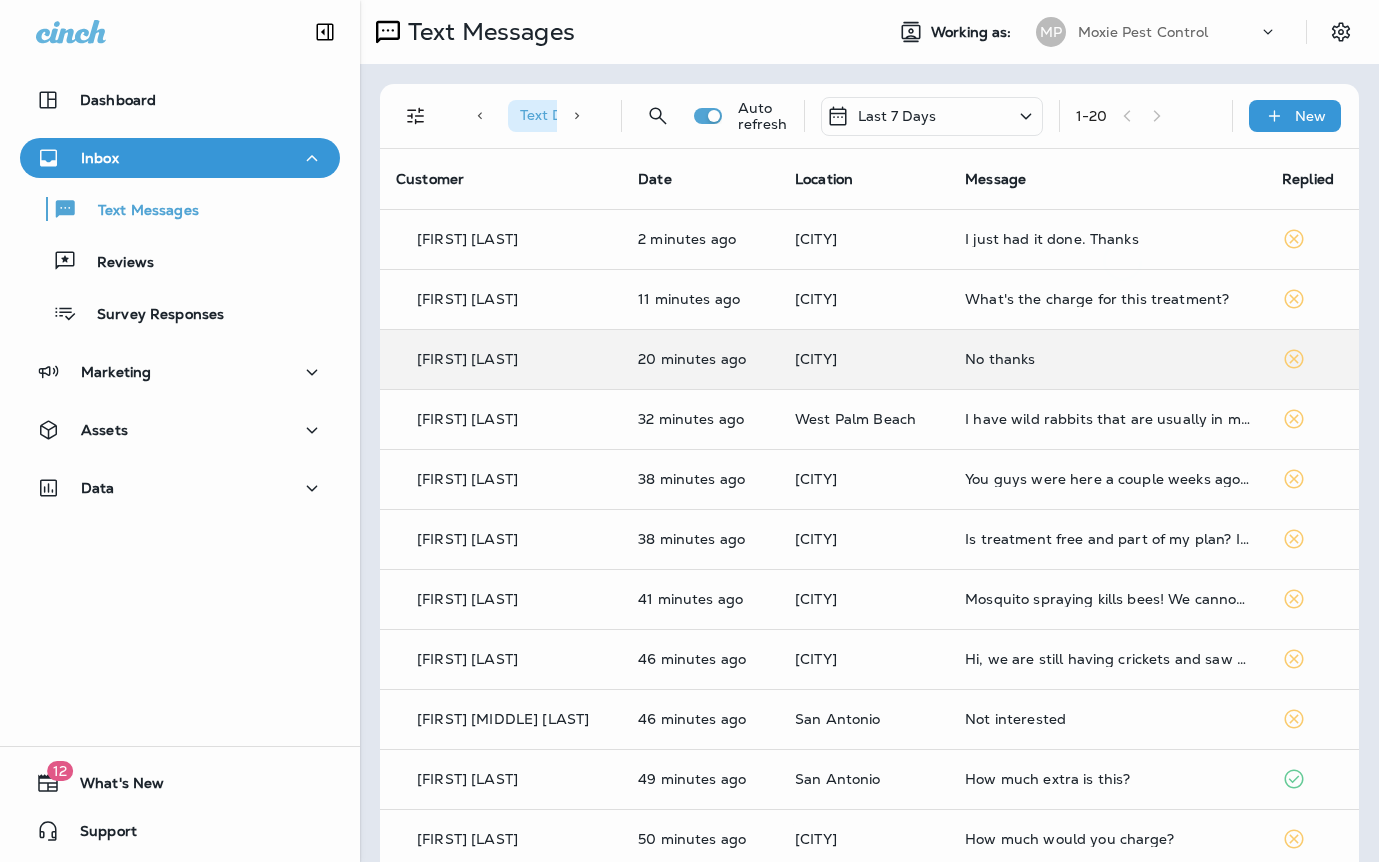 click at bounding box center [689, 431] 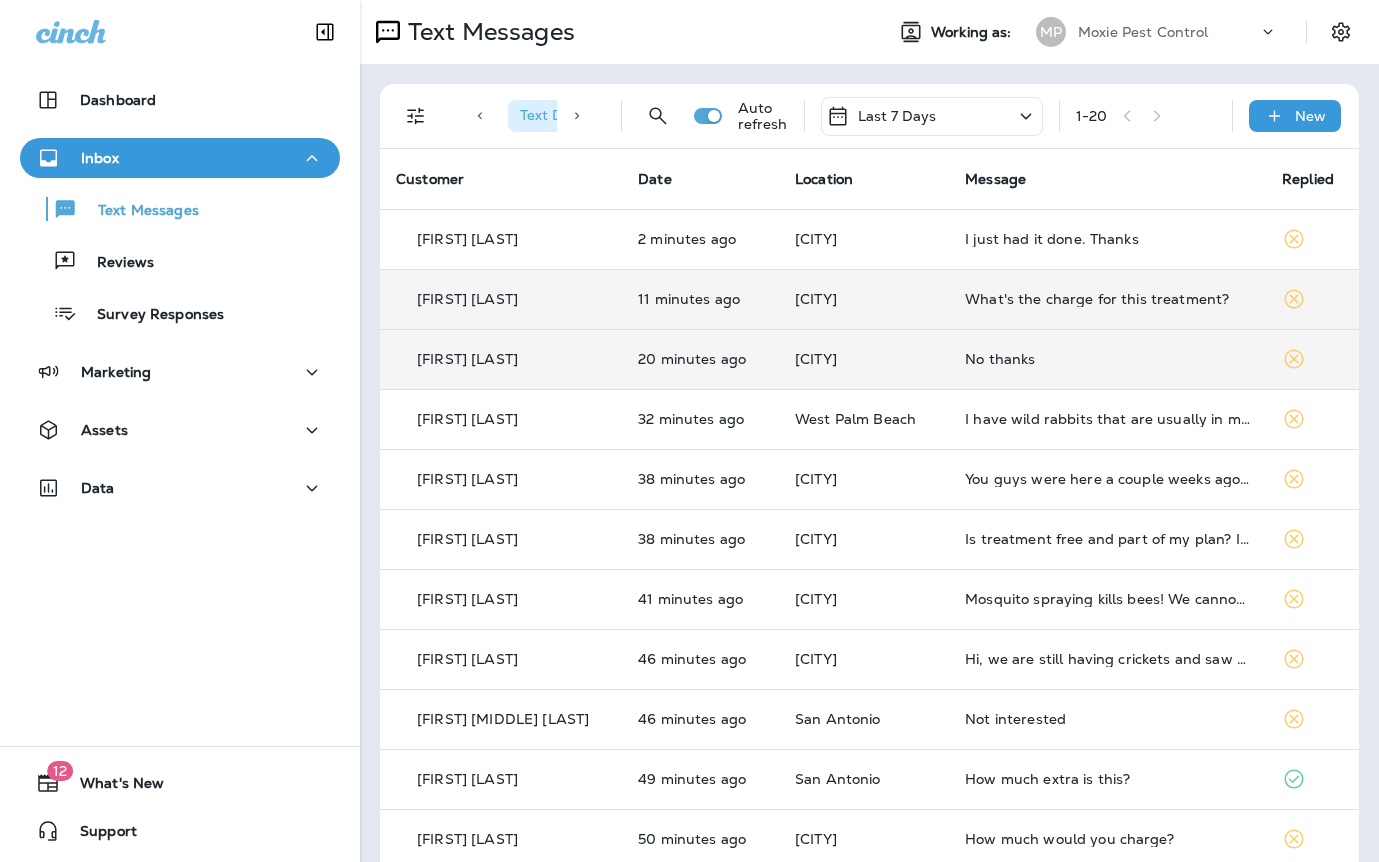 click on "What's the charge for this treatment?" at bounding box center (1107, 299) 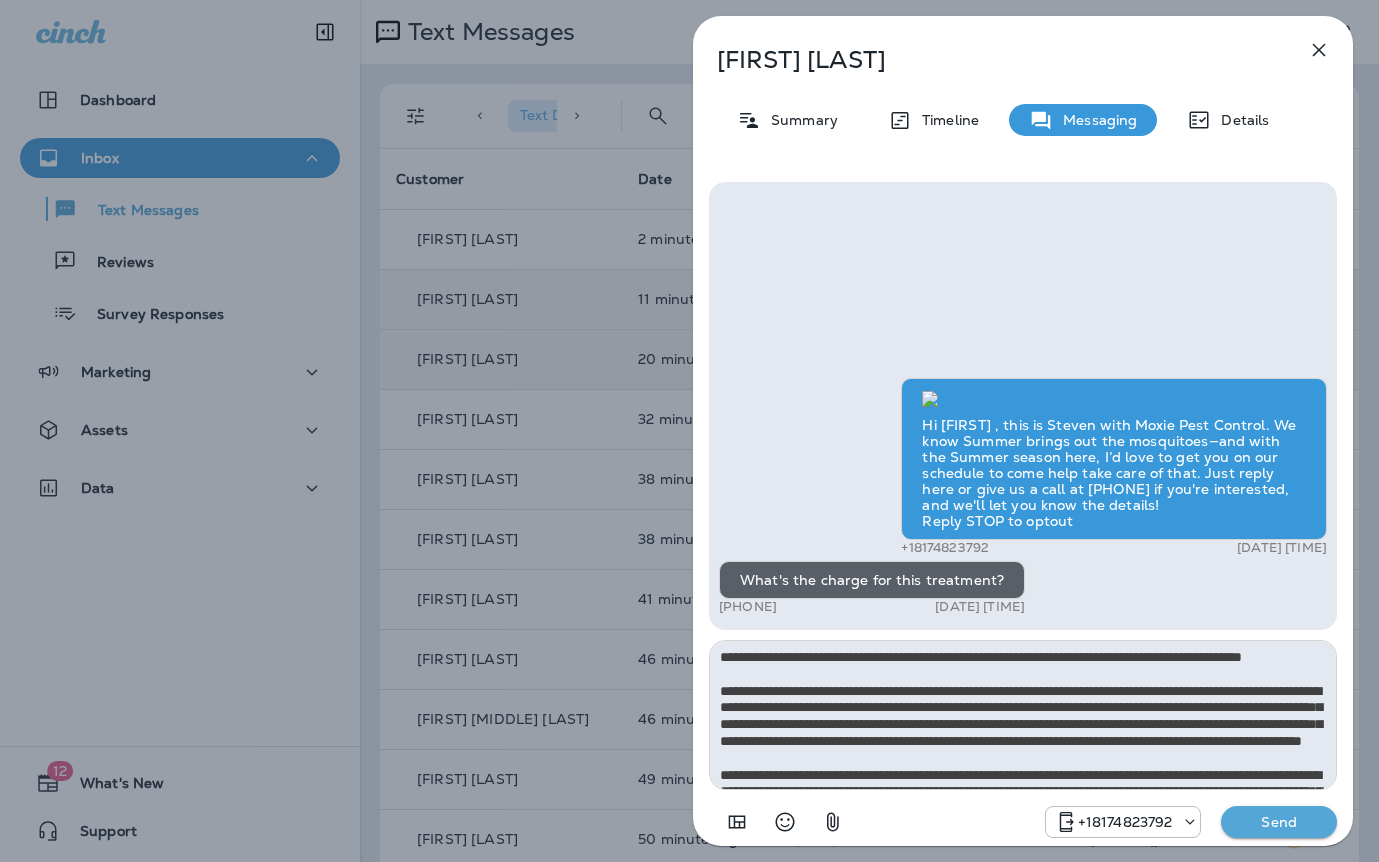scroll, scrollTop: 128, scrollLeft: 0, axis: vertical 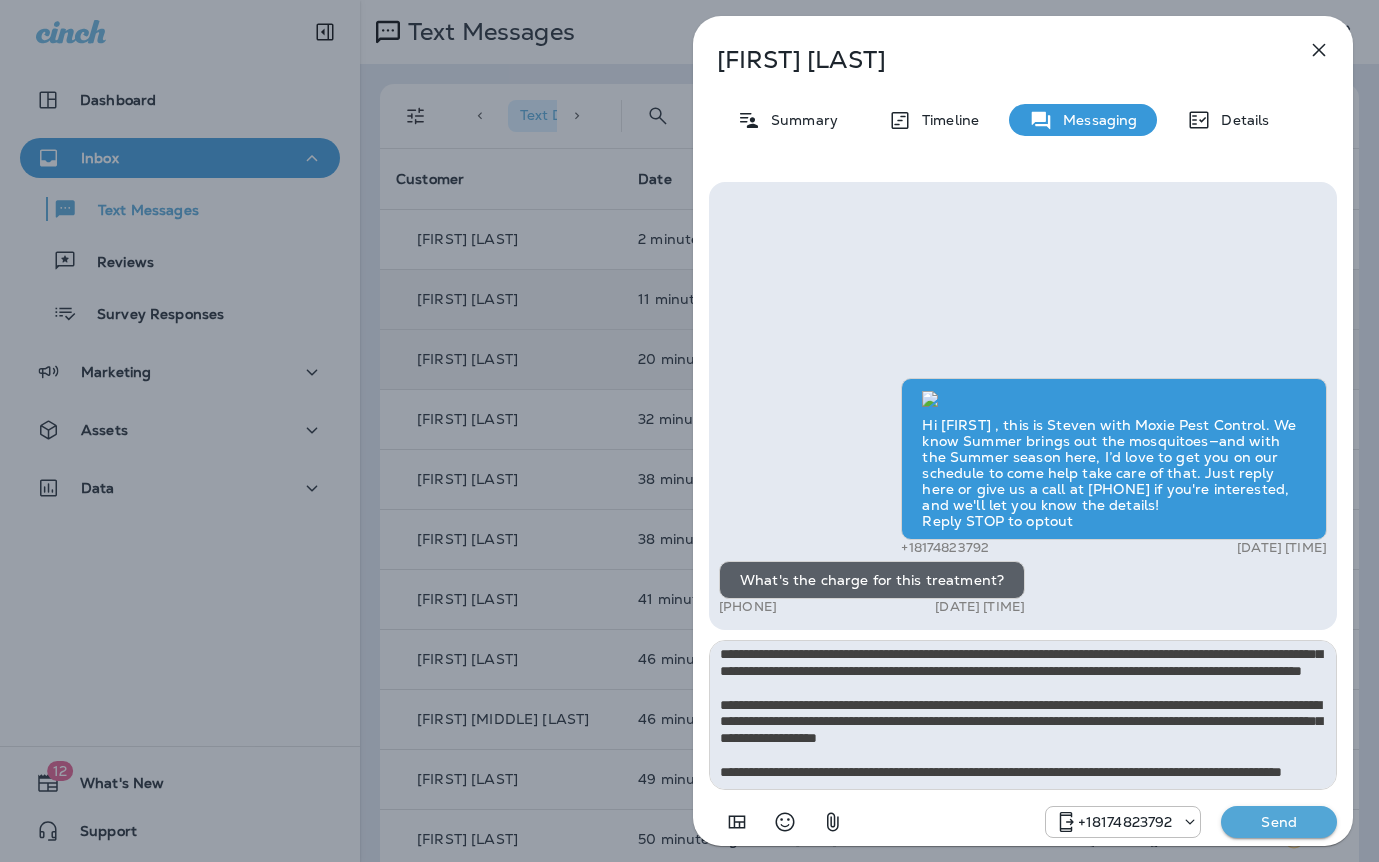 type on "**********" 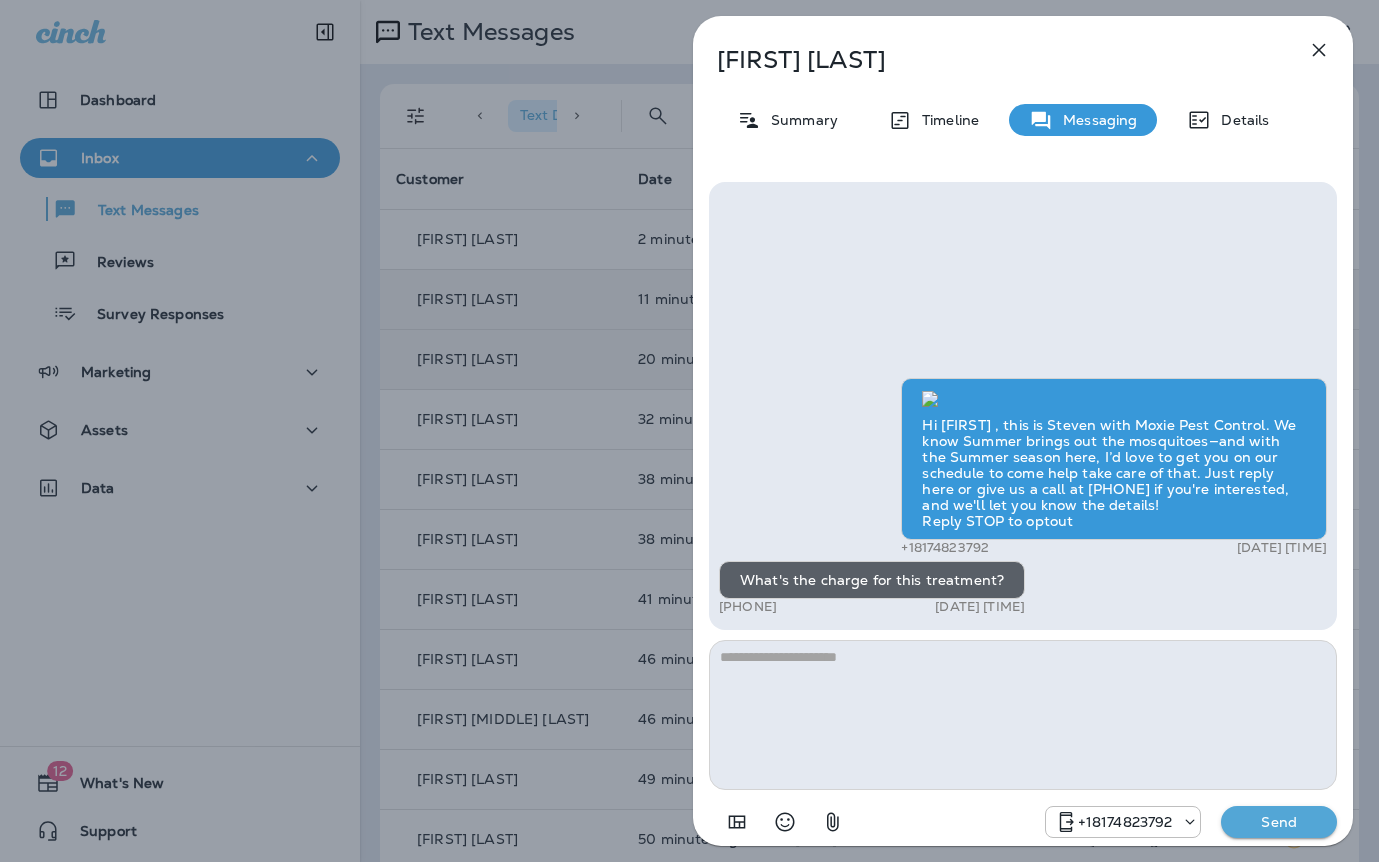 scroll, scrollTop: 0, scrollLeft: 0, axis: both 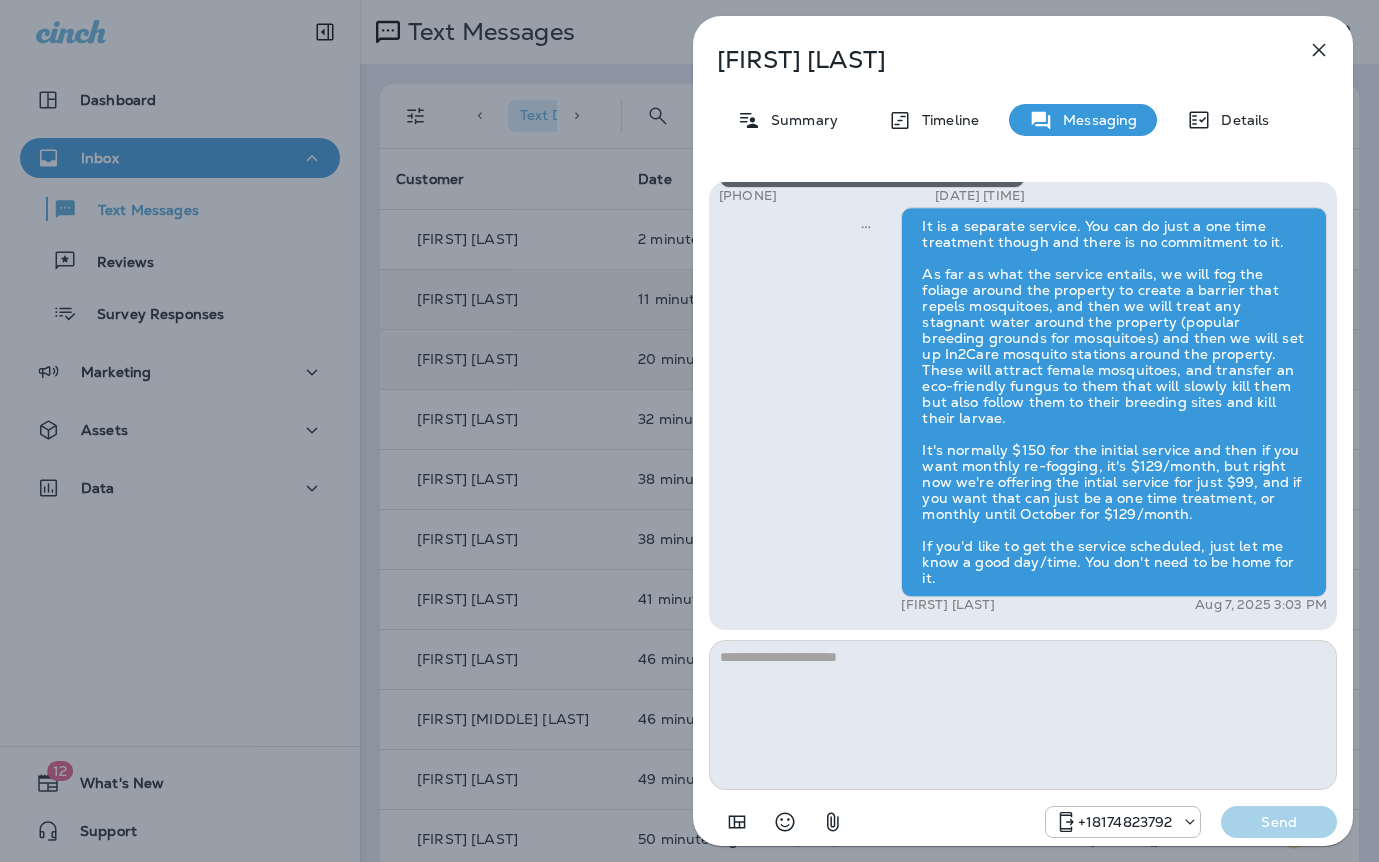 click on "Bill   Tarasen Summary   Timeline   Messaging   Details   Hi Bill , this is Steven with Moxie Pest Control. We know Summer brings out the mosquitoes—and with the Summer season here, I’d love to get you on our schedule to come help take care of that. Just reply here or give us a call at (817) 435-4922 if you're interested, and we'll let you know the details!
Reply STOP to optout +18174823792 Aug 7, 2025 1:32 PM What's the charge for this treatment? +1 (702) 592-5284 Aug 7, 2025 2:51 PM   Gavin Tobin Aug 7, 2025 3:03 PM +18174823792 Send" at bounding box center (689, 431) 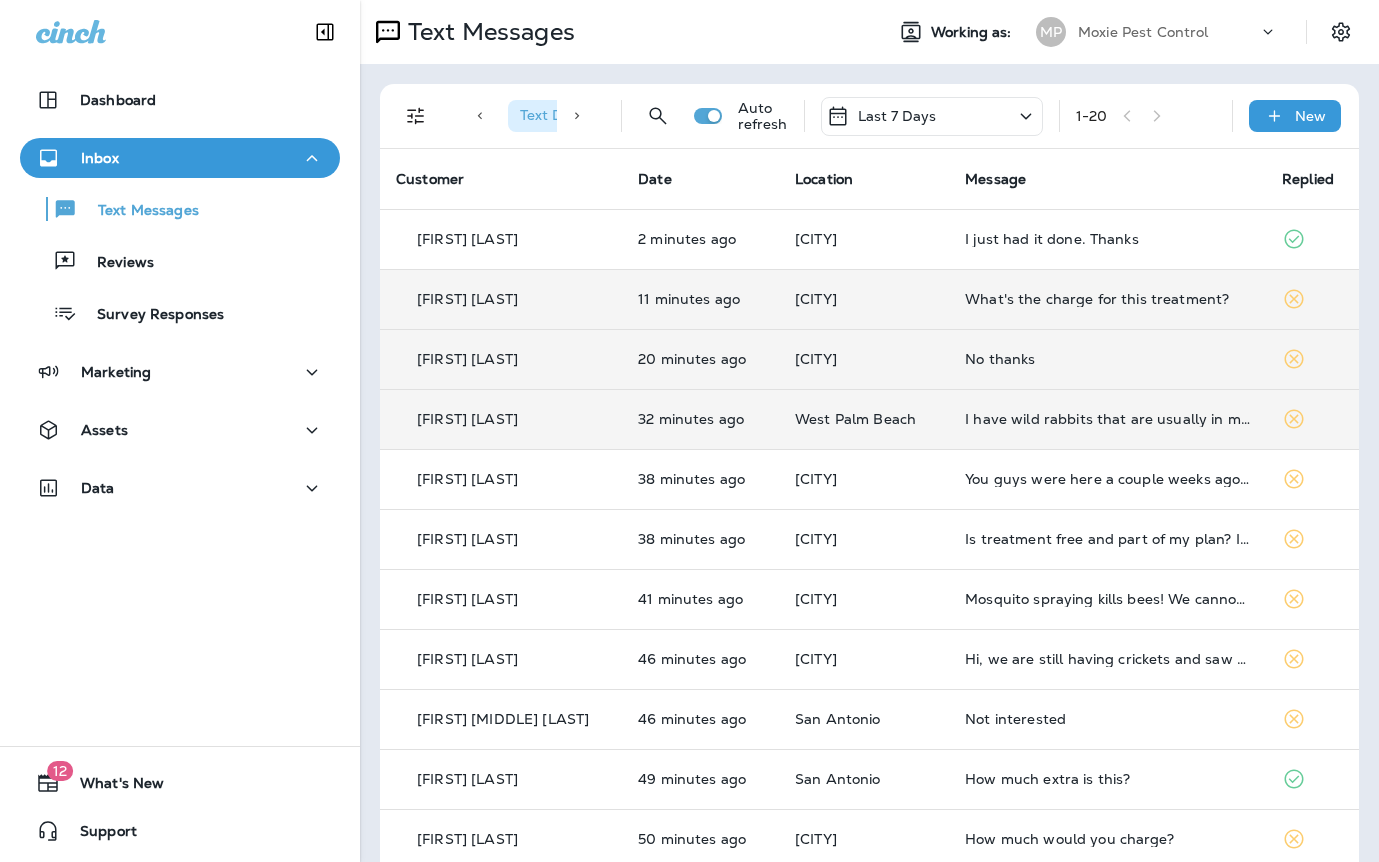 click on "I have wild rabbits that are usually in my yard nightly.  Will that affect them?" at bounding box center [1107, 419] 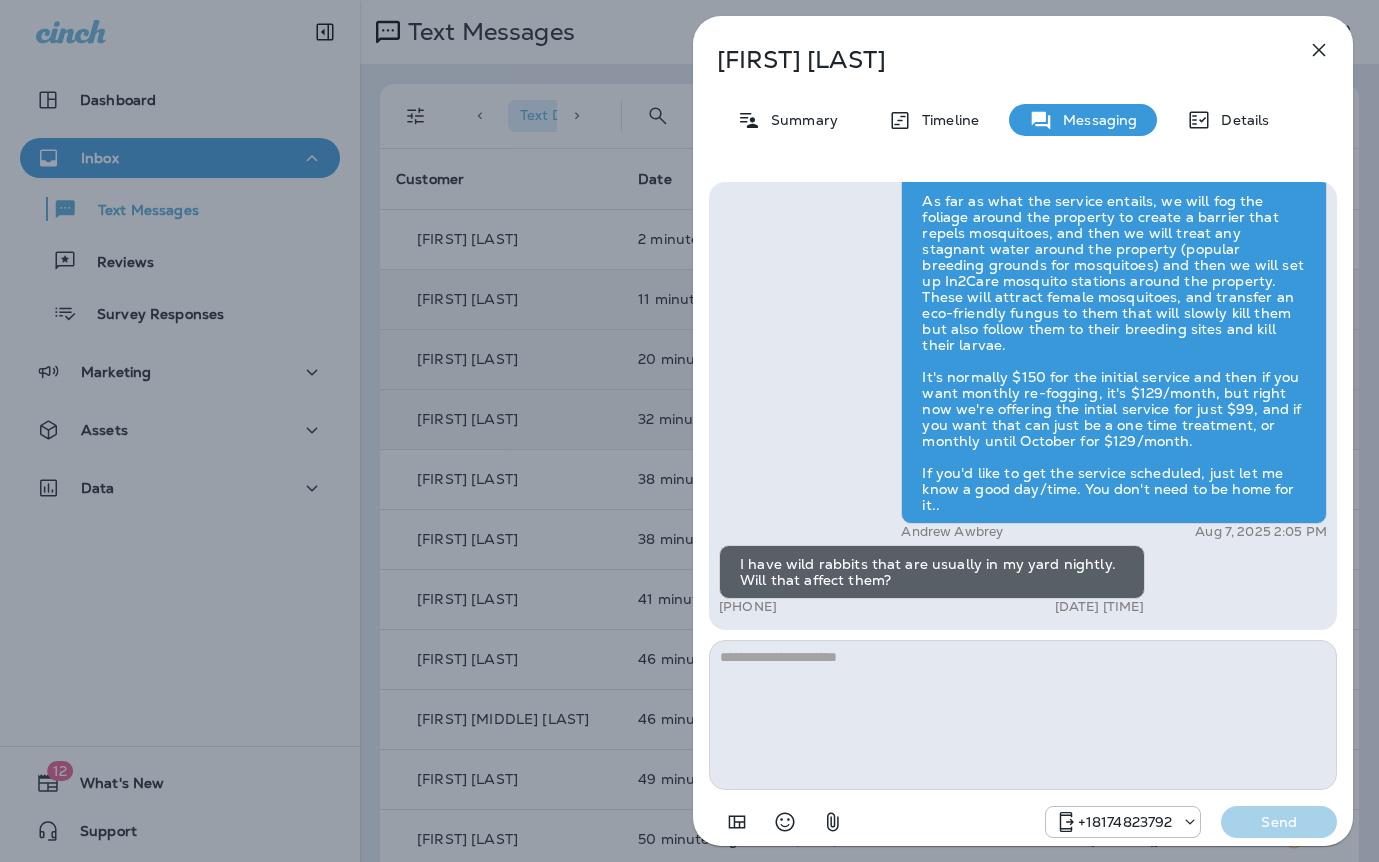 click on "Cristina   Figueroa Summary   Timeline   Messaging   Details     Hi Cristina , this is Steven with Moxie Pest Control. We know Summer brings out the mosquitoes—and with the Summer season here, I’d love to get you on our schedule to come help take care of that. Just reply here or give us a call at (817) 435-4922 if you're interested, and we'll let you know the details!
Reply STOP to optout +18174823792 Aug 7, 2025 1:23 PM Thank you Steven +1 (561) 396-3624 Aug 7, 2025 2:03 PM Andrew Awbrey Aug 7, 2025 2:05 PM I have wild rabbits that are usually in my yard nightly.  Will that affect them? +1 (561) 396-3624 Aug 7, 2025 2:30 PM +18174823792 Send" at bounding box center [689, 431] 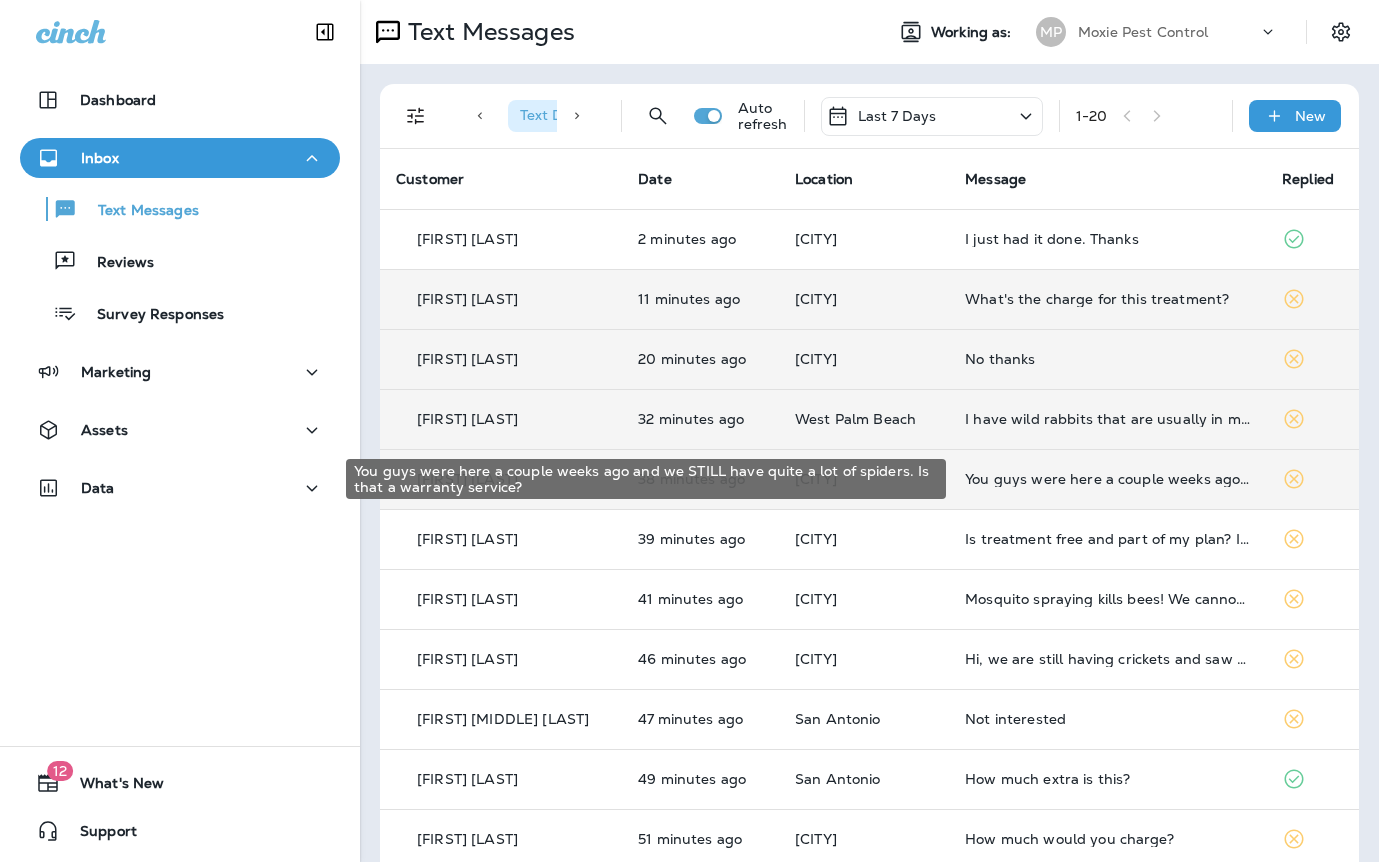 click on "You guys were here a couple weeks ago and we STILL have quite a lot of spiders.
Is that a warranty service?" at bounding box center [1107, 479] 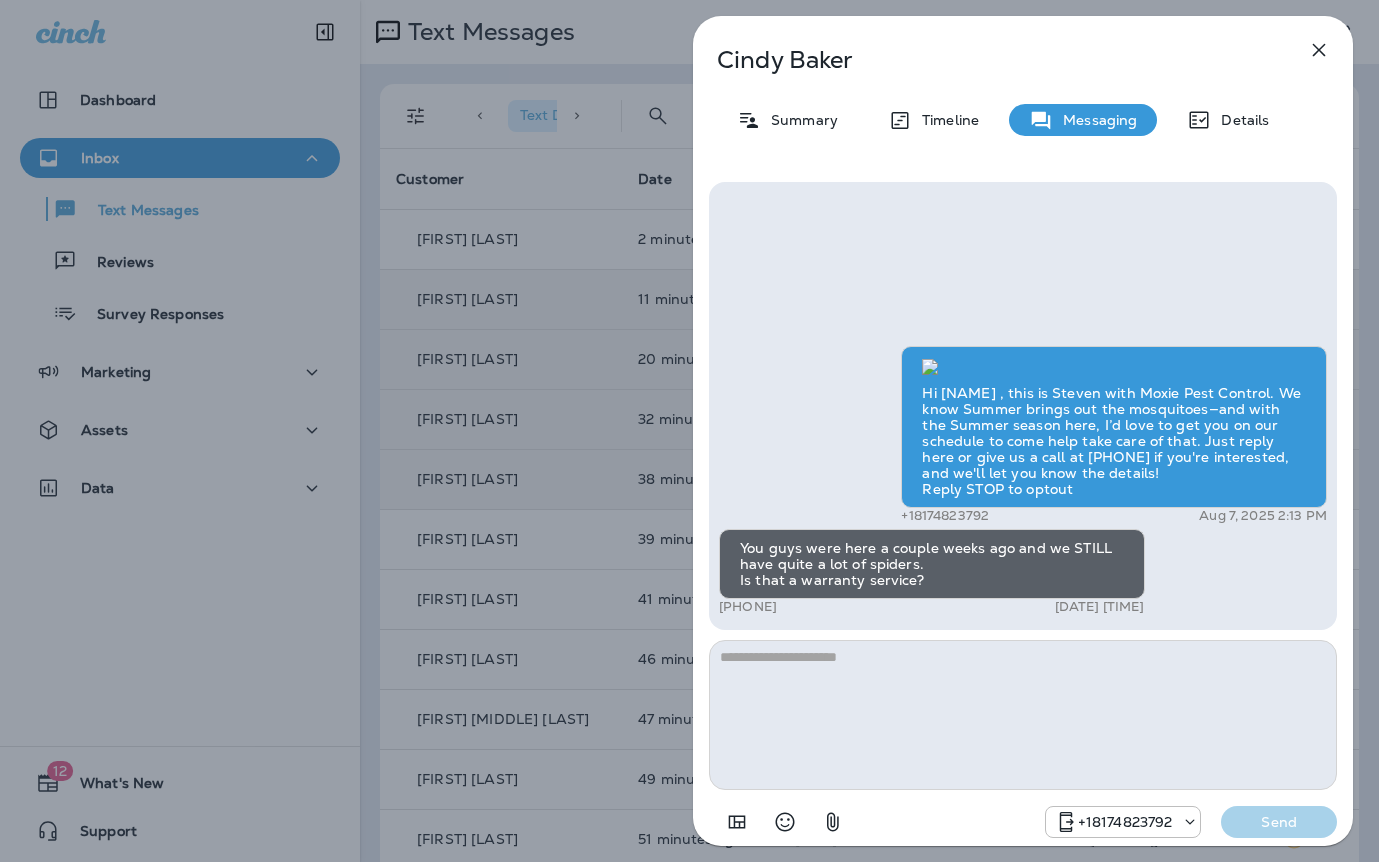 click on "Cindy   Baker Summary   Timeline   Messaging   Details   Hi Cindy , this is Steven with Moxie Pest Control. We know Summer brings out the mosquitoes—and with the Summer season here, I’d love to get you on our schedule to come help take care of that. Just reply here or give us a call at (817) 435-4922 if you're interested, and we'll let you know the details!
Reply STOP to optout +18174823792 Aug 7, 2025 2:13 PM You guys were here a couple weeks ago and we STILL have quite a lot of spiders.
Is that a warranty service? +1 (812) 267-6432 Aug 7, 2025 2:24 PM +18174823792 Send" at bounding box center [689, 431] 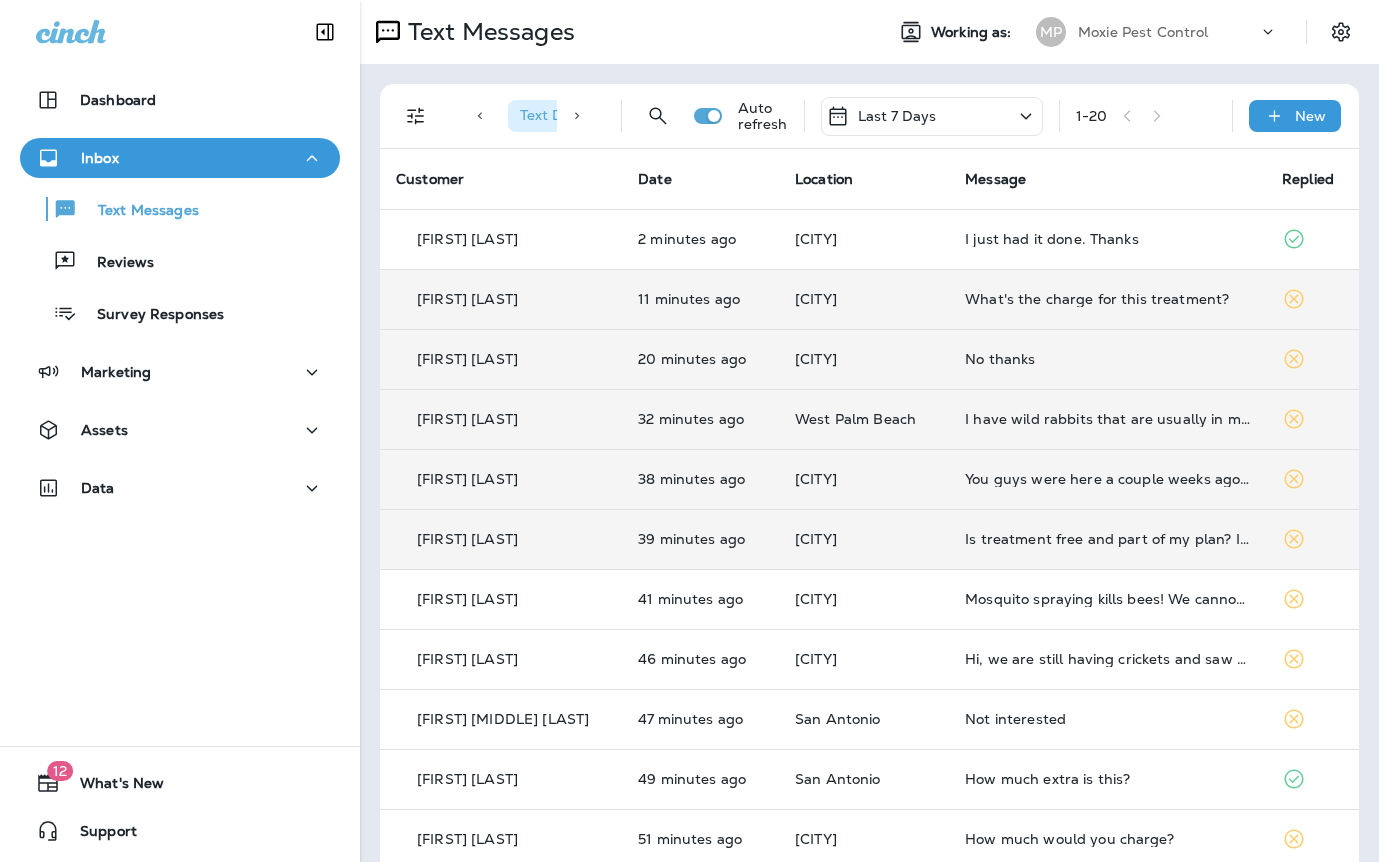 click on "Is treatment free and part of my plan? If not, I'll pass." at bounding box center [1107, 539] 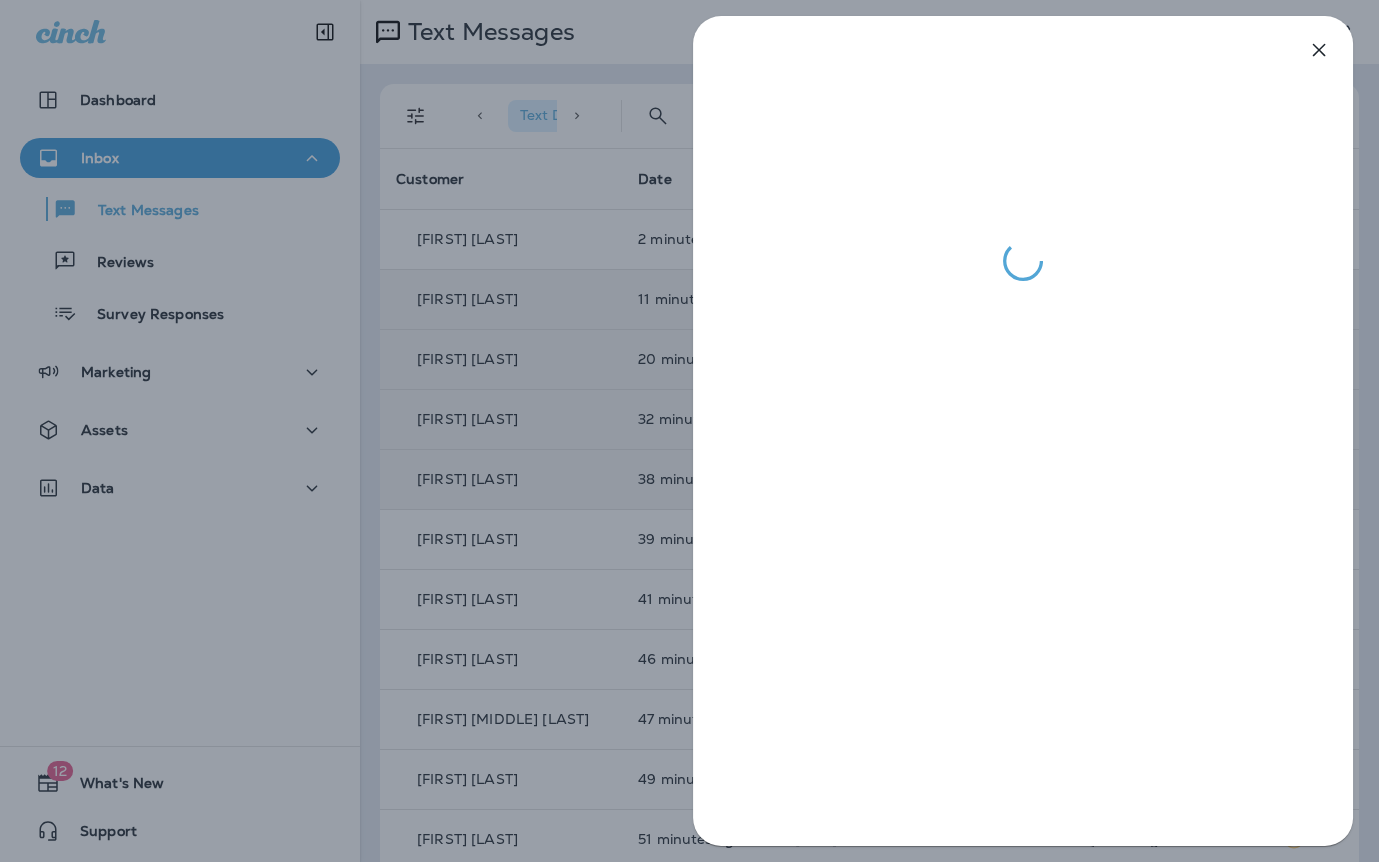 drag, startPoint x: 557, startPoint y: 567, endPoint x: 598, endPoint y: 569, distance: 41.04875 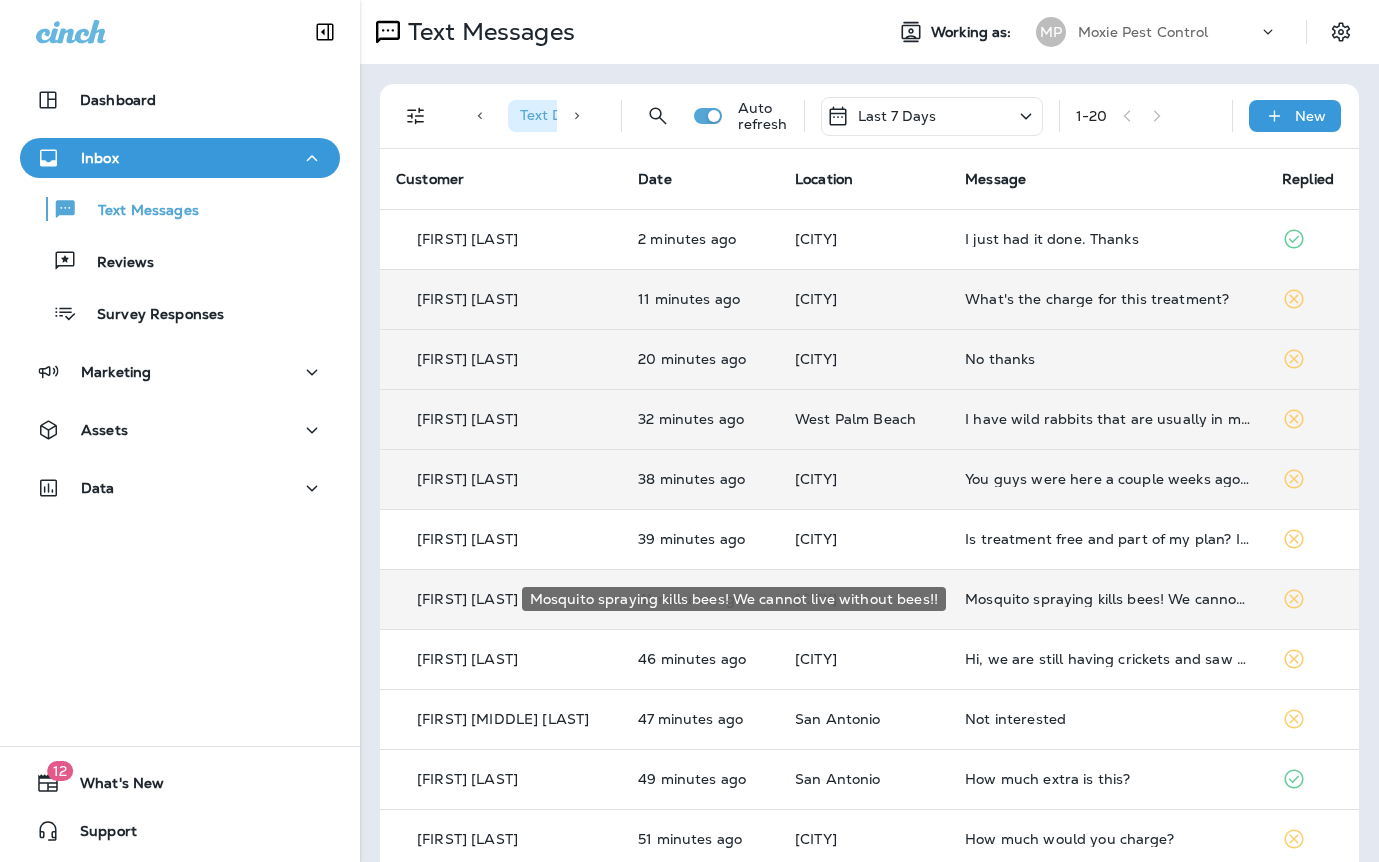 click on "Mosquito spraying kills bees!  We cannot live without bees!!" at bounding box center (1107, 599) 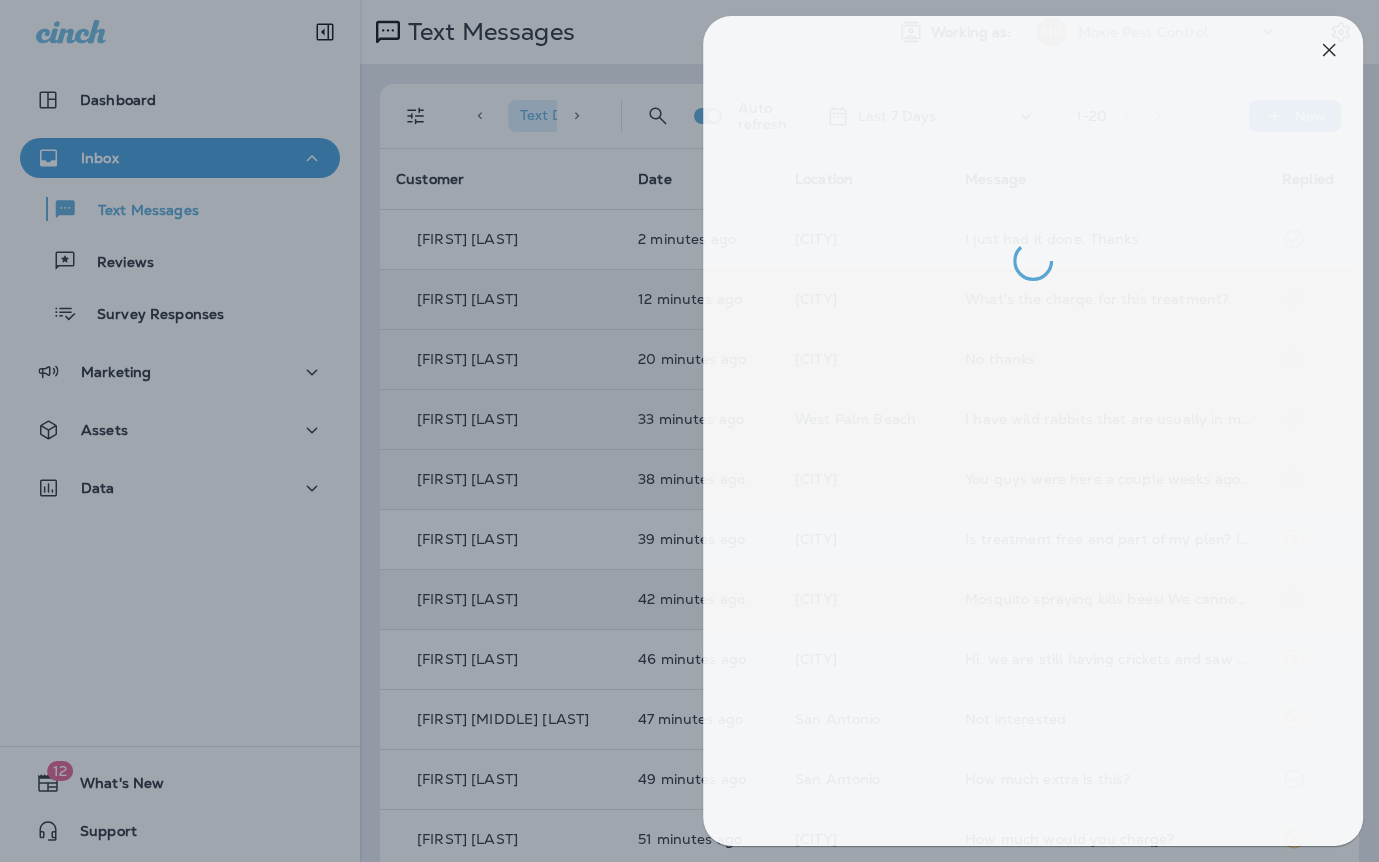 click at bounding box center (699, 431) 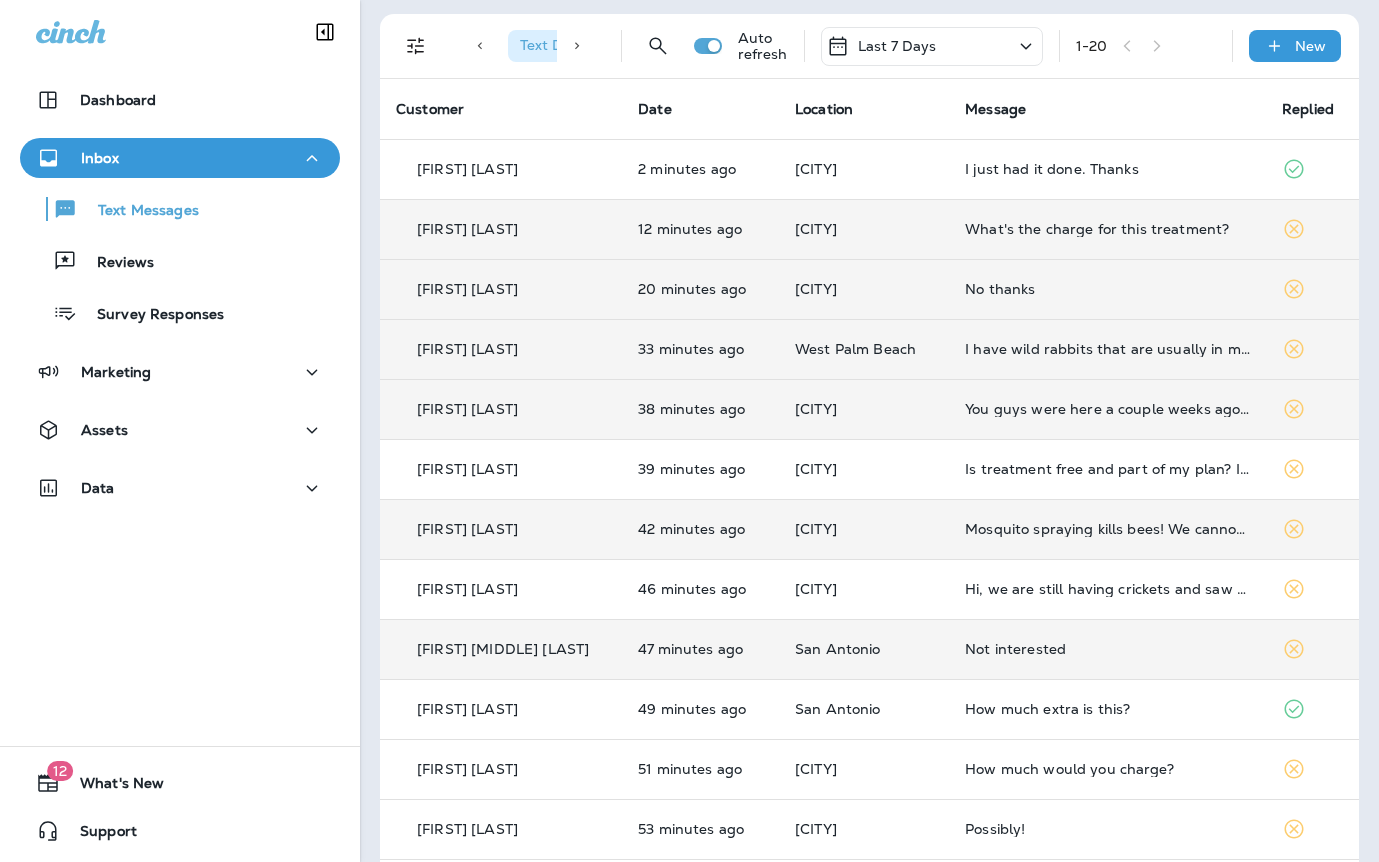 scroll, scrollTop: 113, scrollLeft: 0, axis: vertical 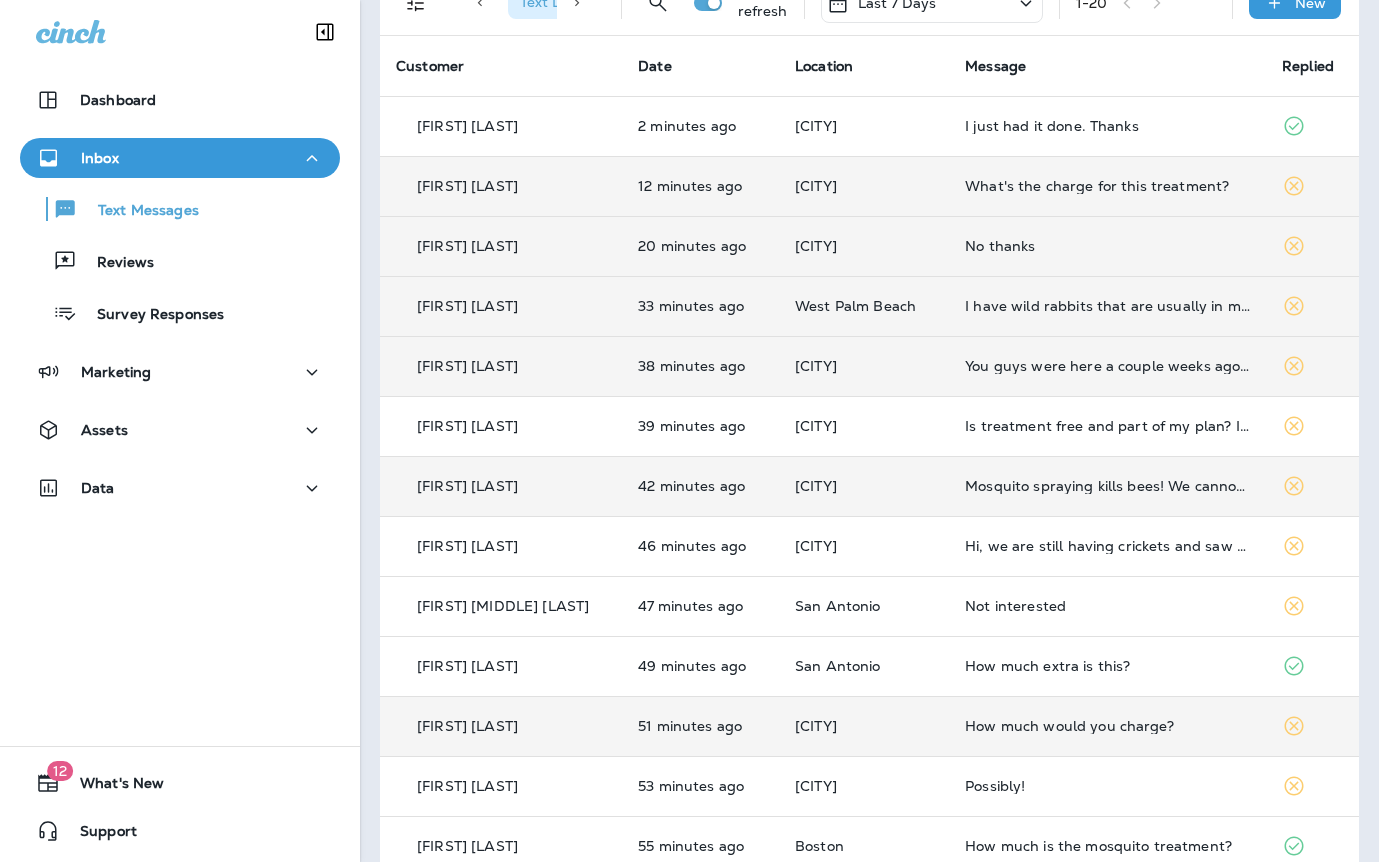 click on "How much would you charge?" at bounding box center (1107, 726) 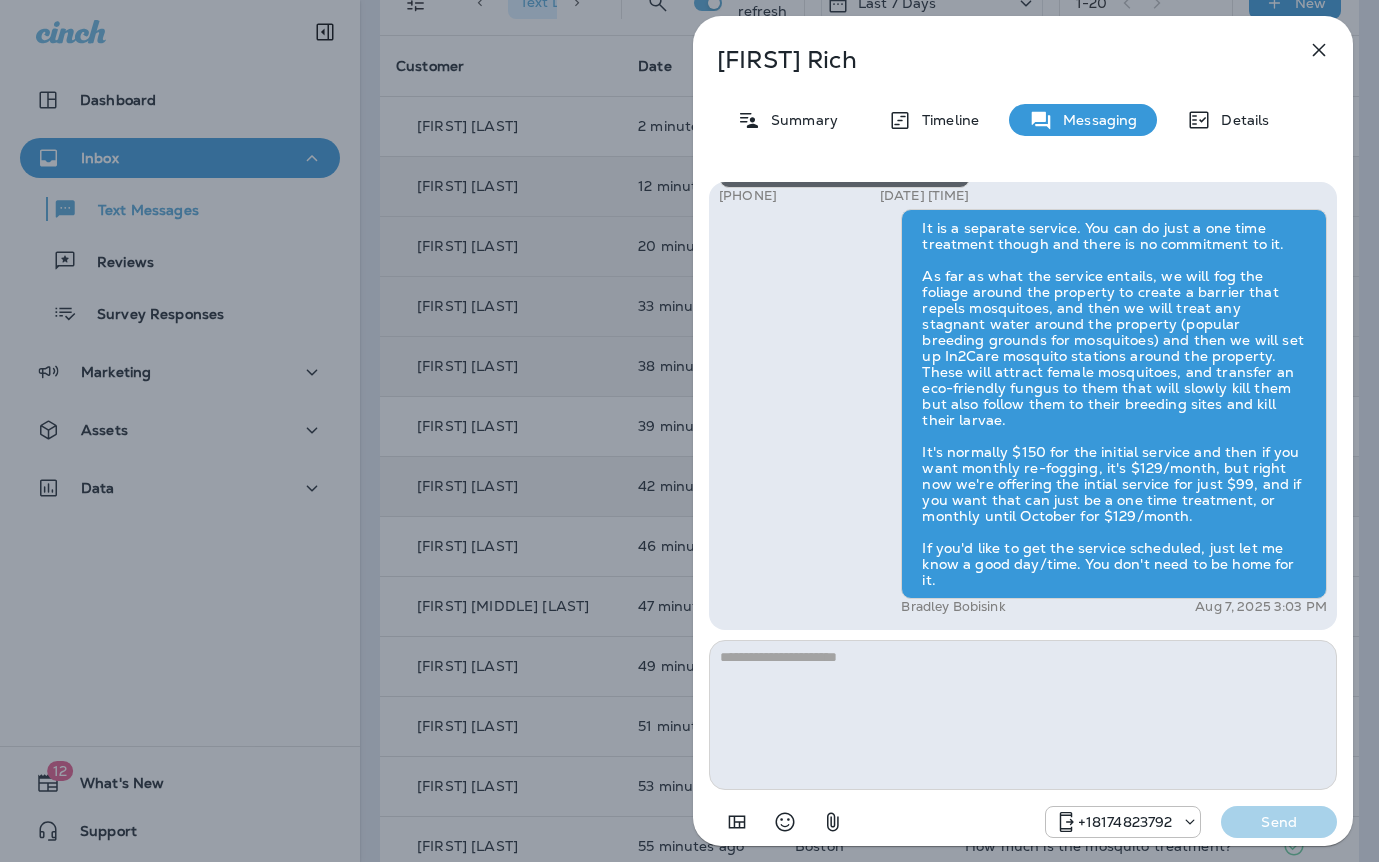 click on "Kim   Rich Summary   Timeline   Messaging   Details     Hi Kim , this is Steven with Moxie Pest Control. We know Summer brings out the mosquitoes—and with the Summer season here, I’d love to get you on our schedule to come help take care of that. Just reply here or give us a call at (817) 435-4922 if you're interested, and we'll let you know the details!
Reply STOP to optout +18174823792 Aug 7, 2025 2:08 PM How much would you charge? +1 (703) 969-8994 Aug 7, 2025 2:12 PM Bradley Bobisink Aug 7, 2025 3:03 PM +18174823792 Send" at bounding box center (689, 431) 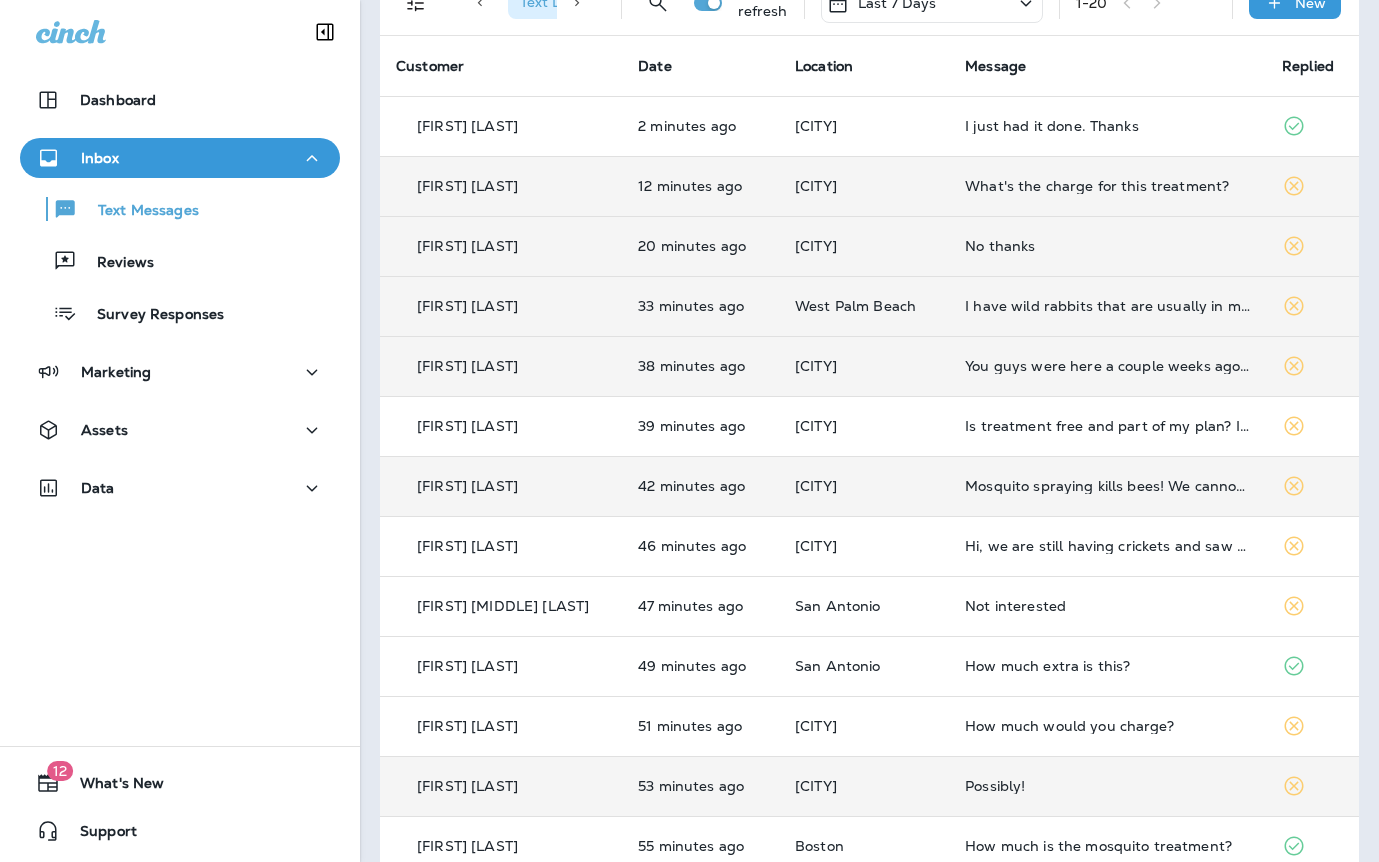 click on "Possibly!" at bounding box center [1107, 786] 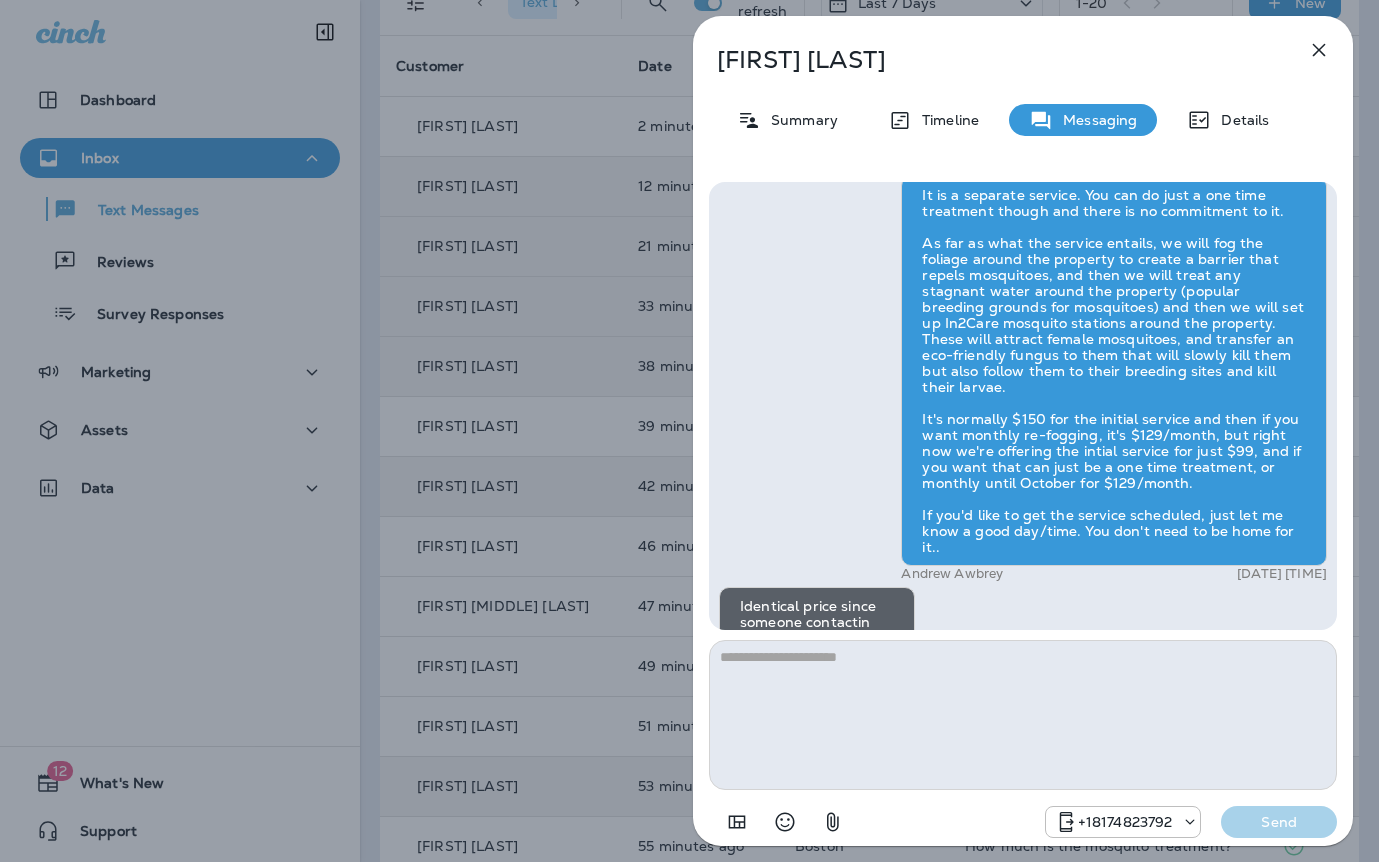 scroll, scrollTop: -231, scrollLeft: 0, axis: vertical 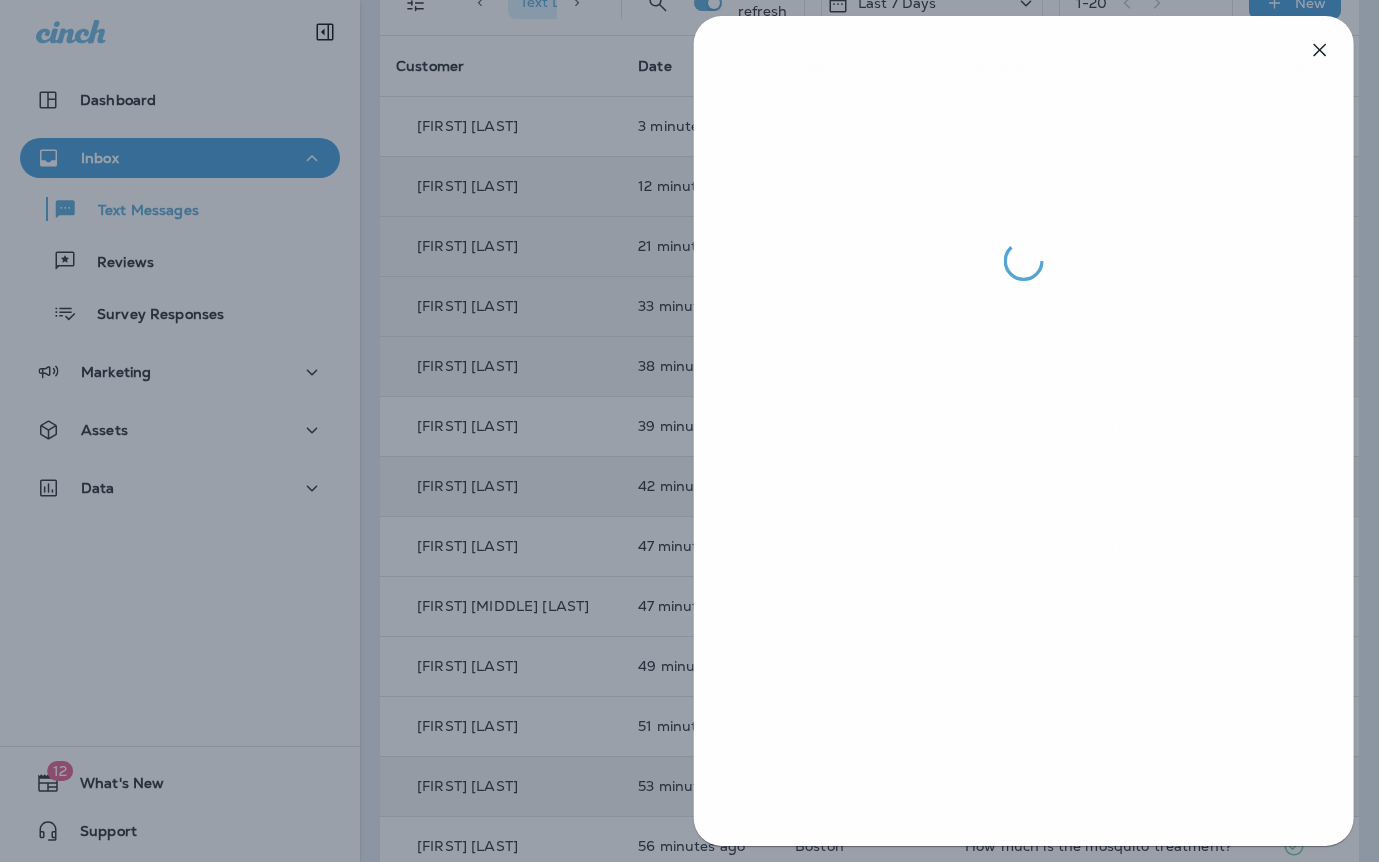 click at bounding box center [690, 431] 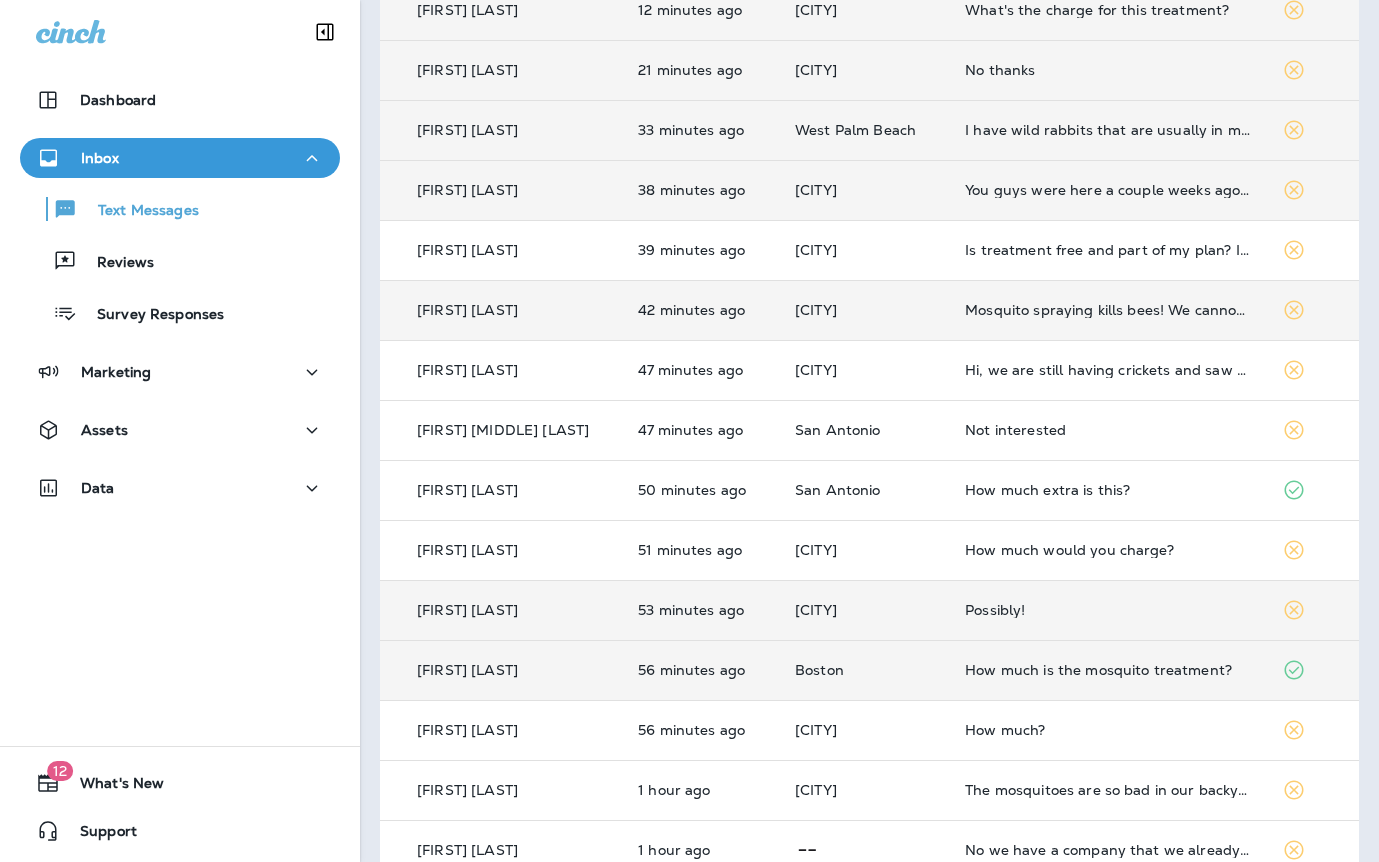 scroll, scrollTop: 321, scrollLeft: 0, axis: vertical 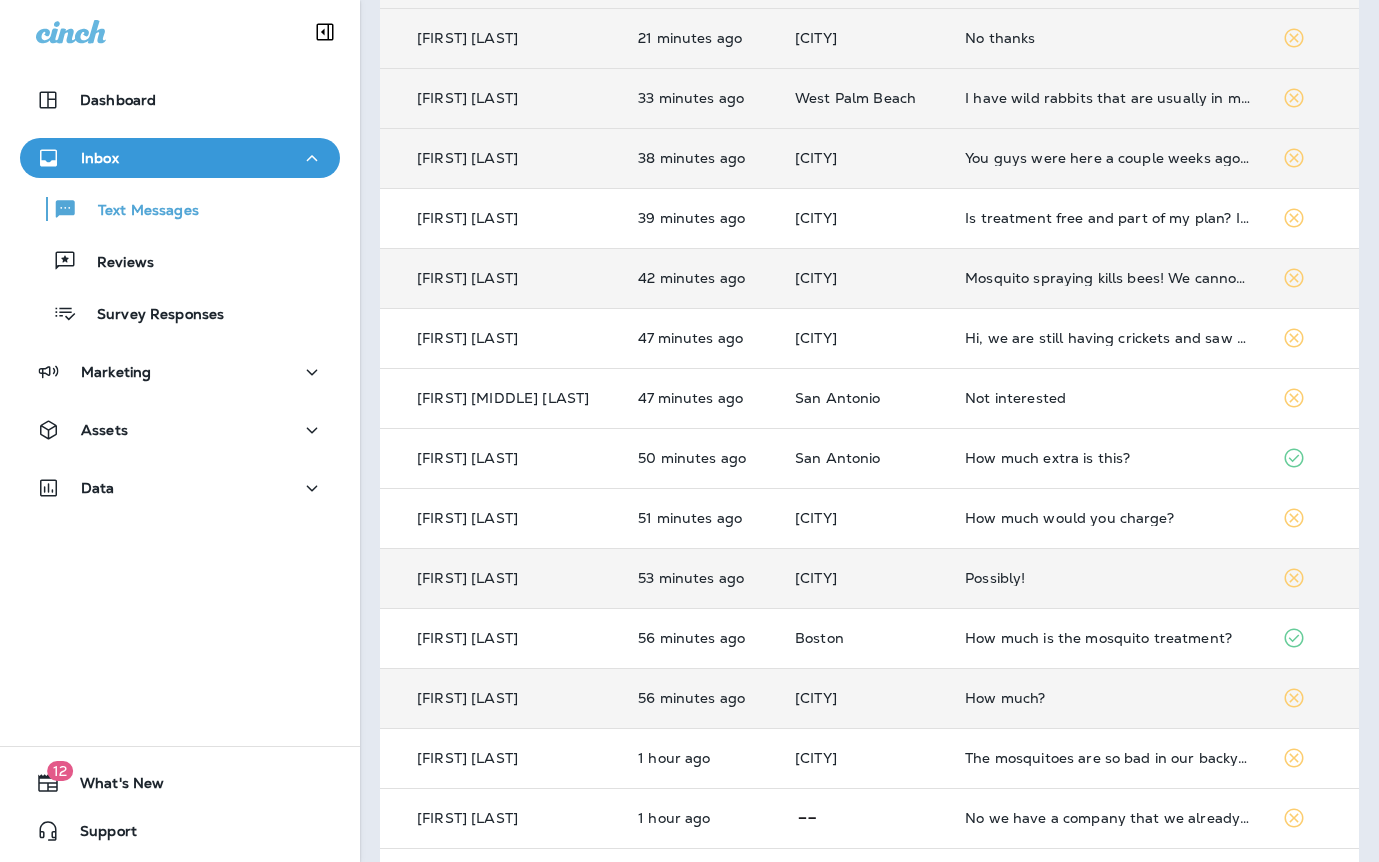 click on "How much?" at bounding box center [1107, 698] 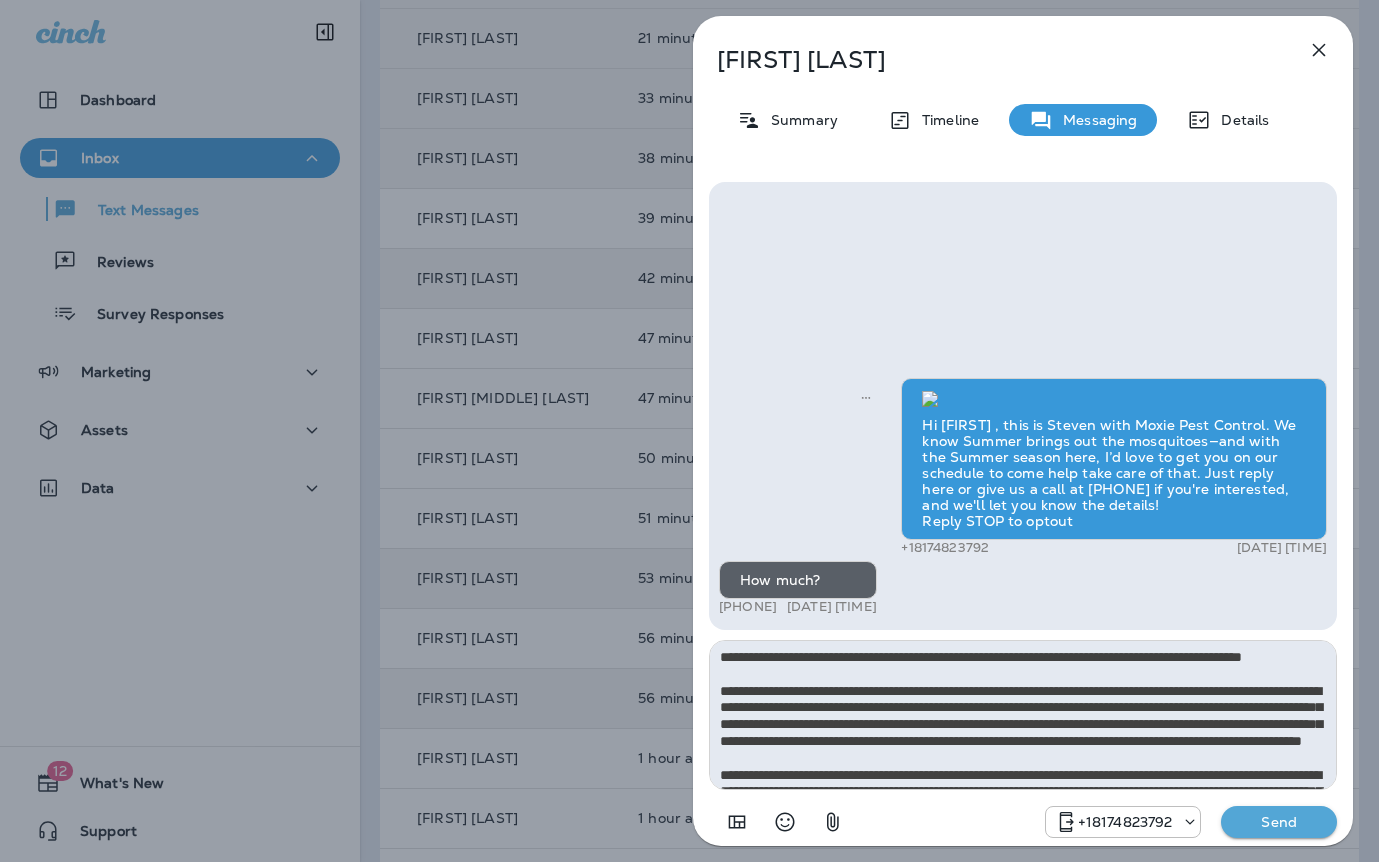 scroll, scrollTop: 128, scrollLeft: 0, axis: vertical 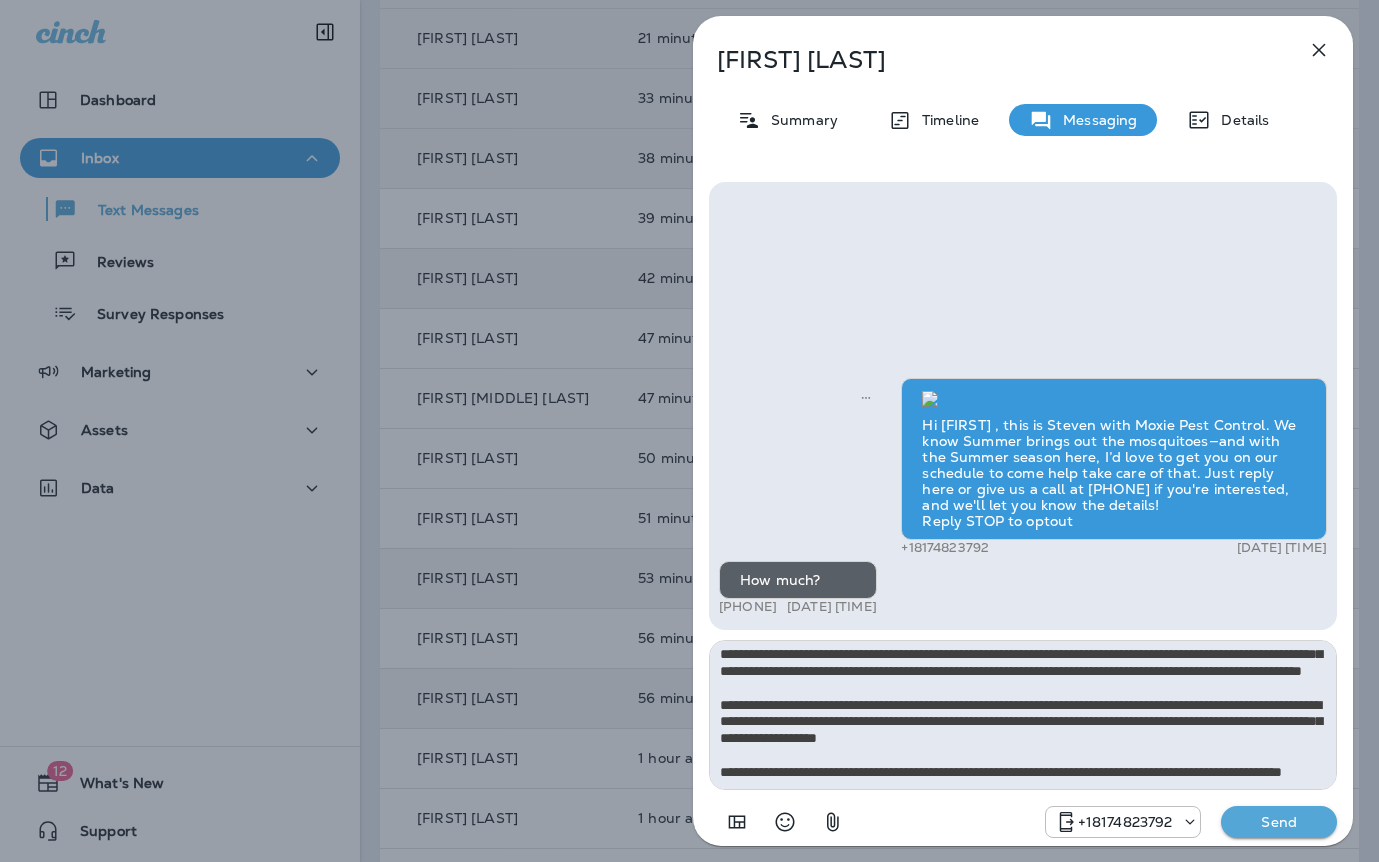 type on "**********" 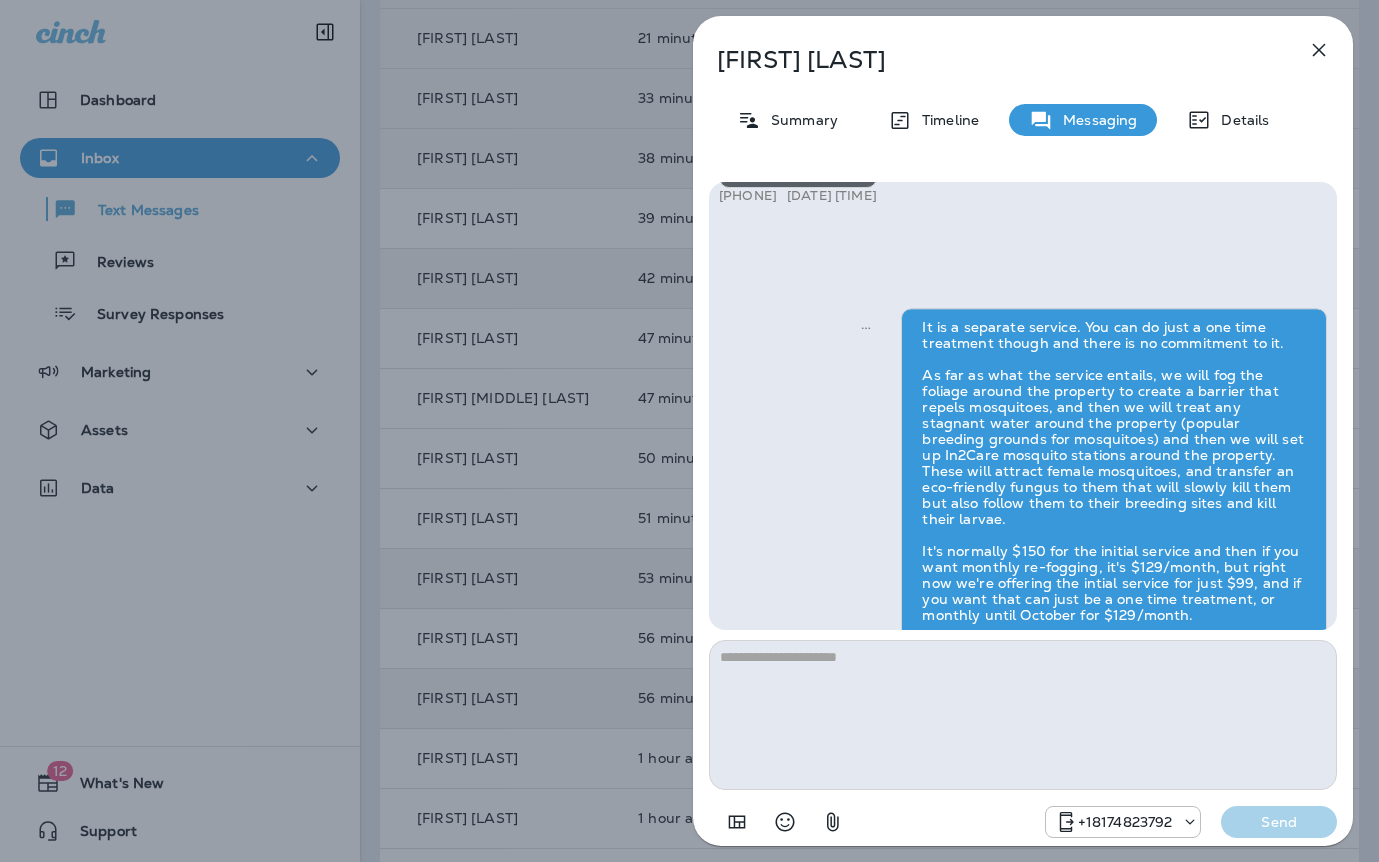 scroll, scrollTop: 0, scrollLeft: 0, axis: both 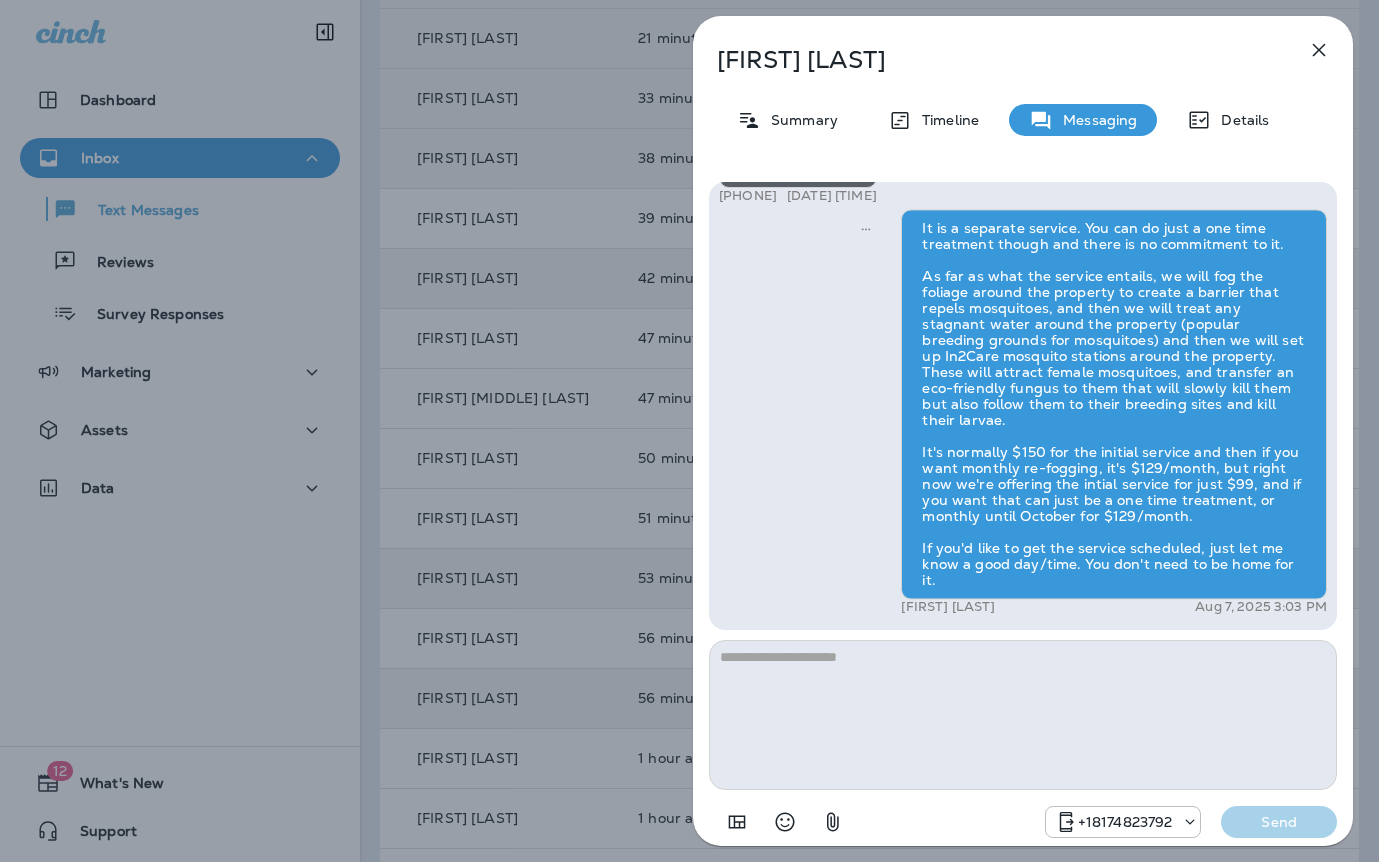 drag, startPoint x: 642, startPoint y: 624, endPoint x: 653, endPoint y: 626, distance: 11.18034 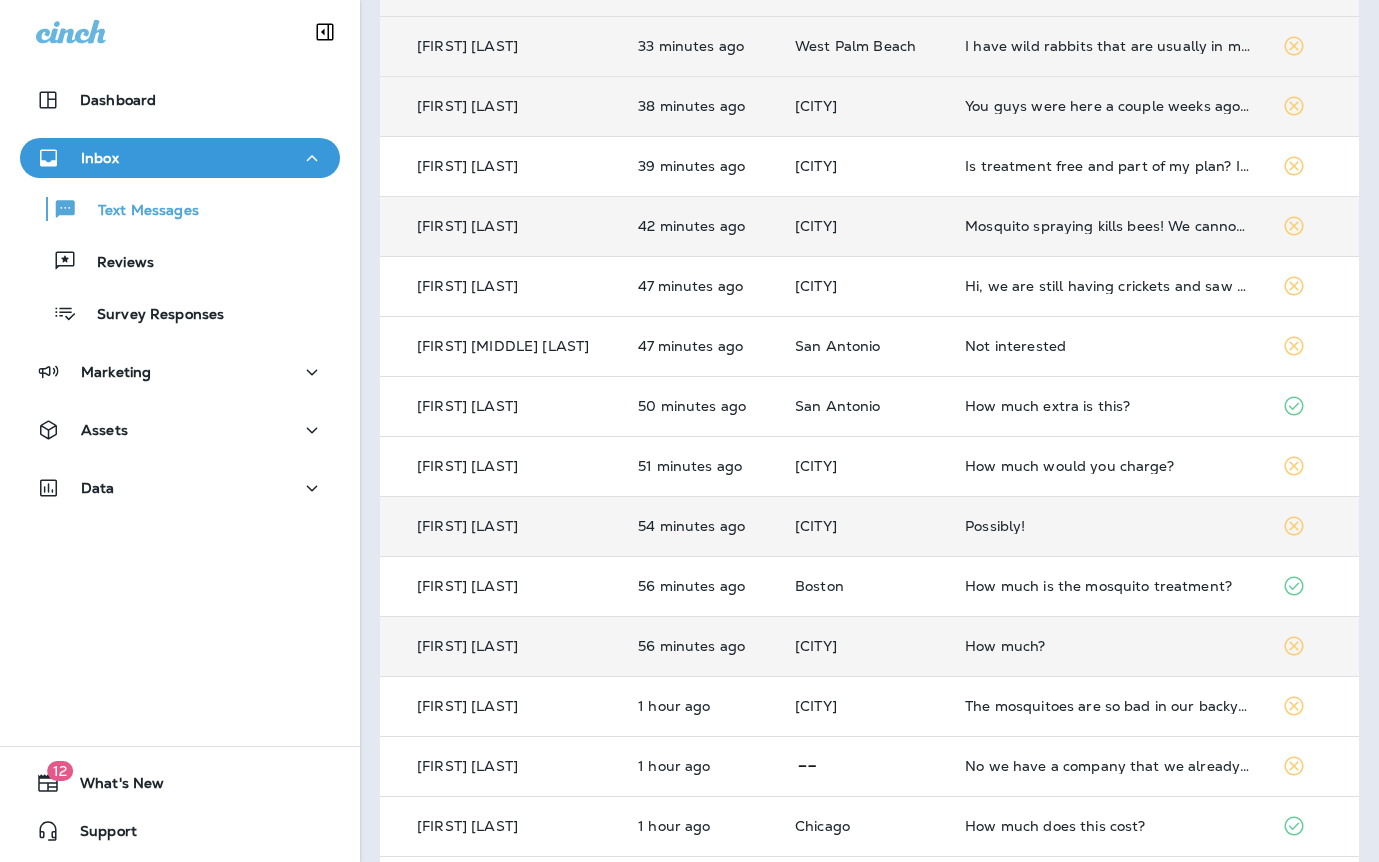 scroll, scrollTop: 382, scrollLeft: 0, axis: vertical 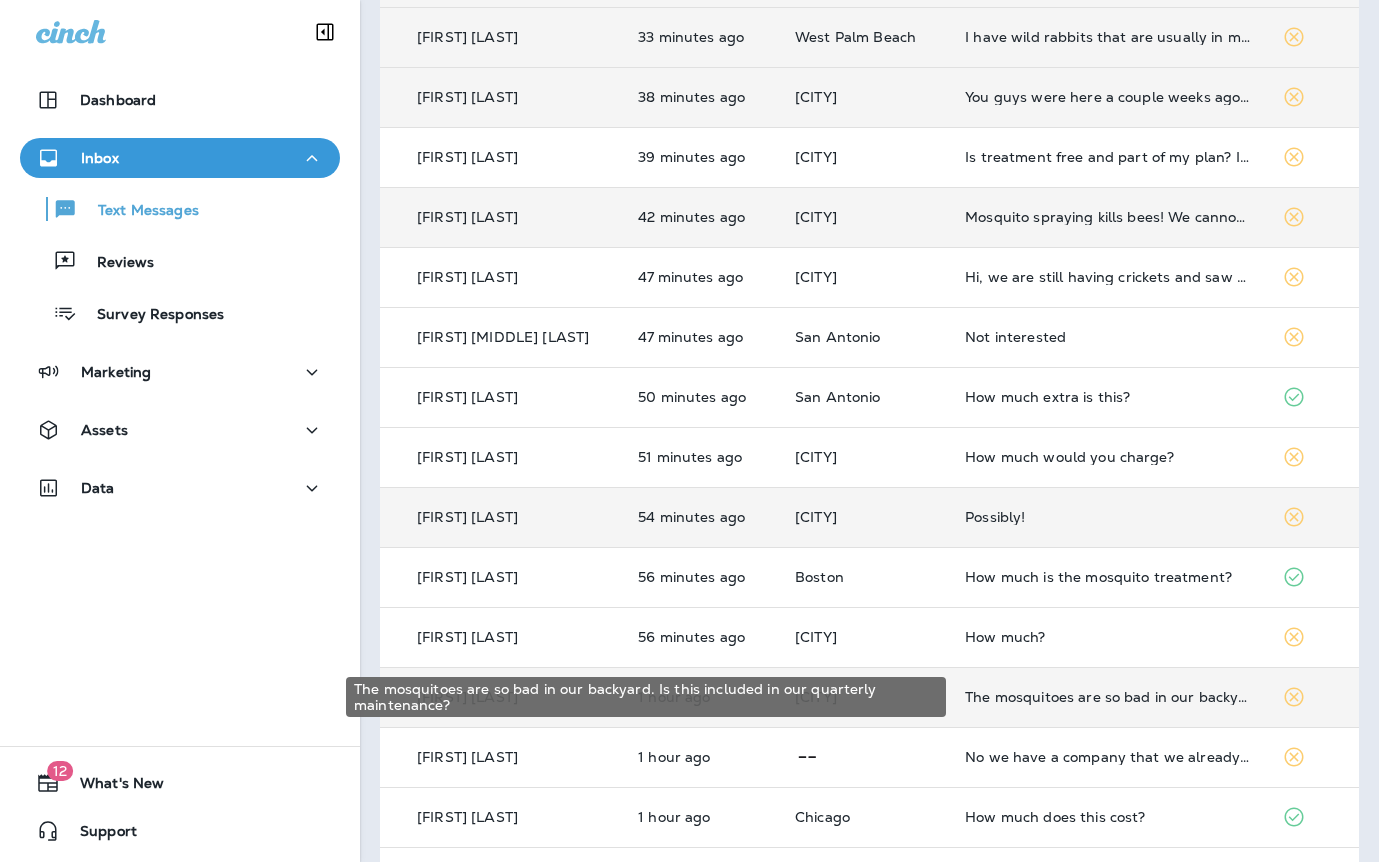 click on "The mosquitoes are so bad in our backyard. Is this included in our quarterly maintenance?" at bounding box center [1107, 697] 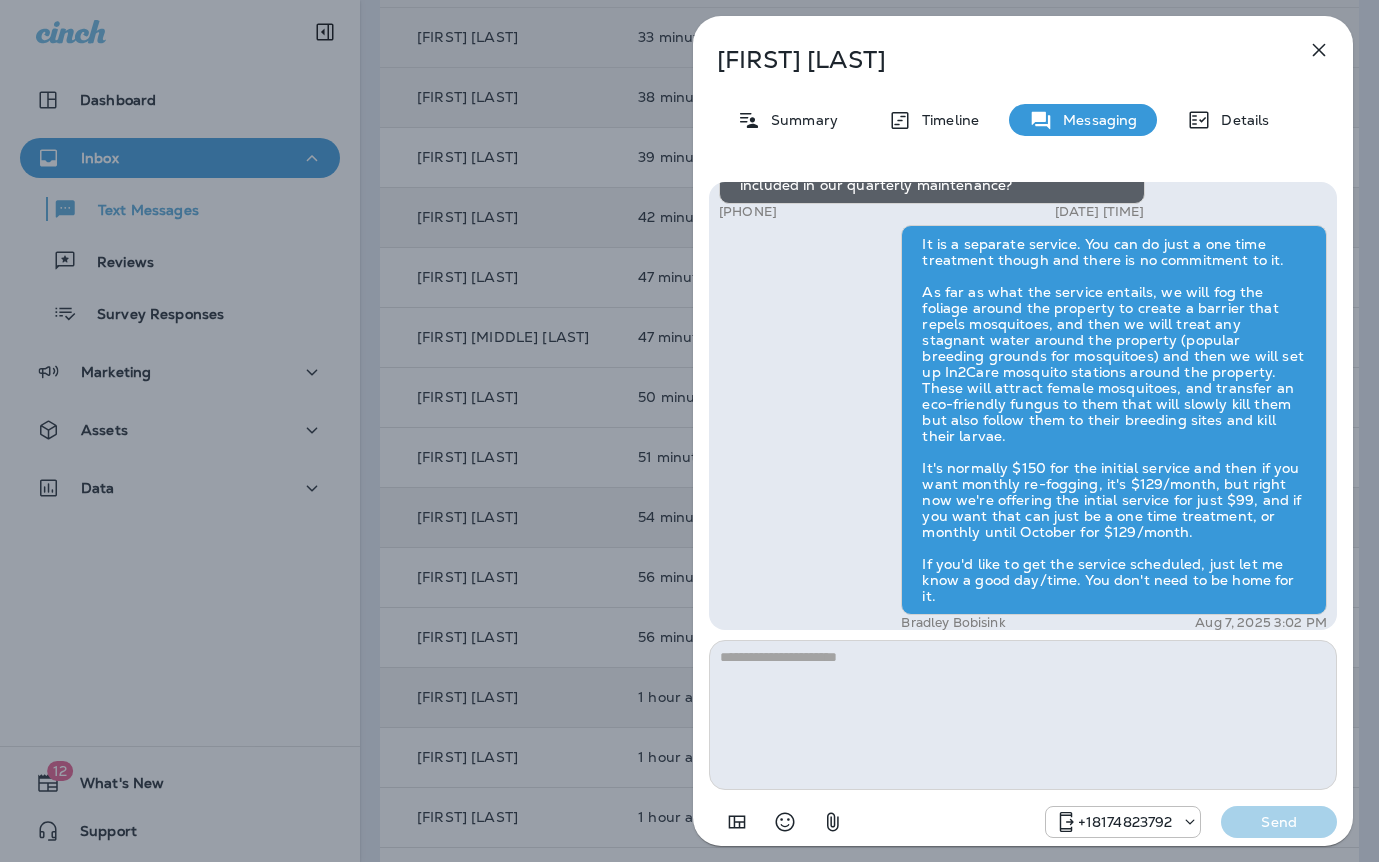 scroll, scrollTop: 1, scrollLeft: 0, axis: vertical 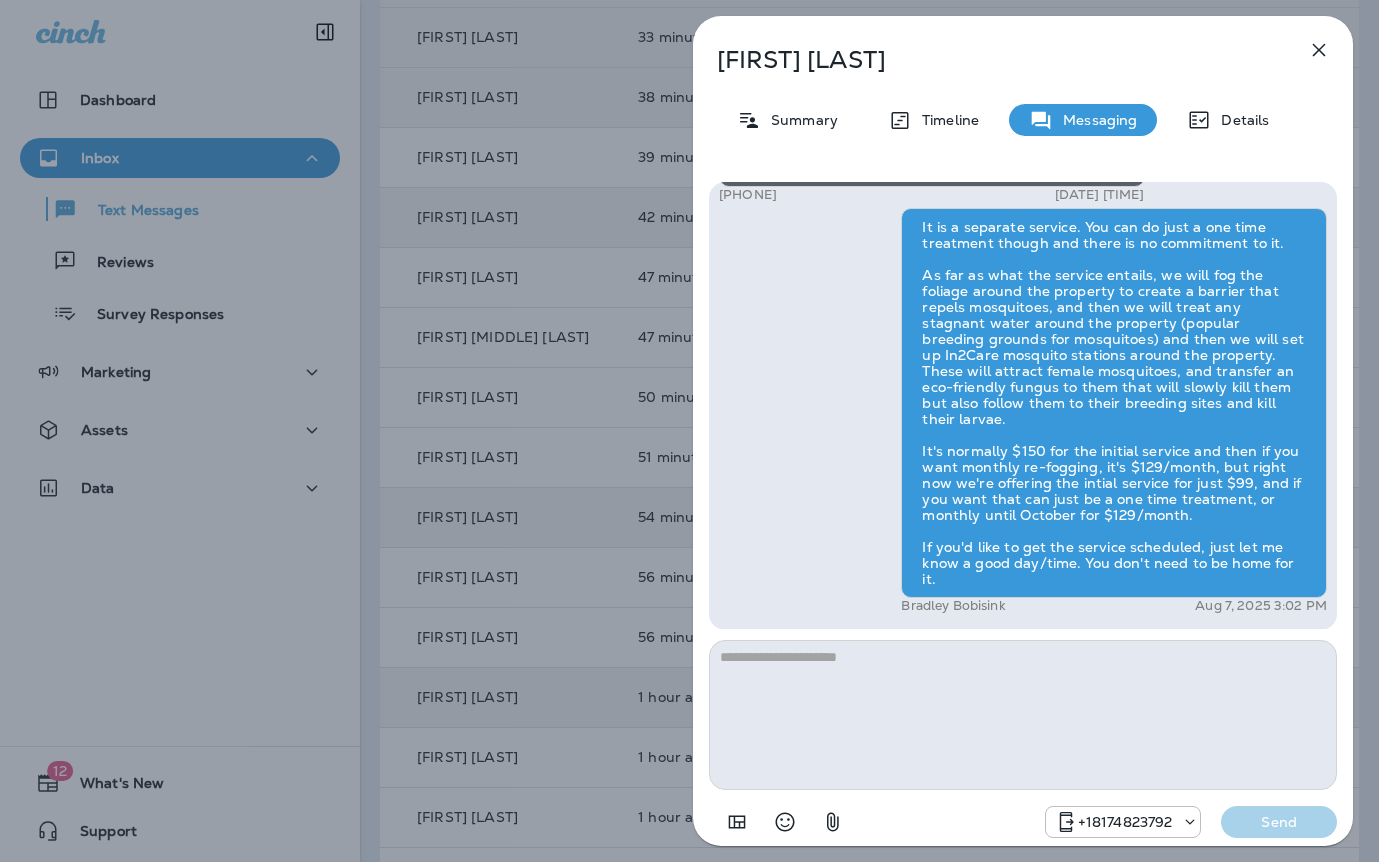 click on "Alayna   Hayez Summary   Timeline   Messaging   Details   Hi Alayna , this is Steven with Moxie Pest Control. We know Summer brings out the mosquitoes—and with the Summer season here, I’d love to get you on our schedule to come help take care of that. Just reply here or give us a call at (817) 435-4922 if you're interested, and we'll let you know the details!
Reply STOP to optout +18174823792 Aug 7, 2025 1:23 PM The mosquitoes are so bad in our backyard. Is this included in our quarterly maintenance? +1 (479) 619-8648 Aug 7, 2025 2:02 PM Bradley Bobisink Aug 7, 2025 3:02 PM +18174823792 Send" at bounding box center (689, 431) 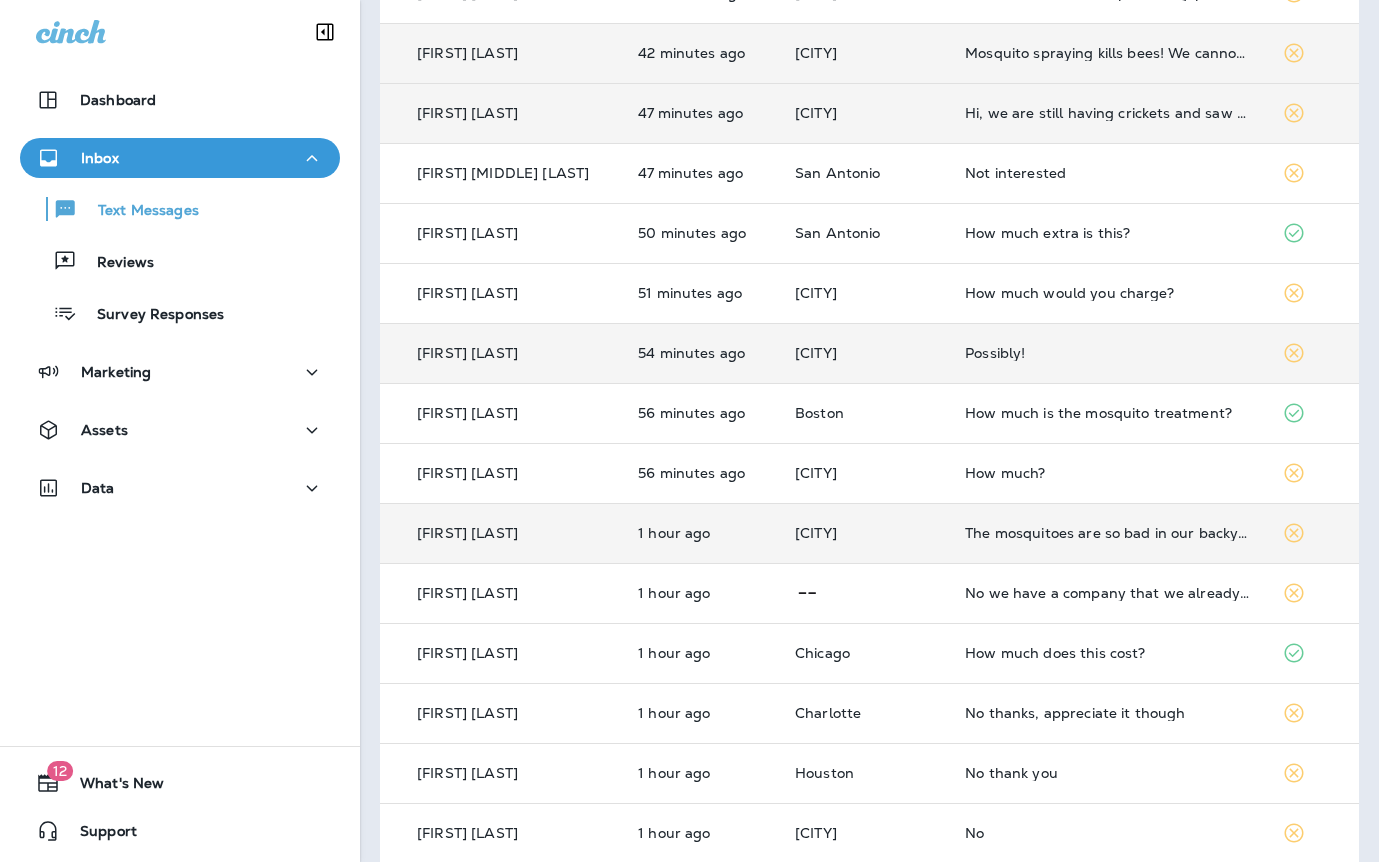 scroll, scrollTop: 0, scrollLeft: 0, axis: both 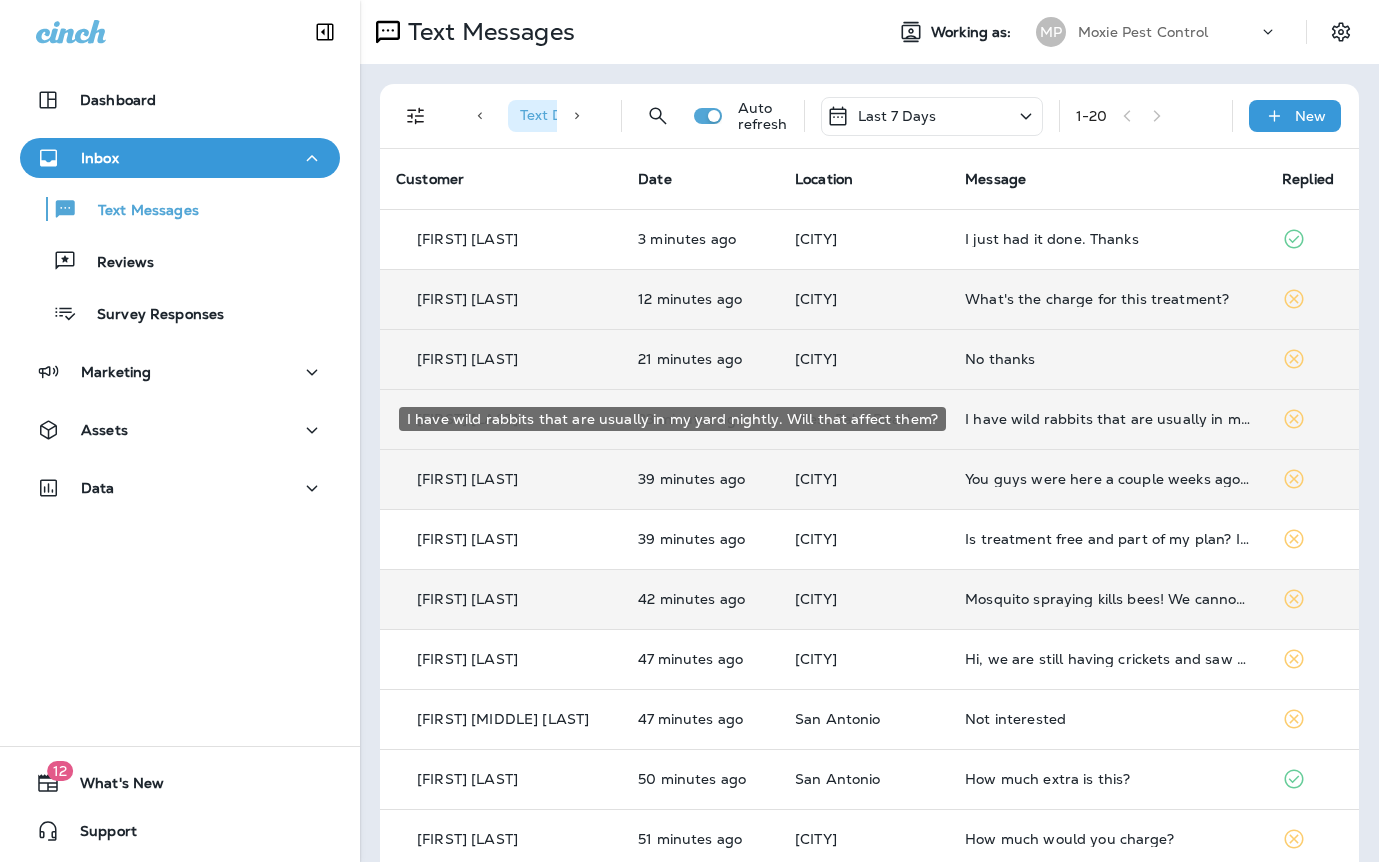 click on "I have wild rabbits that are usually in my yard nightly.  Will that affect them?" at bounding box center (1107, 419) 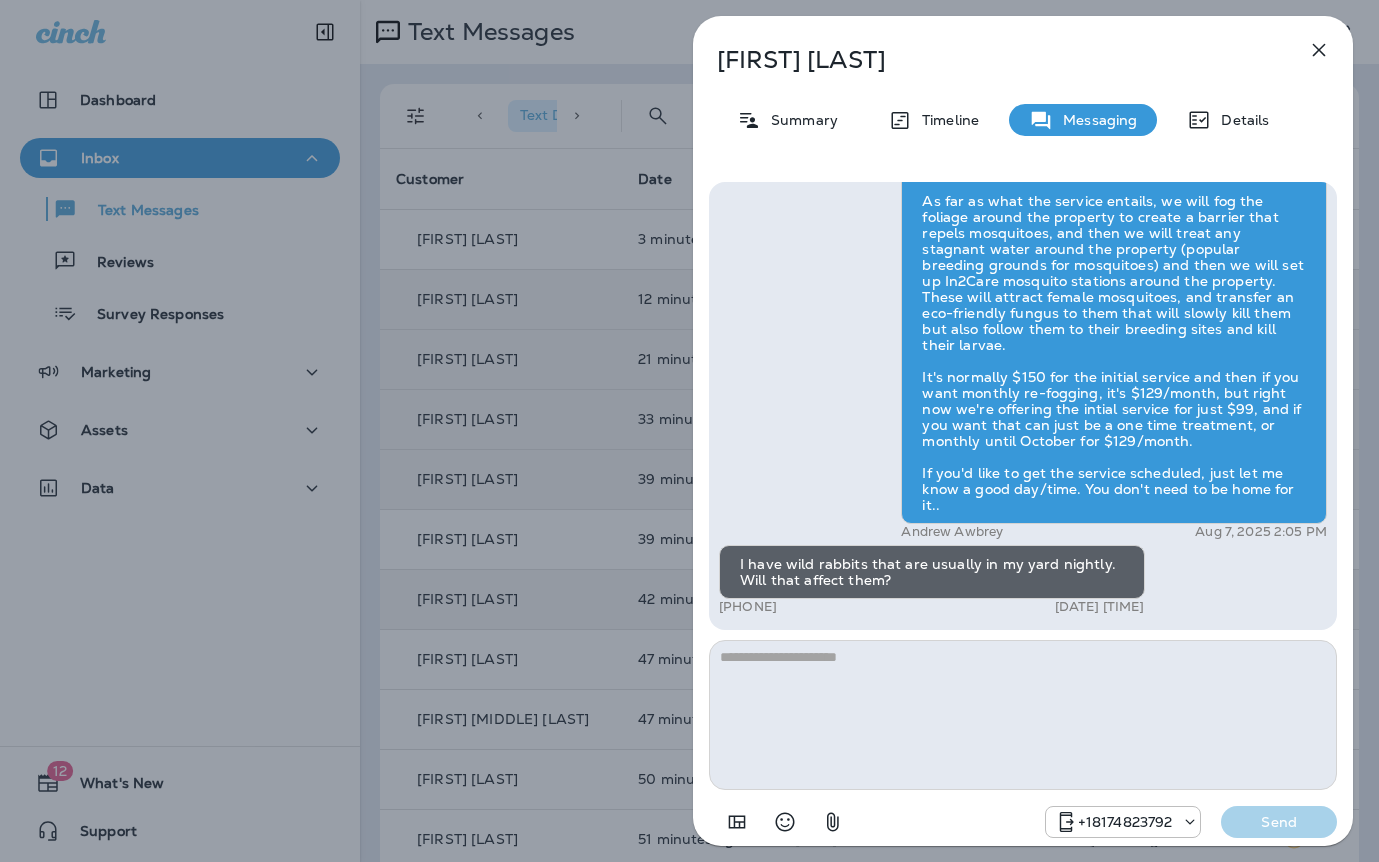 click on "Cristina   Figueroa Summary   Timeline   Messaging   Details     Hi Cristina , this is Steven with Moxie Pest Control. We know Summer brings out the mosquitoes—and with the Summer season here, I’d love to get you on our schedule to come help take care of that. Just reply here or give us a call at (817) 435-4922 if you're interested, and we'll let you know the details!
Reply STOP to optout +18174823792 Aug 7, 2025 1:23 PM Thank you Steven +1 (561) 396-3624 Aug 7, 2025 2:03 PM Andrew Awbrey Aug 7, 2025 2:05 PM I have wild rabbits that are usually in my yard nightly.  Will that affect them? +1 (561) 396-3624 Aug 7, 2025 2:30 PM +18174823792 Send" at bounding box center [689, 431] 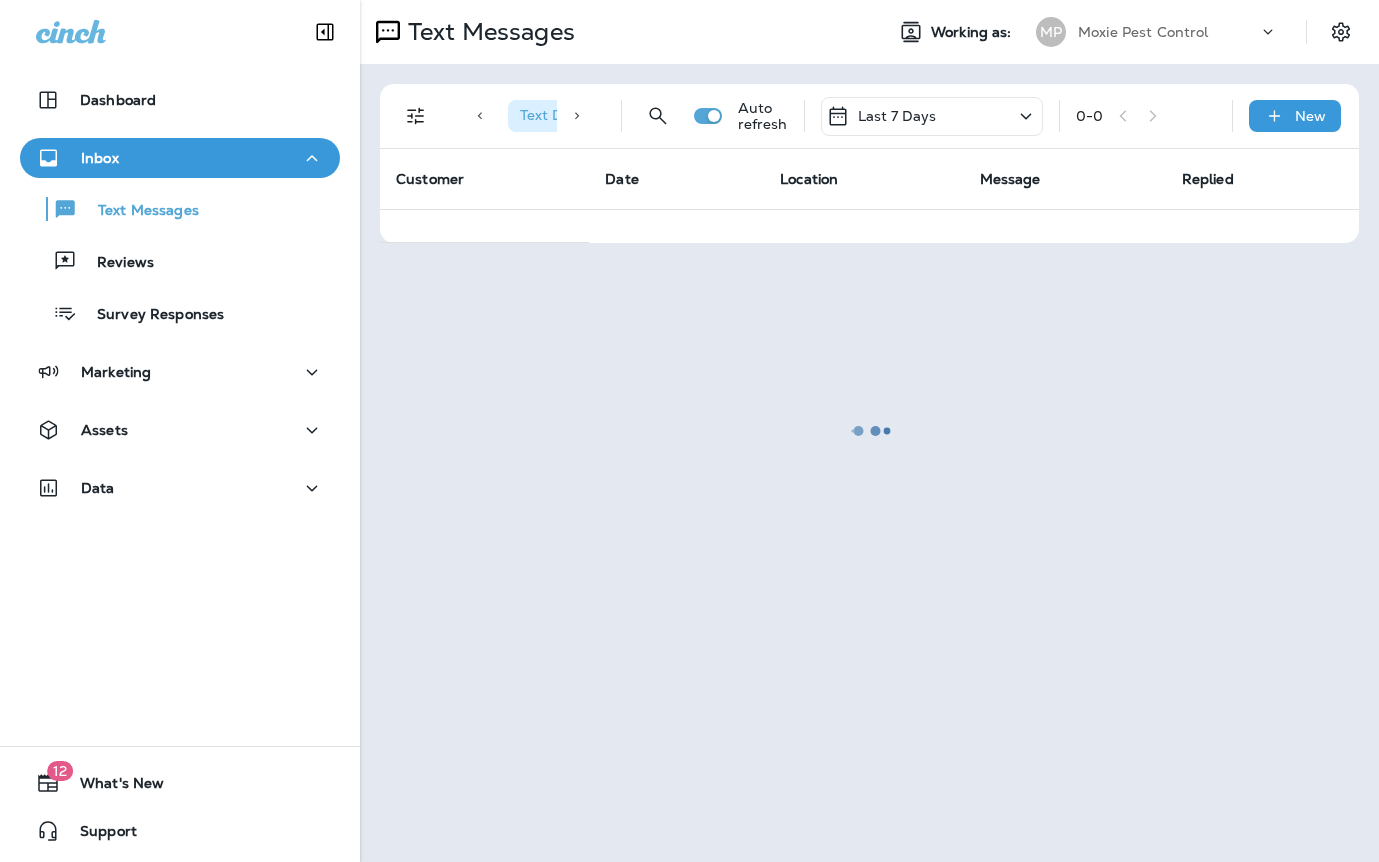 scroll, scrollTop: 0, scrollLeft: 0, axis: both 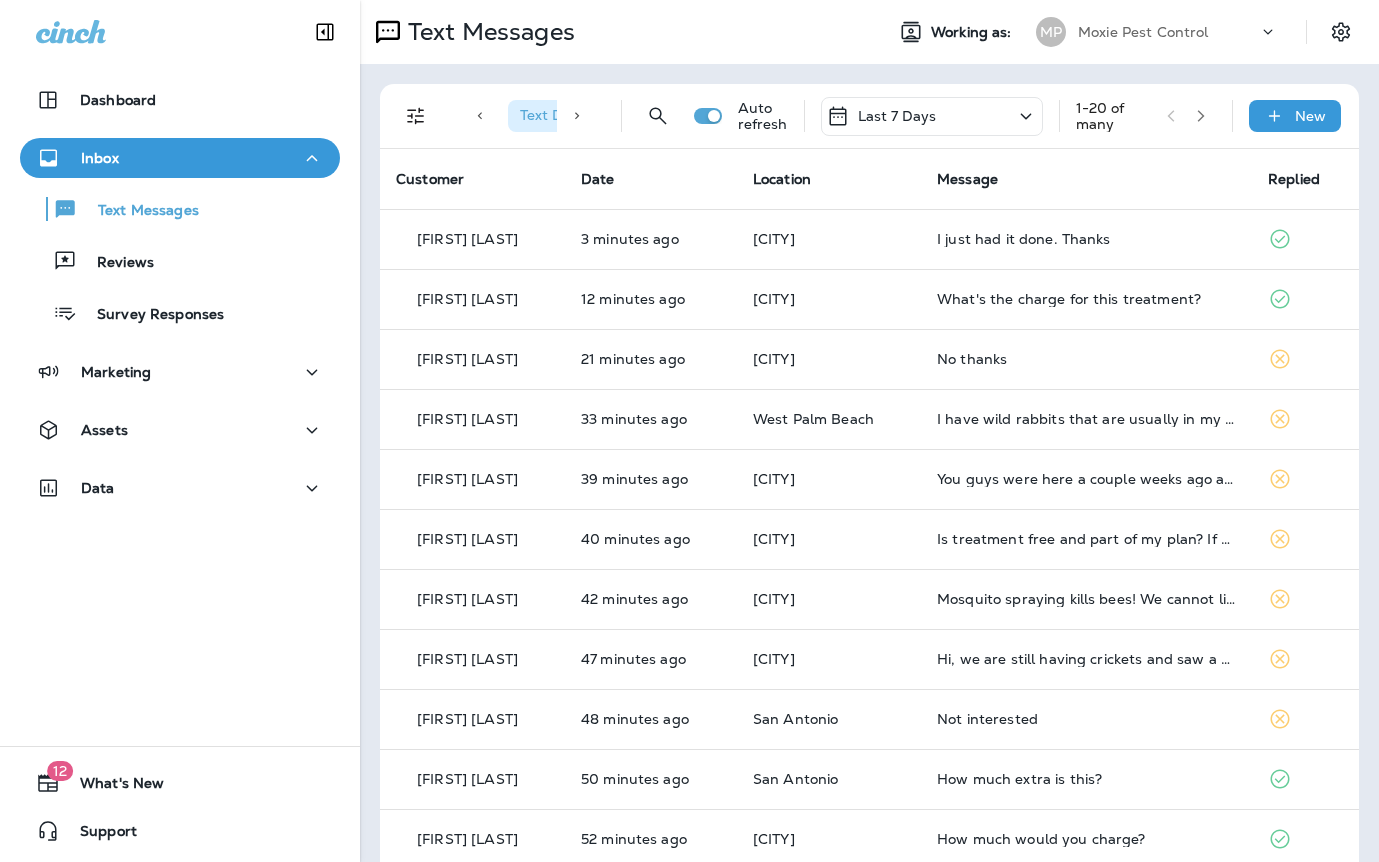 click at bounding box center [1201, 116] 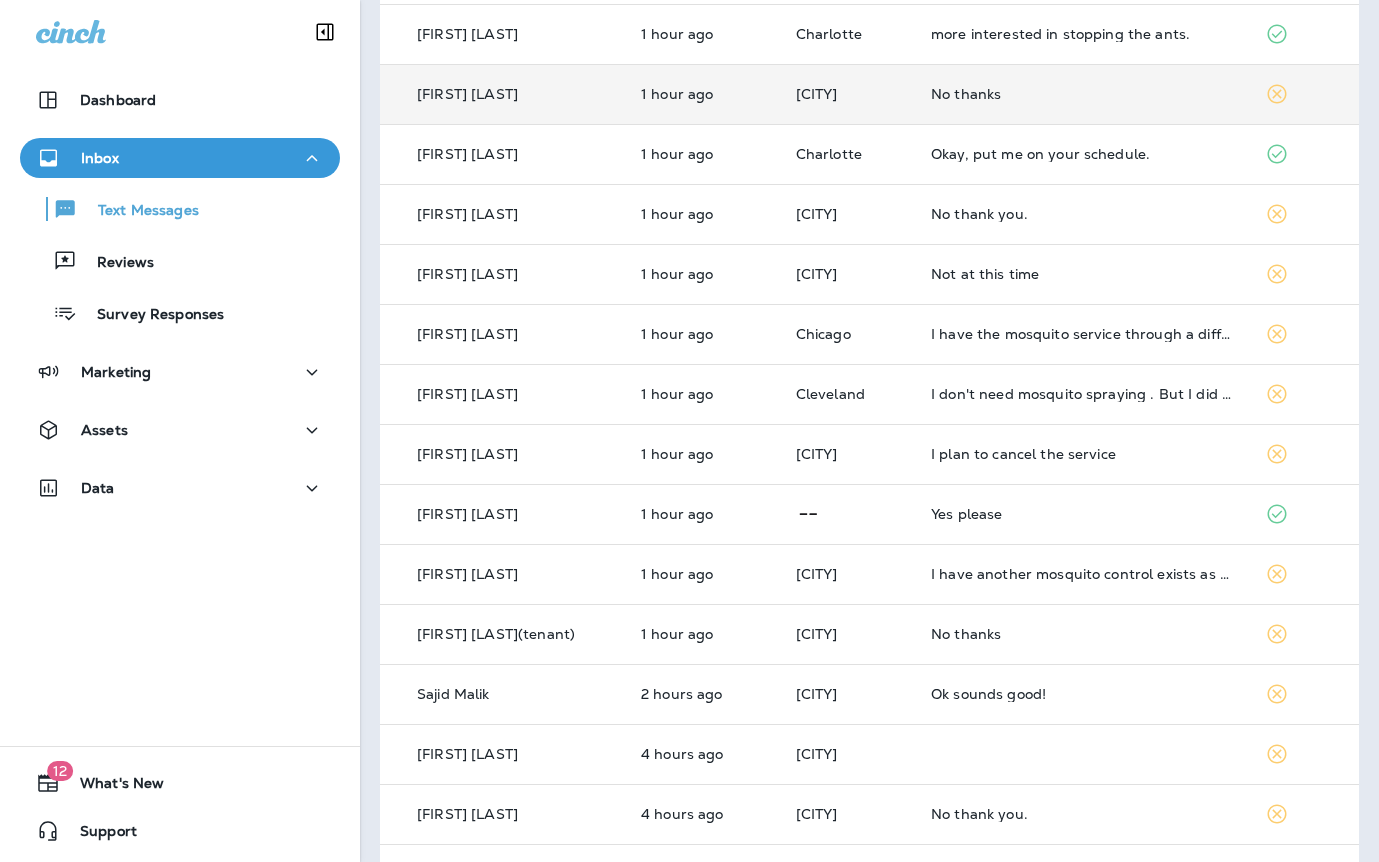 scroll, scrollTop: 0, scrollLeft: 0, axis: both 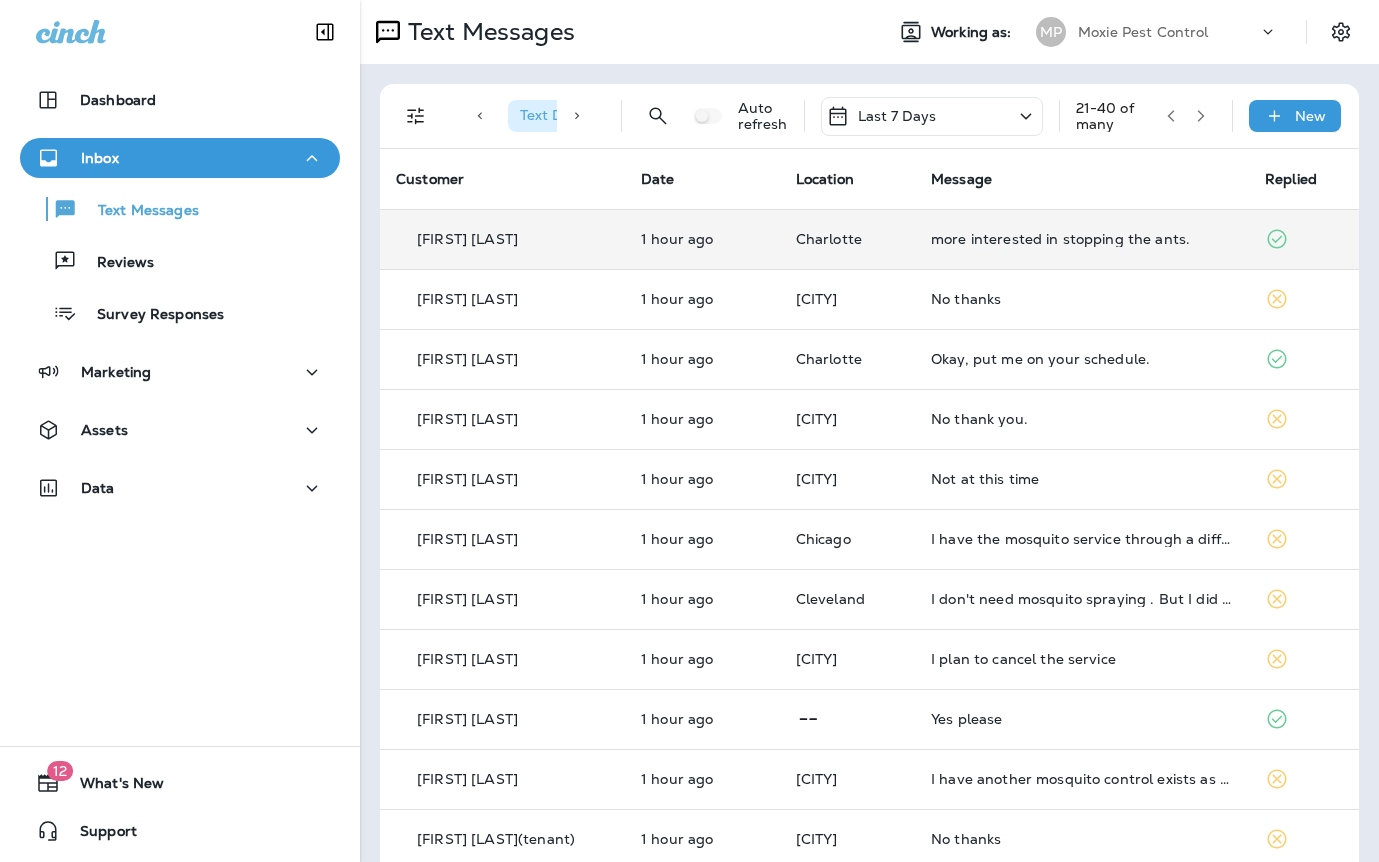 click on "more interested in stopping the ants." at bounding box center [1082, 239] 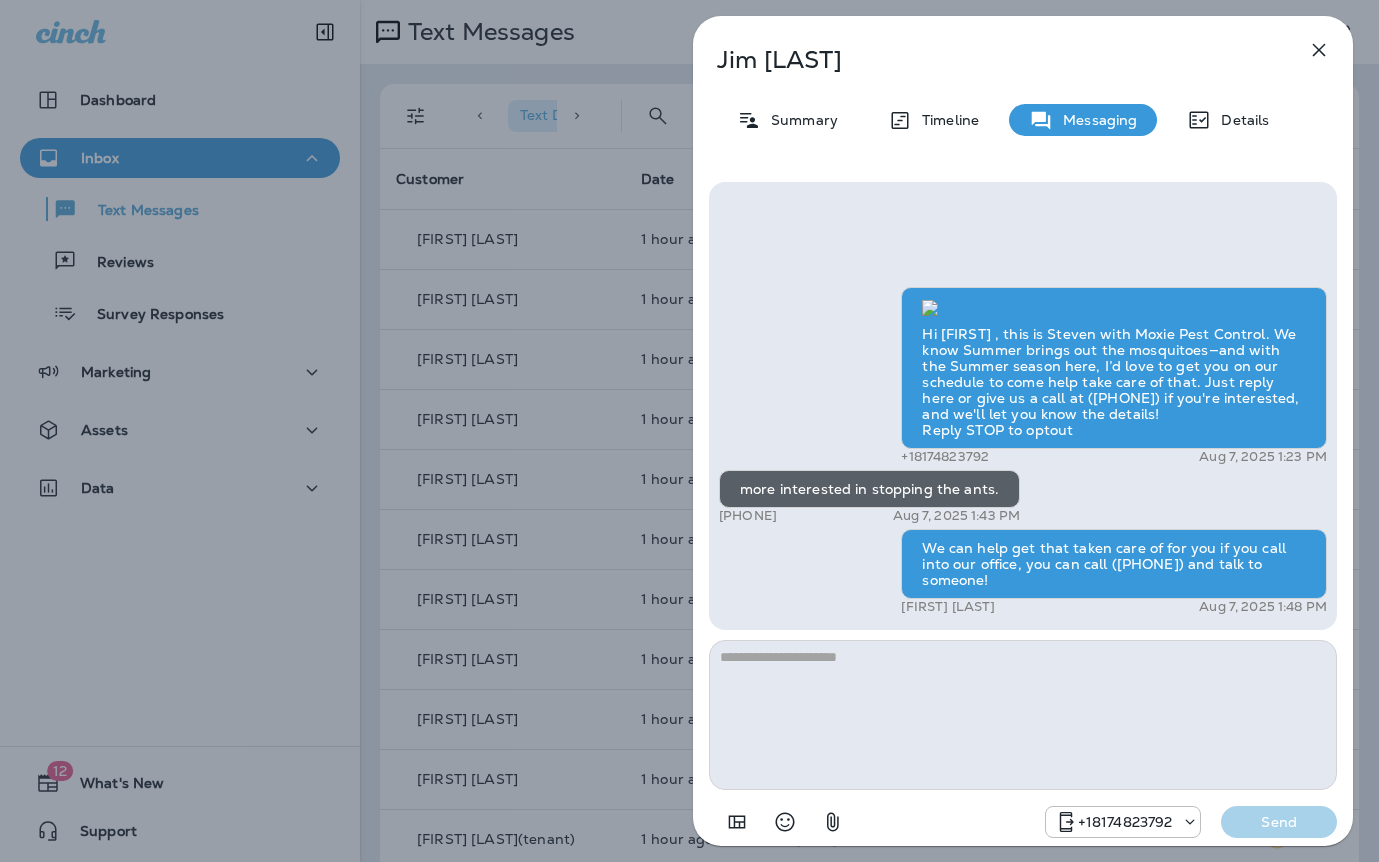 click on "Hi [FIRST] , this is Steven with Moxie Pest Control. We know Summer brings out the mosquitoes—and with the Summer season here, I’d love to get you on our schedule to come help take care of that. Just reply here or give us a call at ([PHONE]) if you're interested, and we'll let you know the details!
Reply STOP to optout [PHONE] Aug 7, 2025 1:23 PM more interested in stopping the ants.  [PHONE] Aug 7, 2025 1:43 PM We can help get that taken care of for you if you call into our office, you can call ([PHONE]) and talk to someone! [FIRST] [LAST] Aug 7, 2025 1:48 PM [PHONE] Send" at bounding box center (689, 431) 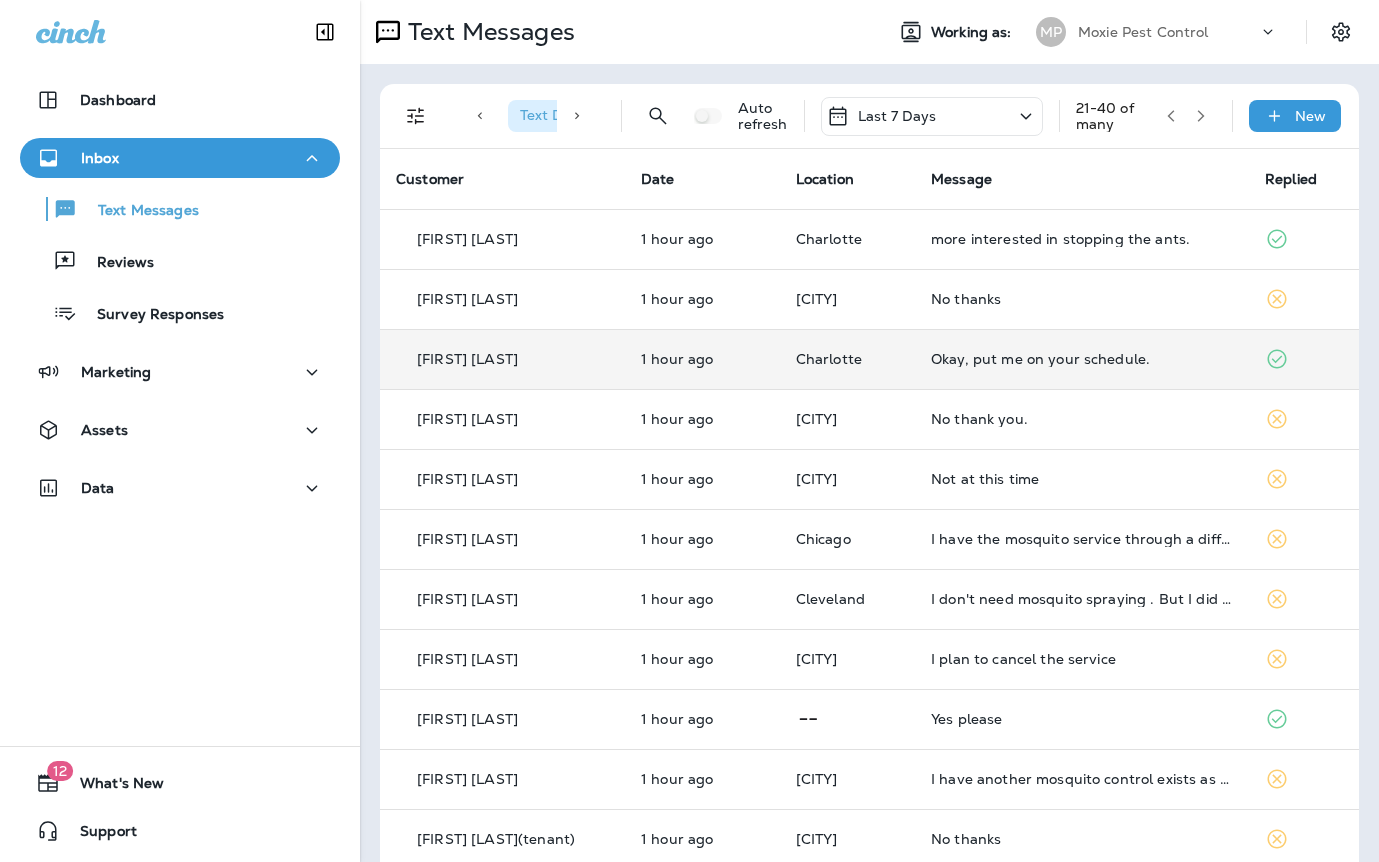 click on "Okay, put me on your schedule." at bounding box center [1082, 359] 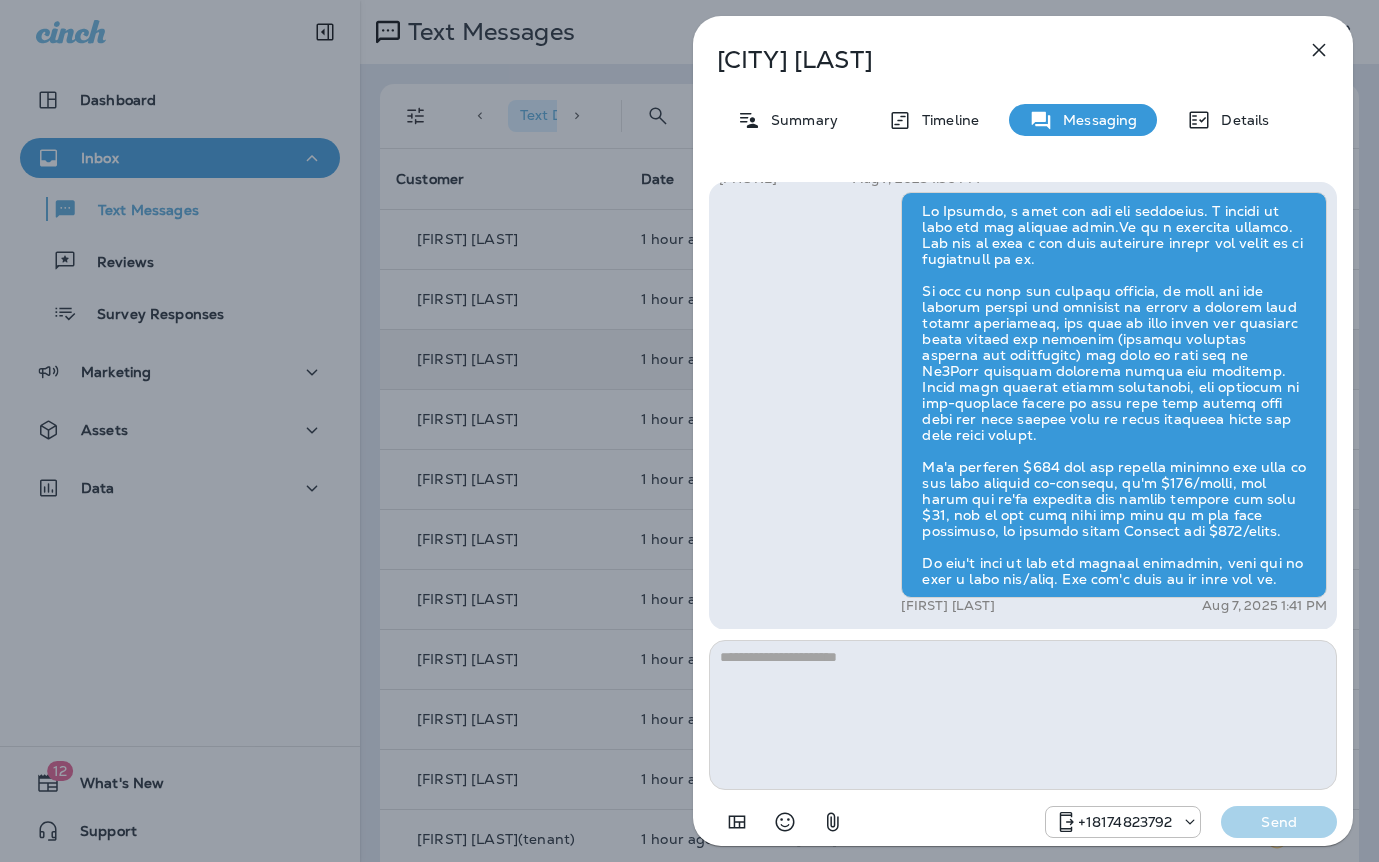 scroll, scrollTop: 0, scrollLeft: 0, axis: both 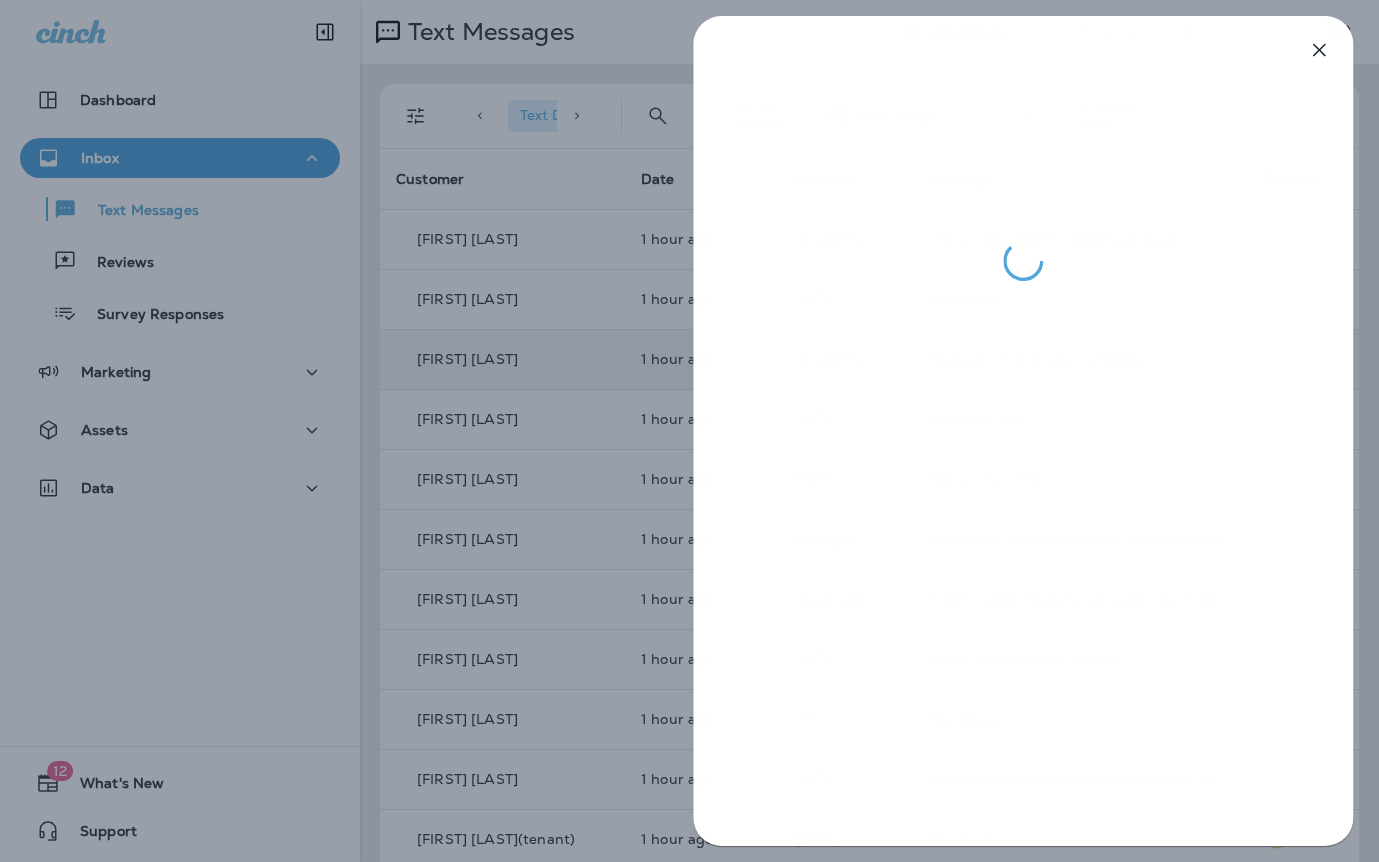 click at bounding box center (689, 431) 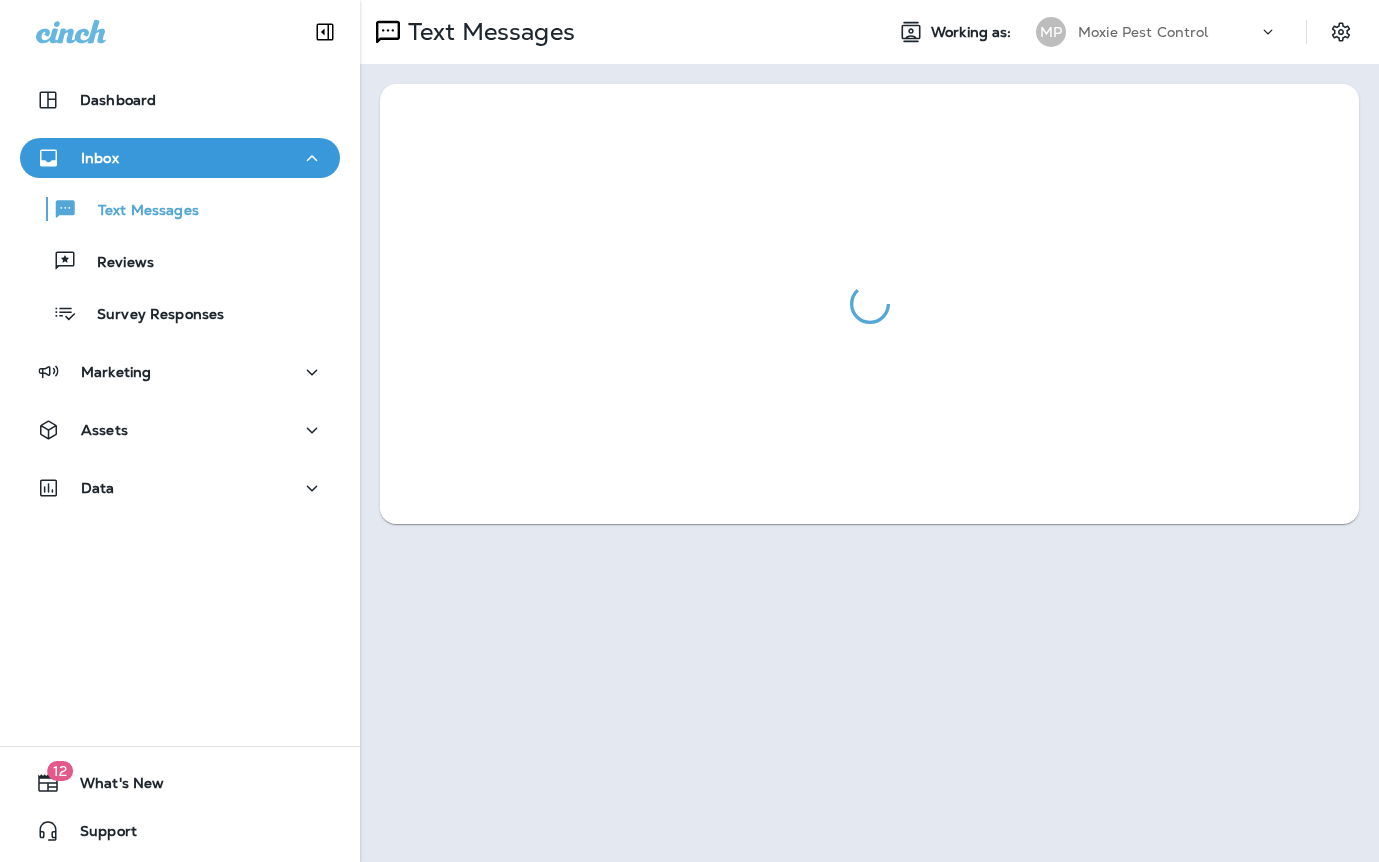 scroll, scrollTop: 0, scrollLeft: 0, axis: both 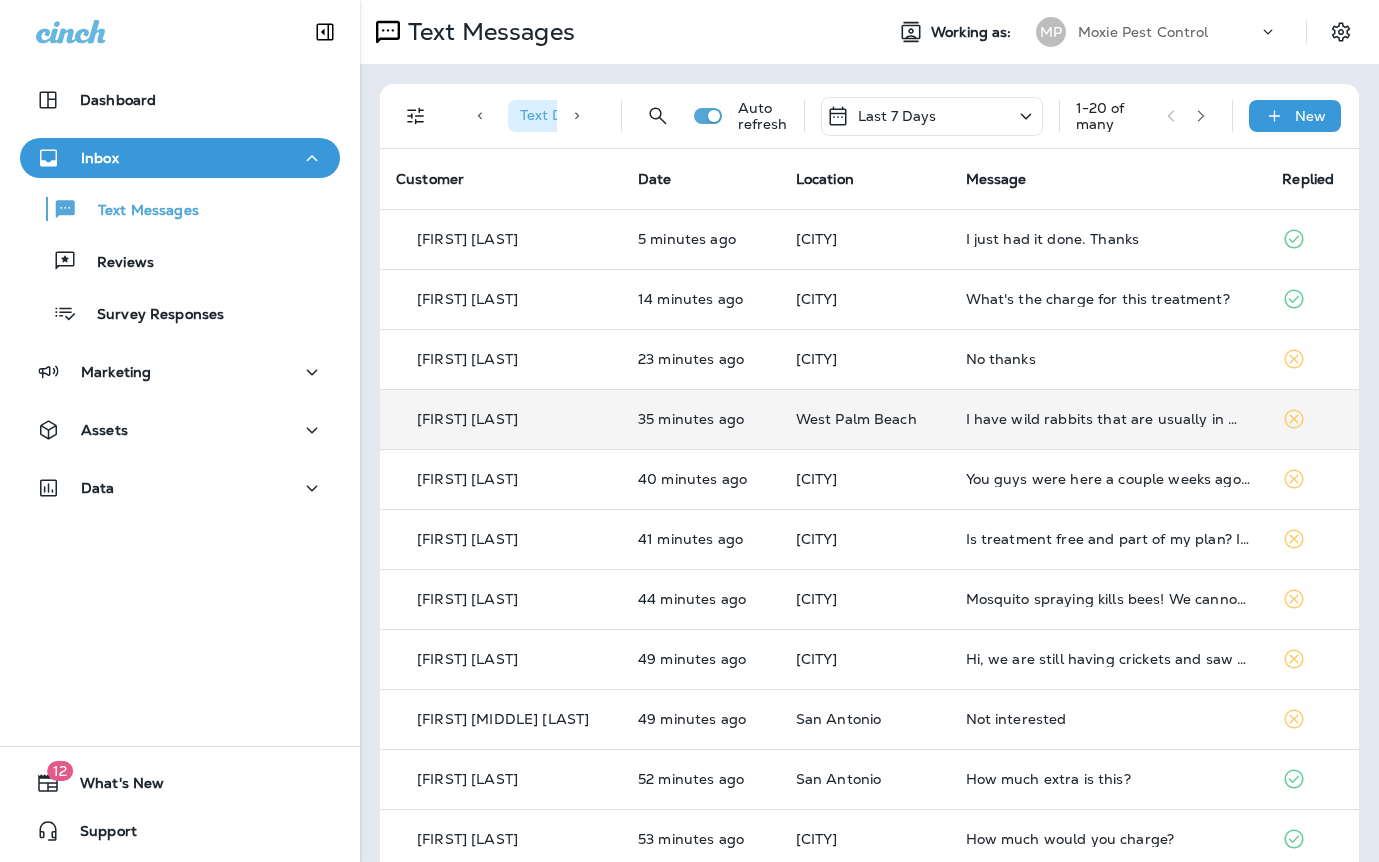 click on "I have wild rabbits that are usually in my yard nightly.  Will that affect them?" at bounding box center [1108, 419] 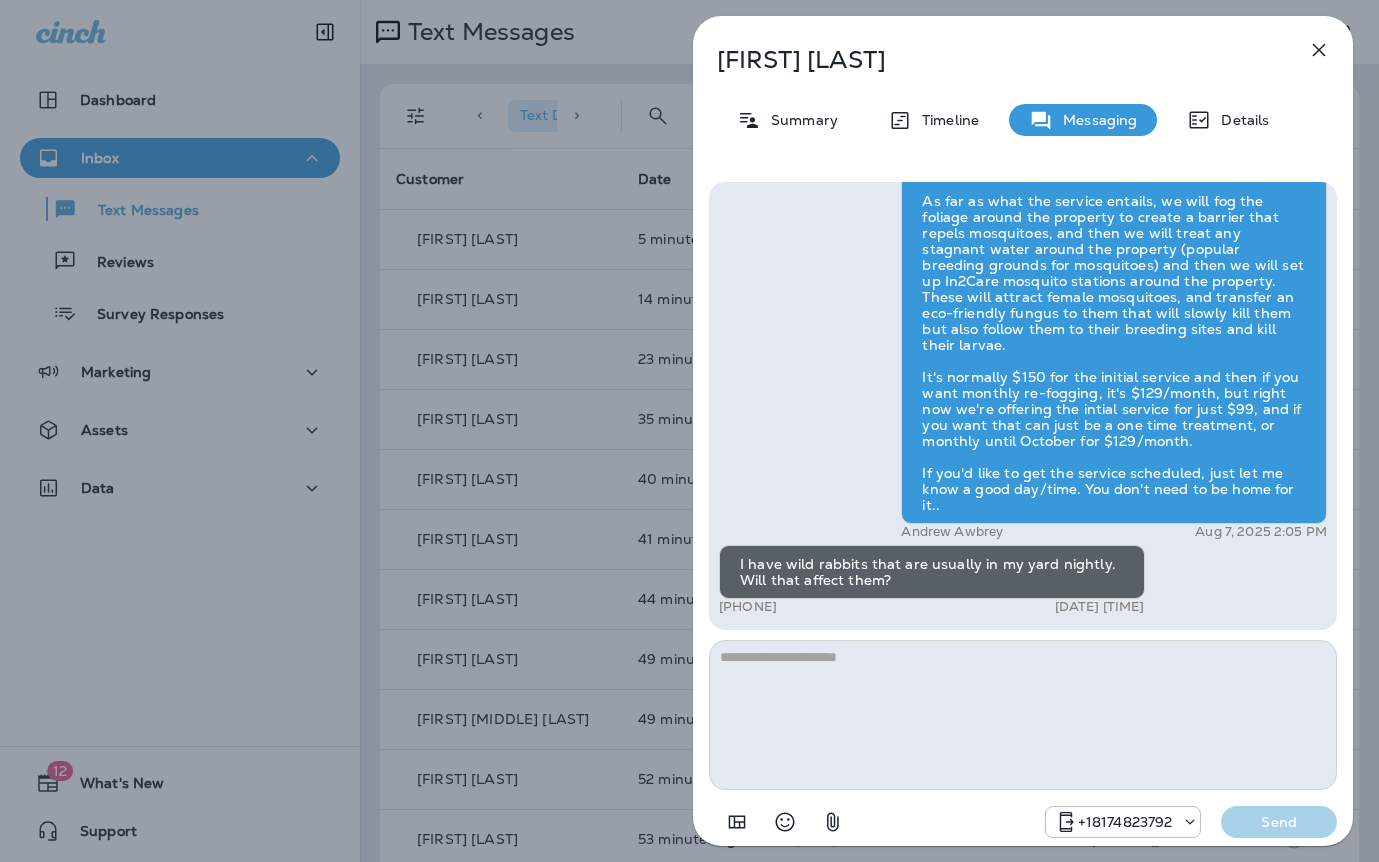 click on "Cristina   Figueroa Summary   Timeline   Messaging   Details     Hi Cristina , this is Steven with Moxie Pest Control. We know Summer brings out the mosquitoes—and with the Summer season here, I’d love to get you on our schedule to come help take care of that. Just reply here or give us a call at (817) 435-4922 if you're interested, and we'll let you know the details!
Reply STOP to optout +18174823792 Aug 7, 2025 1:23 PM Thank you Steven +1 (561) 396-3624 Aug 7, 2025 2:03 PM Andrew Awbrey Aug 7, 2025 2:05 PM I have wild rabbits that are usually in my yard nightly.  Will that affect them? +1 (561) 396-3624 Aug 7, 2025 2:30 PM +18174823792 Send" at bounding box center (689, 431) 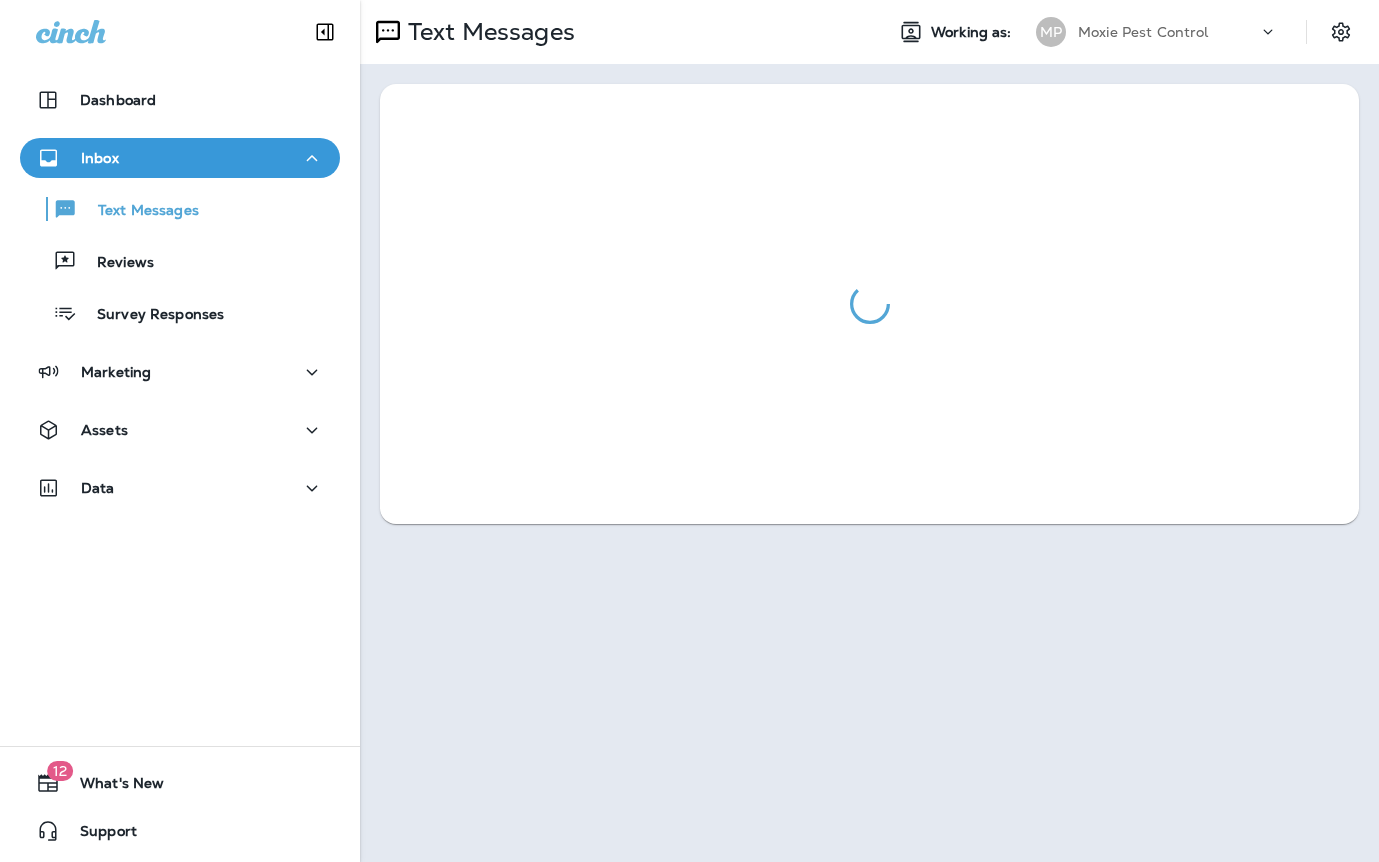 scroll, scrollTop: 0, scrollLeft: 0, axis: both 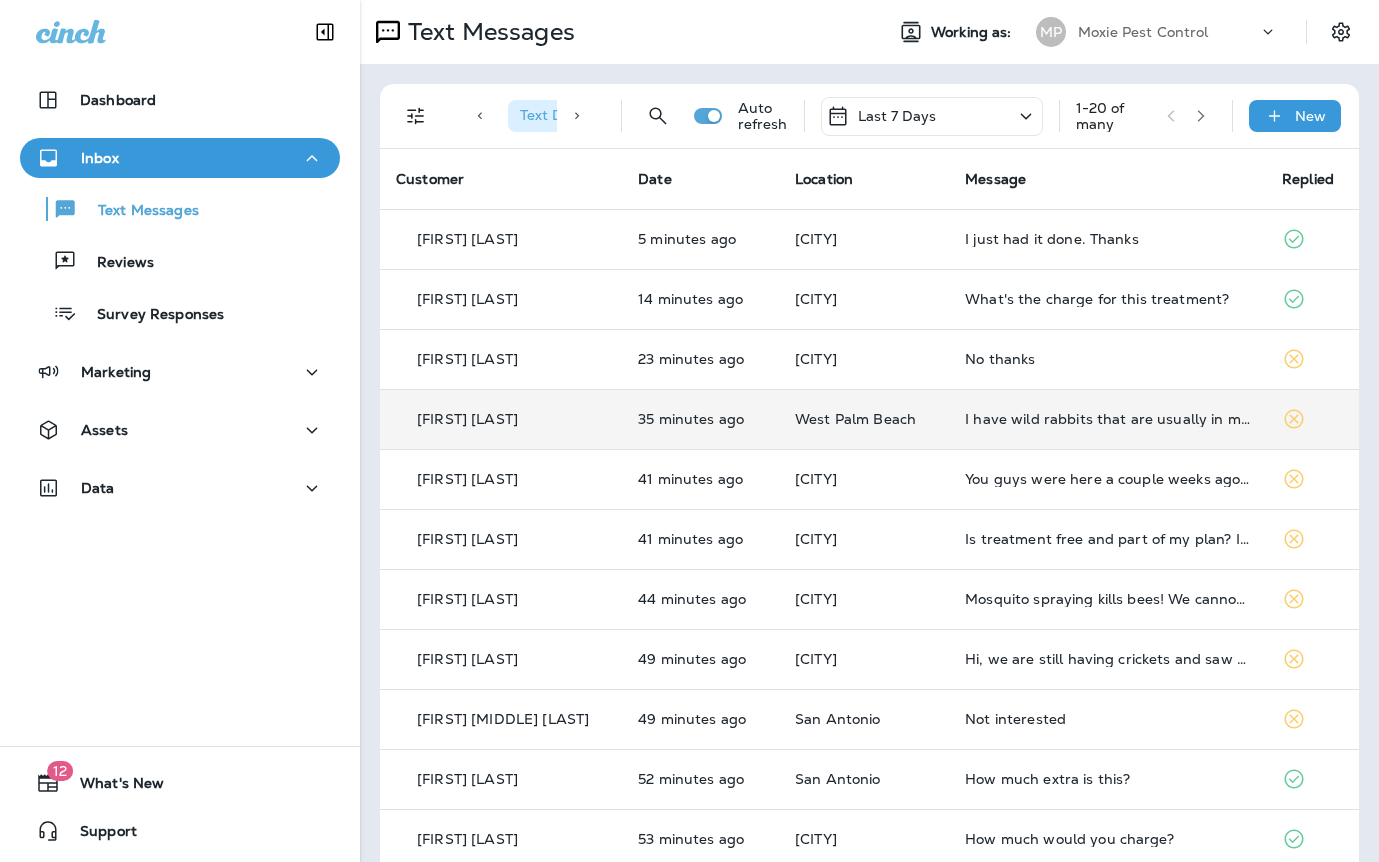 click on "West Palm Beach" at bounding box center (864, 419) 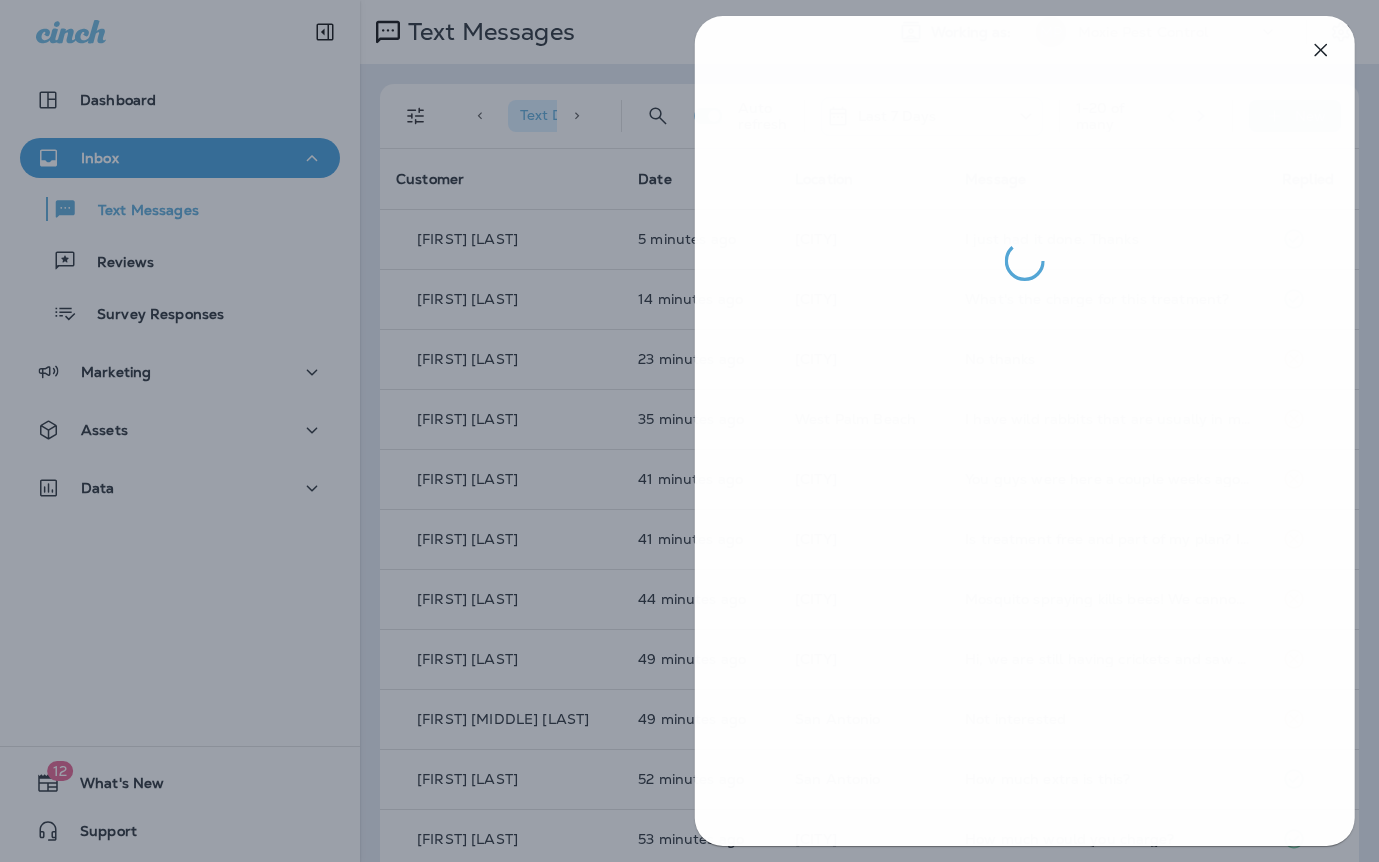 click at bounding box center (691, 431) 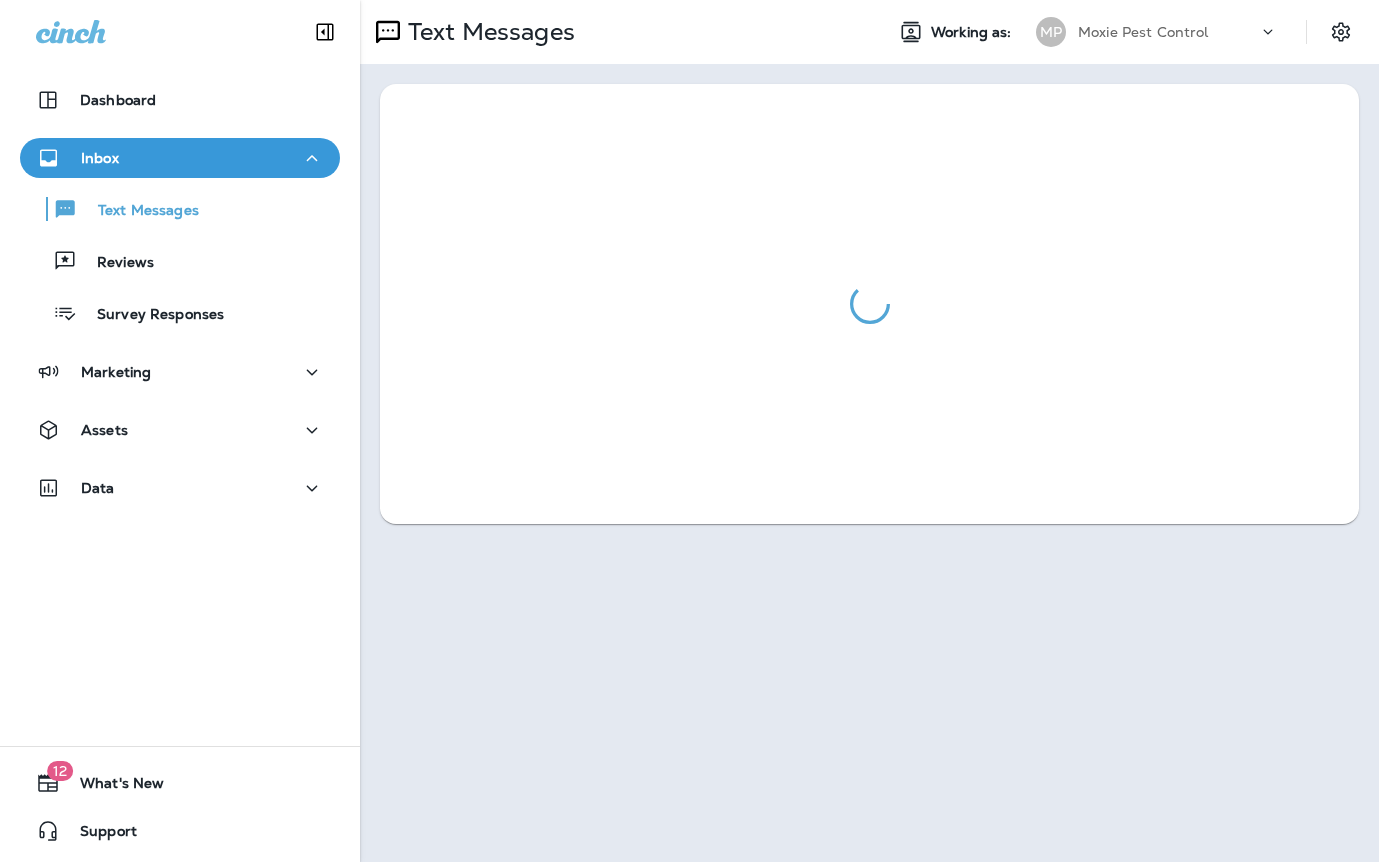 scroll, scrollTop: 0, scrollLeft: 0, axis: both 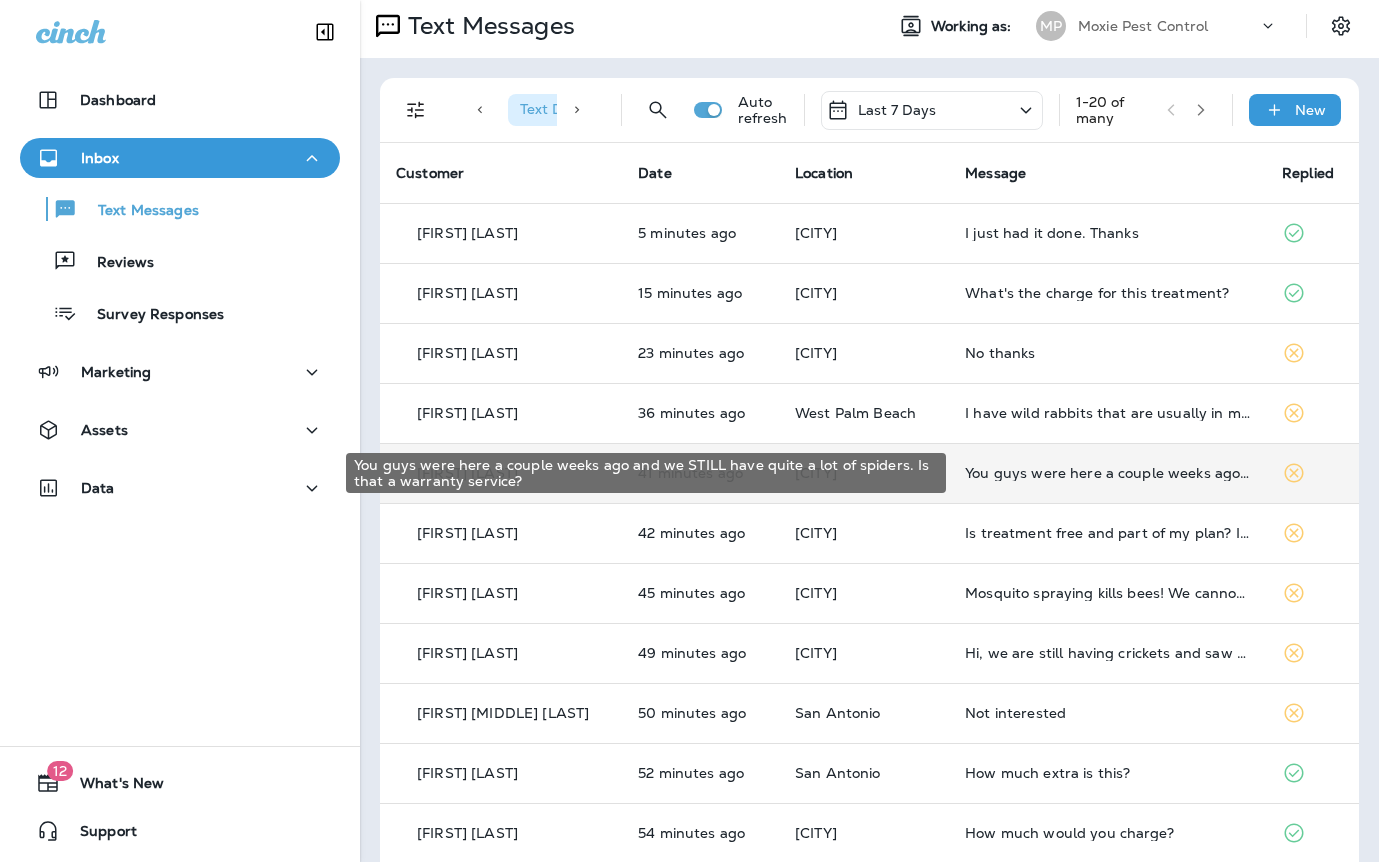 click on "You guys were here a couple weeks ago and we STILL have quite a lot of spiders.
Is that a warranty service?" at bounding box center (1107, 473) 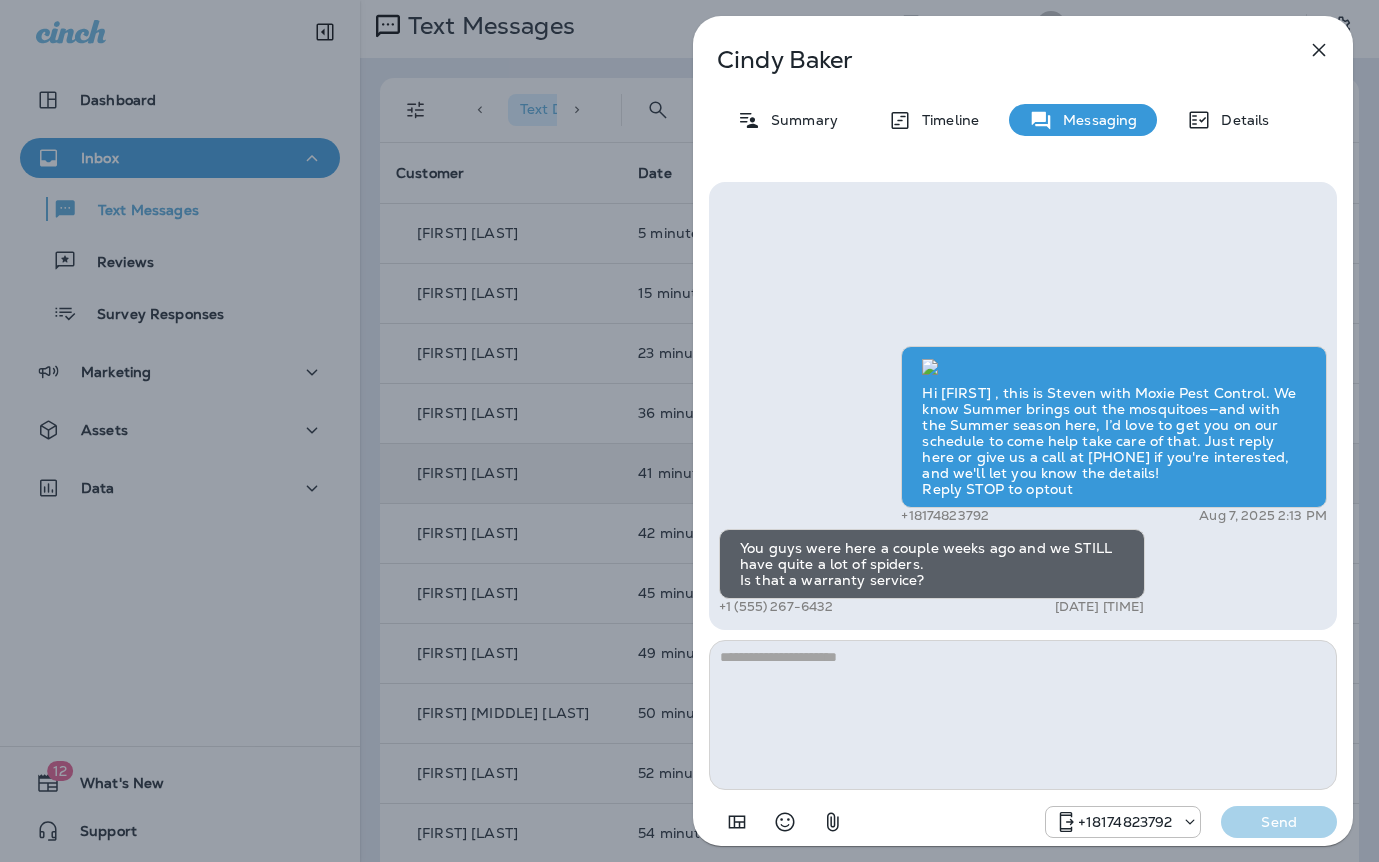 click on "[FIRST] [LAST] Summary Timeline Messaging Details Hi [FIRST] , this is Steven with Moxie Pest Control. We know Summer brings out the mosquitoes—and with the Summer season here, I’d love to get you on our schedule to come help take care of that. Just reply here or give us a call at [PHONE] if you're interested, and we'll let you know the details!
Reply STOP to optout [PHONE] Aug 7, 2025 2:13 PM You guys were here a couple weeks ago and we STILL have quite a lot of spiders.
Is that a warranty service? [PHONE] Aug 7, 2025 2:24 PM [PHONE] Send" at bounding box center [689, 431] 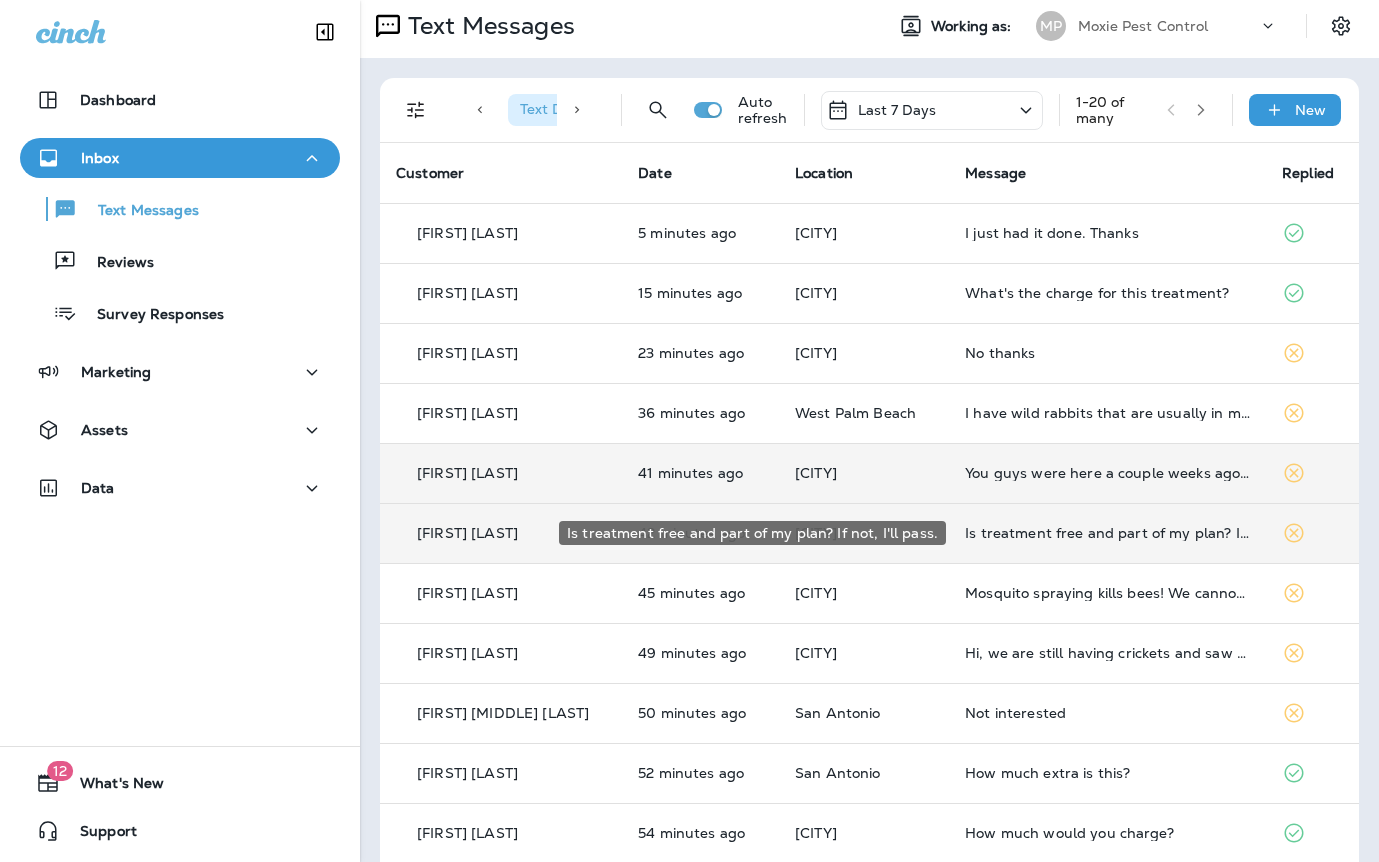 click on "Is treatment free and part of my plan? If not, I'll pass." at bounding box center [1107, 533] 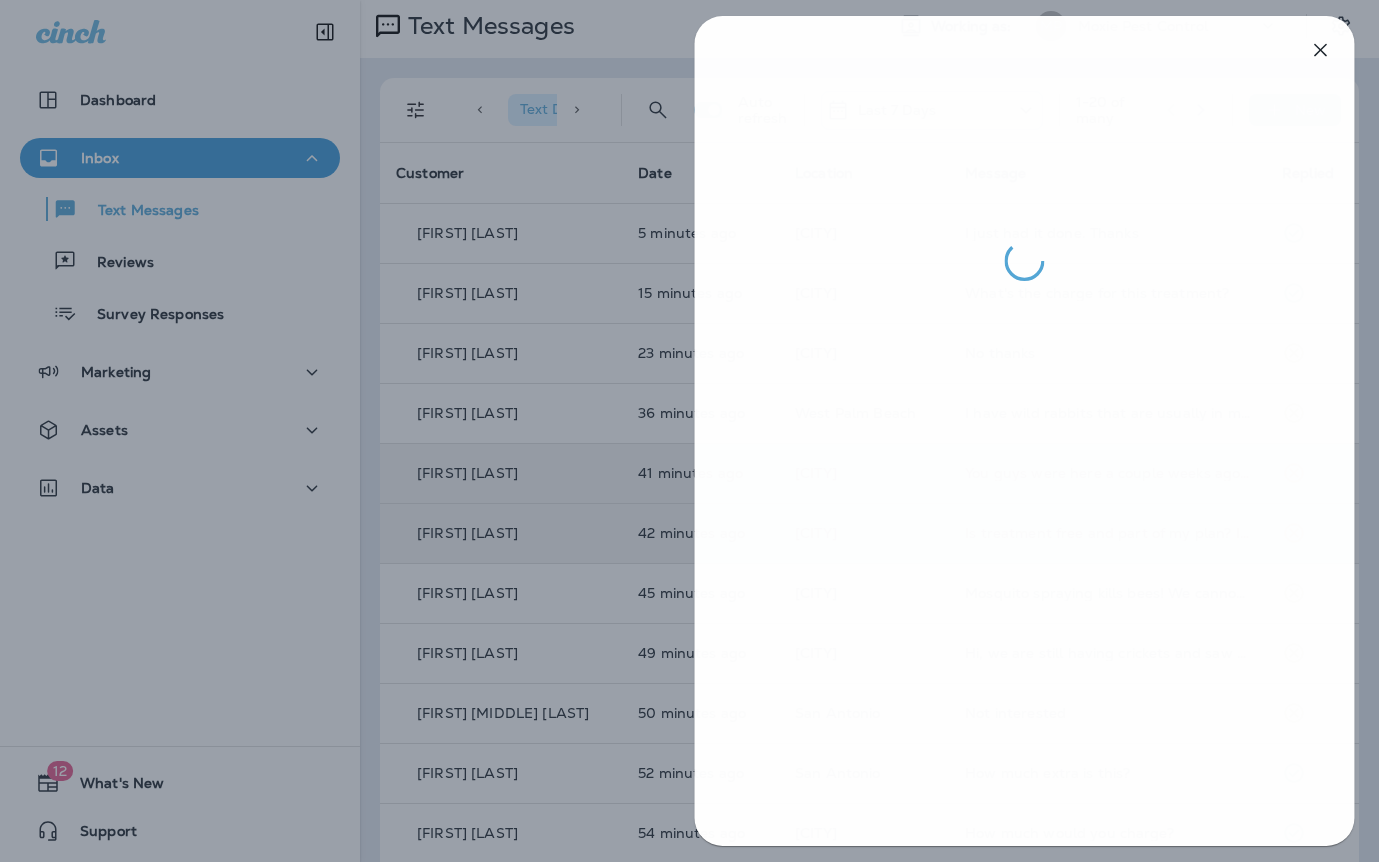 click at bounding box center (690, 431) 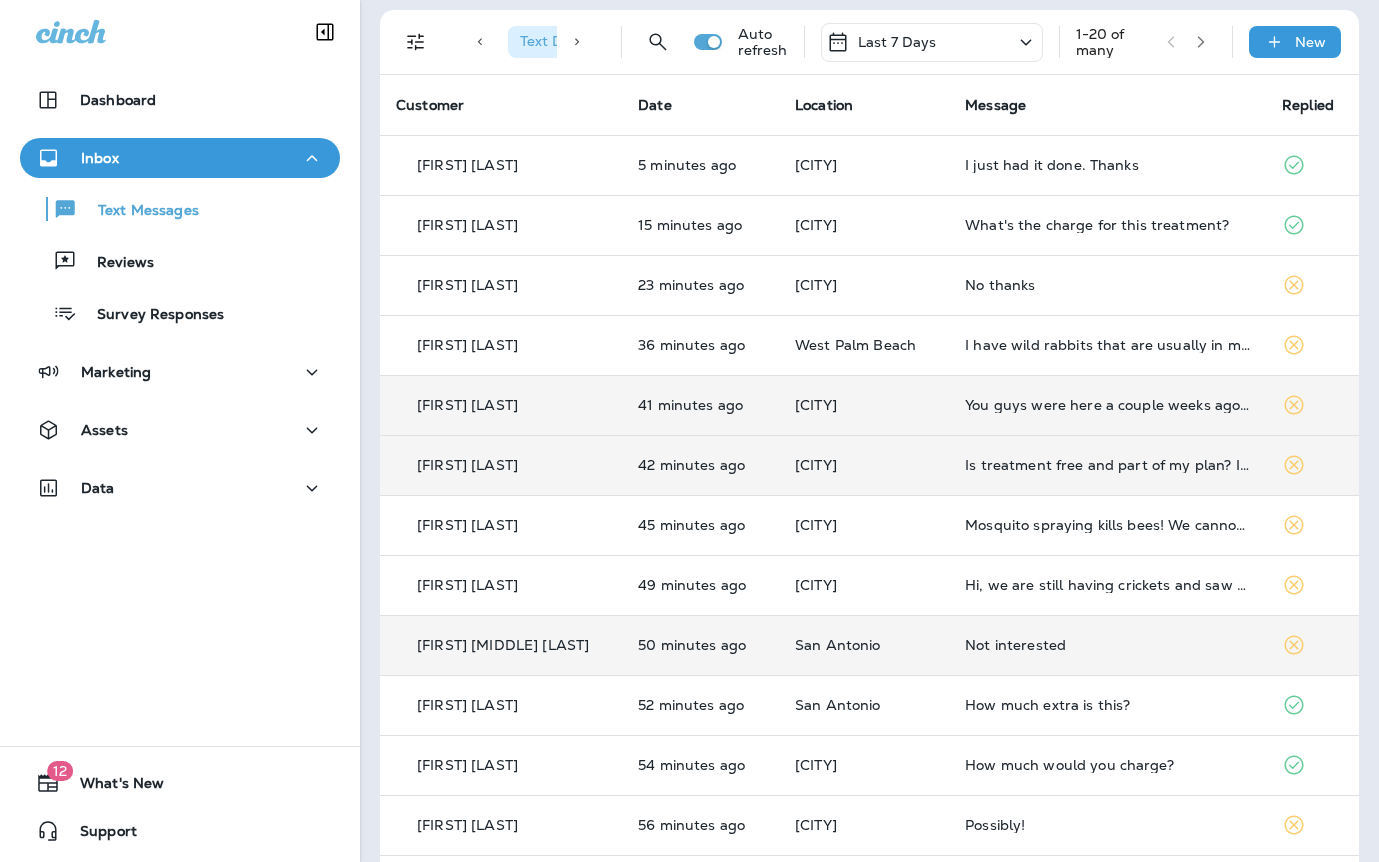 scroll, scrollTop: 106, scrollLeft: 0, axis: vertical 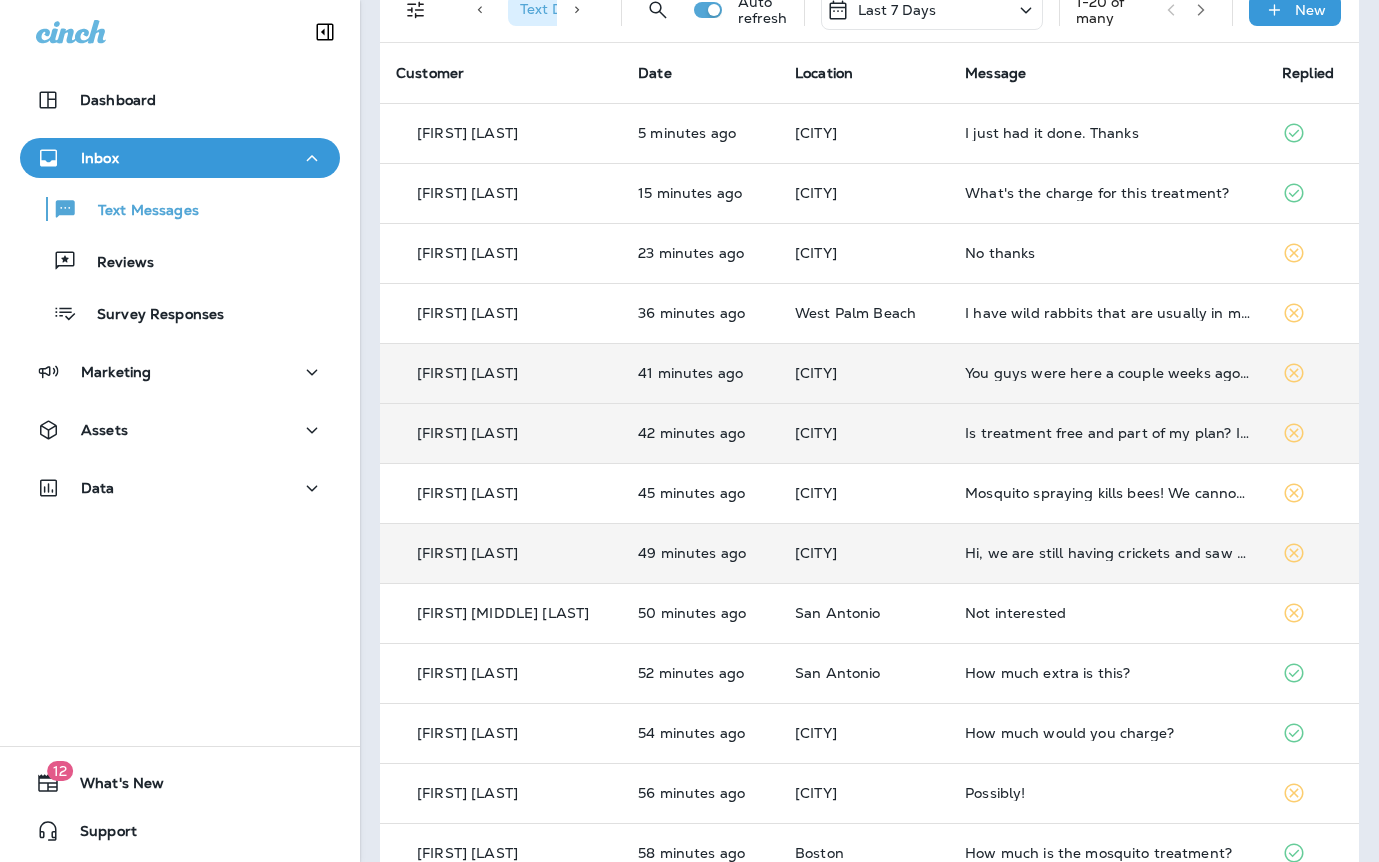 click on "Hi, we are still having crickets and saw a black roach in our garage a day after being serviced" at bounding box center [1107, 553] 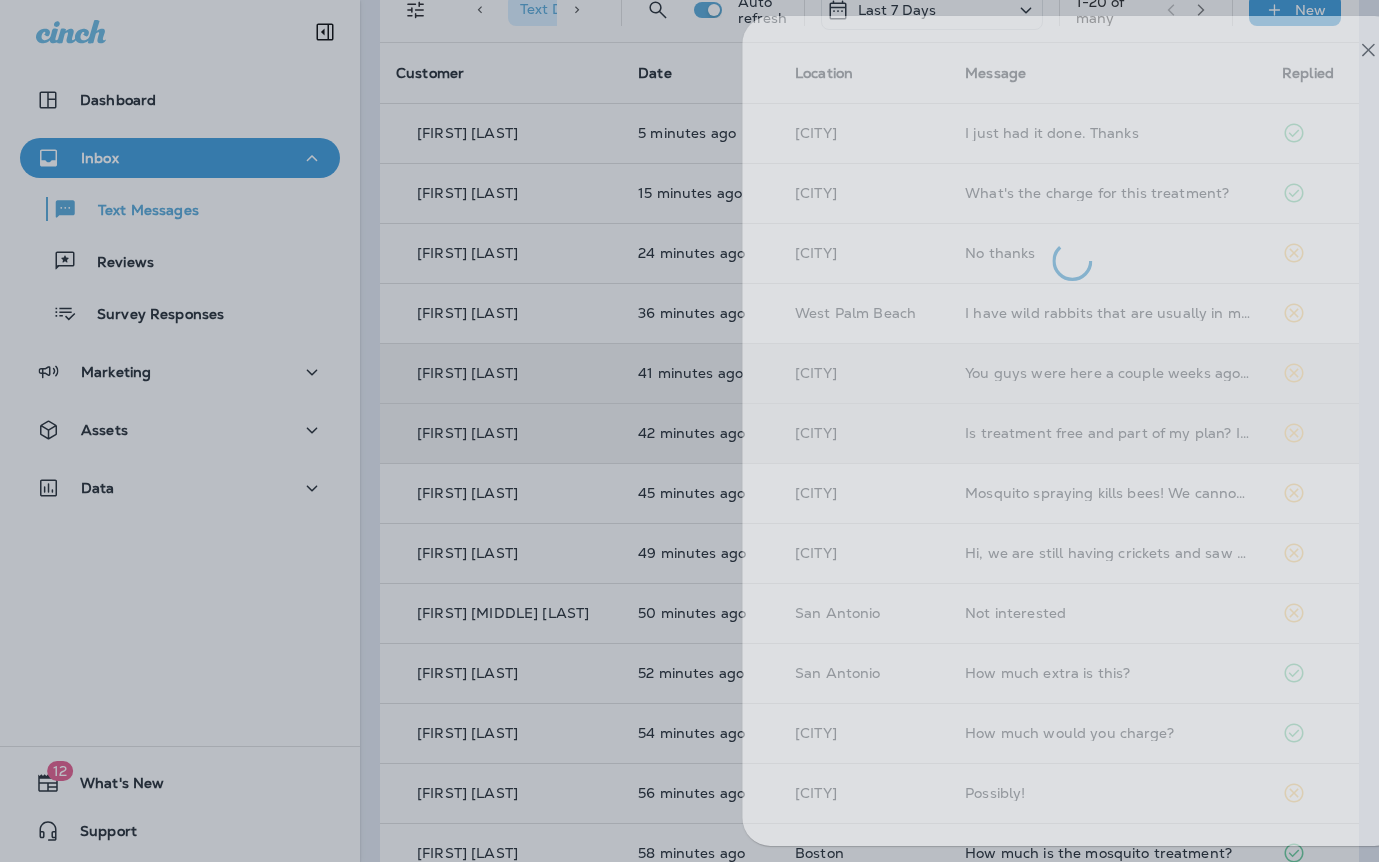 click at bounding box center (738, 431) 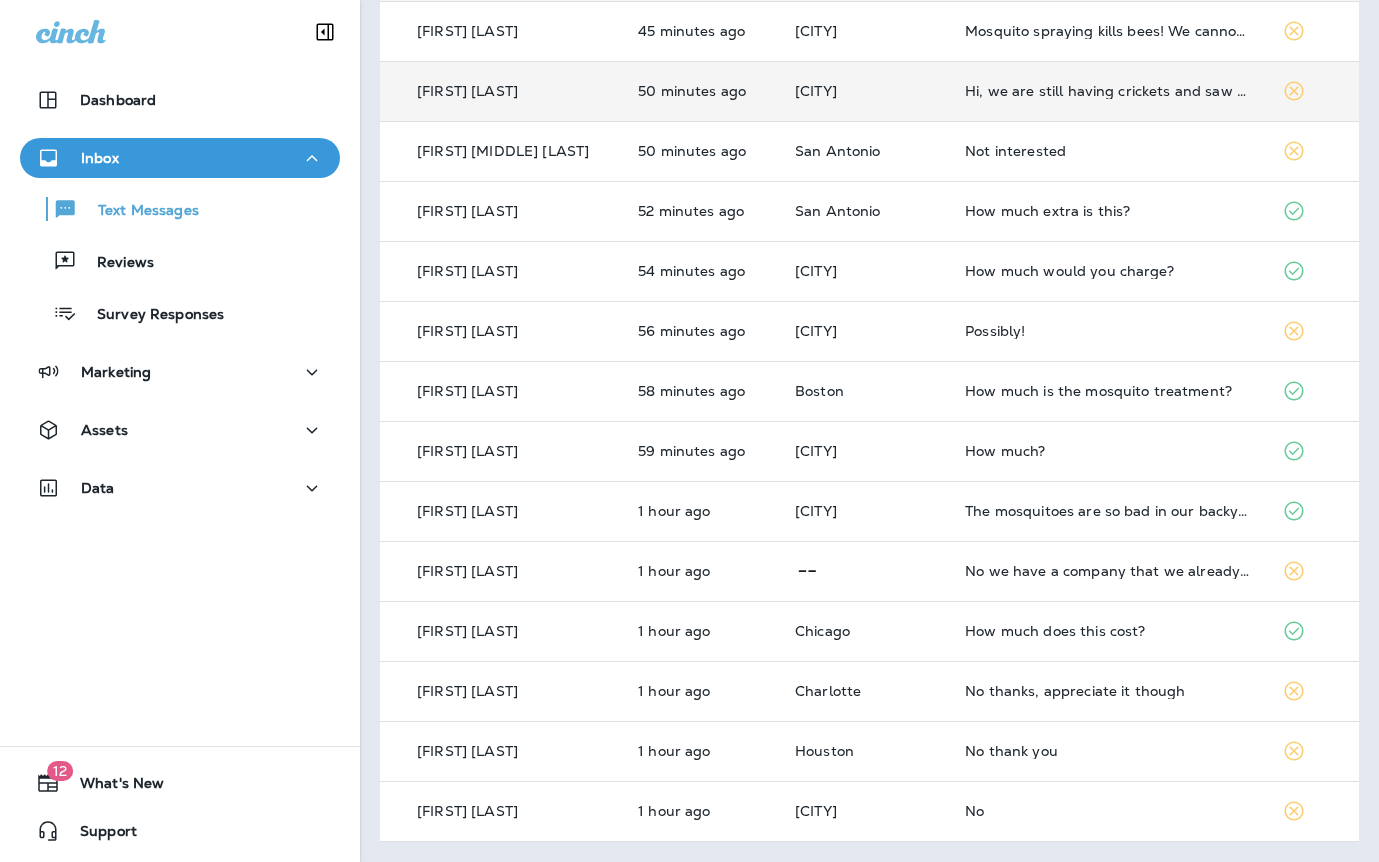 scroll, scrollTop: 0, scrollLeft: 0, axis: both 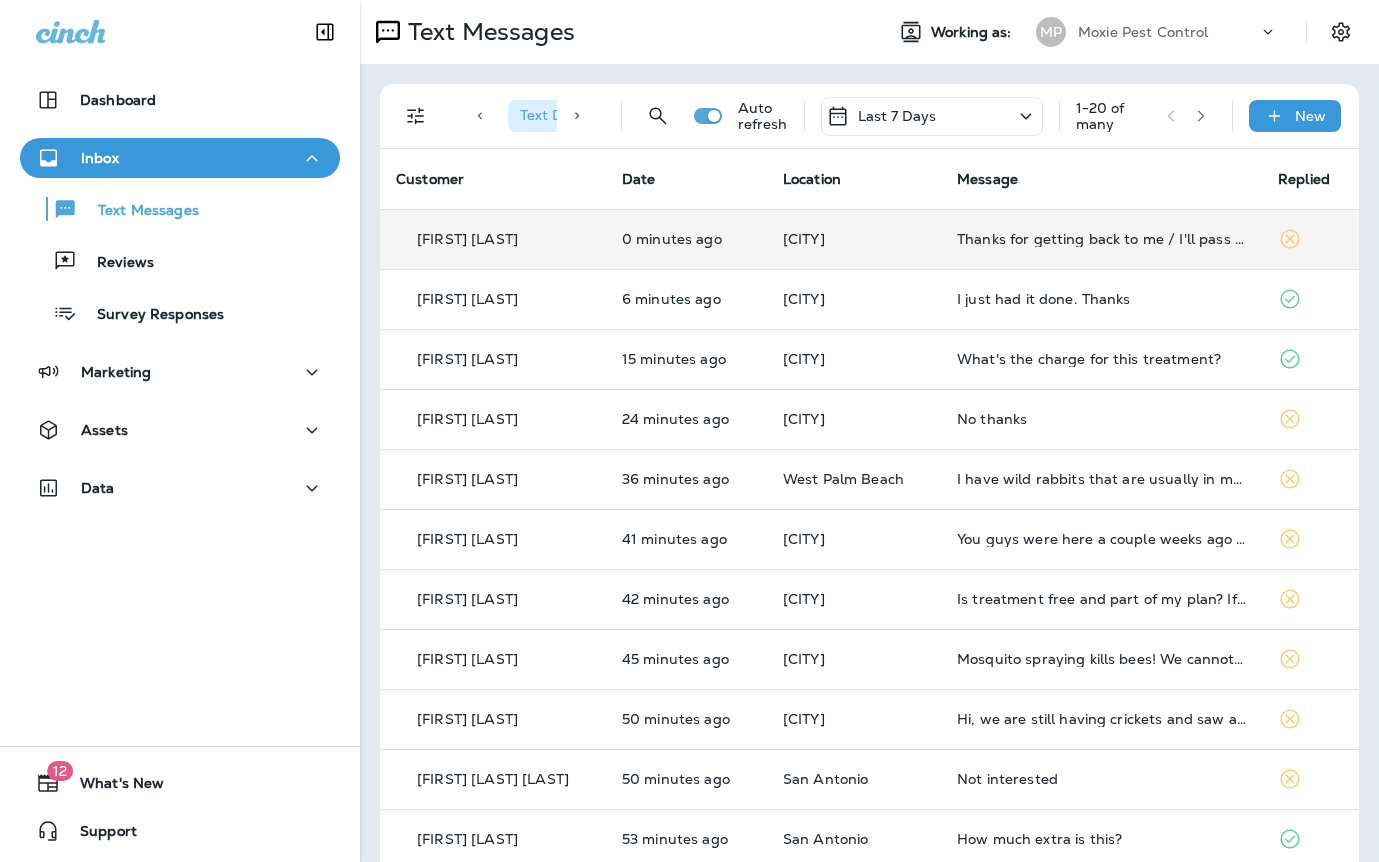 click on "[CITY]" at bounding box center [804, 239] 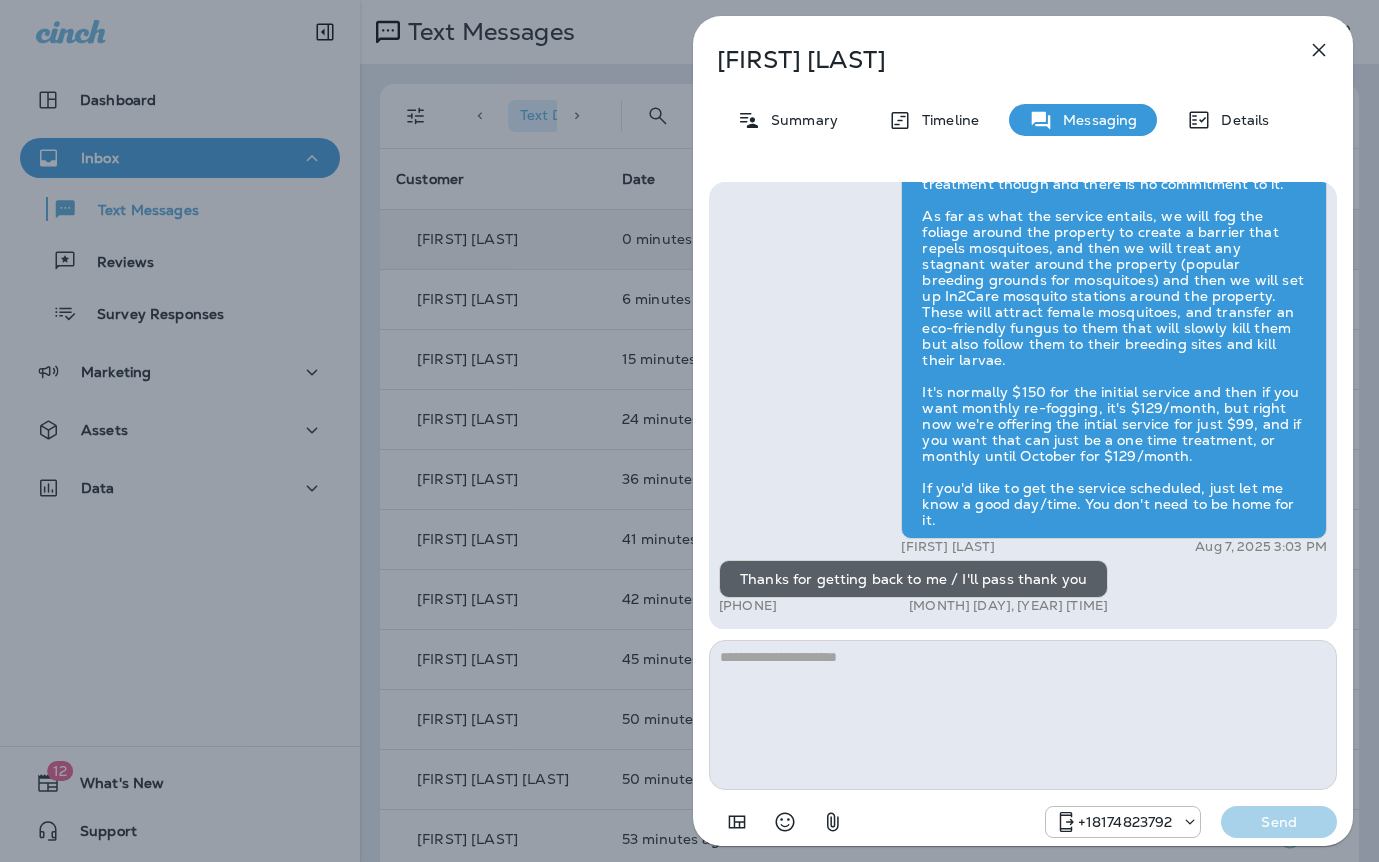 scroll, scrollTop: -2, scrollLeft: 0, axis: vertical 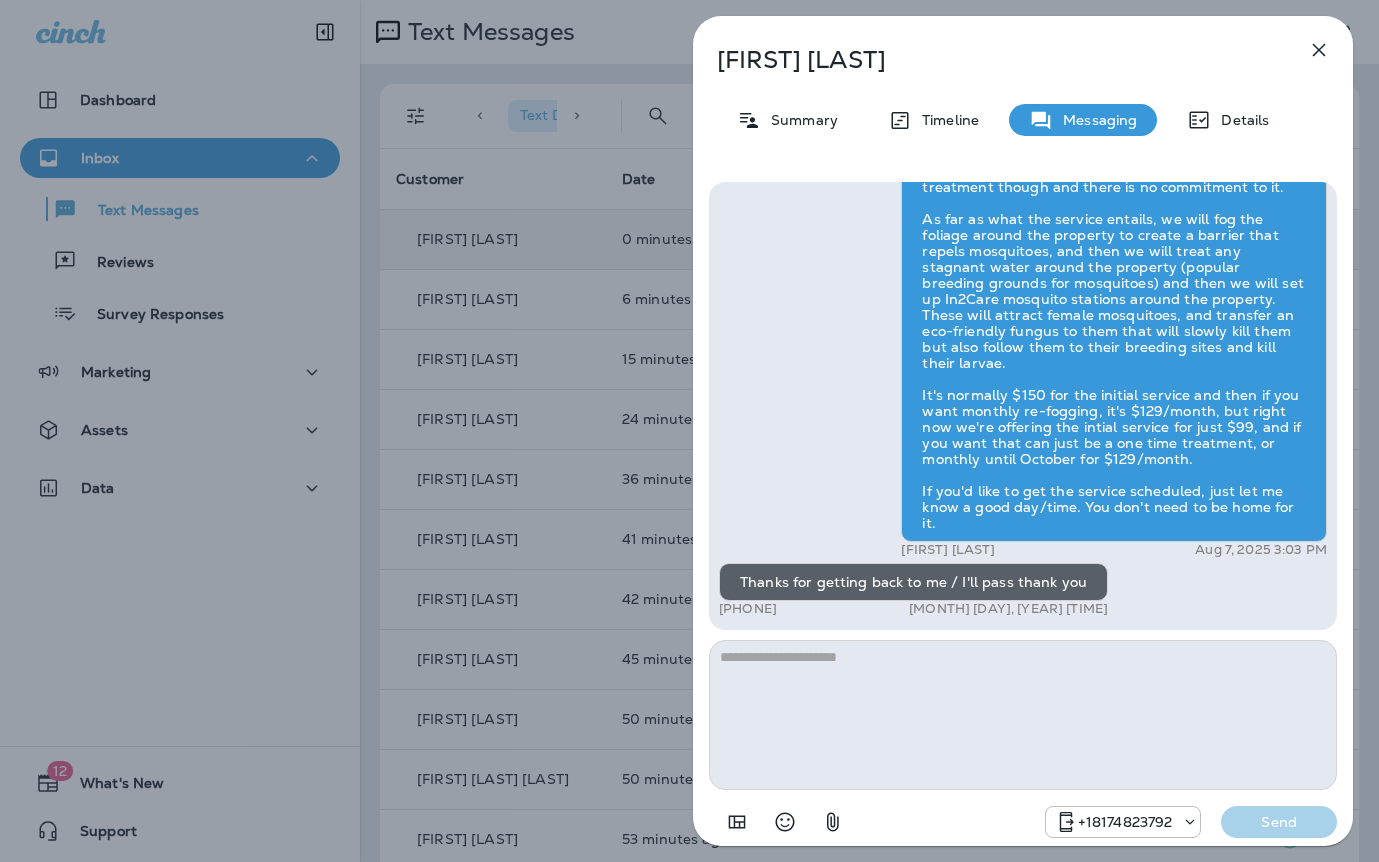 click on "Suzanne   Bieker Summary   Timeline   Messaging   Details     Hi Suzanne , this is Steven with Moxie Pest Control. We know Summer brings out the mosquitoes—and with the Summer season here, I’d love to get you on our schedule to come help take care of that. Just reply here or give us a call at (817) 435-4922 if you're interested, and we'll let you know the details!
Reply STOP to optout +18174823792 Aug 7, 2025 1:38 PM How much? +1 (303) 502-0677 Aug 7, 2025 2:07 PM Gavin Tobin Aug 7, 2025 3:03 PM Thanks for getting back to me / I'll pass thank you +1 (303) 502-0677 Aug 7, 2025 3:06 PM +18174823792 Send" at bounding box center (689, 431) 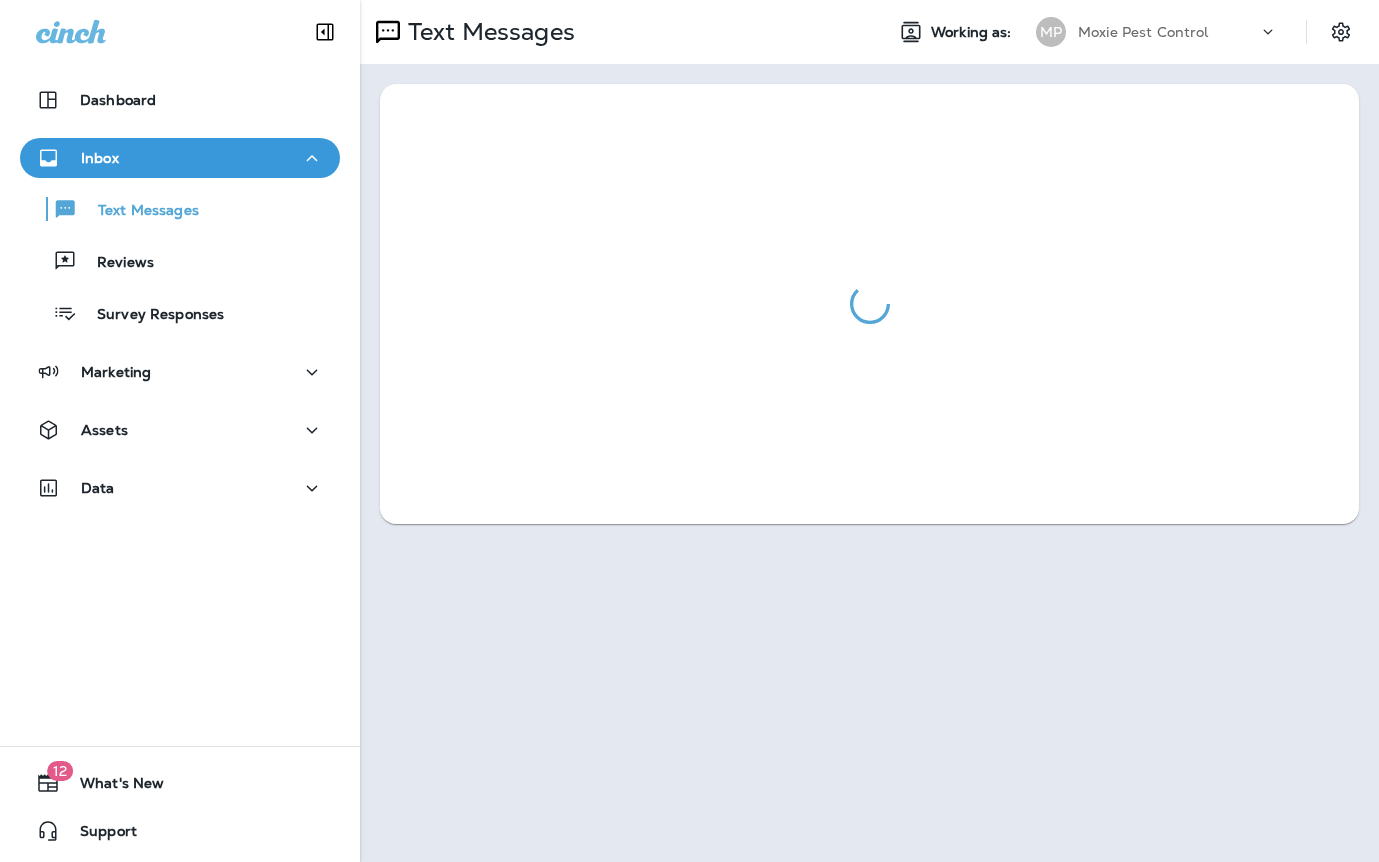 scroll, scrollTop: 0, scrollLeft: 0, axis: both 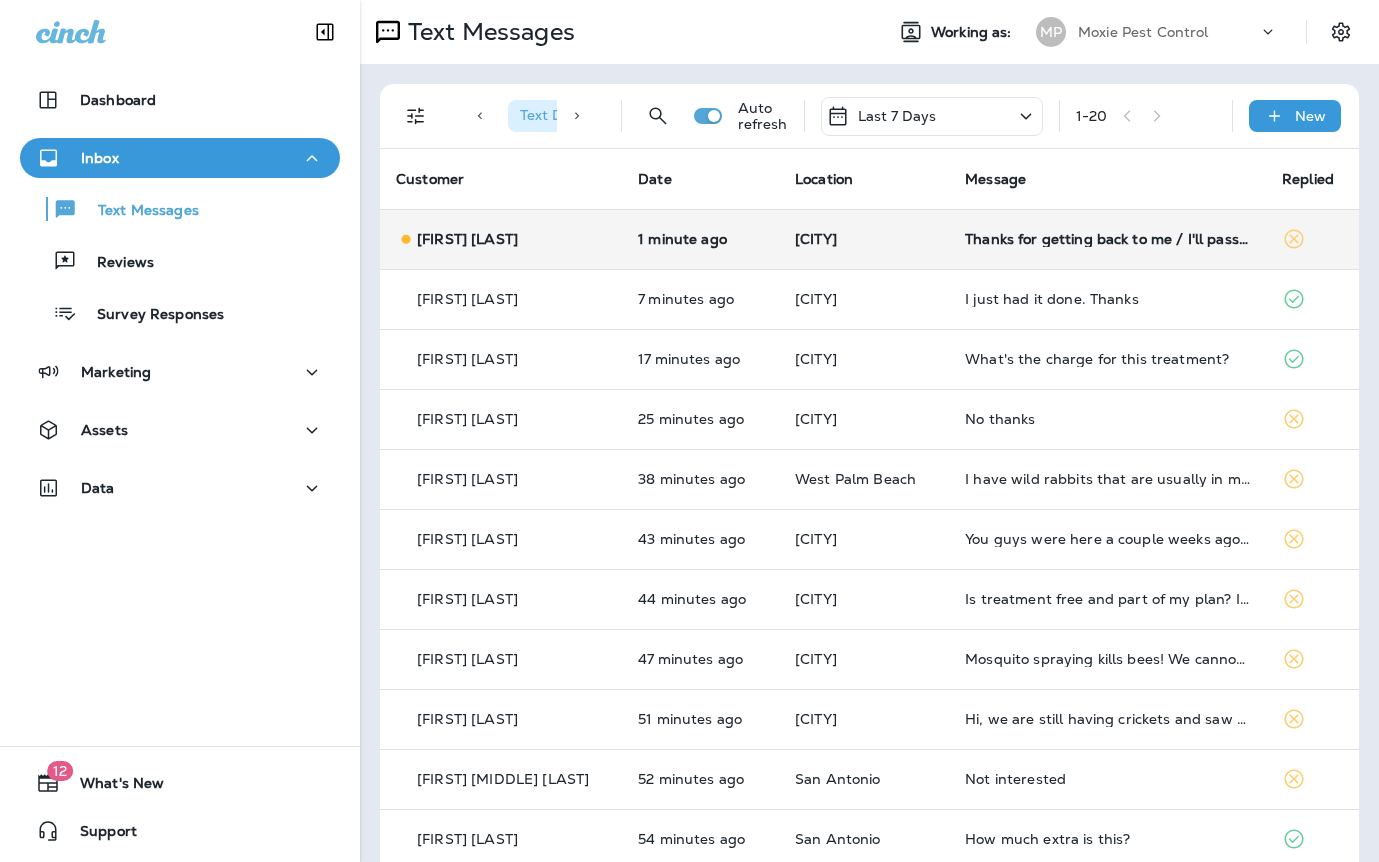 click on "Thanks for getting back to me / I'll pass thank you" at bounding box center (1107, 239) 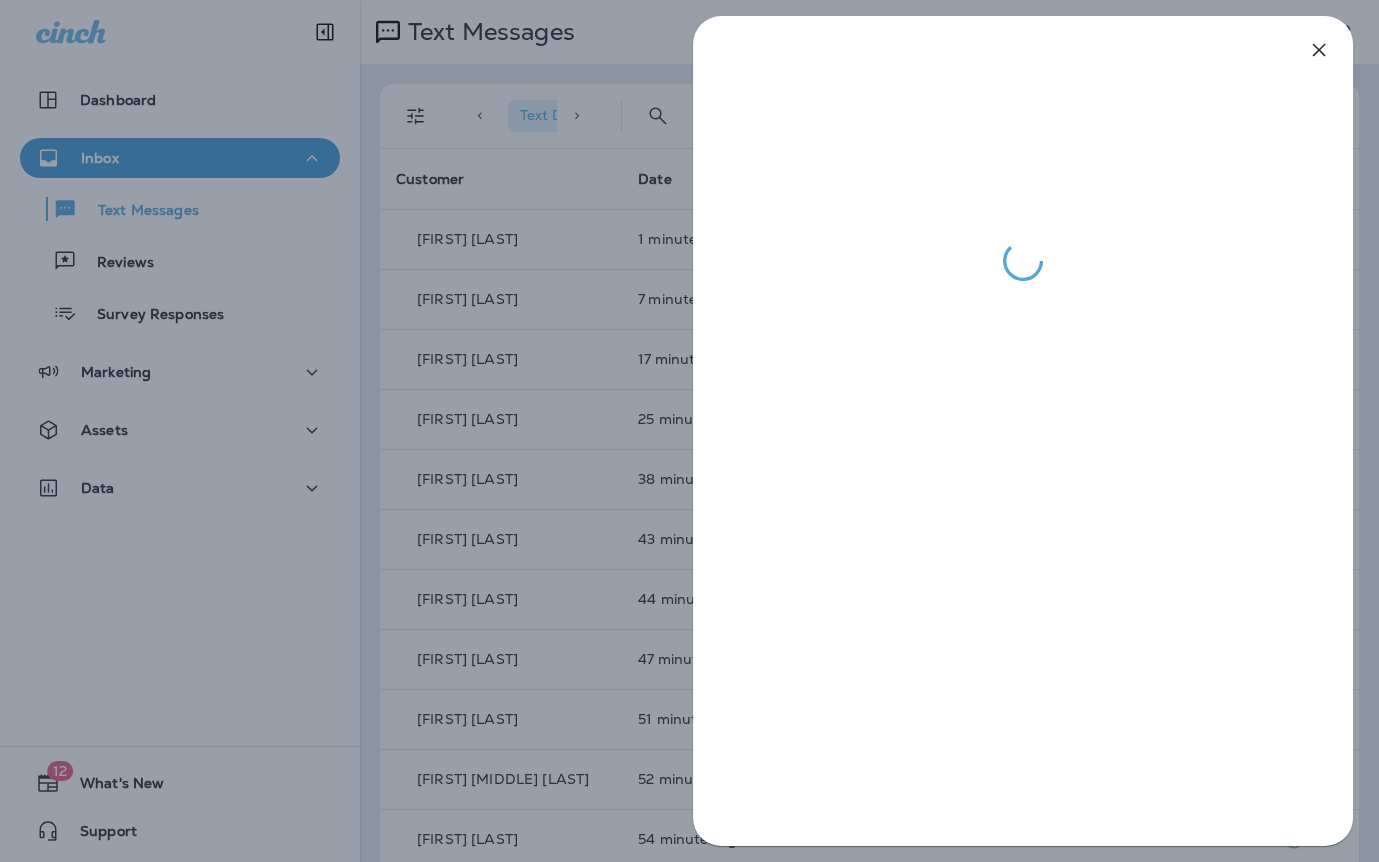 click at bounding box center (689, 431) 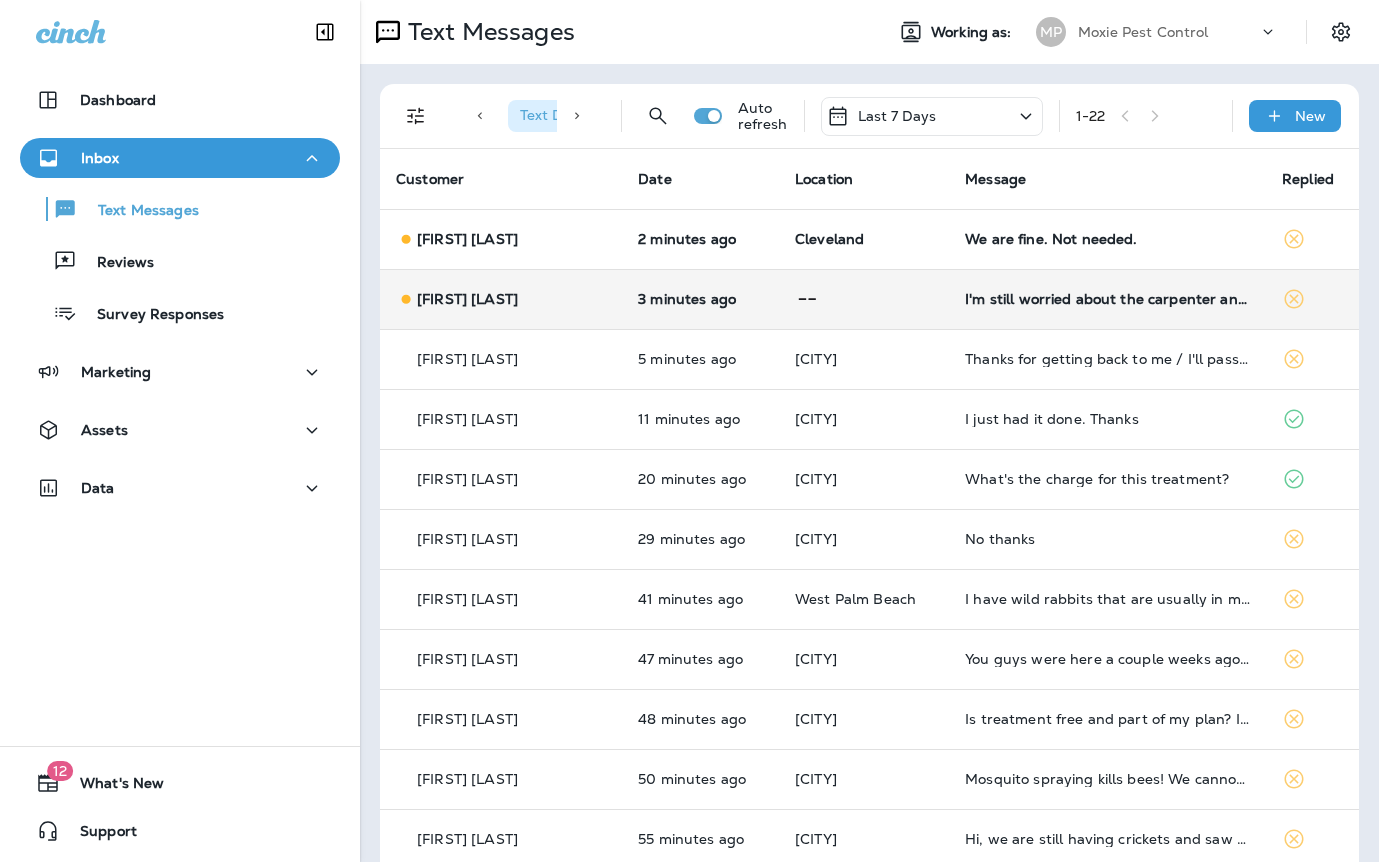 click on "I'm still worried about the carpenter ants" at bounding box center (1107, 299) 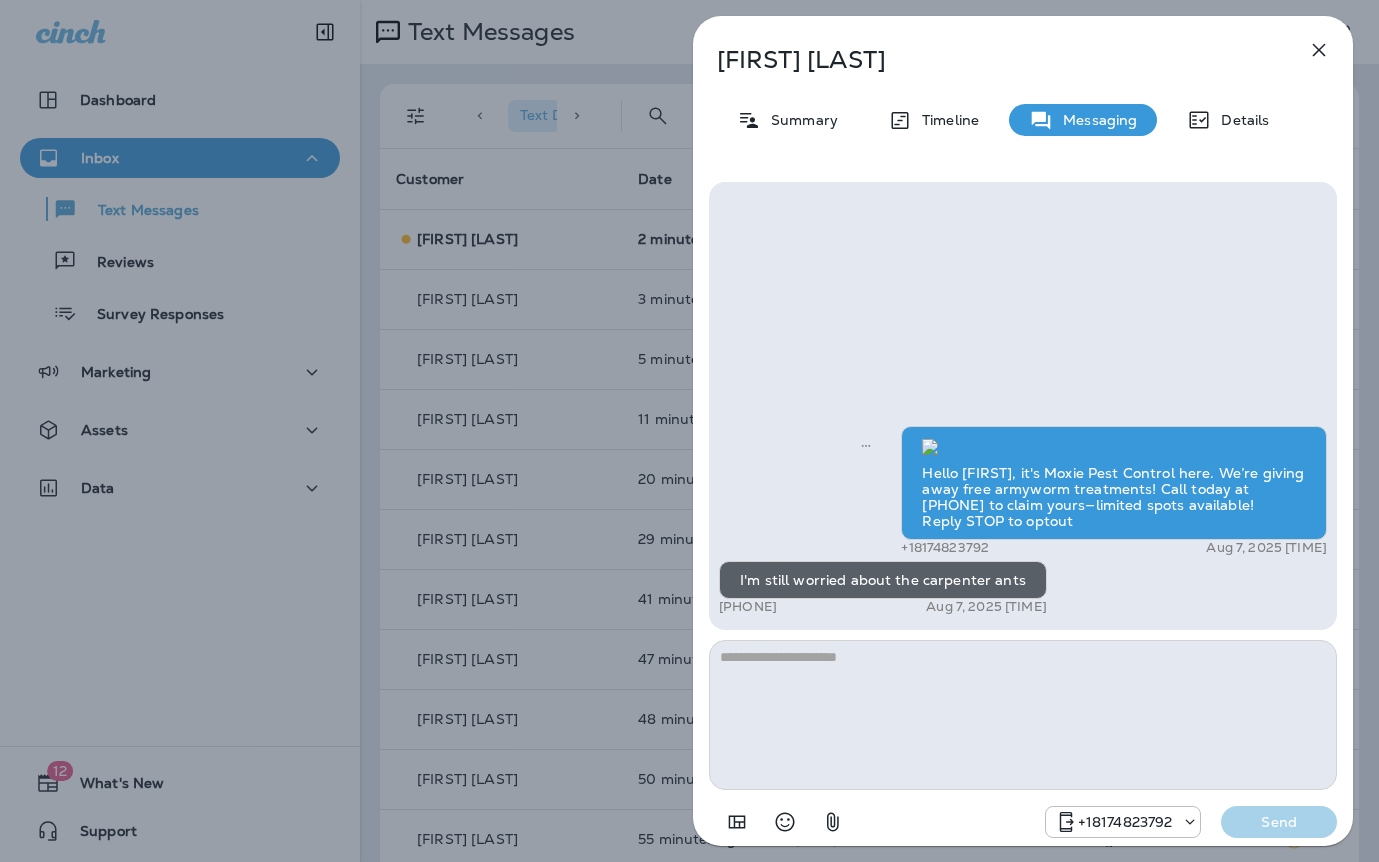 click on "[FIRST]   [LAST] Summary   Timeline   Messaging   Details     Hello [FIRST], it's Moxie Pest Control here. We’re giving away free armyworm treatments! Call today at [PHONE] to claim yours—limited spots available!
Reply STOP to optout [PHONE] Aug 7, 2025 [TIME] I'm still worried about the carpenter ants  [PHONE] Aug 7, 2025 [TIME] [PHONE] Send" at bounding box center (689, 431) 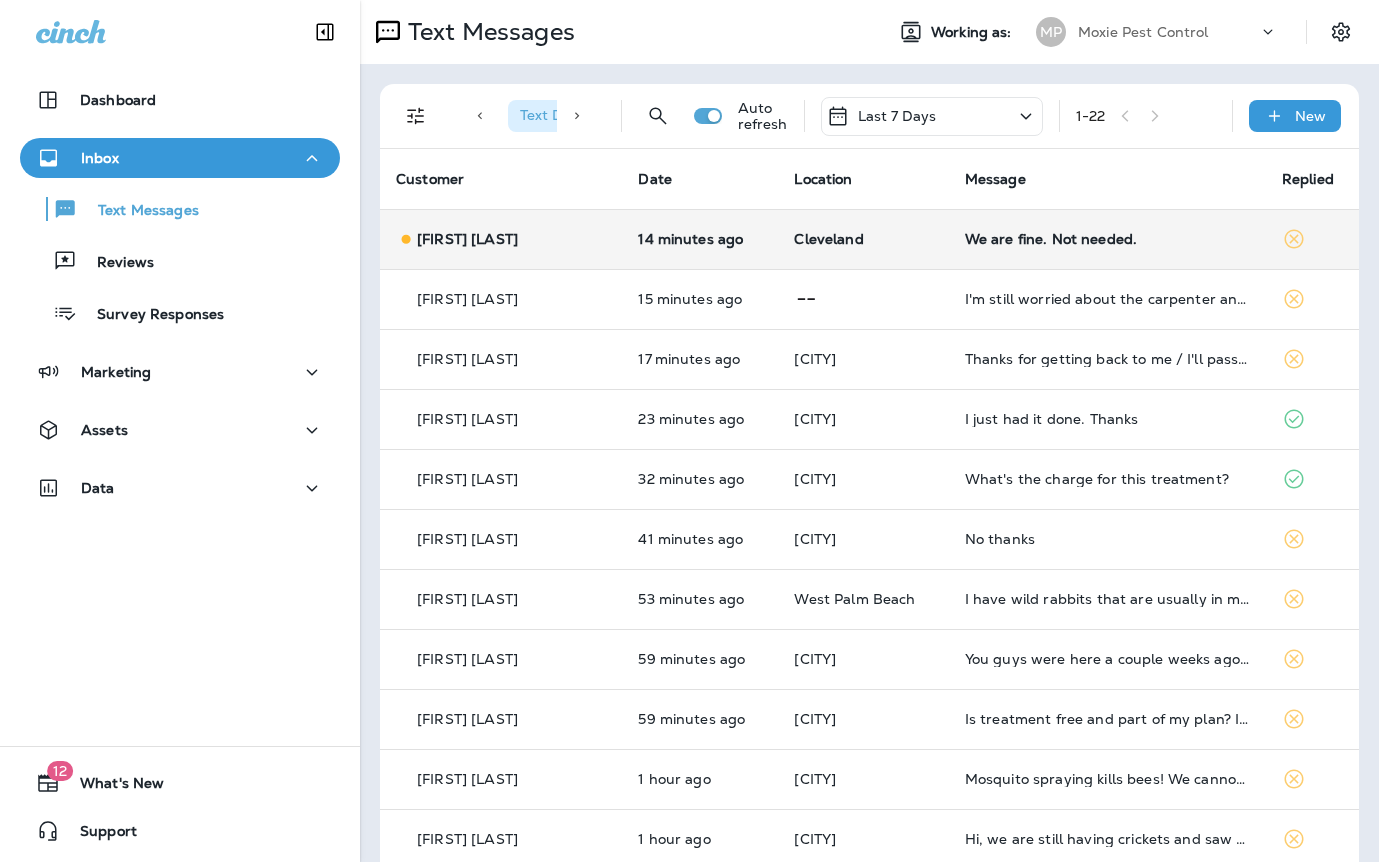 click on "We are fine. Not needed." at bounding box center (1107, 239) 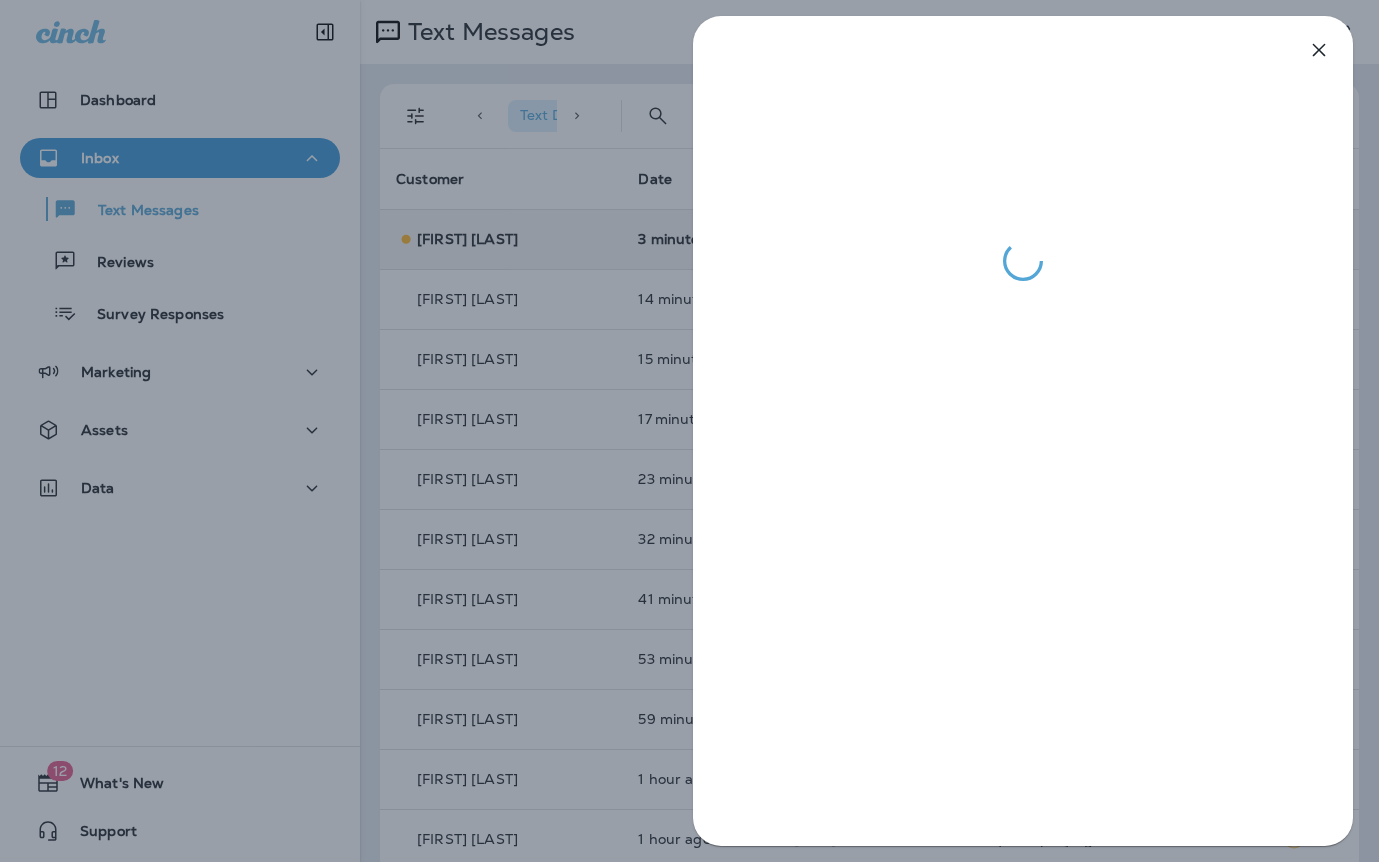 click at bounding box center [689, 431] 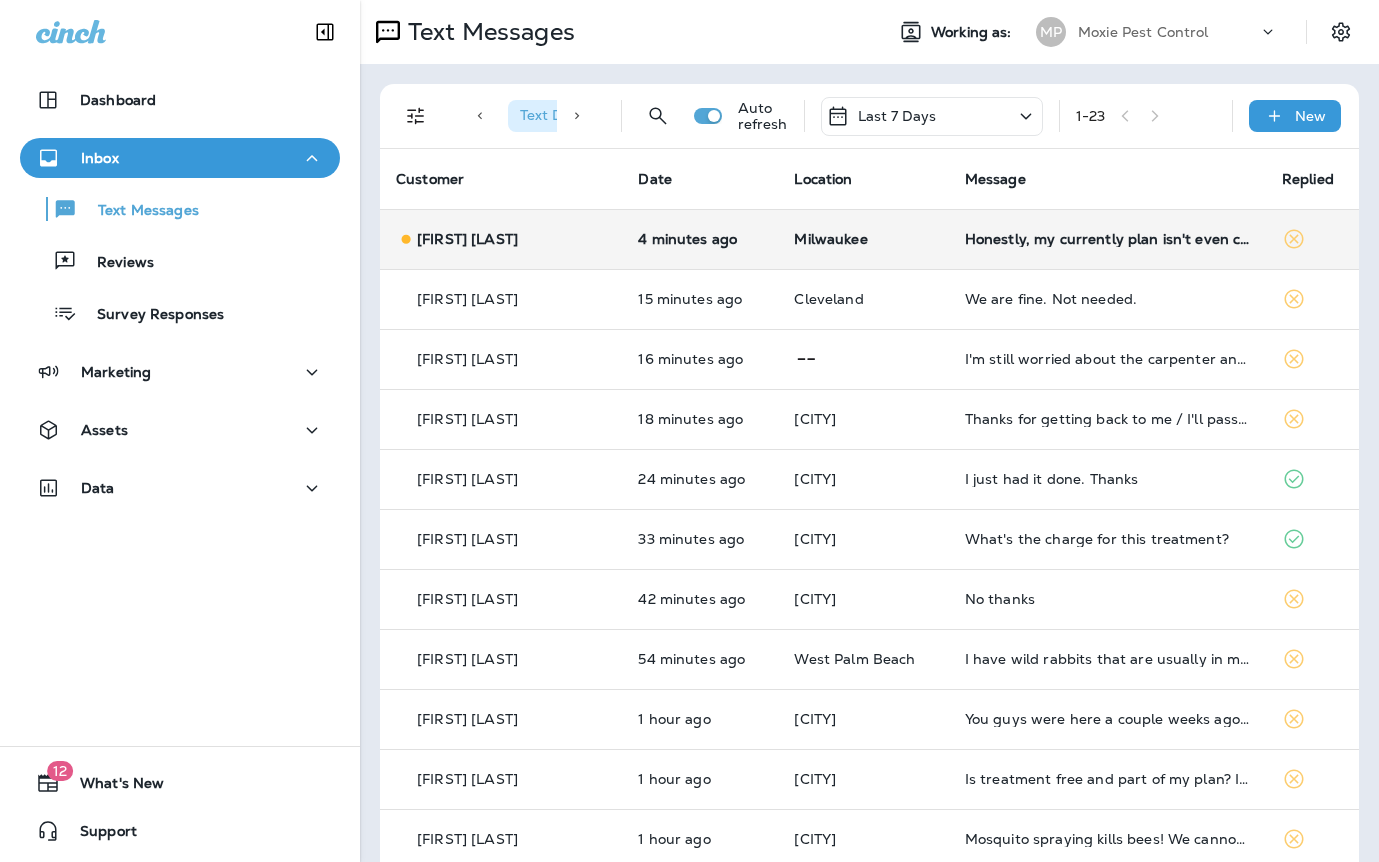 click on "Honestly, my currently plan isn't even covering the bugs that it is supposed to, so I'm not really interested in adding any addition services. Thanks anyway!" at bounding box center [1107, 239] 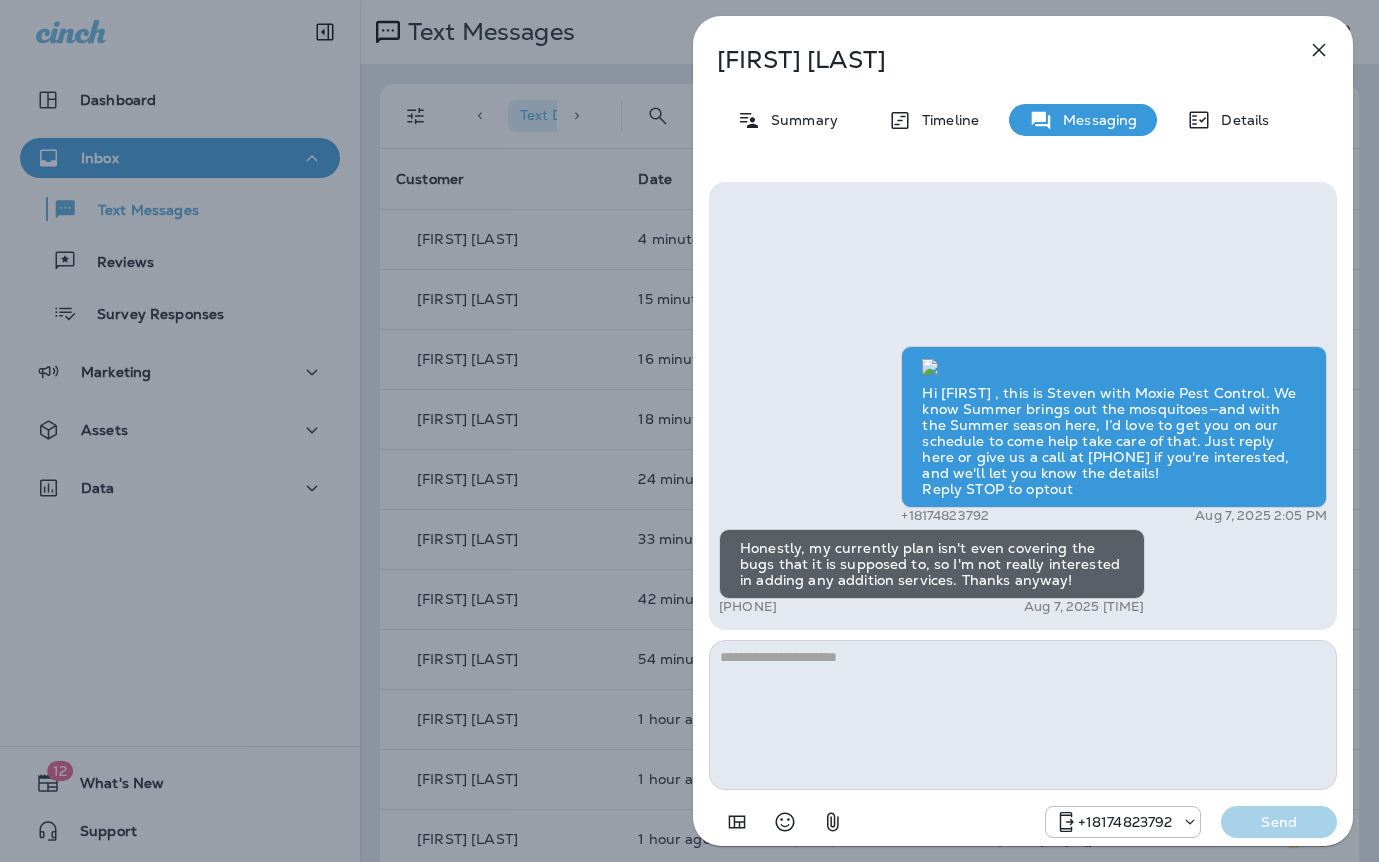 click on "[FIRST]   [LAST] Summary   Timeline   Messaging   Details   Hi [FIRST] , this is Steven with Moxie Pest Control. We know Summer brings out the mosquitoes—and with the Summer season here, I’d love to get you on our schedule to come help take care of that. Just reply here or give us a call at [PHONE] if you're interested, and we'll let you know the details!
Reply STOP to optout [PHONE] Aug 7, 2025 [TIME] Honestly, my currently plan isn't even covering the bugs that it is supposed to, so I'm not really interested in adding any addition services. Thanks anyway! [PHONE] Aug 7, 2025 [TIME] [PHONE] Send" at bounding box center (689, 431) 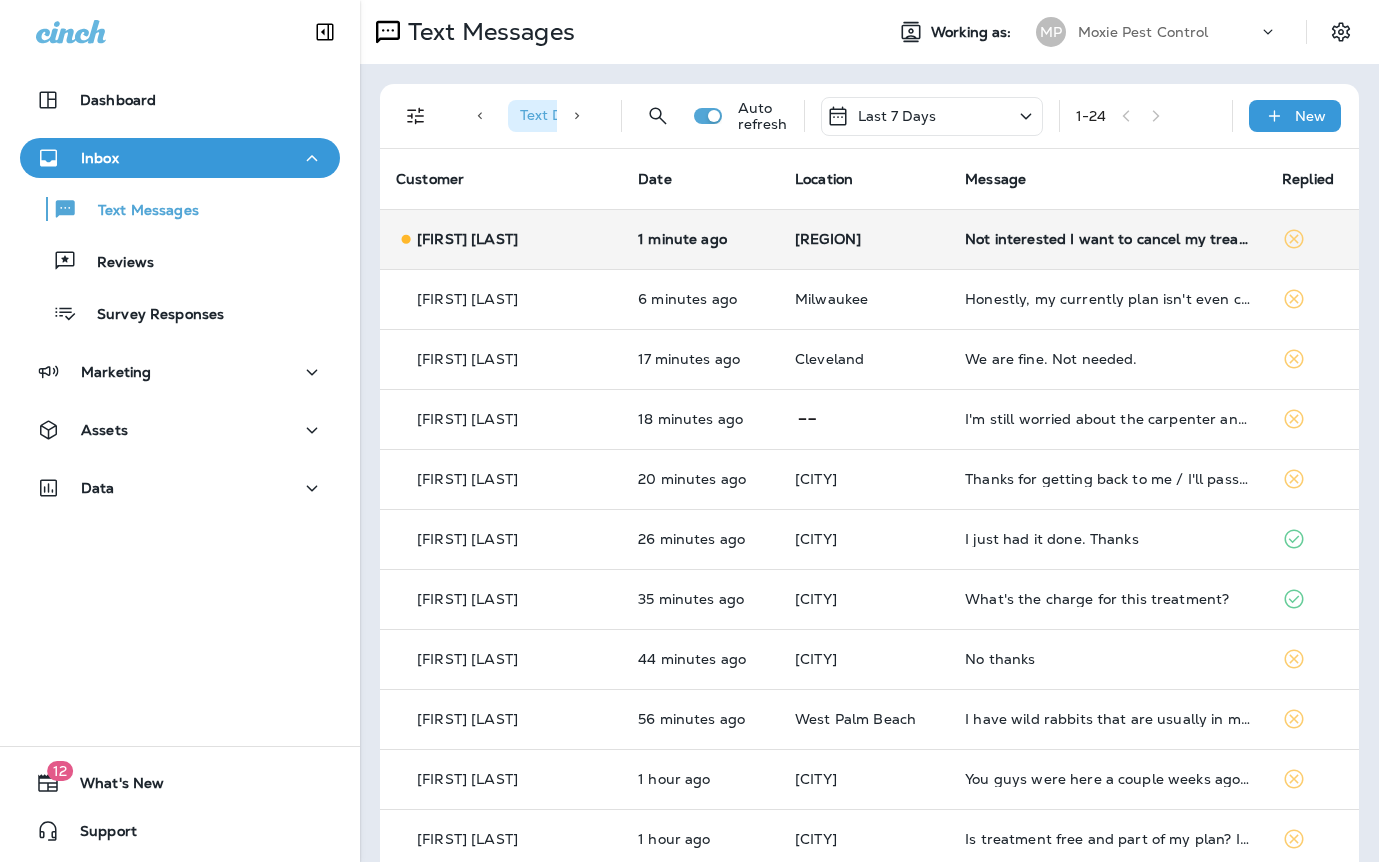 click on "Not interested
I want to cancel my treatments with Moxie starting now. [FIRST] [LAST]" at bounding box center (1107, 239) 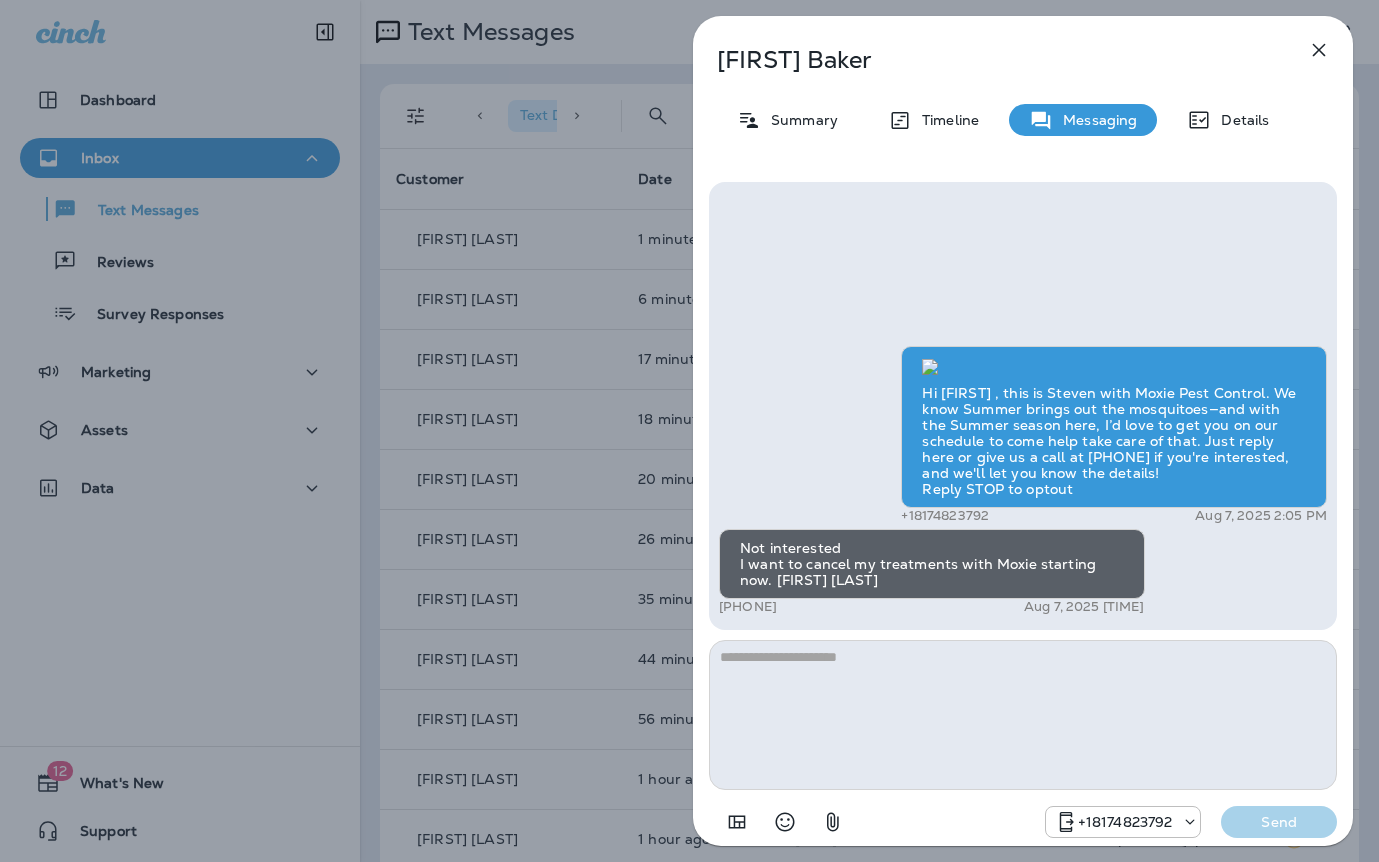 click on "[FIRST]   [LAST] Summary   Timeline   Messaging   Details   Hi [FIRST] , this is Steven with Moxie Pest Control. We know Summer brings out the mosquitoes—and with the Summer season here, I’d love to get you on our schedule to come help take care of that. Just reply here or give us a call at [PHONE] if you're interested, and we'll let you know the details!
Reply STOP to optout [PHONE] Aug 7, 2025 [TIME] Not interested
I want to cancel my treatments with Moxie starting now. [FIRST] [LAST] [PHONE] Aug 7, 2025 [TIME] [PHONE] Send" at bounding box center [689, 431] 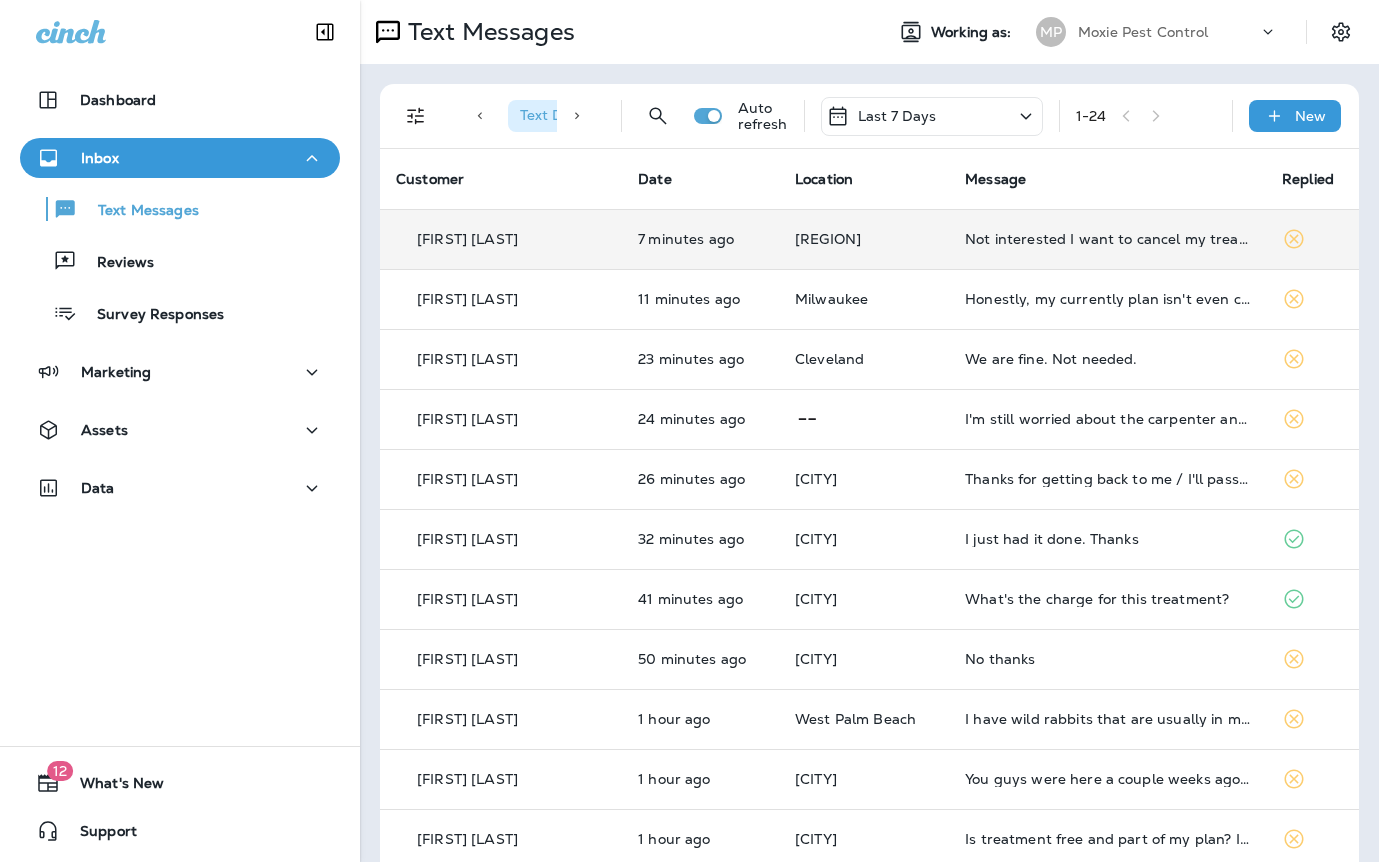 scroll, scrollTop: 28, scrollLeft: 0, axis: vertical 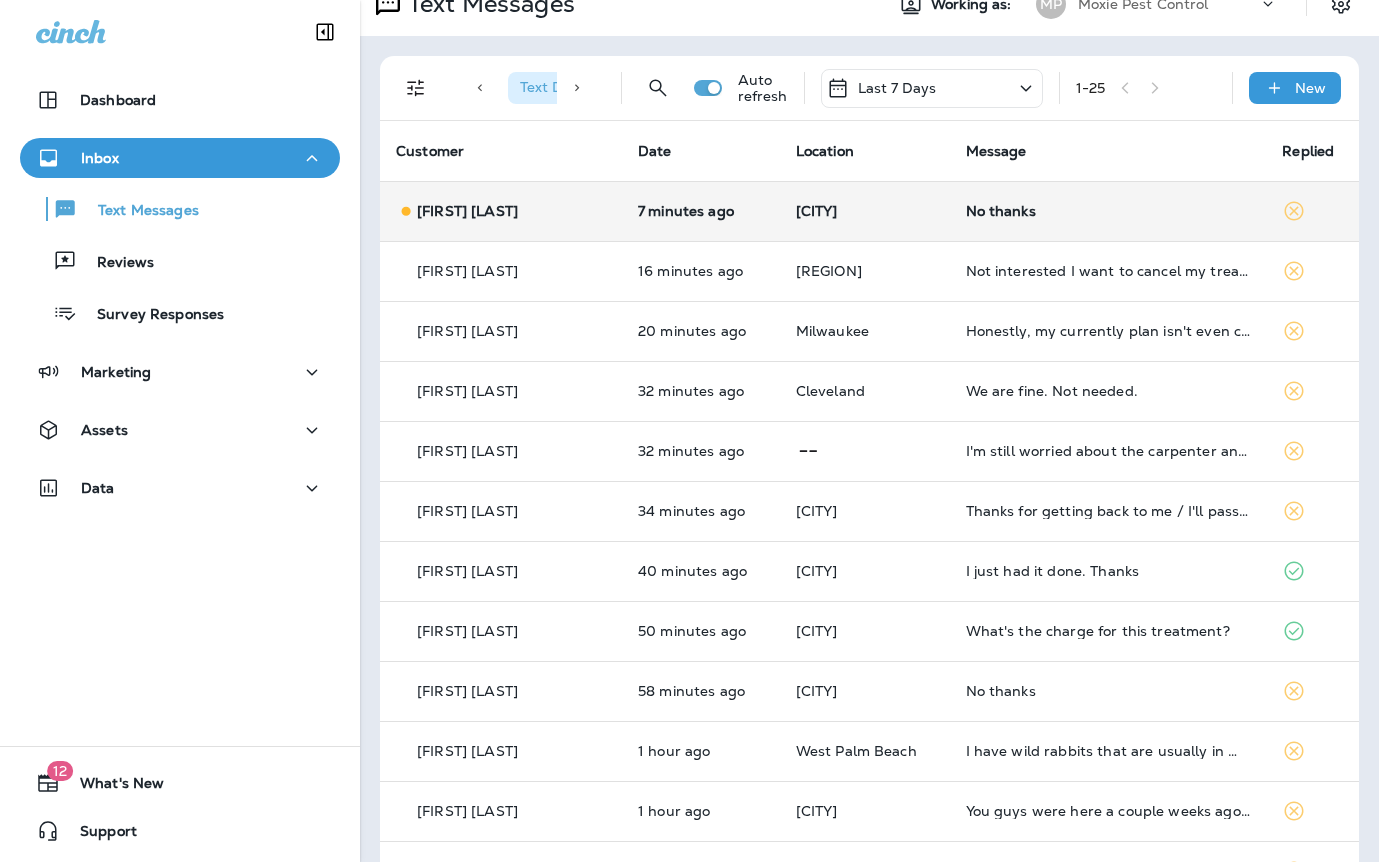 click on "[CITY]" at bounding box center [865, 211] 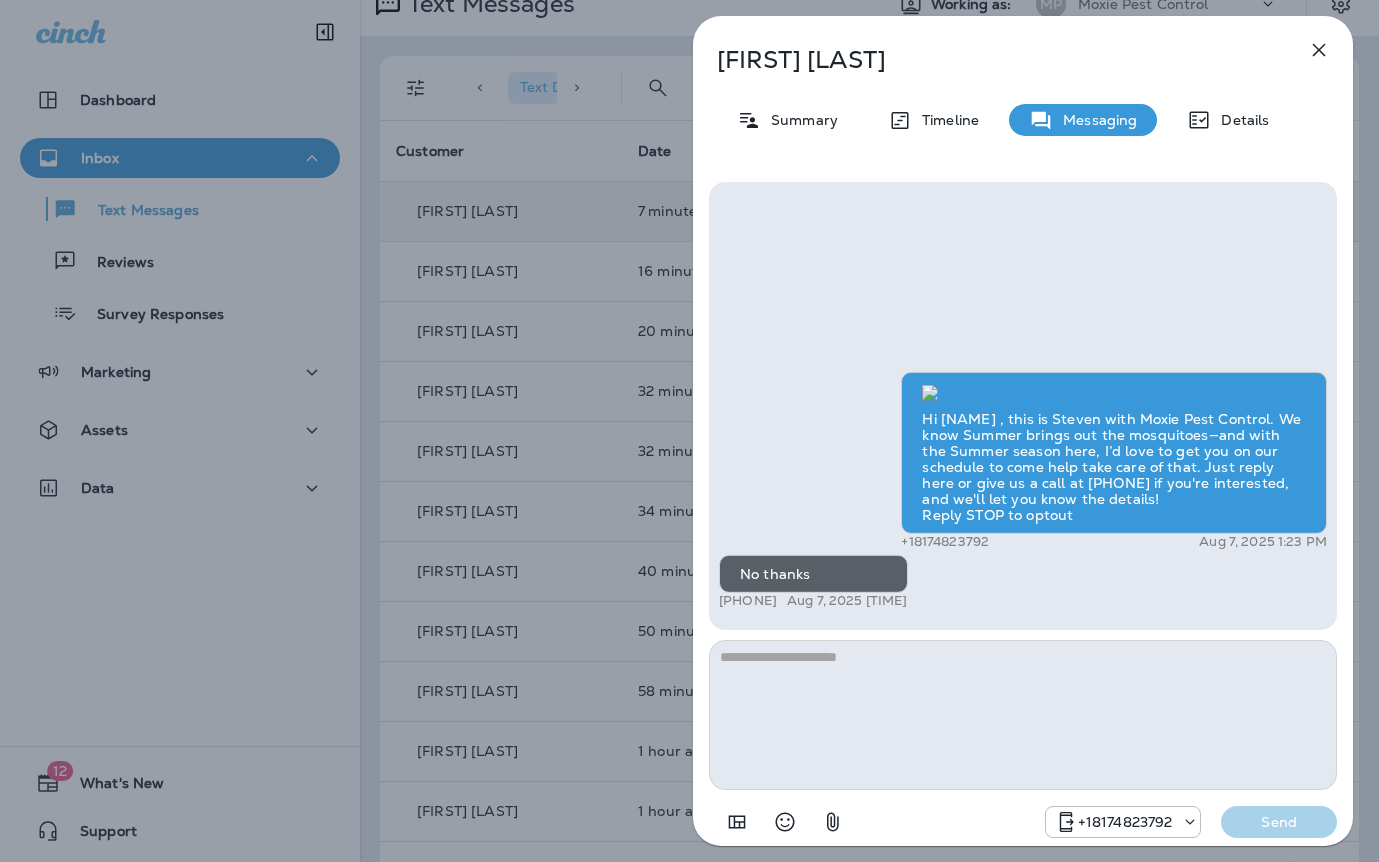 click on "[FIRST]   [LAST] Summary   Timeline   Messaging   Details   Hi [FIRST] , this is Steven with Moxie Pest Control. We know Summer brings out the mosquitoes—and with the Summer season here, I’d love to get you on our schedule to come help take care of that. Just reply here or give us a call at [PHONE] if you're interested, and we'll let you know the details!
Reply STOP to optout [PHONE] Aug 7, 2025 [TIME] No thanks [PHONE] Aug 7, 2025 [TIME] [PHONE] Send" at bounding box center (689, 431) 